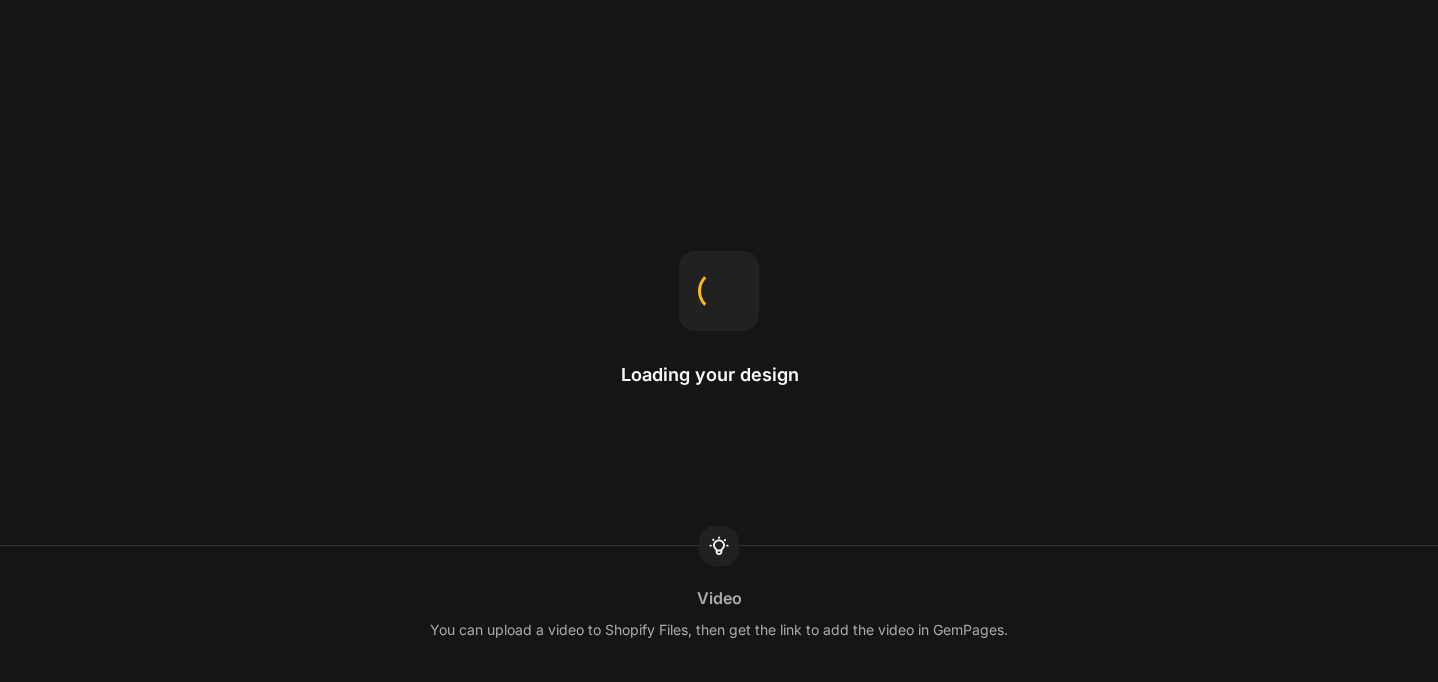 scroll, scrollTop: 0, scrollLeft: 0, axis: both 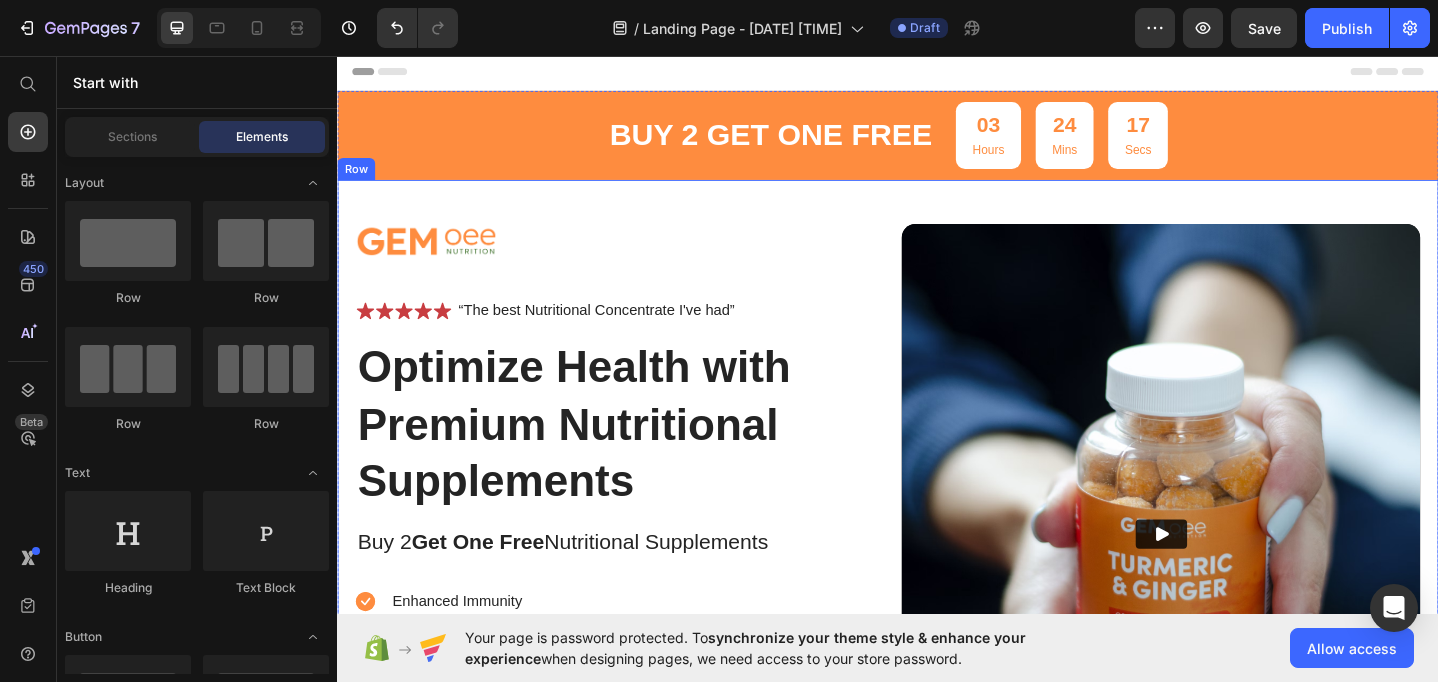 click on "Image
Icon
Icon
Icon
Icon
Icon Icon List “The best Nutritional Concentrate I've had” Text Block Row Optimize Health with Premium Nutritional Supplements Heading Buy 2  Get One Free  Nutritional Supplements Text Block
Enhanced Immunity
Improved Energy Levels
Support for Heart Health
Joint and Bone Health Item List Instant Health Boost Button
Icon Try it & love it for  30 days or your money back Text Block Row Row Video Row" at bounding box center [937, 567] 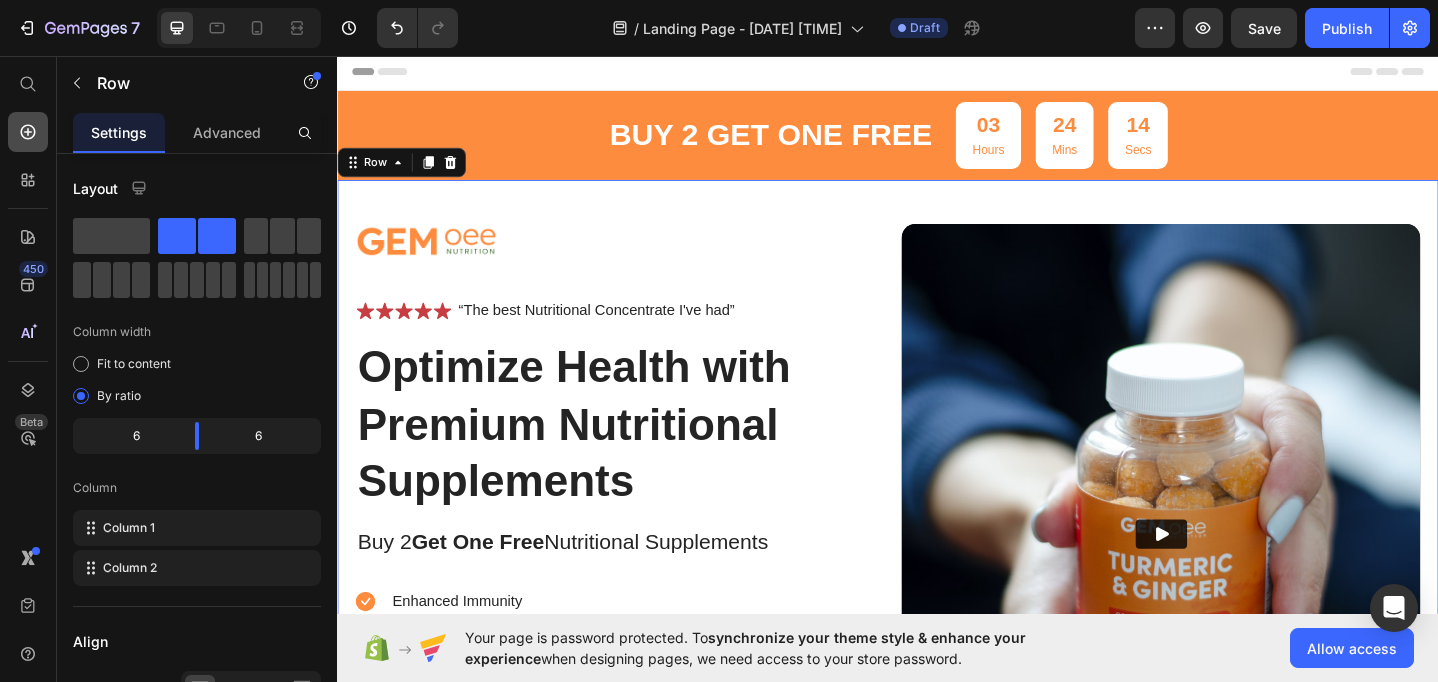 click 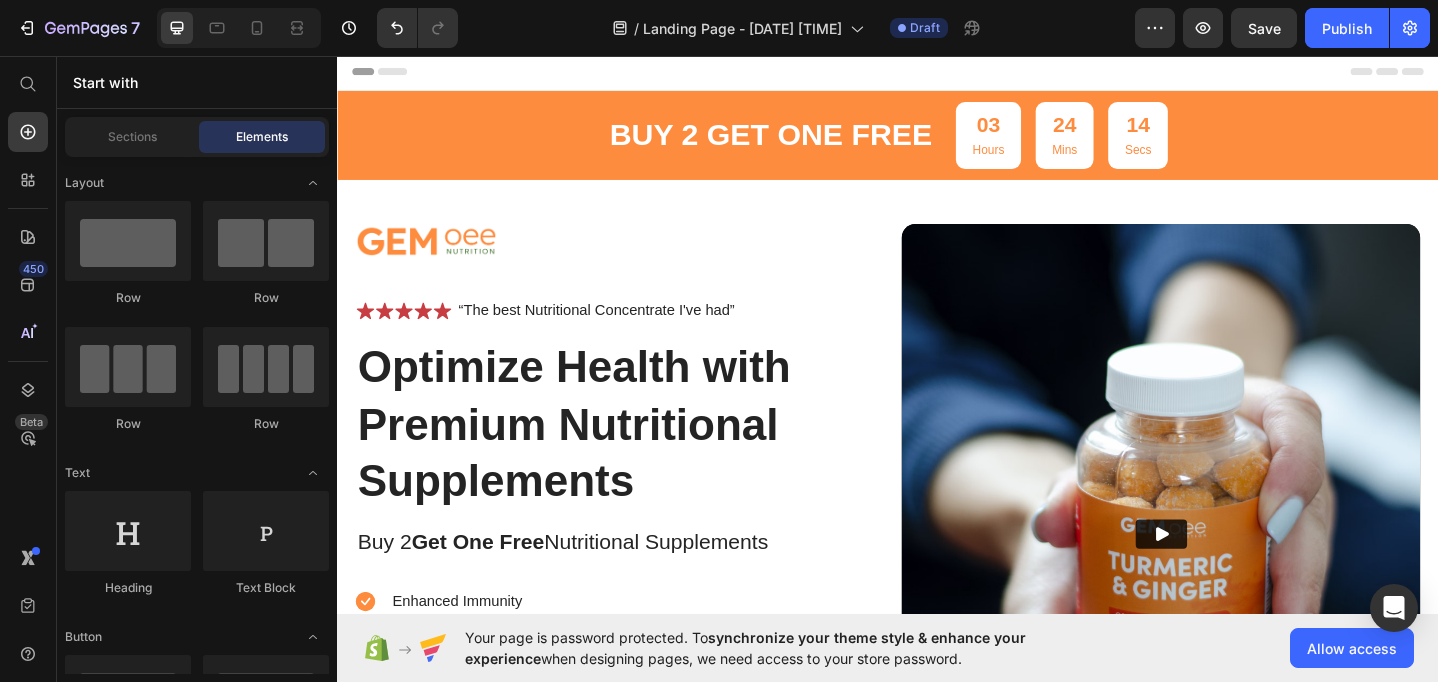 drag, startPoint x: 122, startPoint y: 133, endPoint x: 195, endPoint y: 200, distance: 99.08582 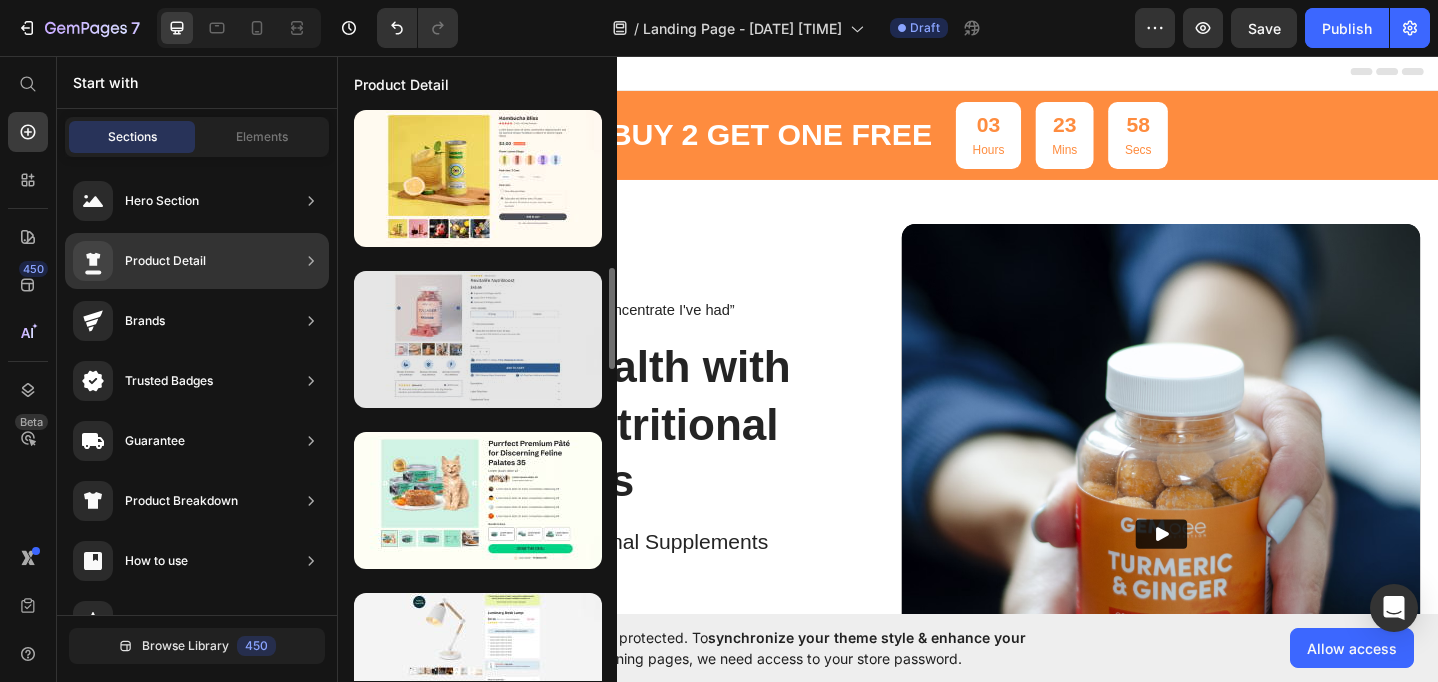 scroll, scrollTop: 959, scrollLeft: 0, axis: vertical 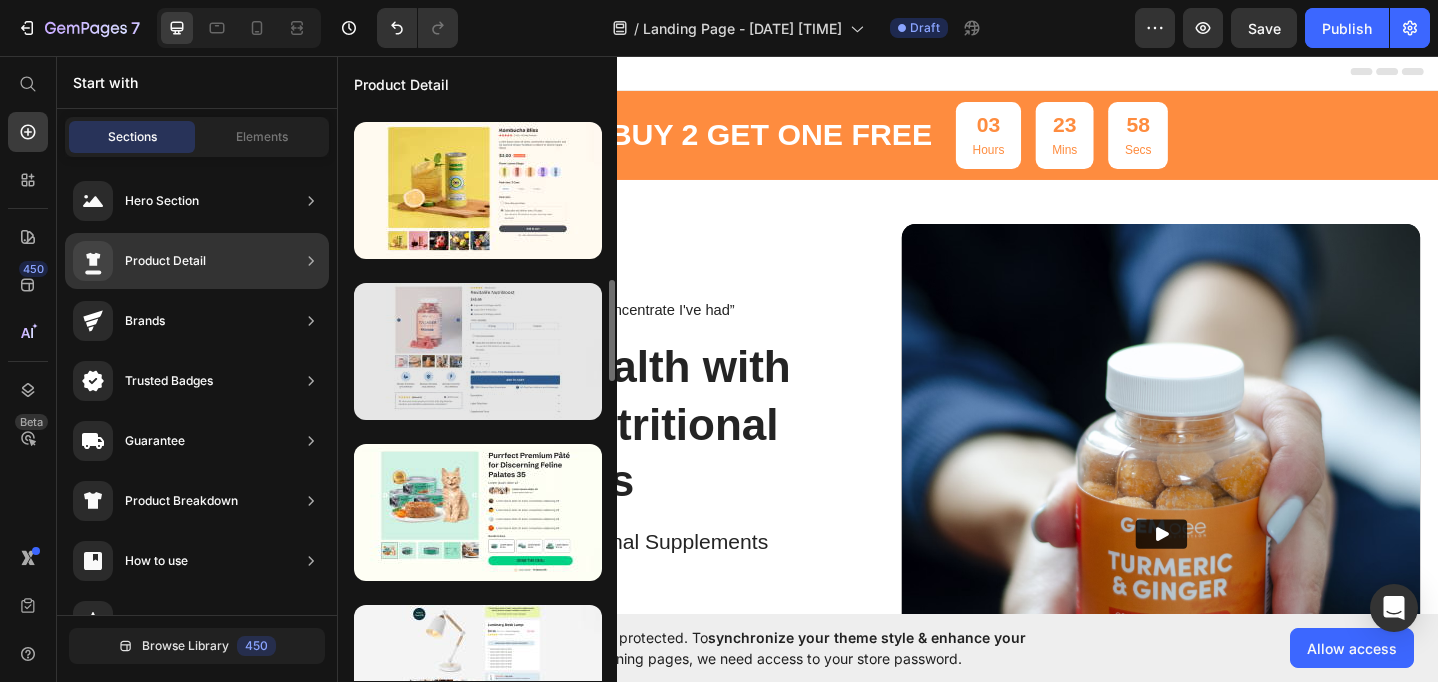 click at bounding box center [478, 351] 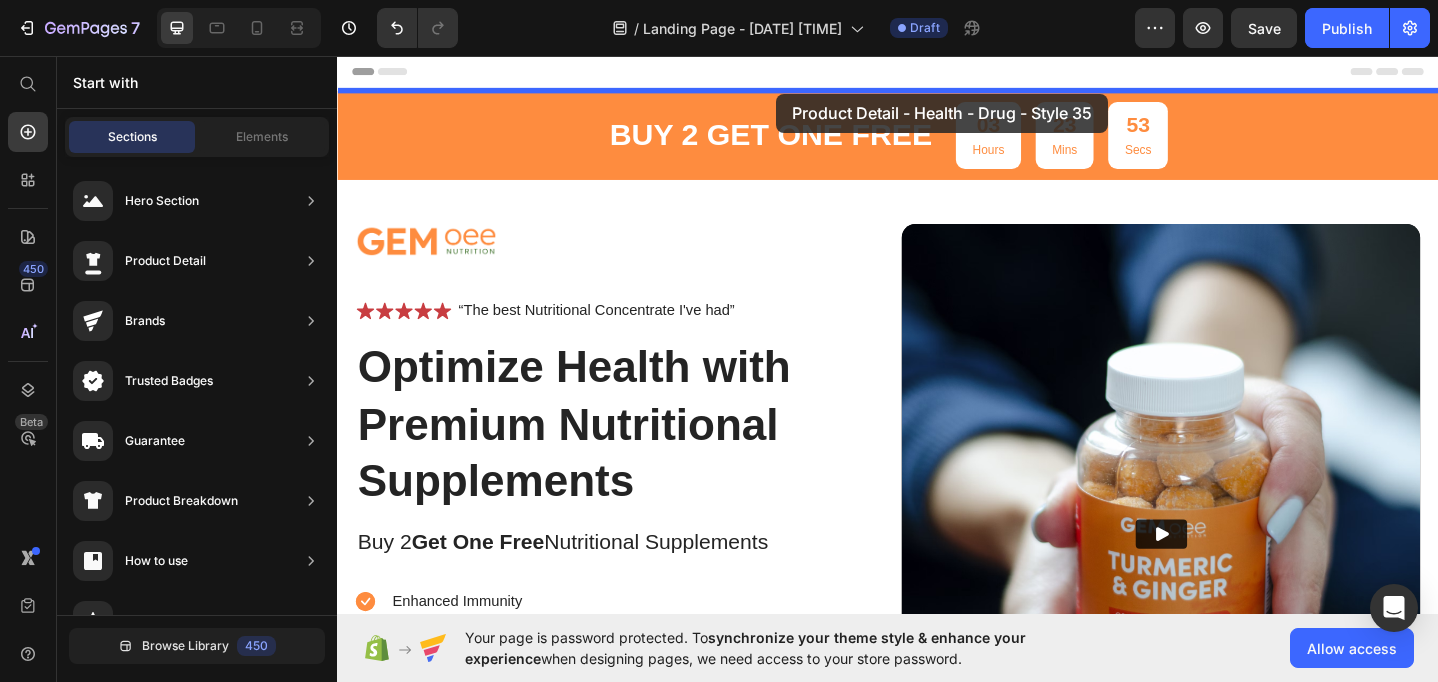drag, startPoint x: 808, startPoint y: 419, endPoint x: 815, endPoint y: 98, distance: 321.07632 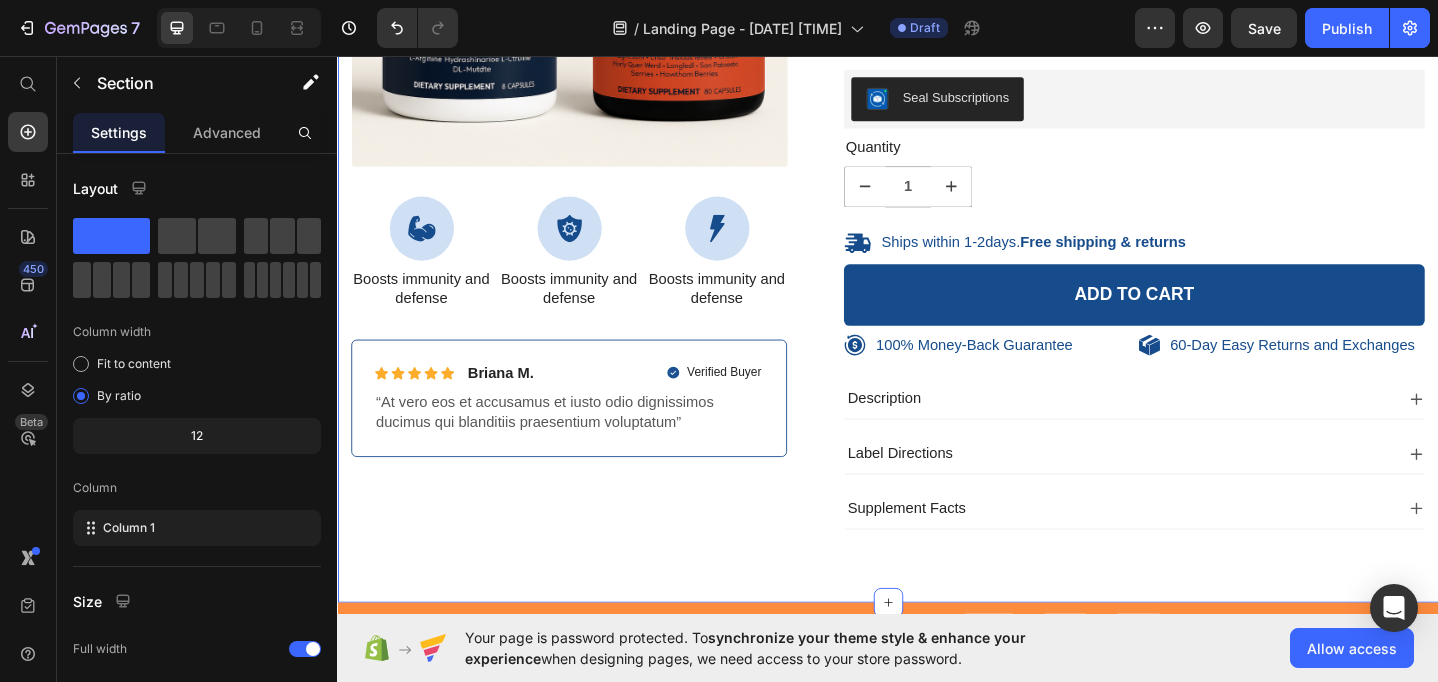 scroll, scrollTop: 434, scrollLeft: 0, axis: vertical 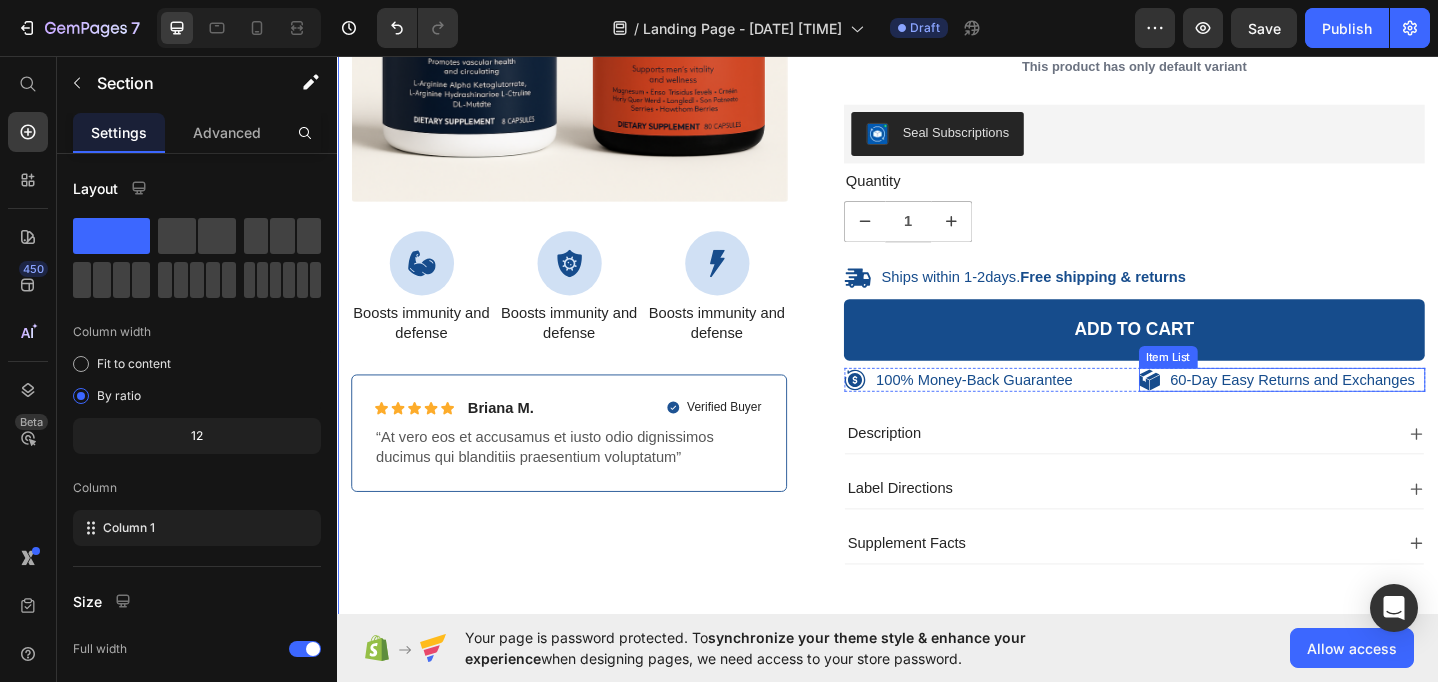 click on "60-Day Easy Returns and Exchanges" at bounding box center (1378, 409) 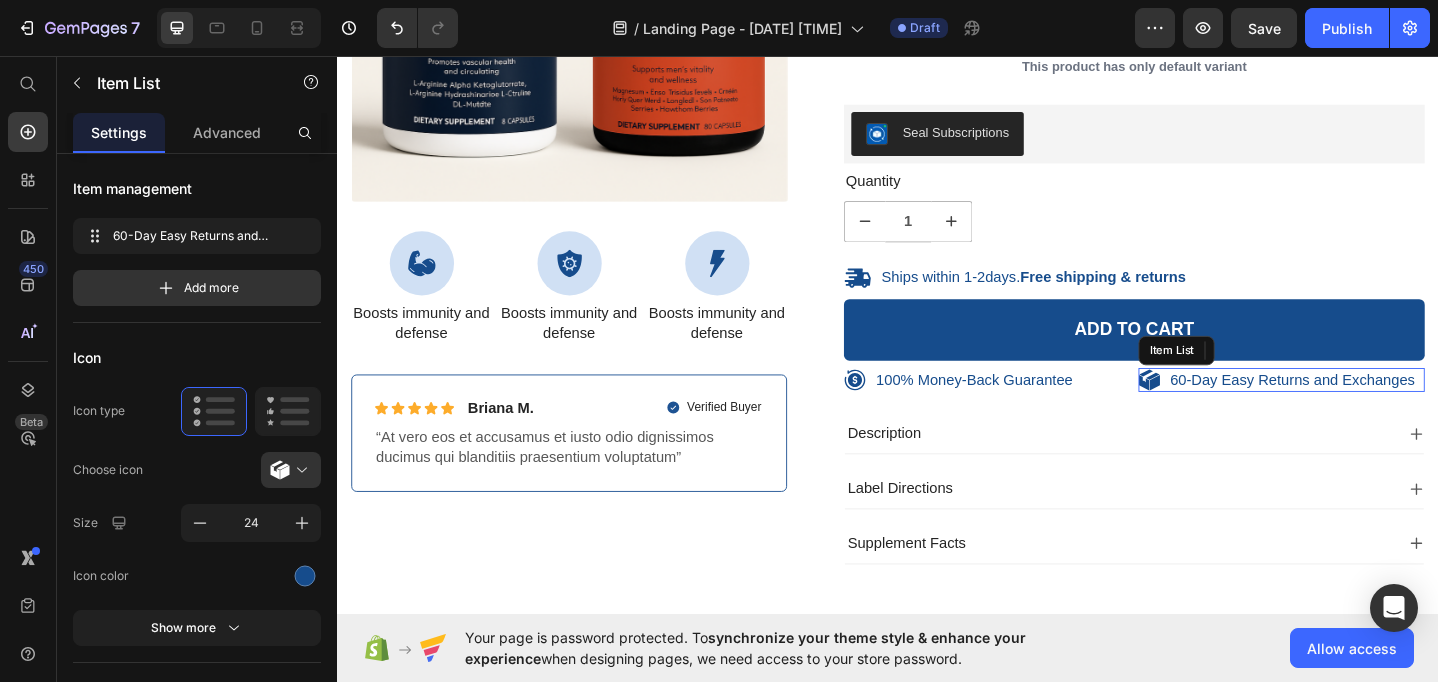 click on "60-Day Easy Returns and Exchanges" at bounding box center (1378, 409) 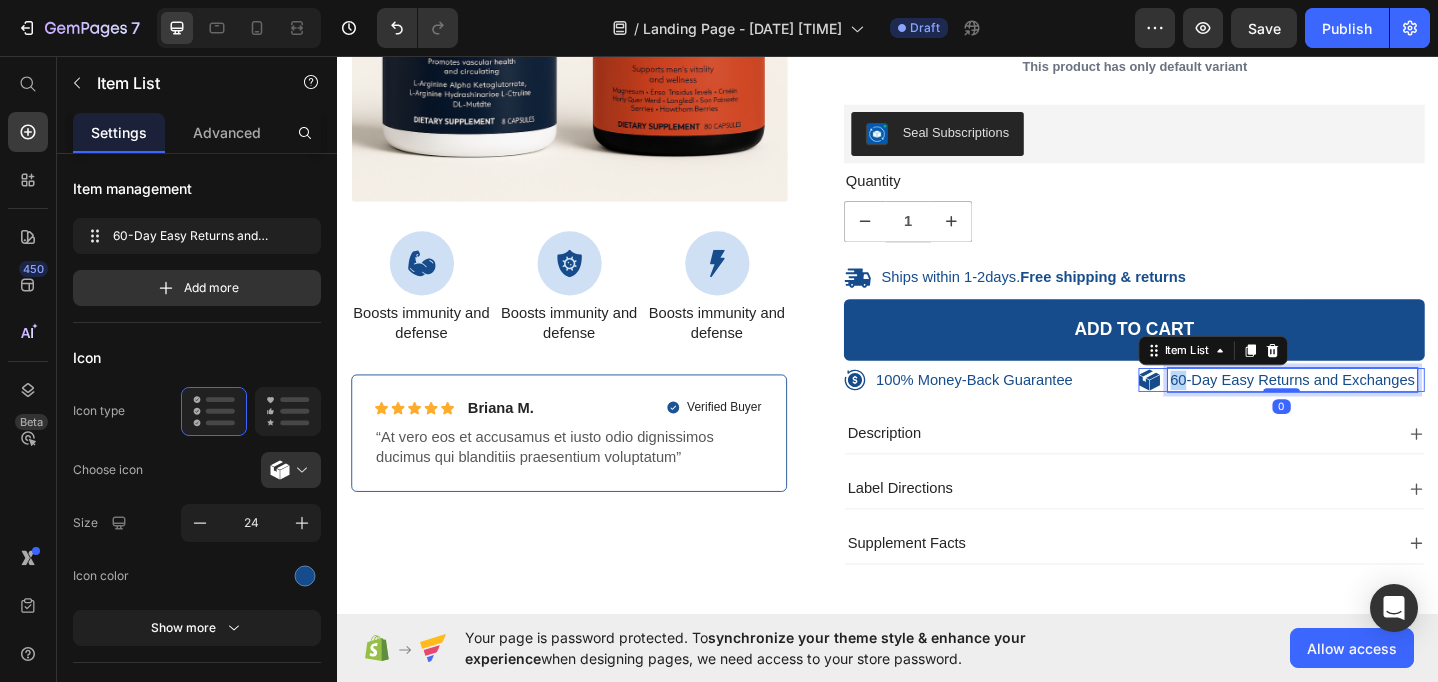 click on "60-Day Easy Returns and Exchanges" at bounding box center (1378, 409) 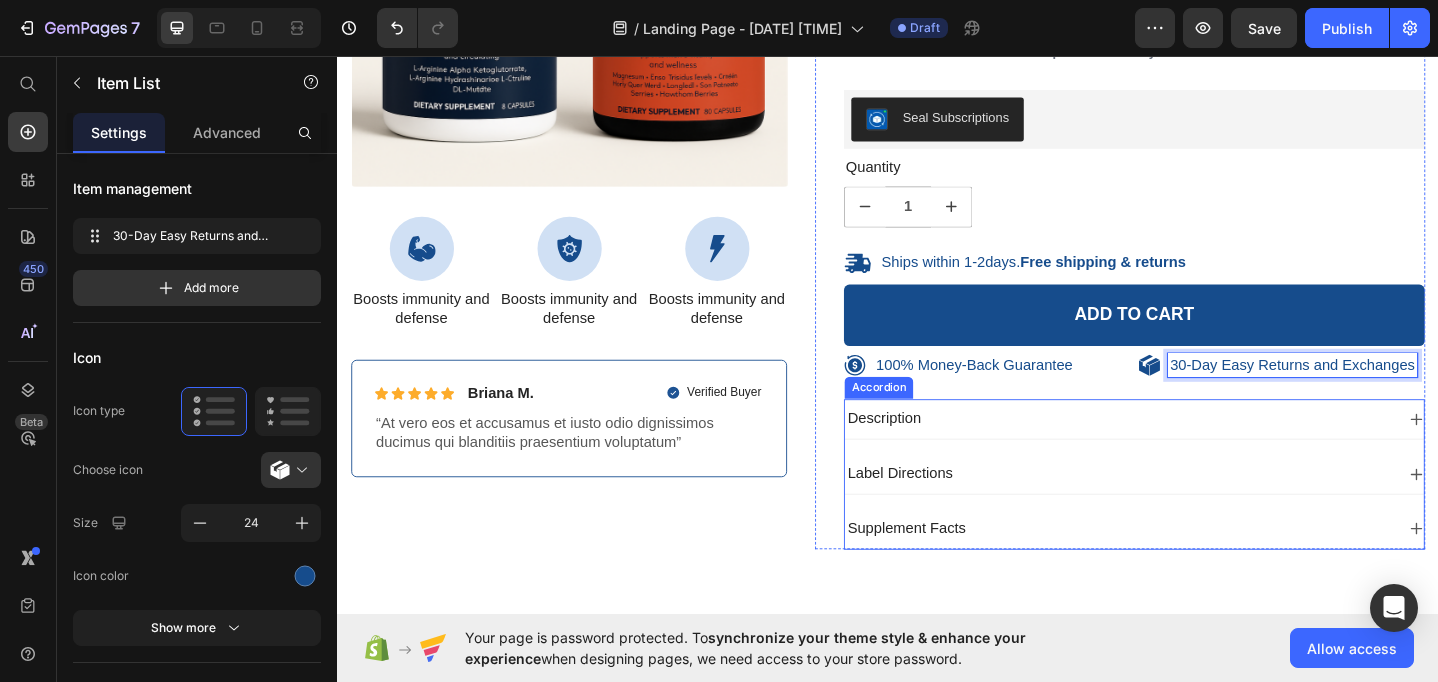 scroll, scrollTop: 472, scrollLeft: 0, axis: vertical 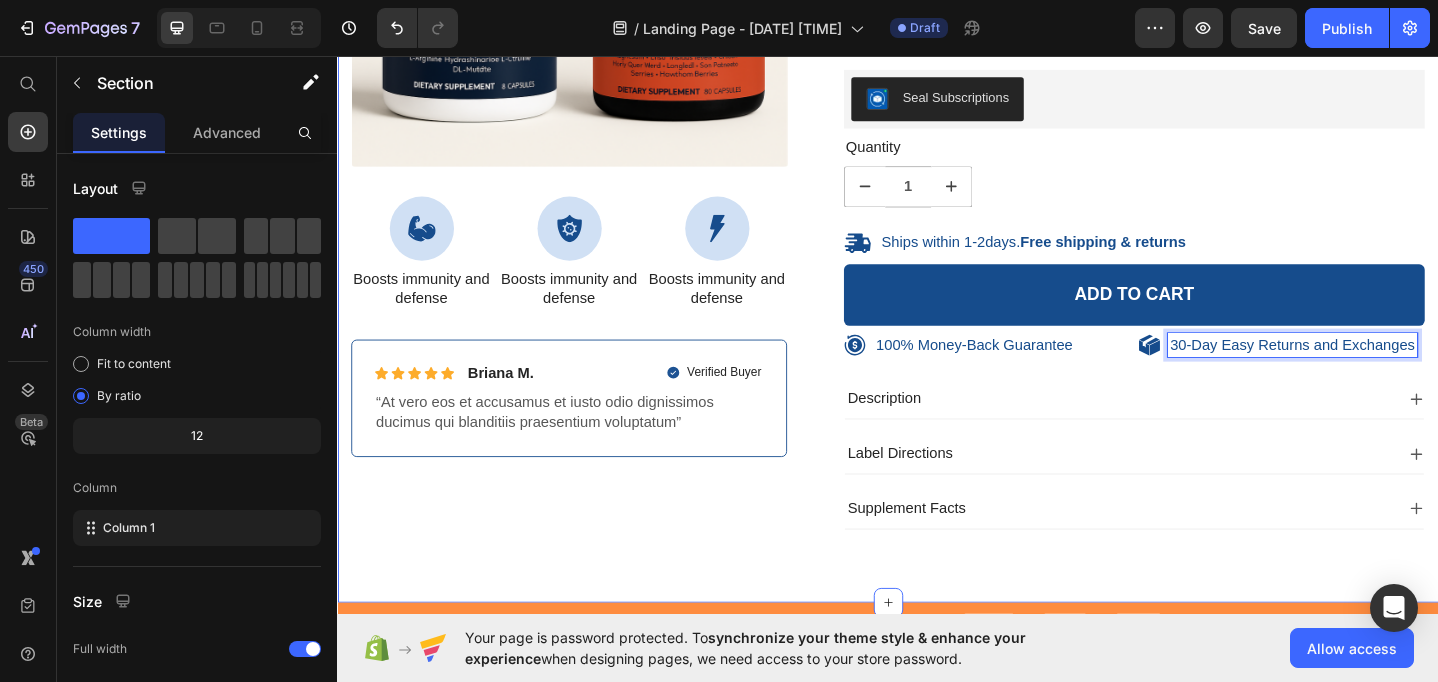click on "100% Money-Back Guarantee Item List
60-Day Easy Returns Item List Row
Product Images
Icon Boosts immunity and defense Text Block
Icon Boosts immunity and defense Text Block
Icon Boosts immunity and defense Text Block Row Icon Icon Icon Icon Icon Icon List [FIRST] [LAST]. Text Block Row Verified Buyer Item List Row “At vero eos et accusamus et iusto odio dignissimos ducimus qui blanditiis praesentium voluptatum” Text Block Row Icon Icon Icon Icon Icon Icon List 485 Reviews! Text Block Row AEROS UNLEASHED - Primal Edge Ritual Combo Product Title $80.89 Product Price Improved Cartilage Health Long-Term Protection Improved Cartilage Health Item List This product has only default variant Product Variants & Swatches Seal Subscriptions Seal Subscriptions Quantity Text Block 1 Product Quantity
Ships within 1-2days.  Free shipping & returns Item List 1 Product Quantity Add to cart Row" at bounding box center [937, 137] 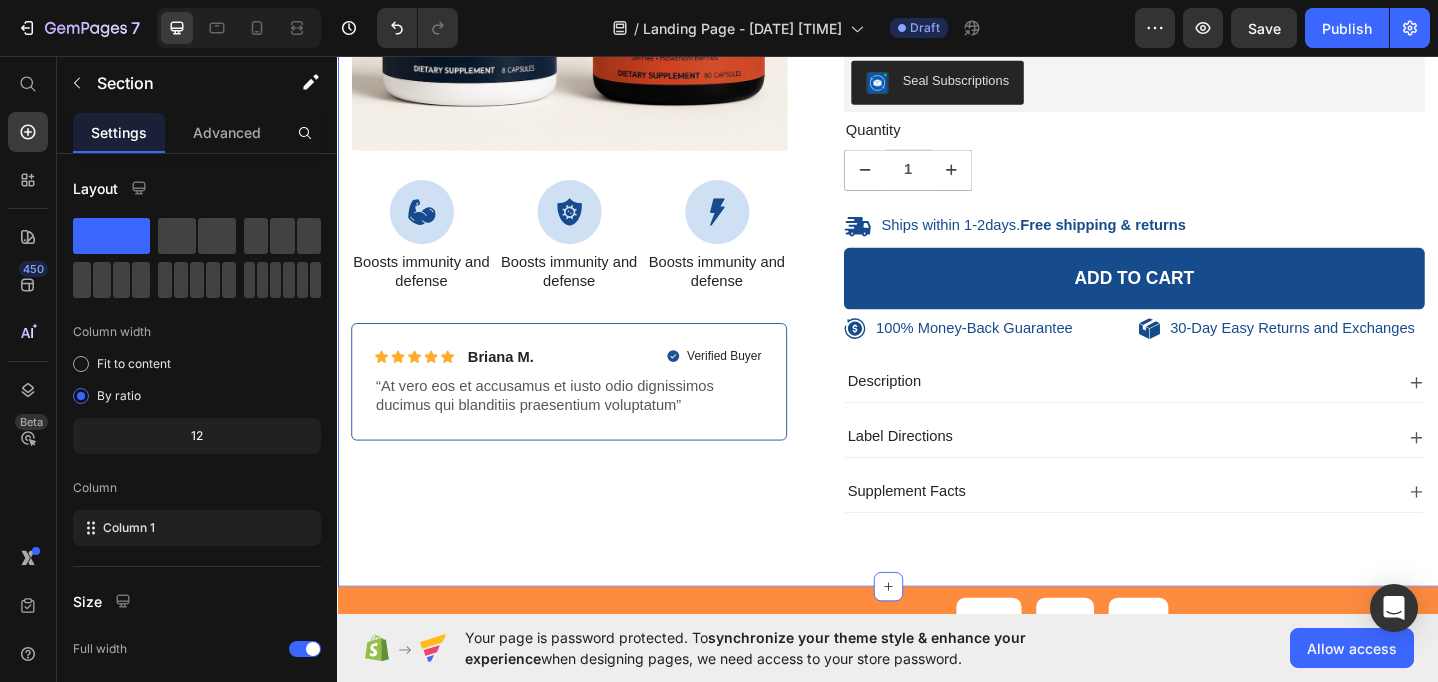 scroll, scrollTop: 494, scrollLeft: 0, axis: vertical 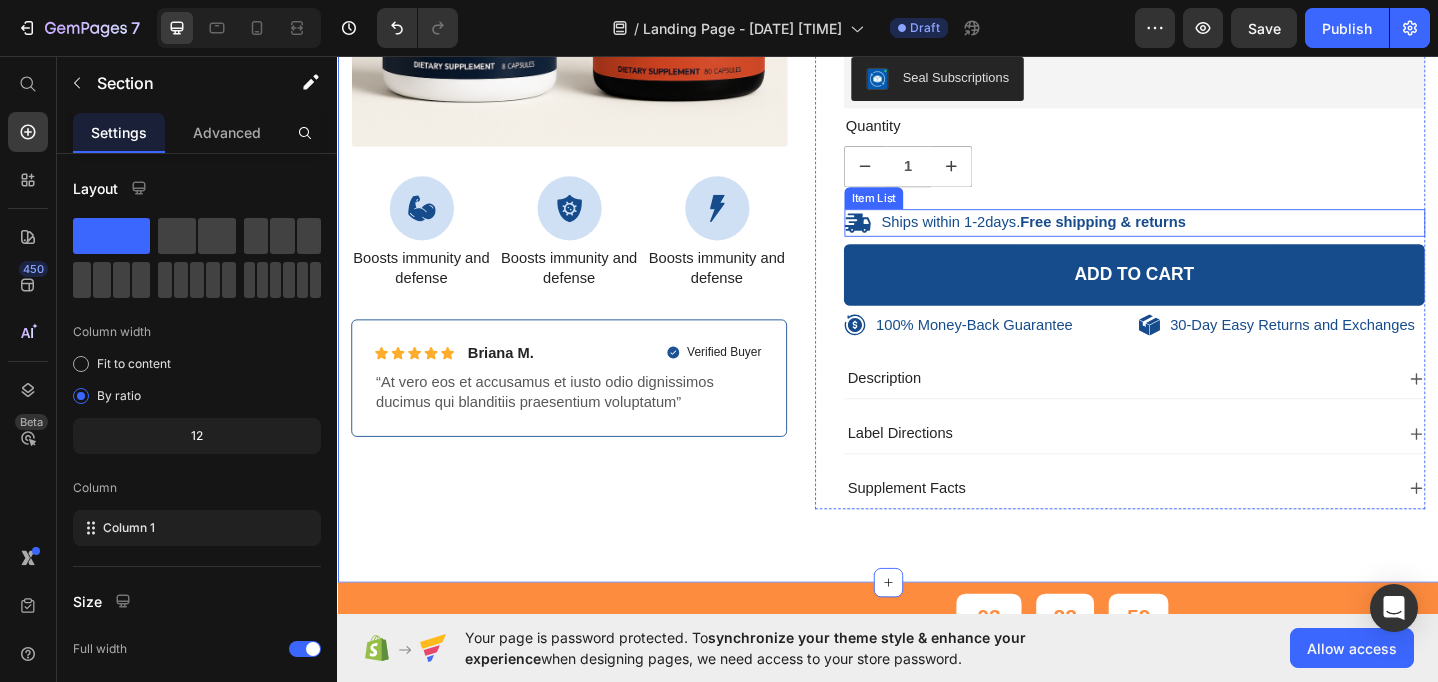 click on "Ships within 1-2days.  Free shipping & returns" at bounding box center [1096, 237] 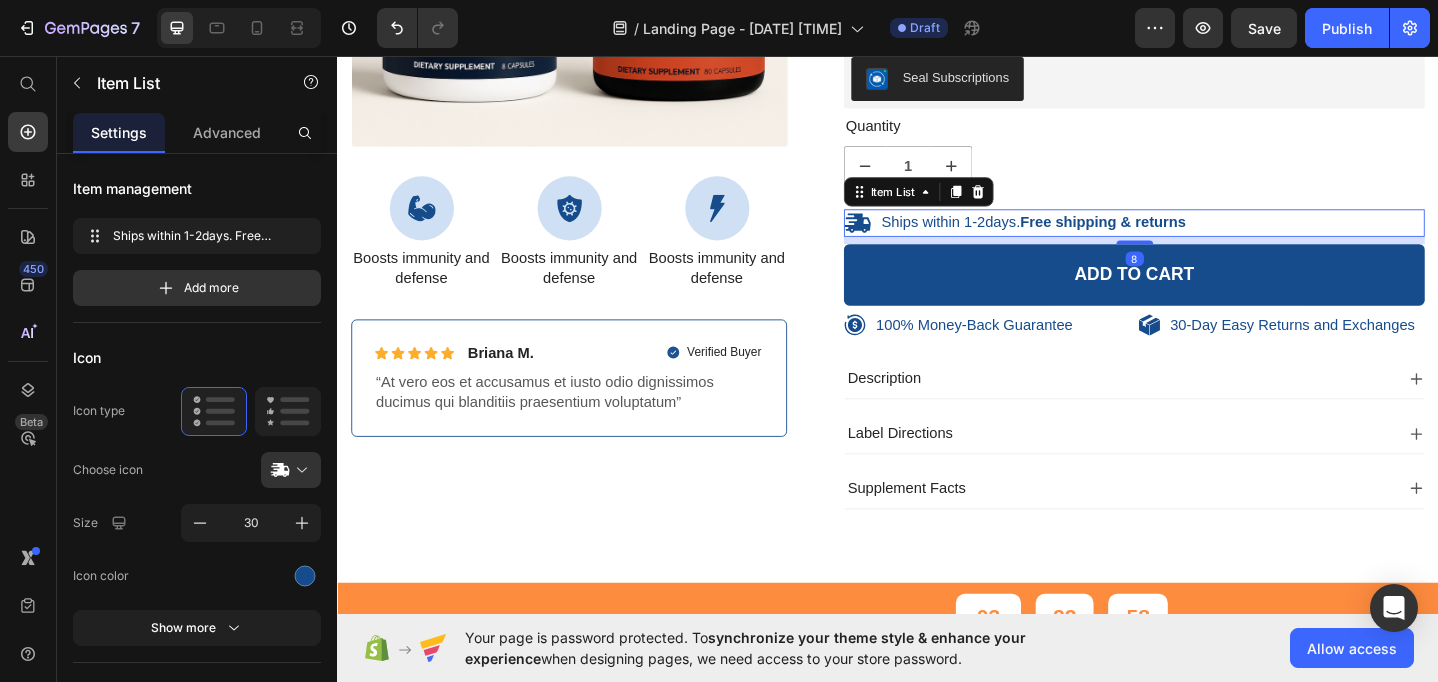 click on "Ships within 1-2days.  Free shipping & returns" at bounding box center [1096, 237] 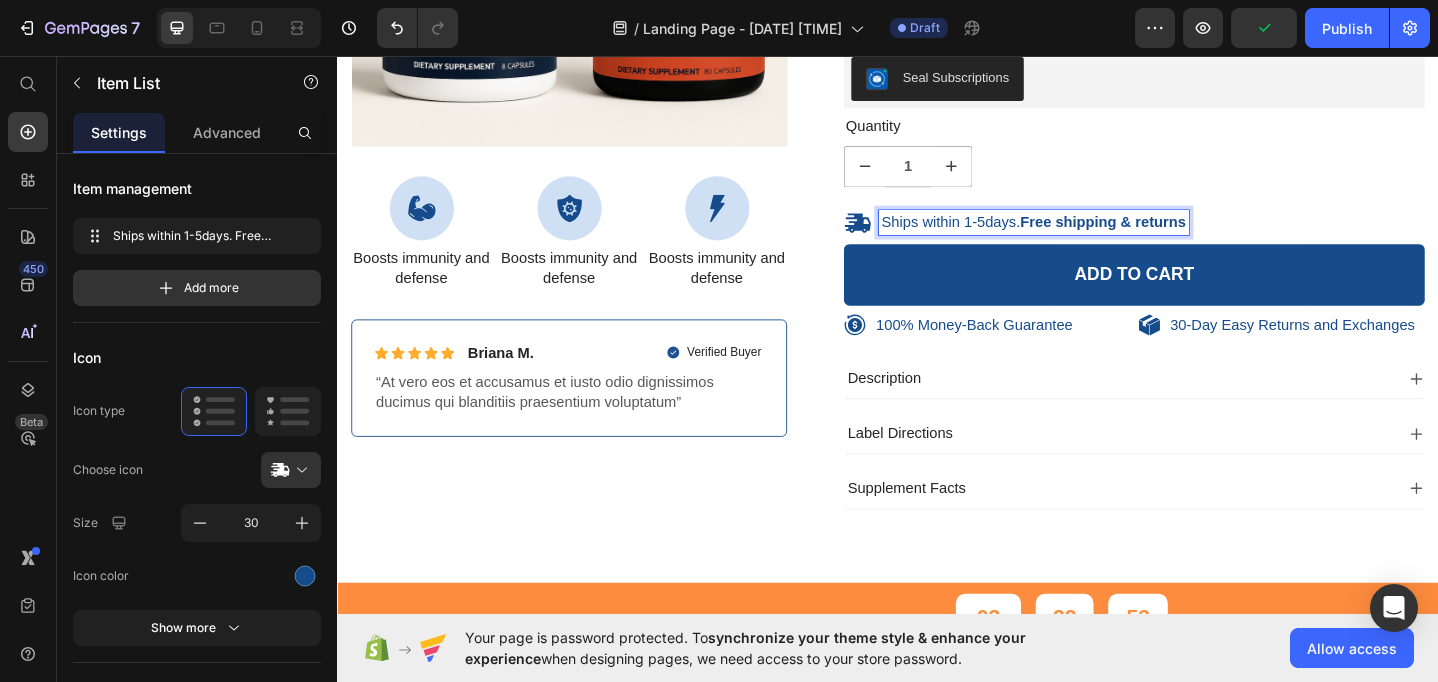 click on "Ships within 1-5days.  Free shipping & returns" at bounding box center [1205, 238] 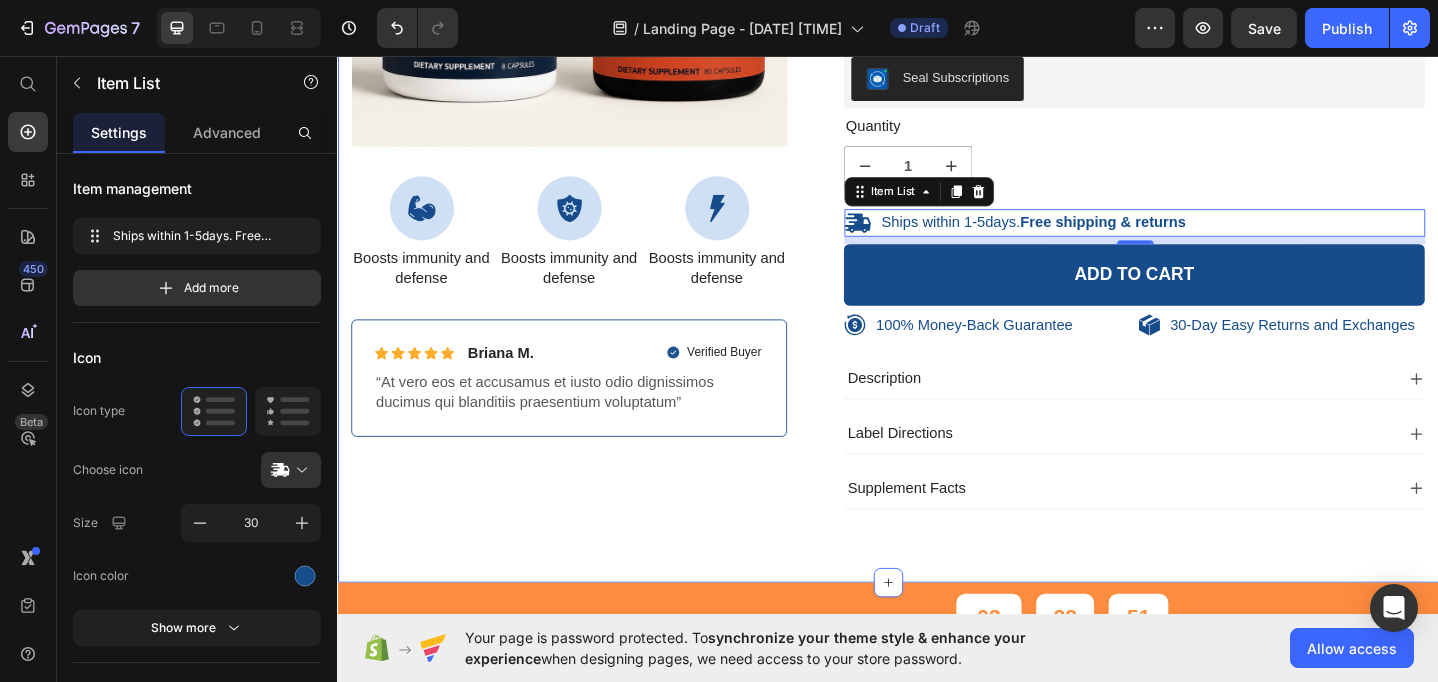 click on "100% Money-Back Guarantee Item List
60-Day Easy Returns Item List Row
Product Images
Icon Boosts immunity and defense Text Block
Icon Boosts immunity and defense Text Block
Icon Boosts immunity and defense Text Block Row Icon Icon Icon Icon Icon Icon List [FIRST] [LAST]. Text Block Row Verified Buyer Item List Row “At vero eos et accusamus et iusto odio dignissimos ducimus qui blanditiis praesentium voluptatum” Text Block Row Icon Icon Icon Icon Icon Icon List 485 Reviews! Text Block Row AEROS UNLEASHED - Primal Edge Ritual Combo Product Title $80.89 Product Price Improved Cartilage Health Long-Term Protection Improved Cartilage Health Item List This product has only default variant Product Variants & Swatches Seal Subscriptions Seal Subscriptions Quantity Text Block 1 Product Quantity
Ships within 1-5days.  Free shipping & returns Item List   8 1 Product Quantity Add to cart Row" at bounding box center (937, 115) 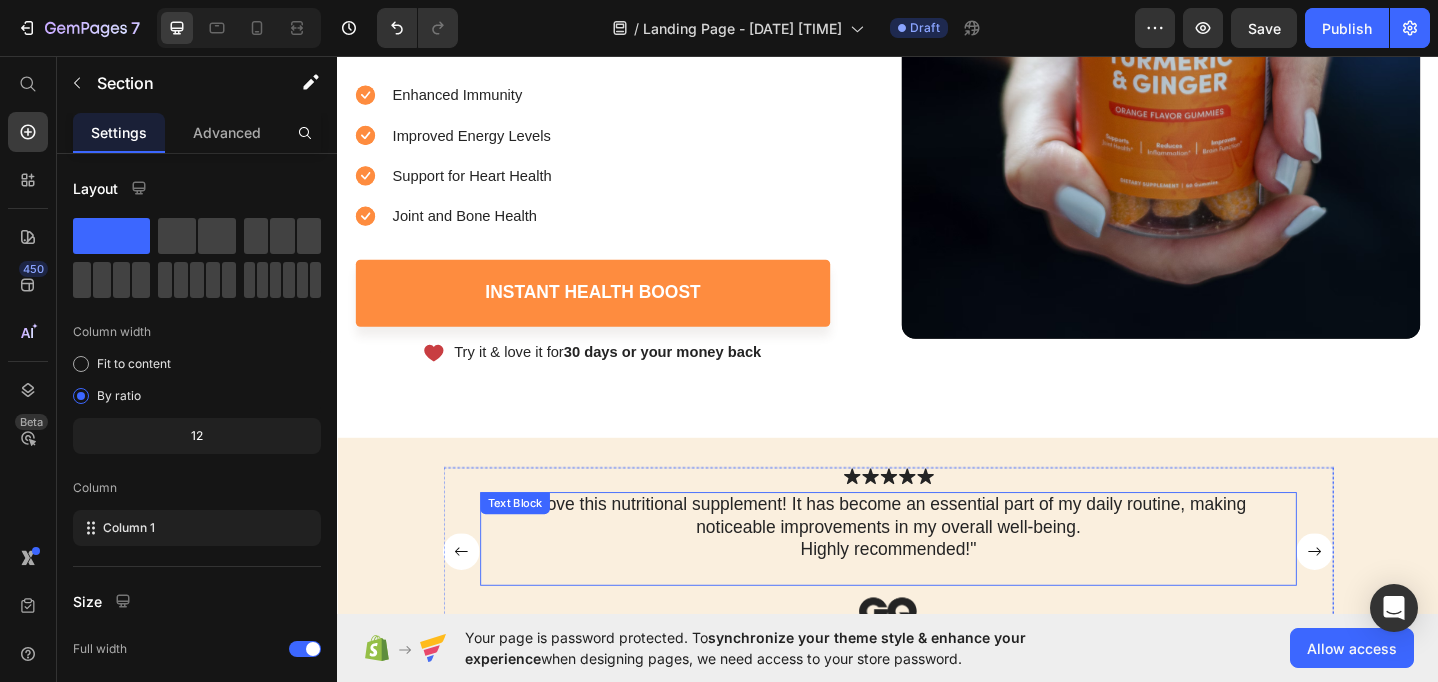 scroll, scrollTop: 1574, scrollLeft: 0, axis: vertical 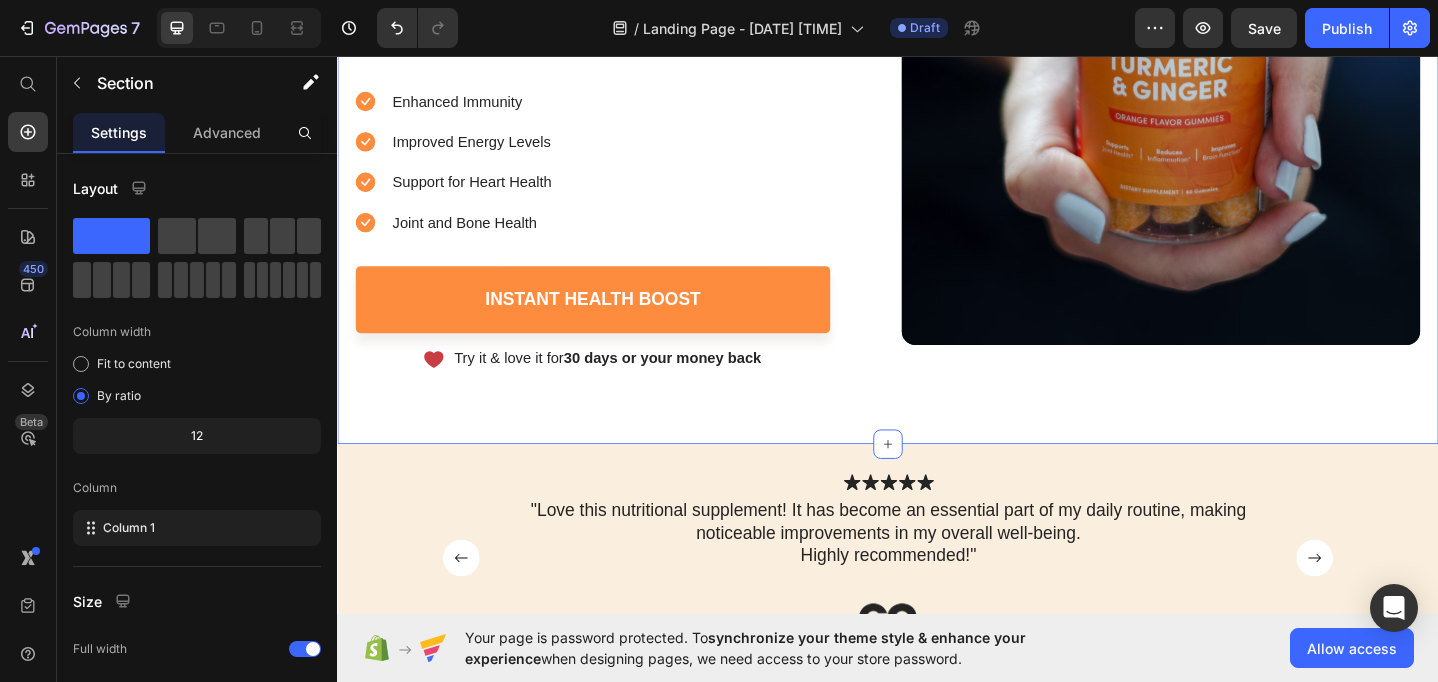 click on "buy 2 get one free Text Block 03 Hours 22 Mins 47 Secs Countdown Timer Row Image
Icon
Icon
Icon
Icon
Icon Icon List “The best Nutritional Concentrate I've had” Text Block Row Optimize Health with Premium Nutritional Supplements Heading Buy 2  Get One Free  Nutritional Supplements Text Block
Enhanced Immunity
Improved Energy Levels
Support for Heart Health
Joint and Bone Health Item List Instant Health Boost Button
Icon Try it & love it for  30 days or your money back Text Block Row Row Video Row Section 2" at bounding box center (937, 14) 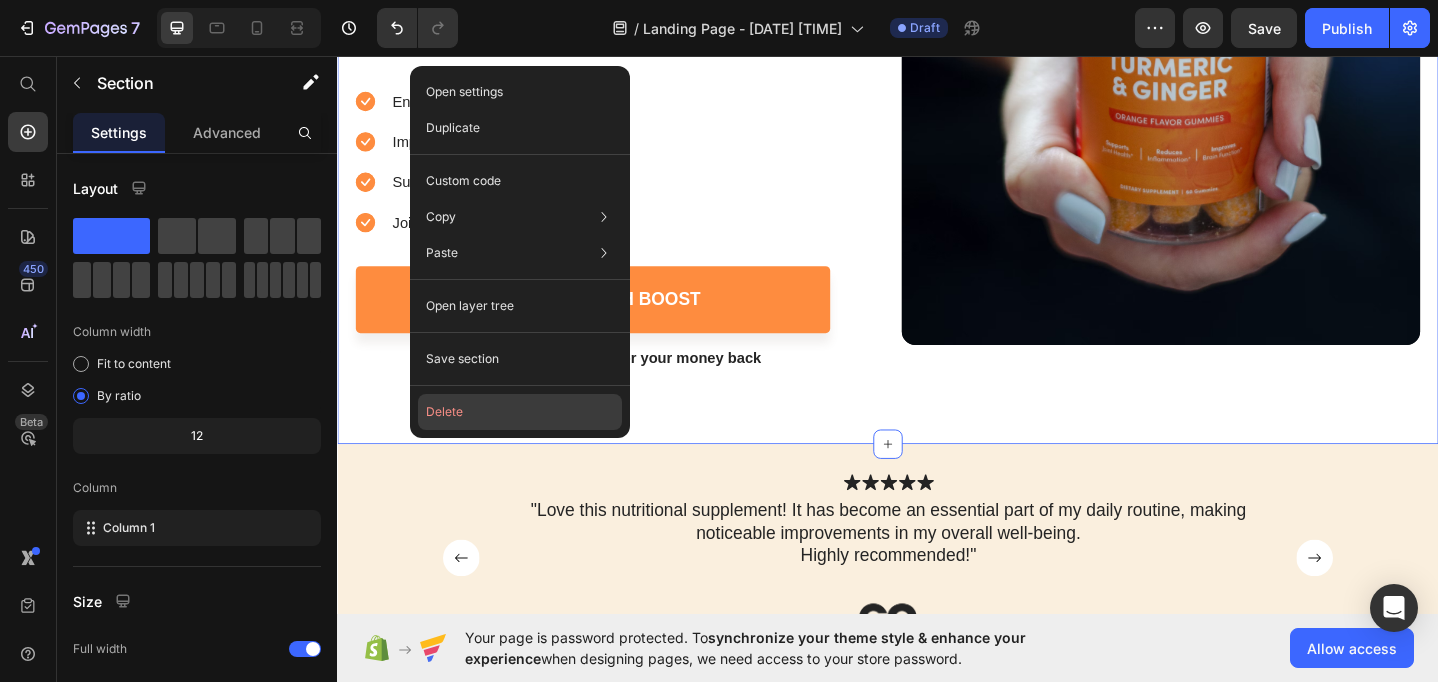 click on "Delete" 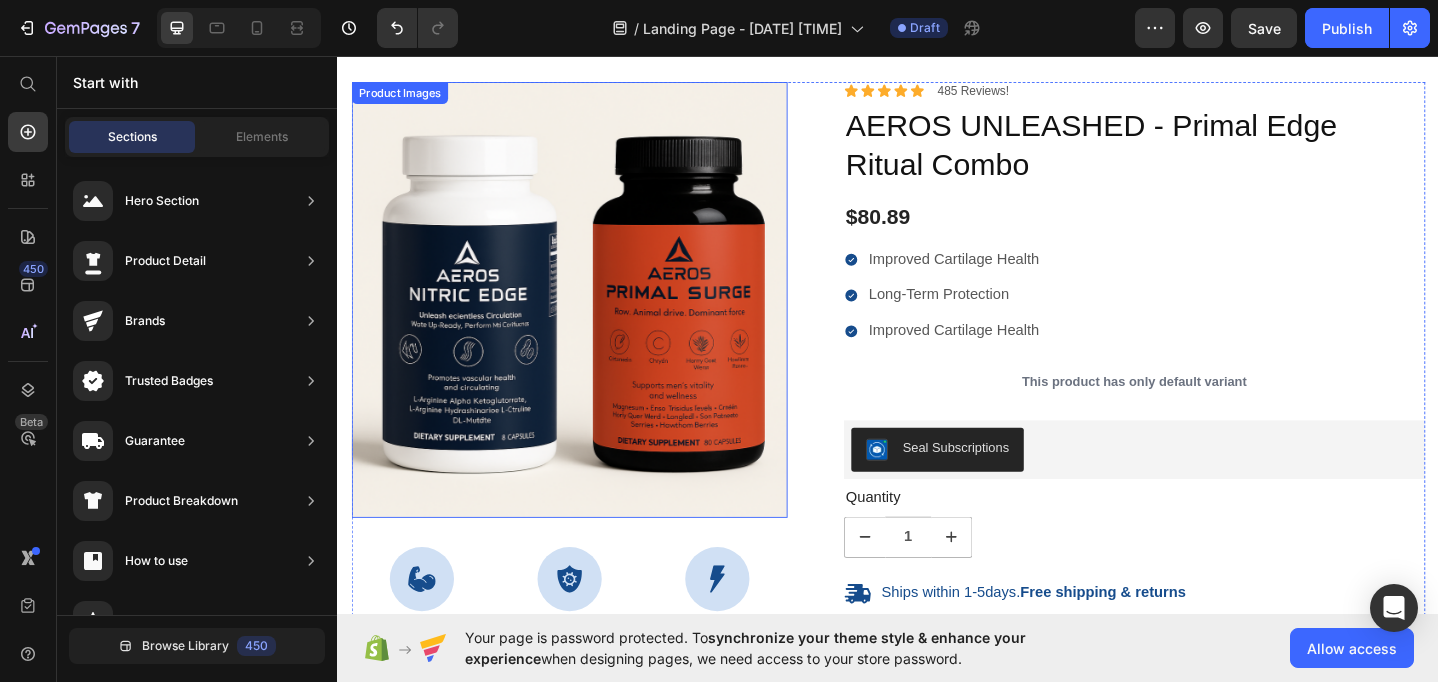 scroll, scrollTop: 0, scrollLeft: 0, axis: both 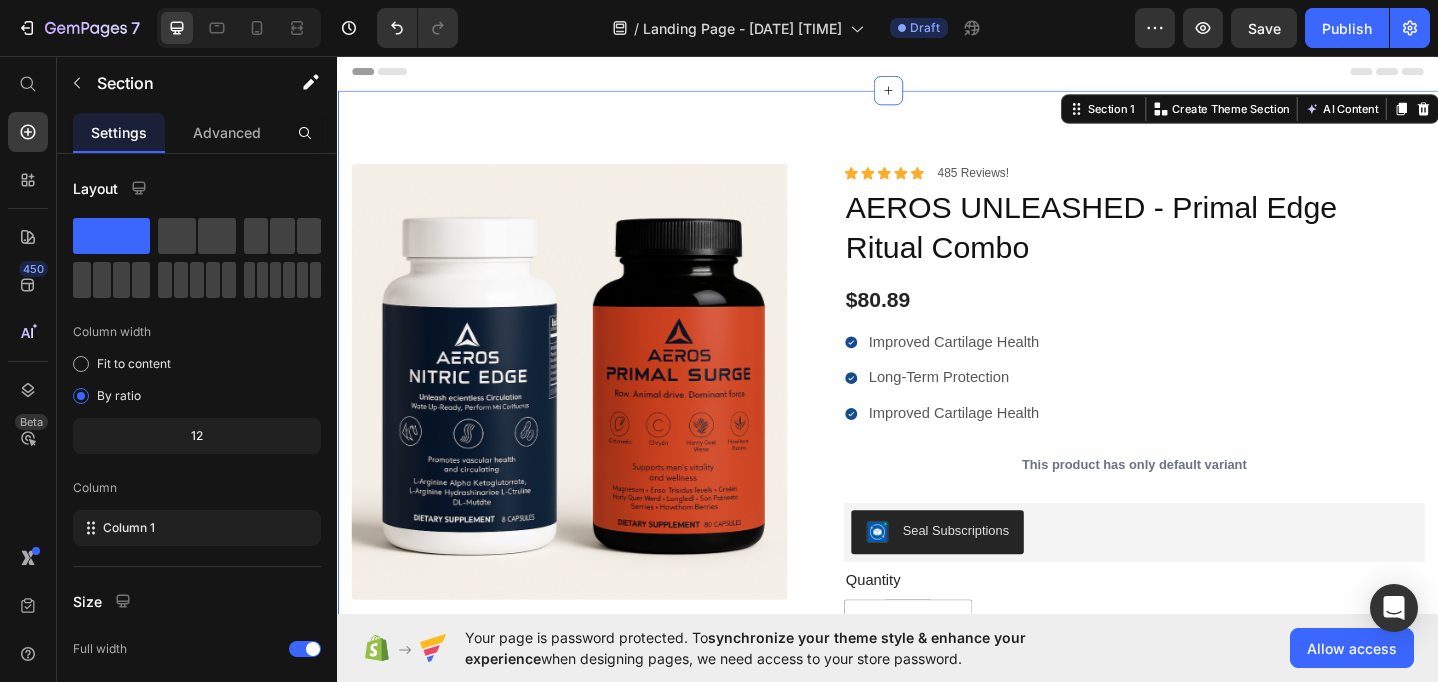 click on "100% Money-Back Guarantee Item List
60-Day Easy Returns Item List Row
Product Images
Icon Boosts immunity and defense Text Block
Icon Boosts immunity and defense Text Block
Icon Boosts immunity and defense Text Block Row Icon Icon Icon Icon Icon Icon List [FIRST] [LAST]. Text Block Row Verified Buyer Item List Row “At vero eos et accusamus et iusto odio dignissimos ducimus qui blanditiis praesentium voluptatum” Text Block Row Icon Icon Icon Icon Icon Icon List 485 Reviews! Text Block Row AEROS UNLEASHED - Primal Edge Ritual Combo Product Title $80.89 Product Price Improved Cartilage Health Long-Term Protection Improved Cartilage Health Item List This product has only default variant Product Variants & Swatches Seal Subscriptions Seal Subscriptions Quantity Text Block 1 Product Quantity
Ships within 1-5days.  Free shipping & returns Item List 1 Product Quantity Add to cart Row" at bounding box center (937, 609) 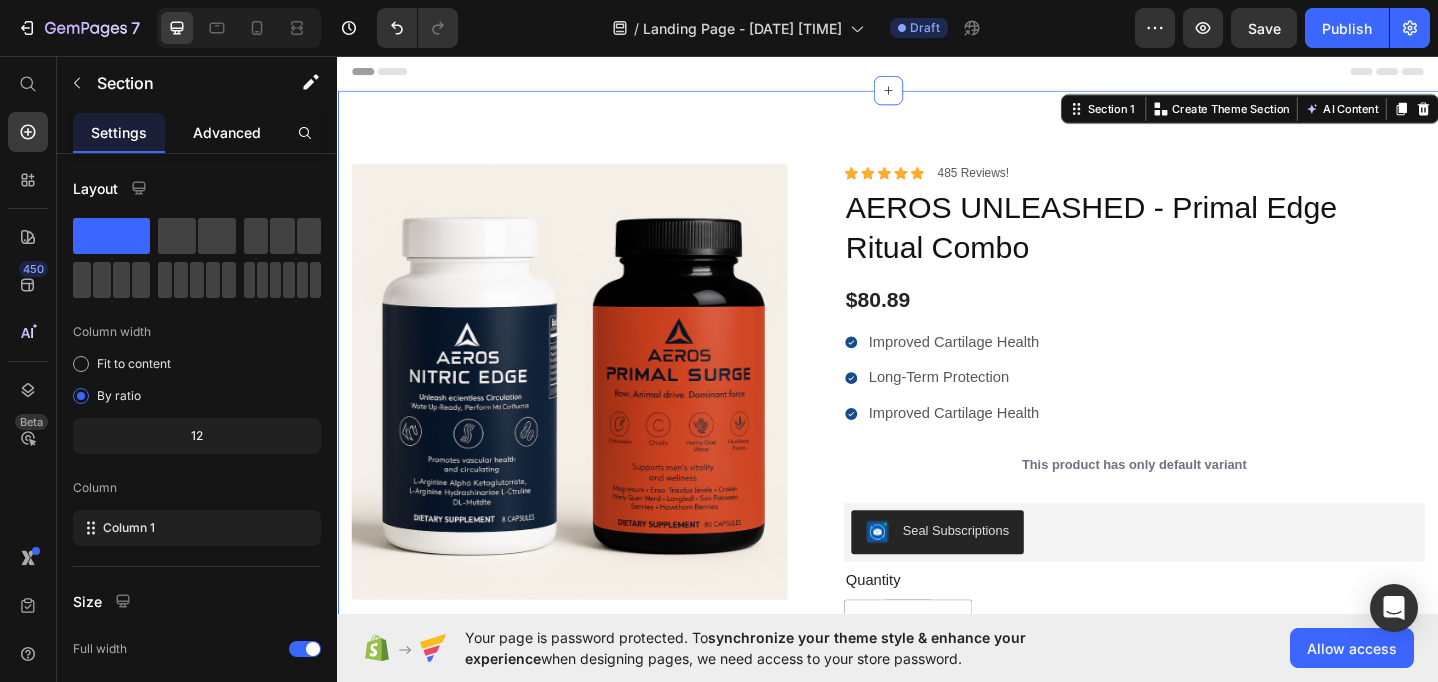 click on "Advanced" at bounding box center [227, 132] 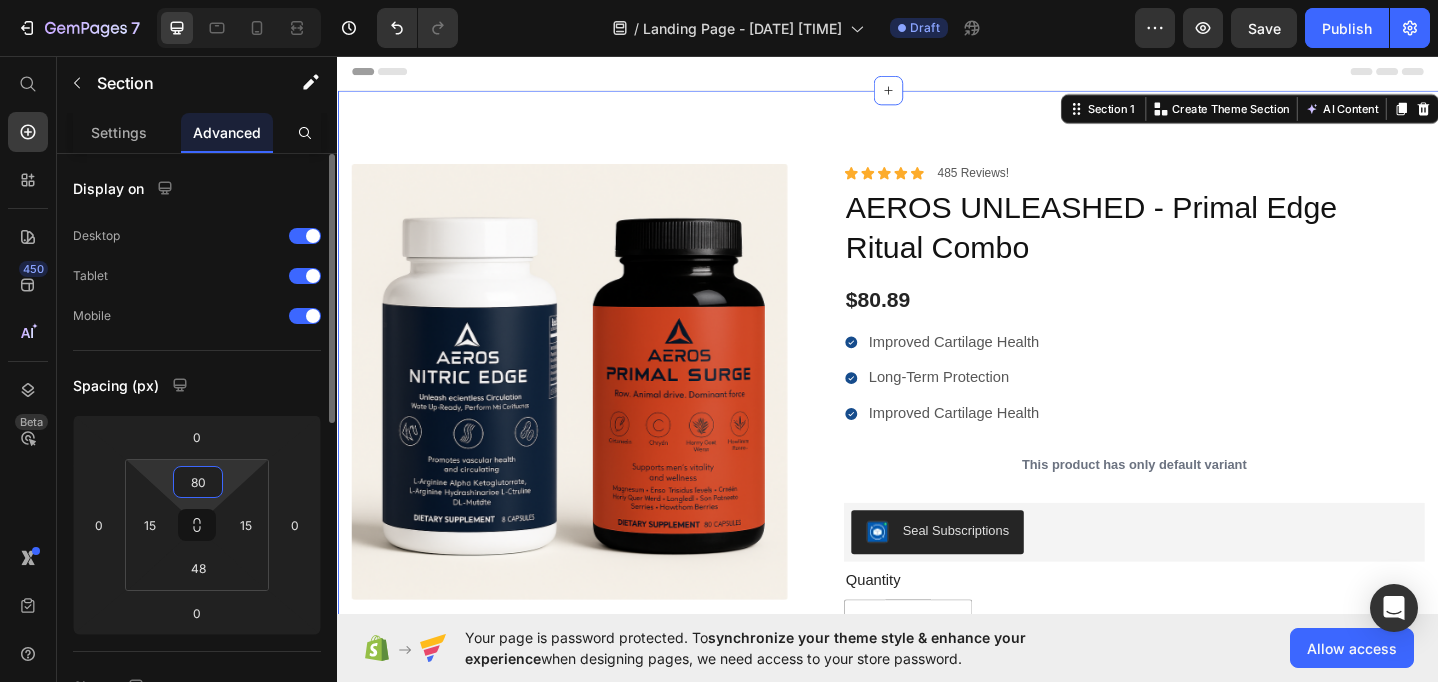 click on "80" at bounding box center (198, 482) 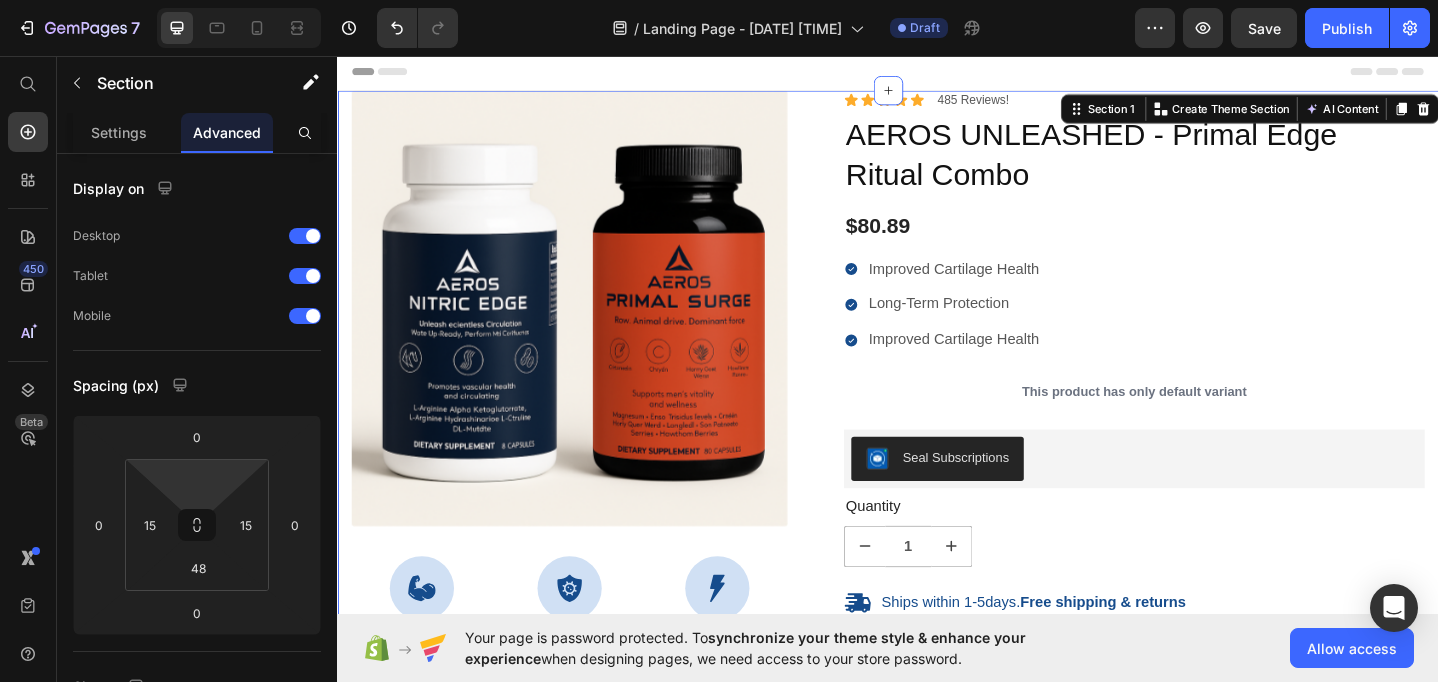 type on "0" 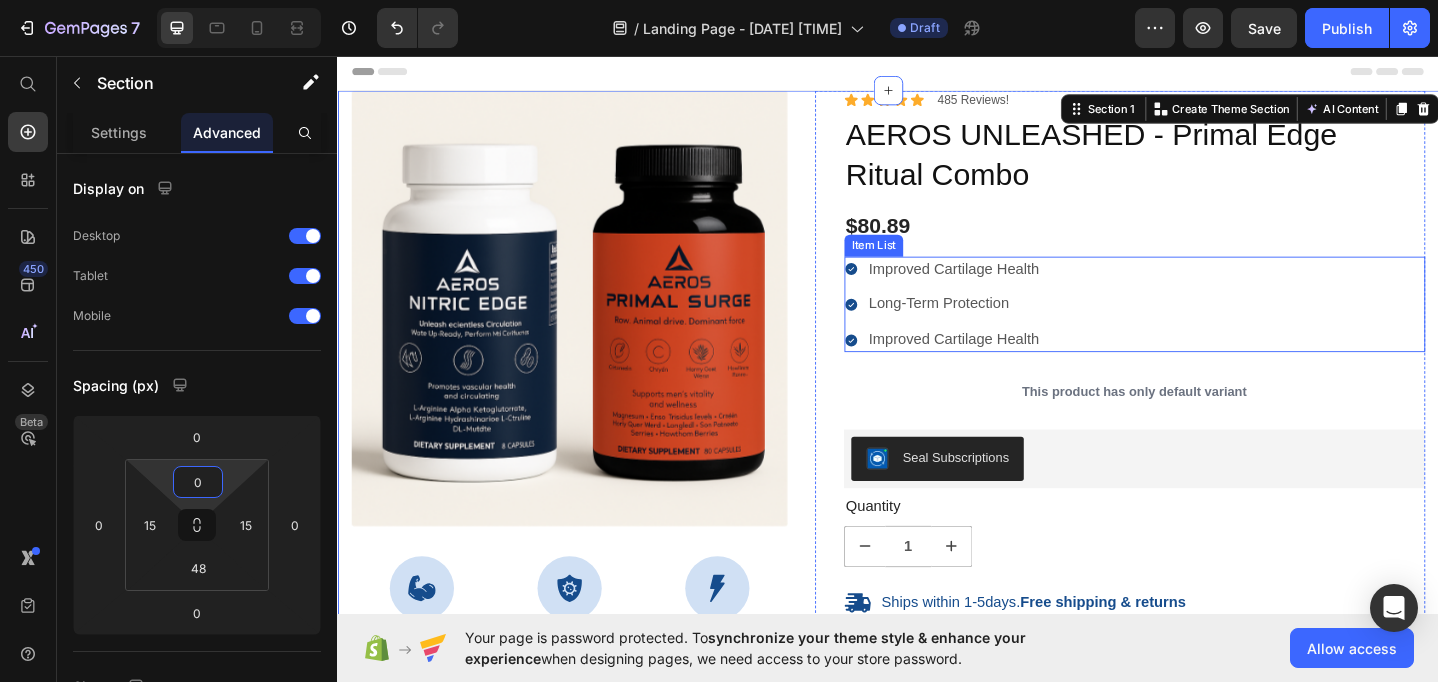 click on "Improved Cartilage Health" at bounding box center [1009, 288] 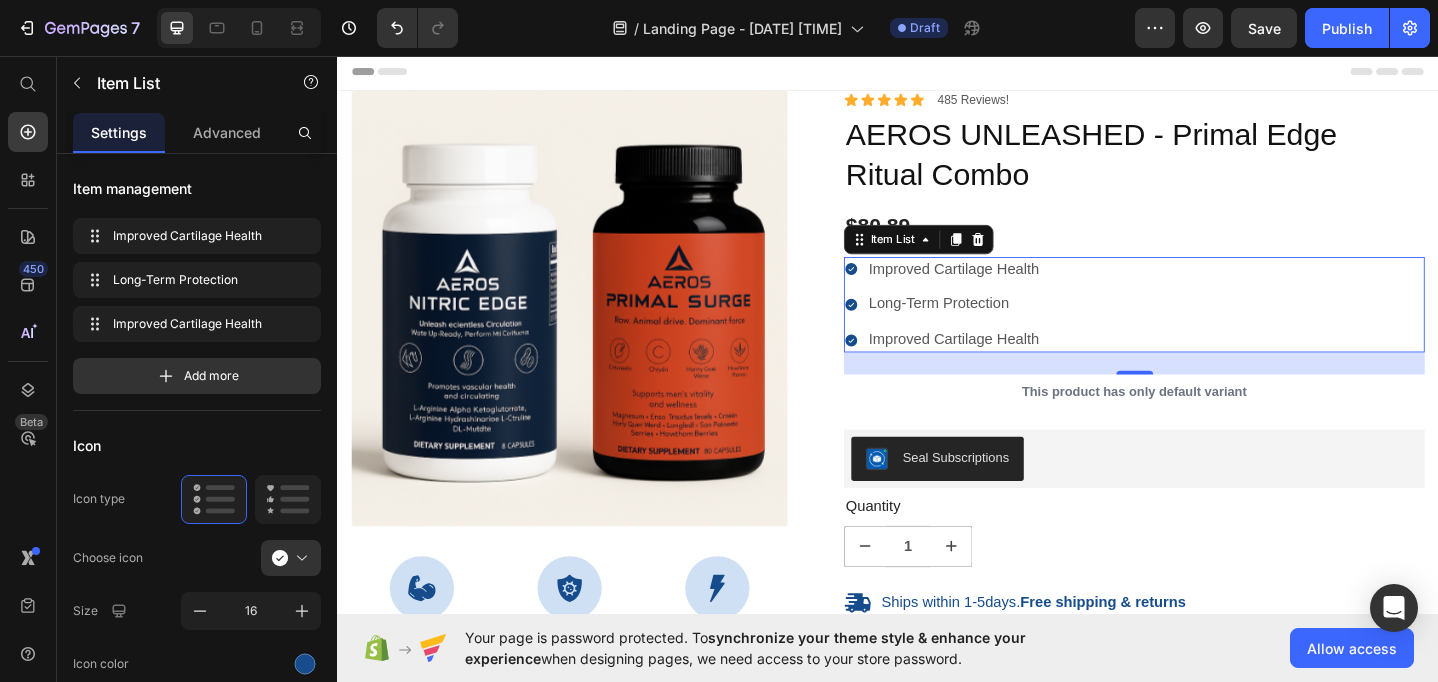 click on "Improved Cartilage Health" at bounding box center (1009, 288) 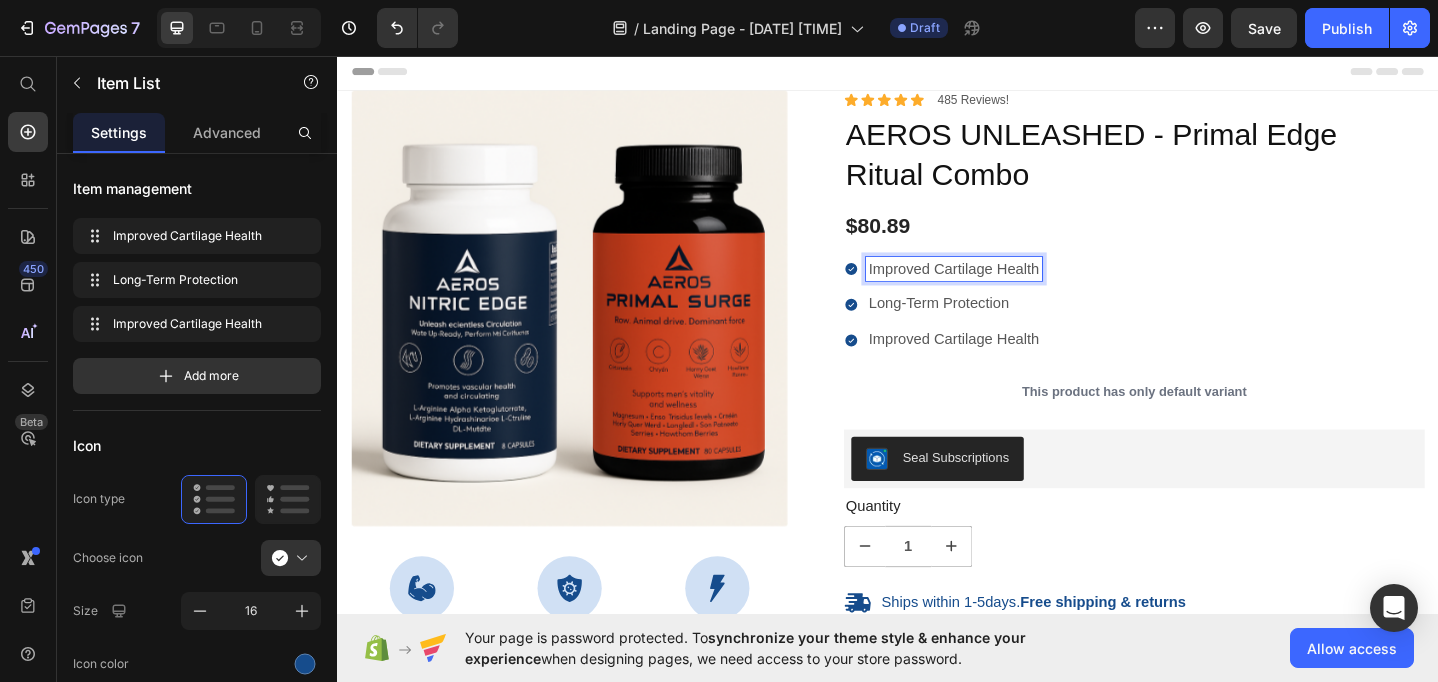 click on "Improved Cartilage Health" at bounding box center [1009, 288] 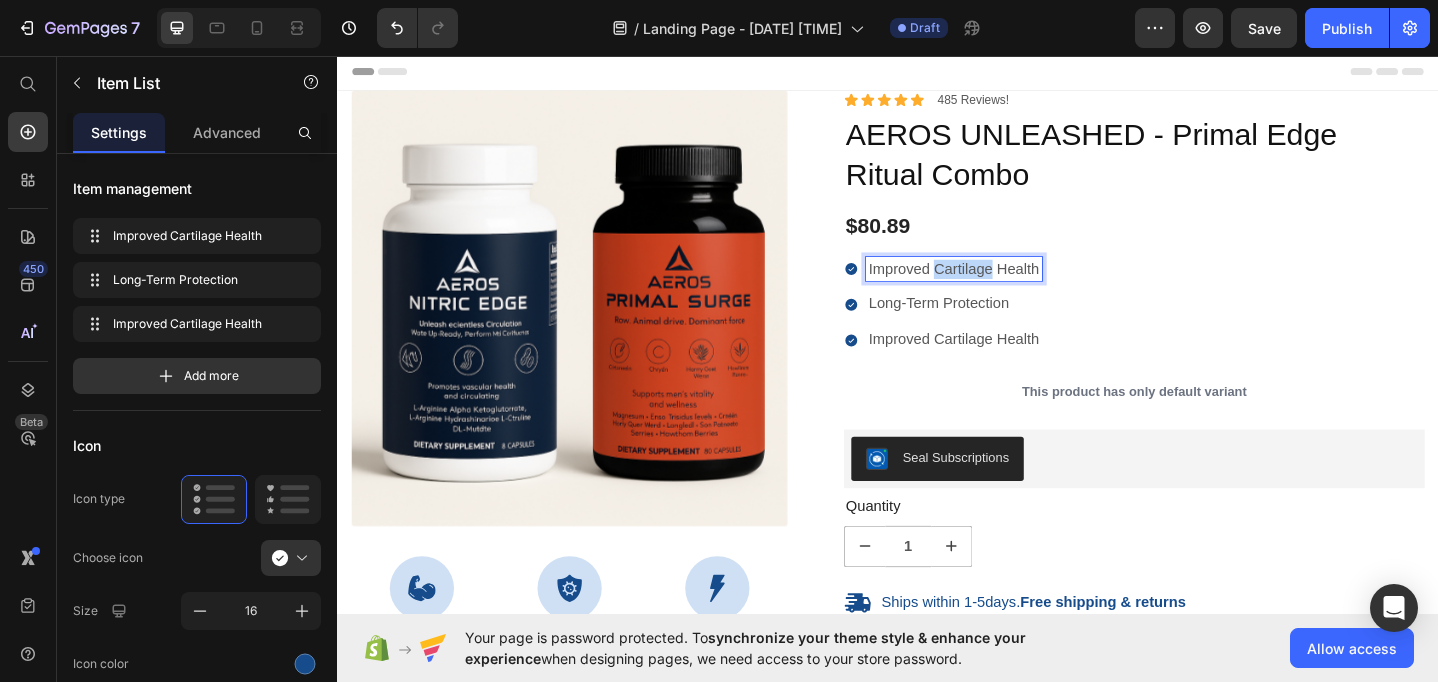 click on "Improved Cartilage Health" at bounding box center [1009, 288] 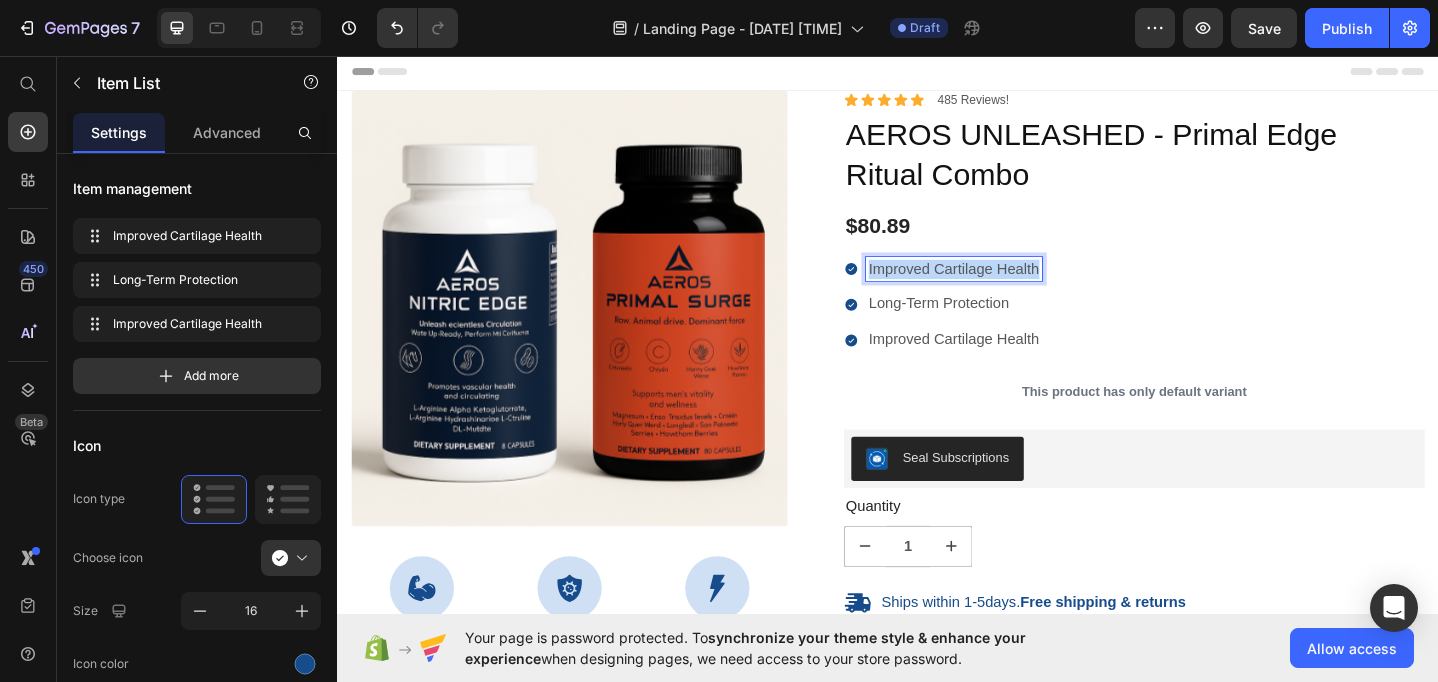 click on "Improved Cartilage Health" at bounding box center [1009, 288] 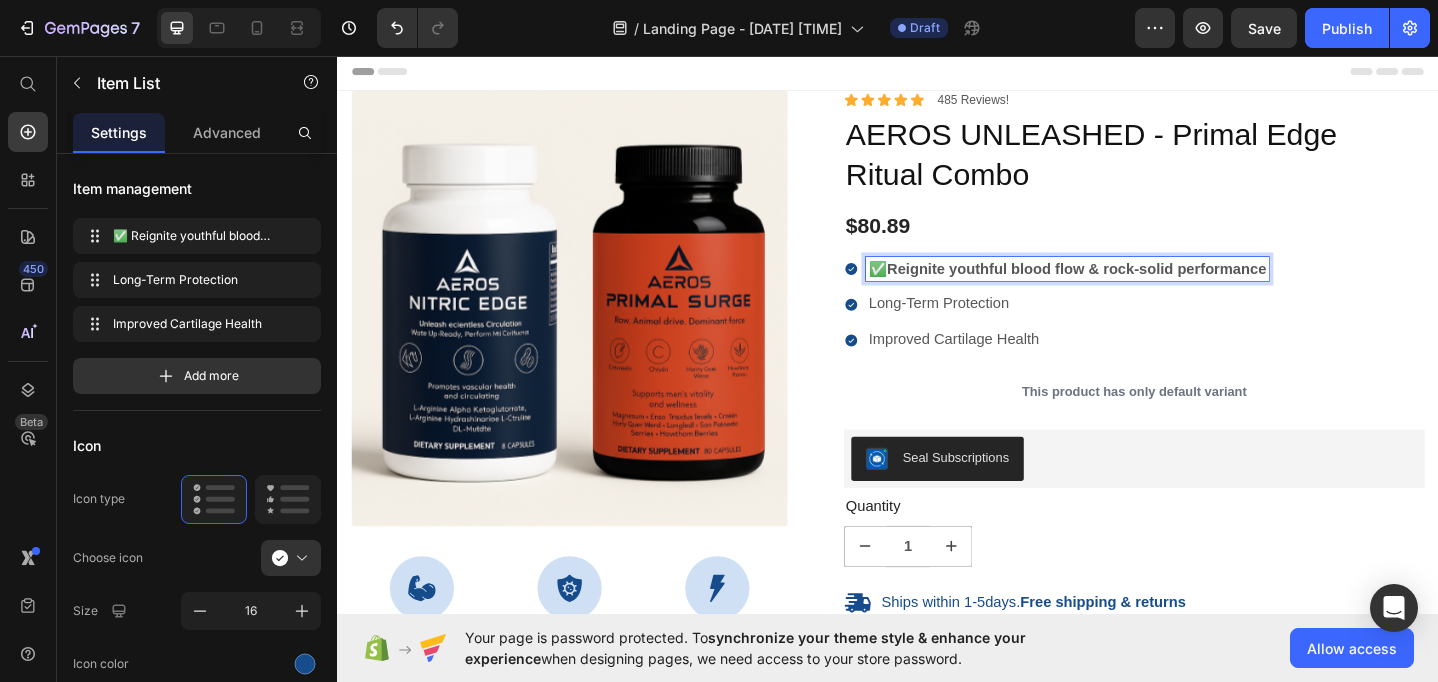 click on "✅  Reignite youthful blood flow & rock-solid performance" at bounding box center [1132, 288] 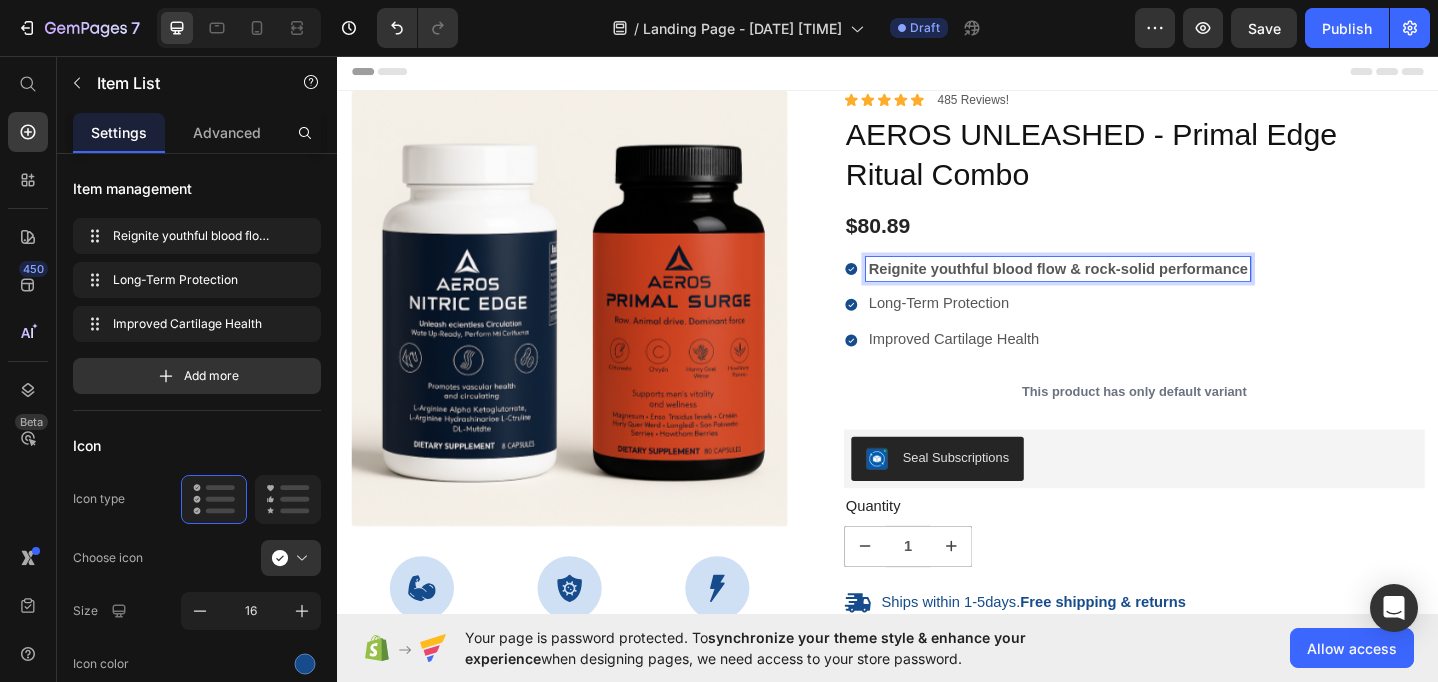 click on "Long-Term Protection" at bounding box center [1122, 326] 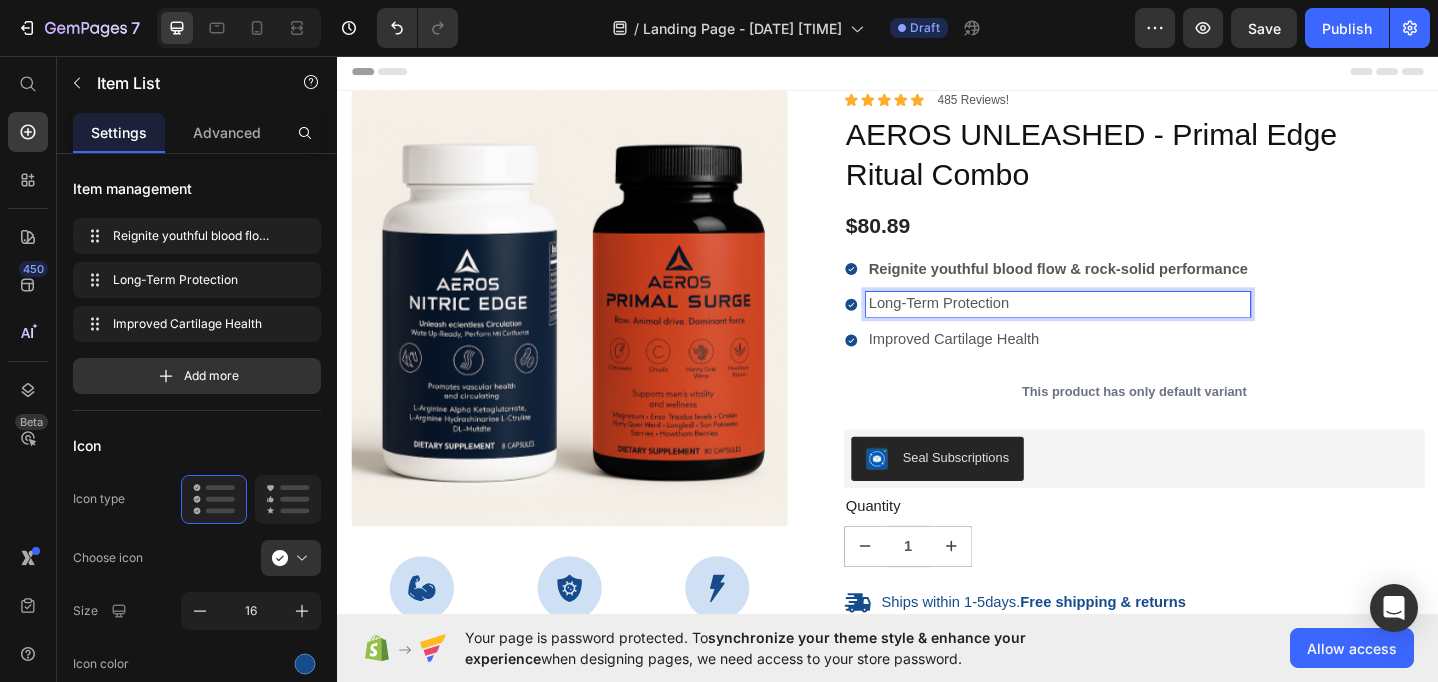 click on "Long-Term Protection" at bounding box center [1122, 326] 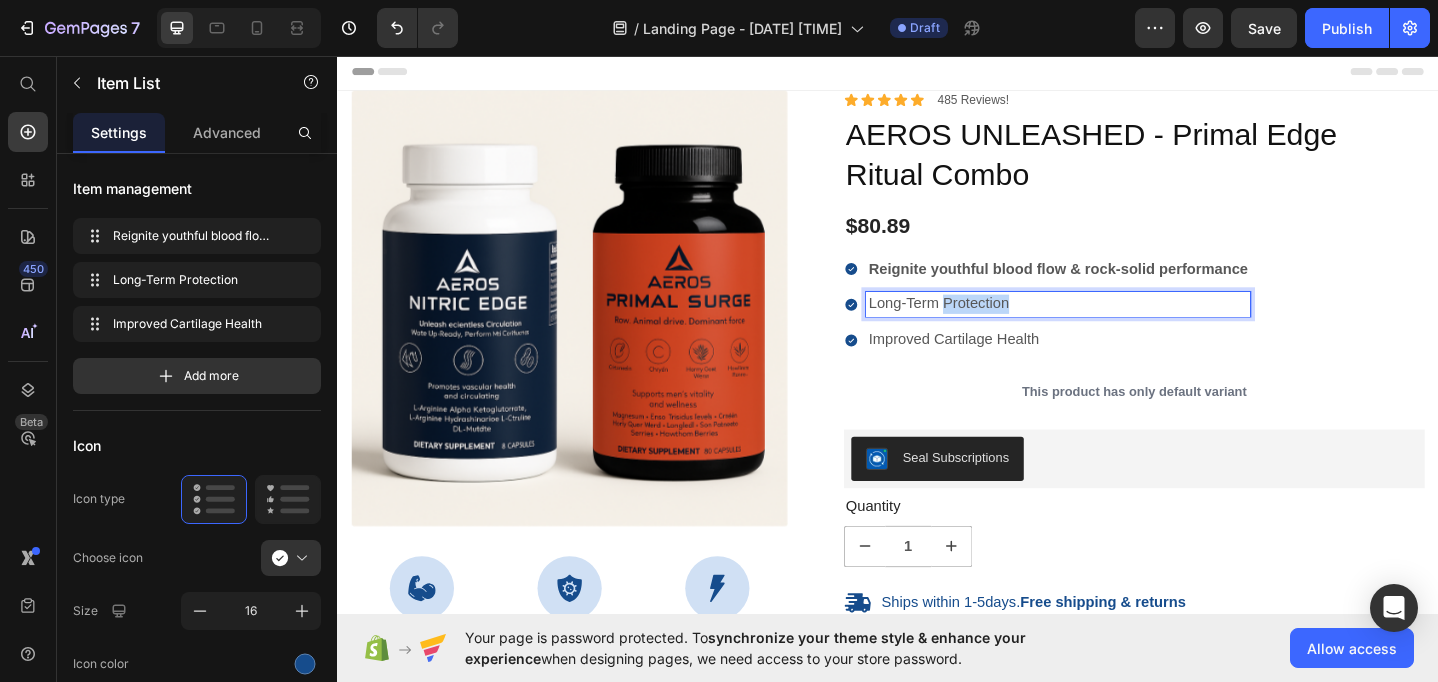 click on "Long-Term Protection" at bounding box center [1122, 326] 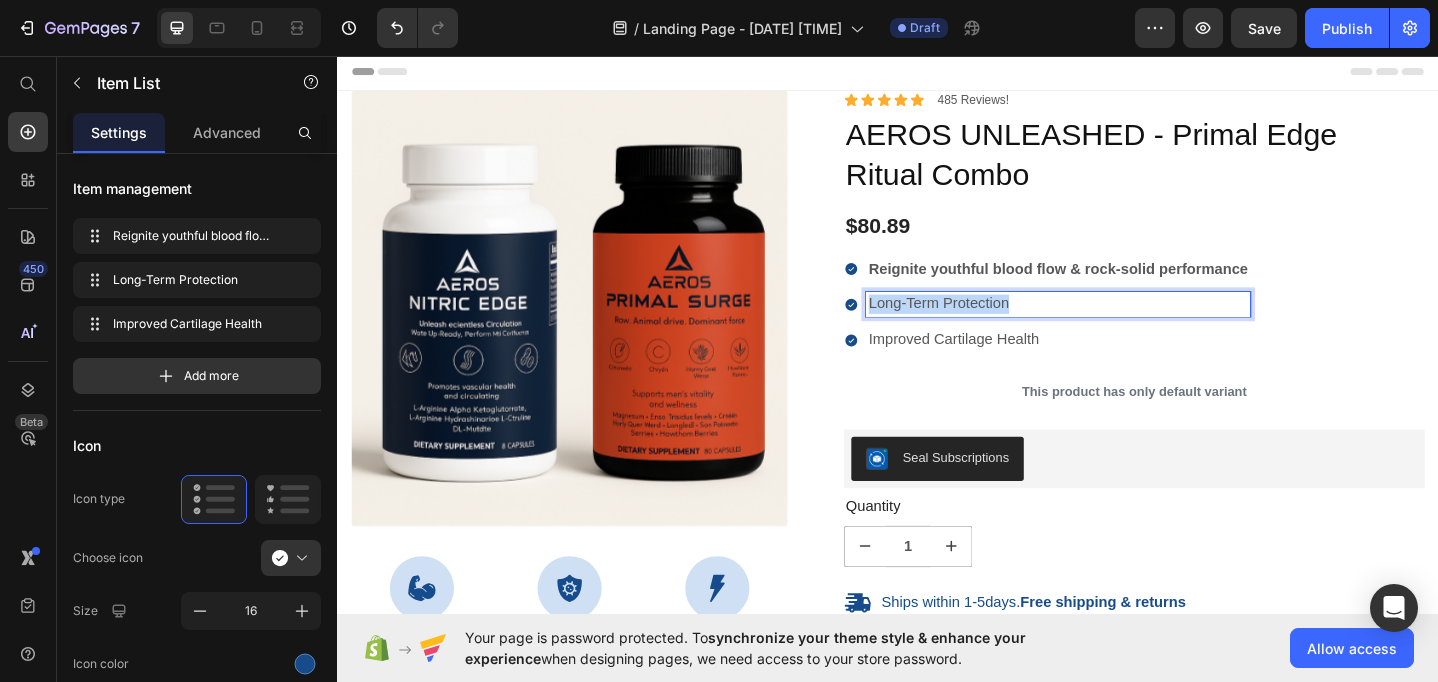 click on "Long-Term Protection" at bounding box center [1122, 326] 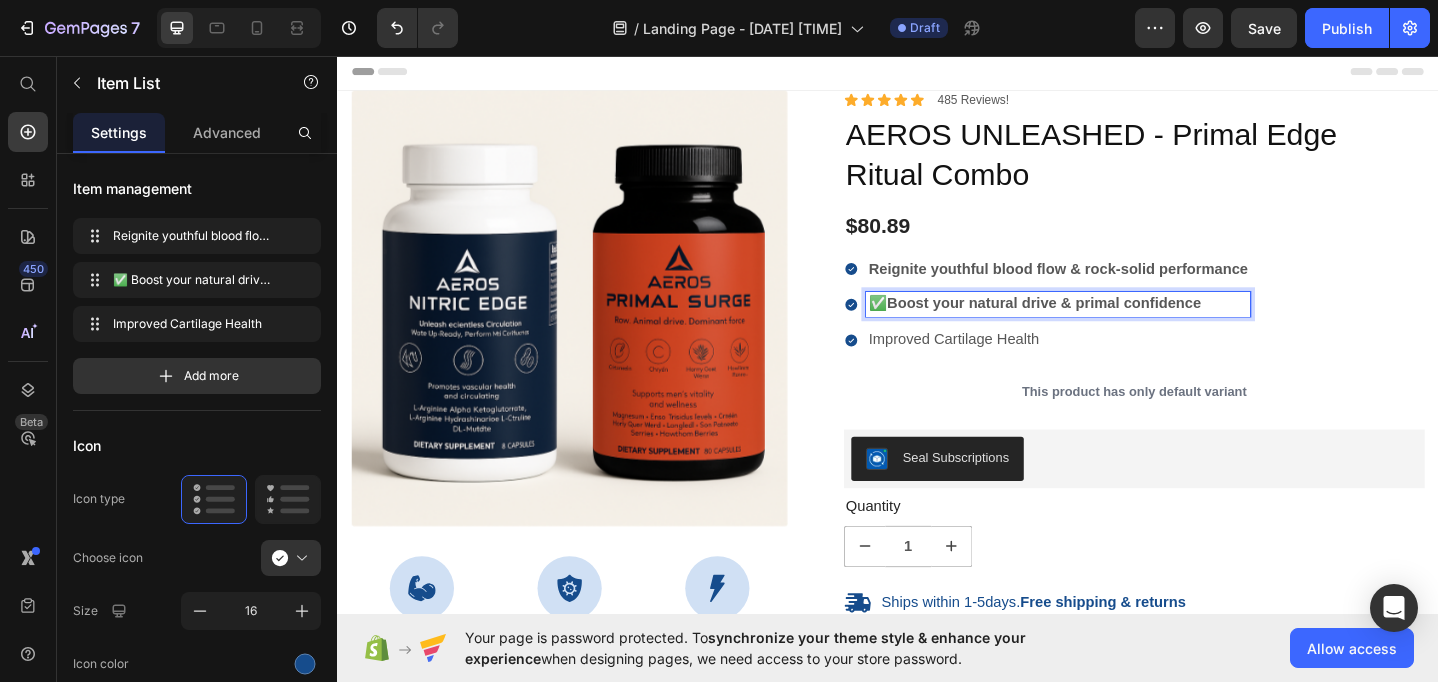 click on "Boost your natural drive & primal confidence" at bounding box center (1107, 325) 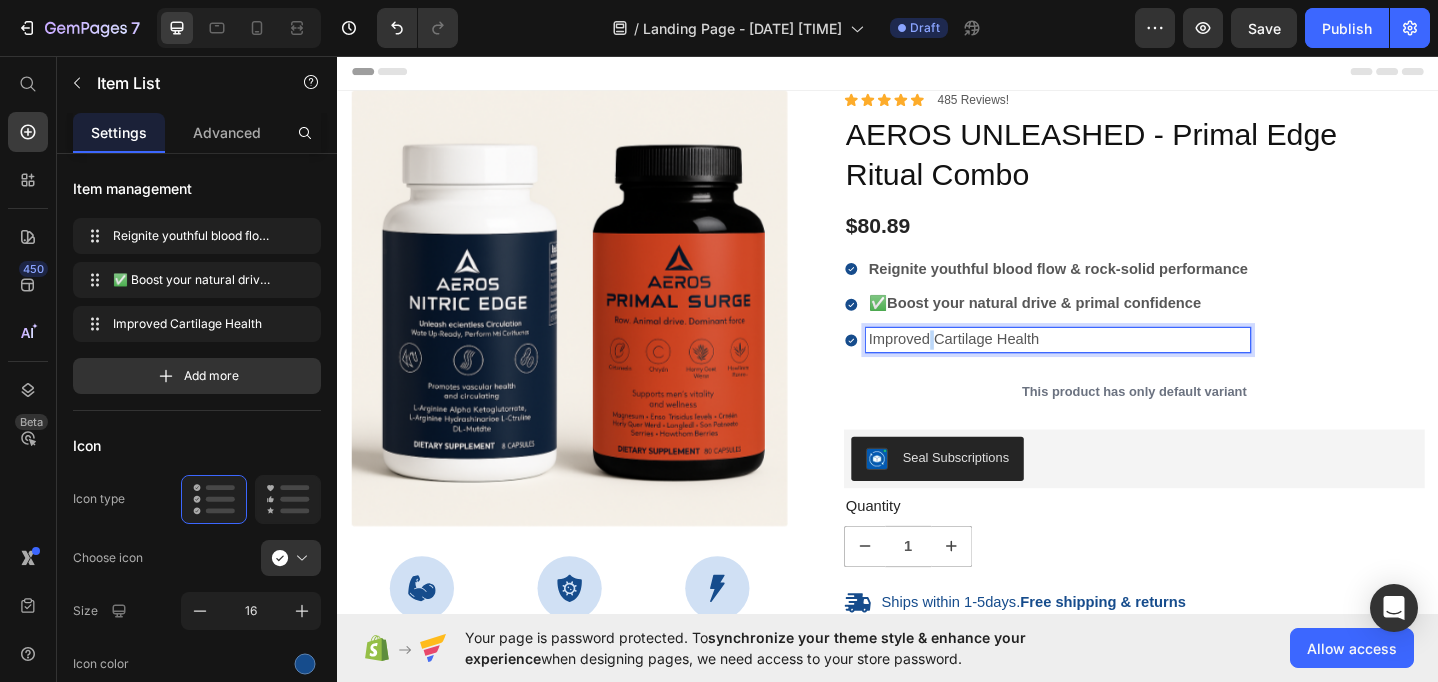 click on "Improved Cartilage Health" at bounding box center [1122, 365] 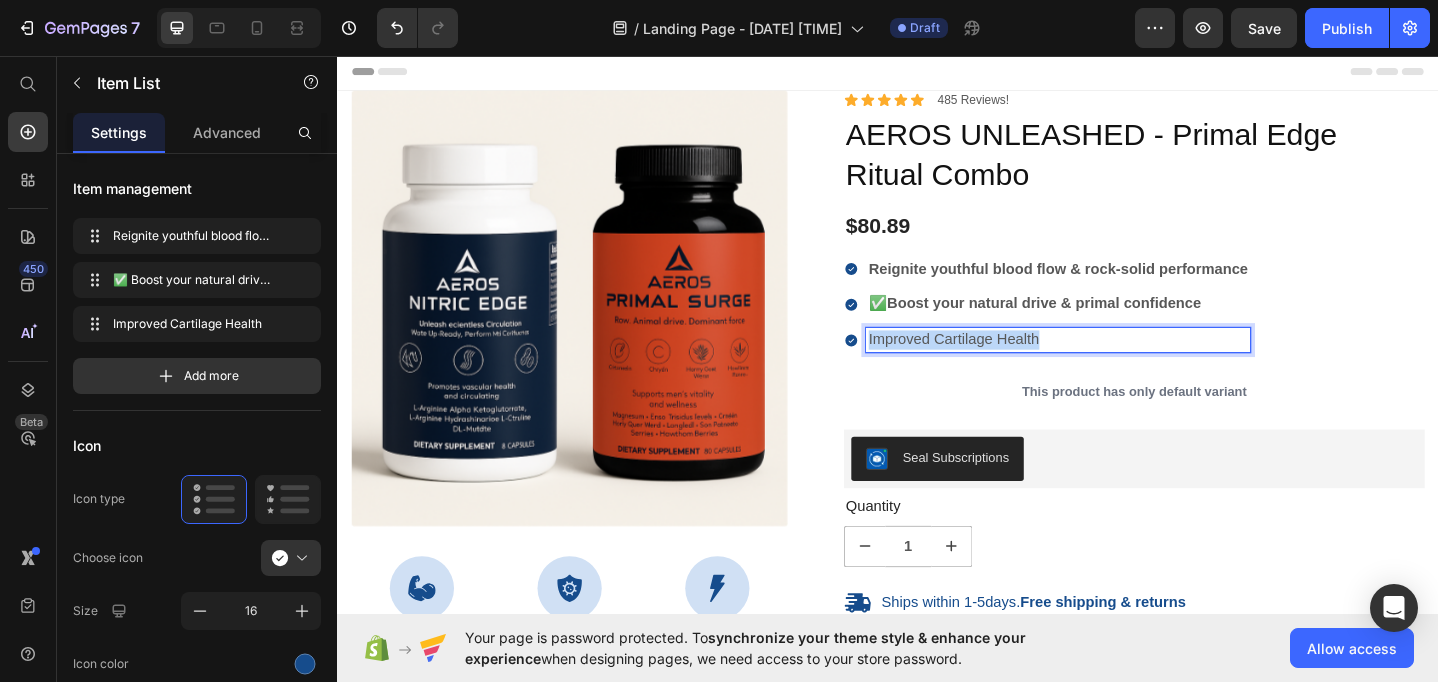 click on "Improved Cartilage Health" at bounding box center [1122, 365] 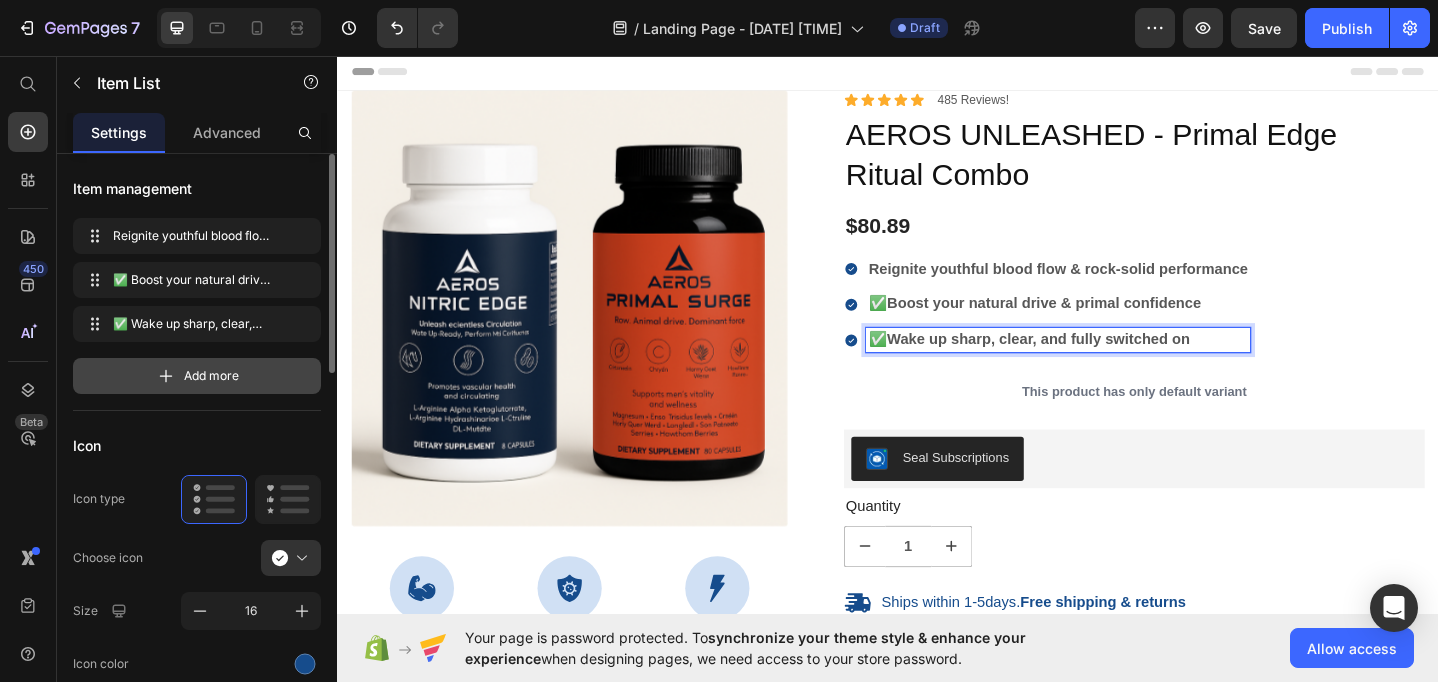 click on "Add more" at bounding box center (211, 376) 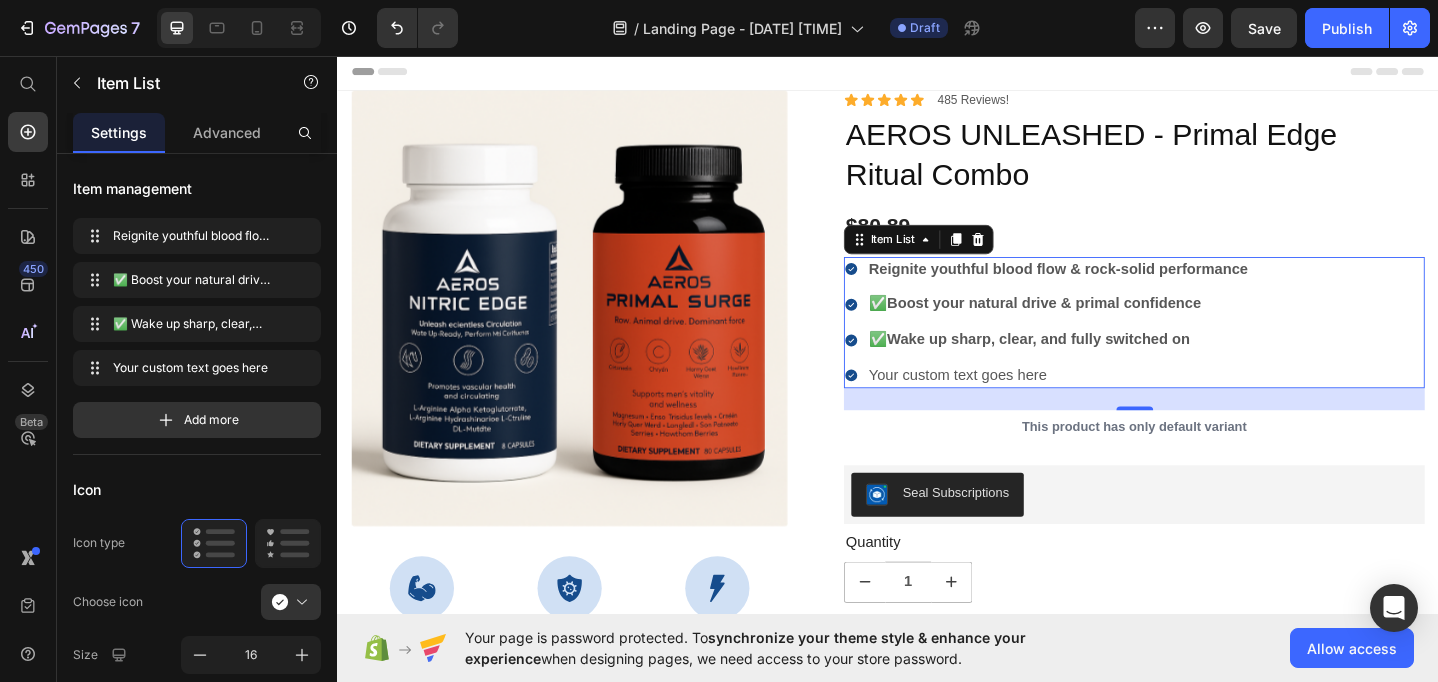 click on "Your custom text goes here" at bounding box center [1122, 404] 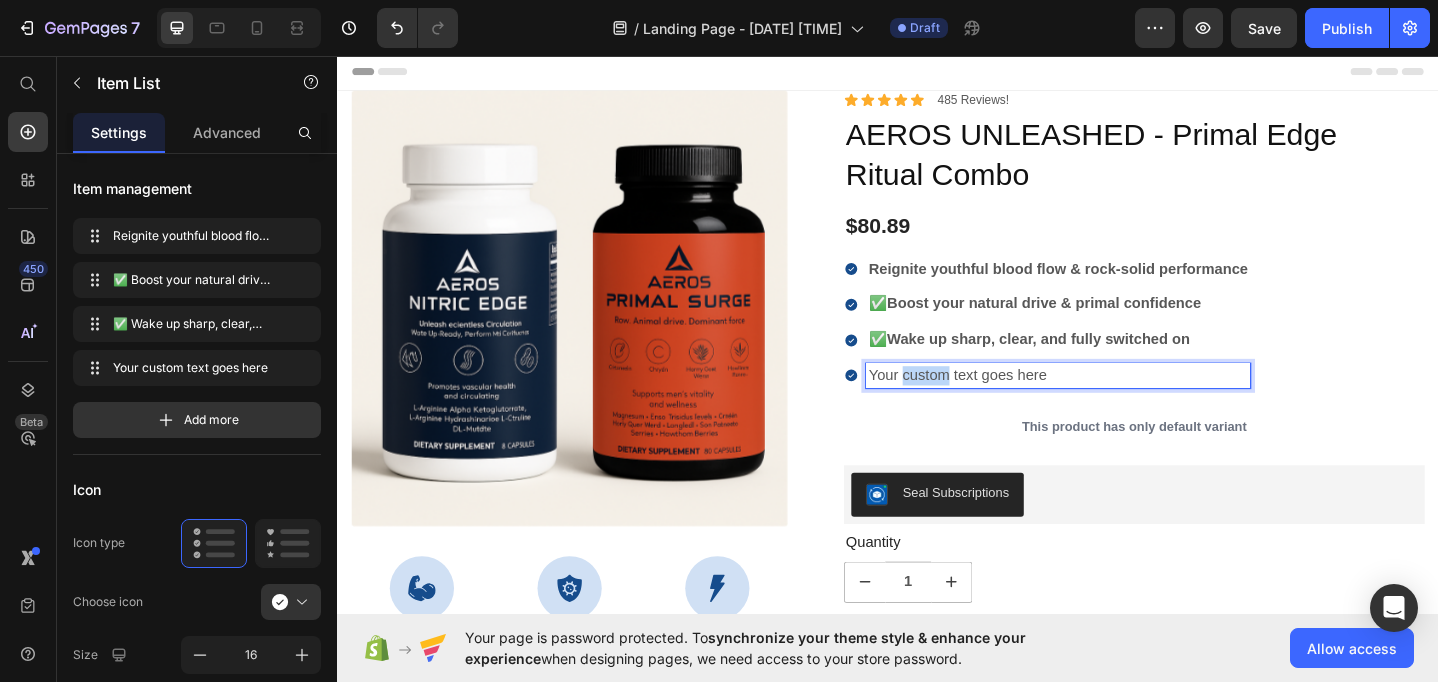 click on "Your custom text goes here" at bounding box center [1122, 404] 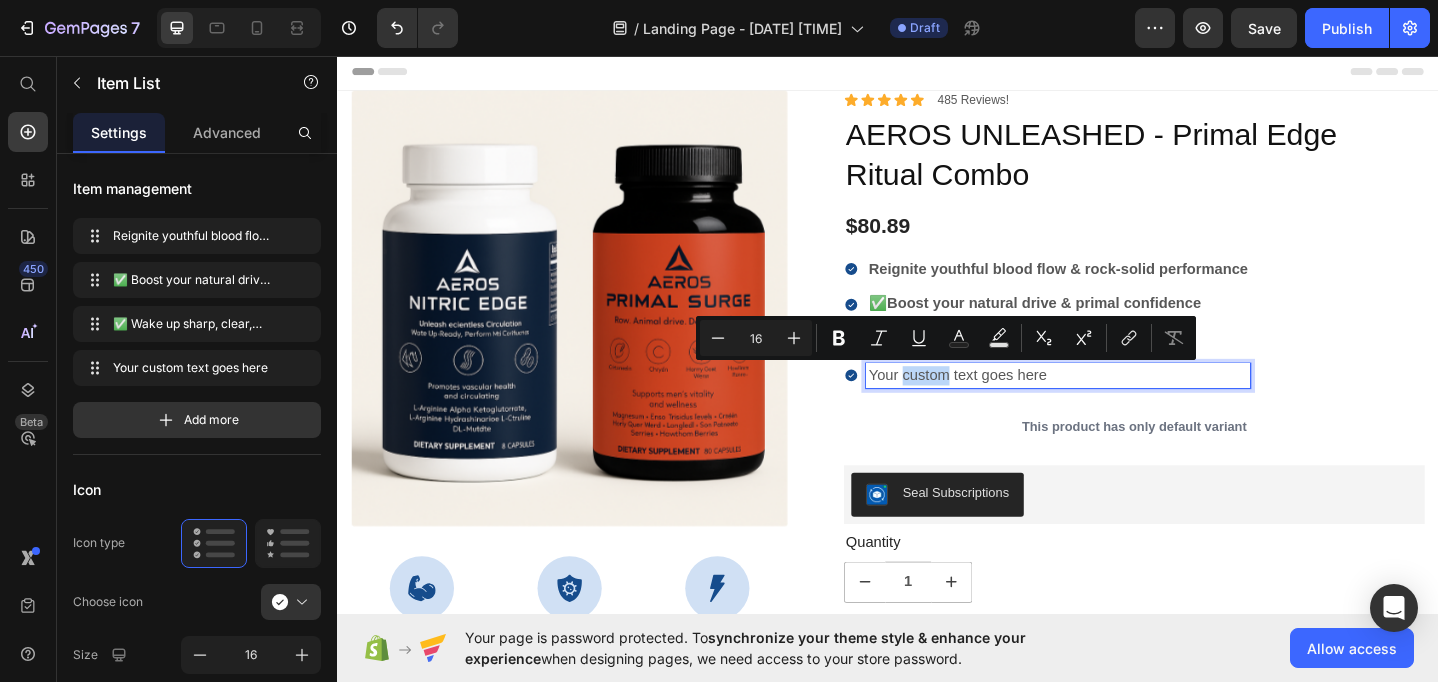 click on "Your custom text goes here" at bounding box center [1122, 404] 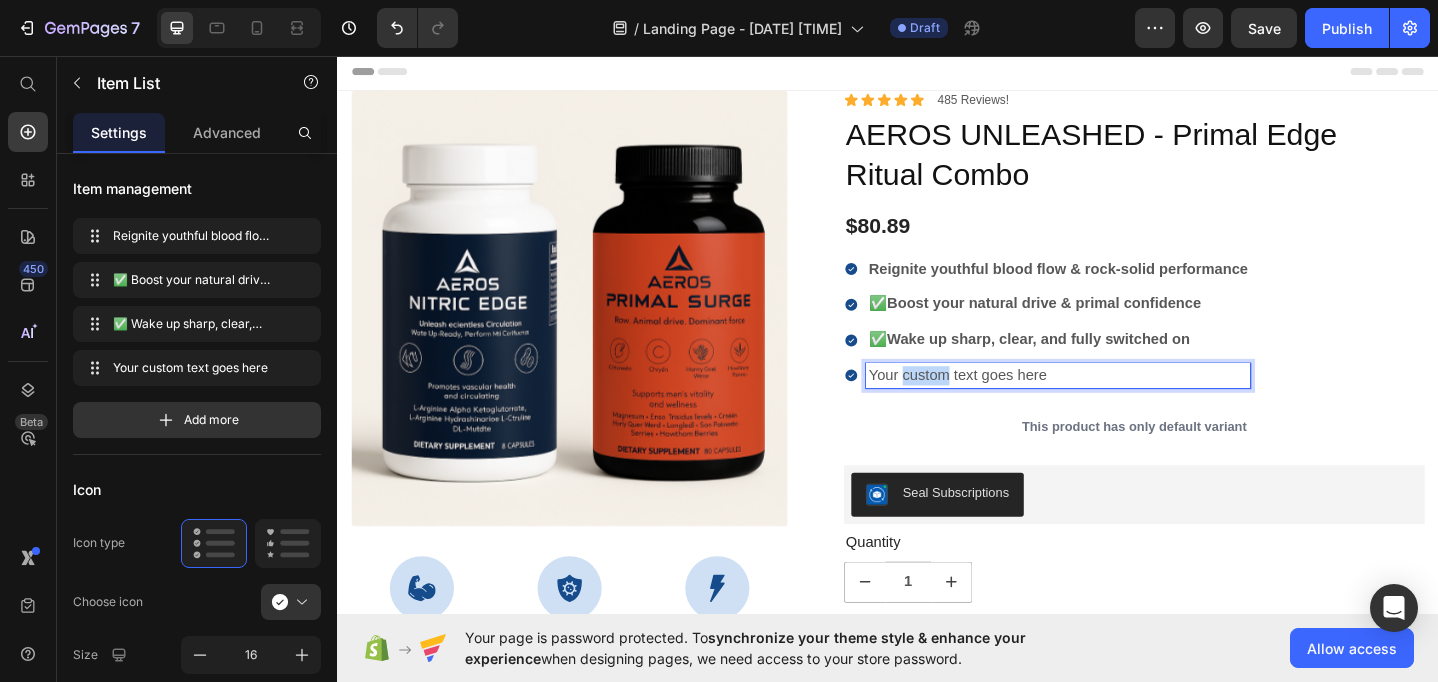 click on "Your custom text goes here" at bounding box center [1122, 404] 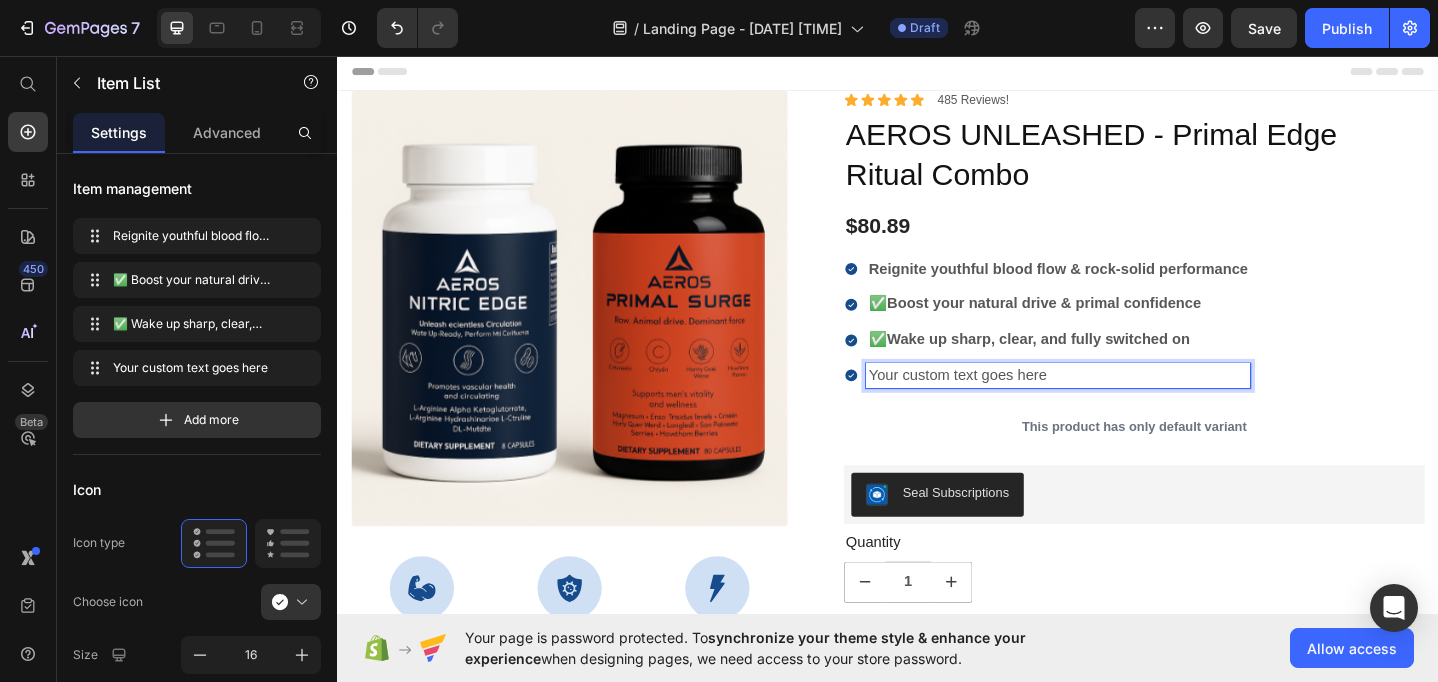 click on "Your custom text goes here" at bounding box center [1122, 404] 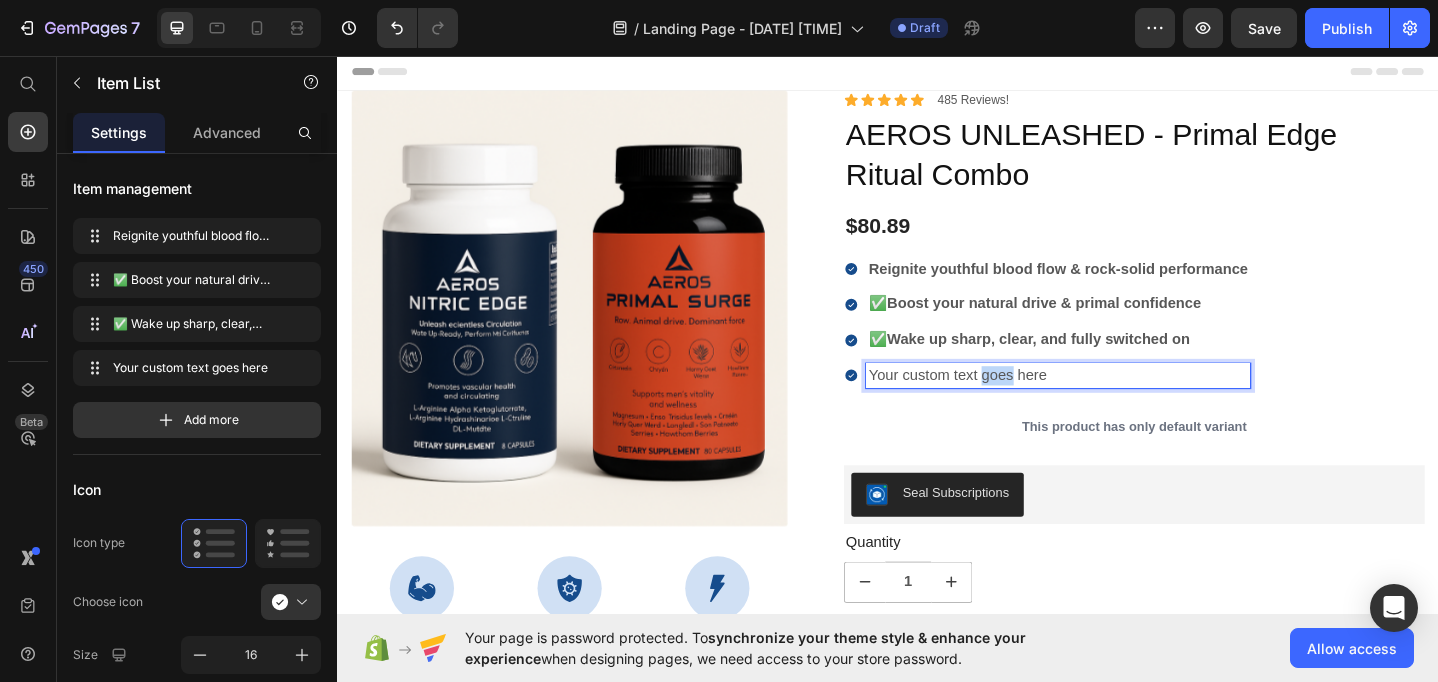 click on "Your custom text goes here" at bounding box center (1122, 404) 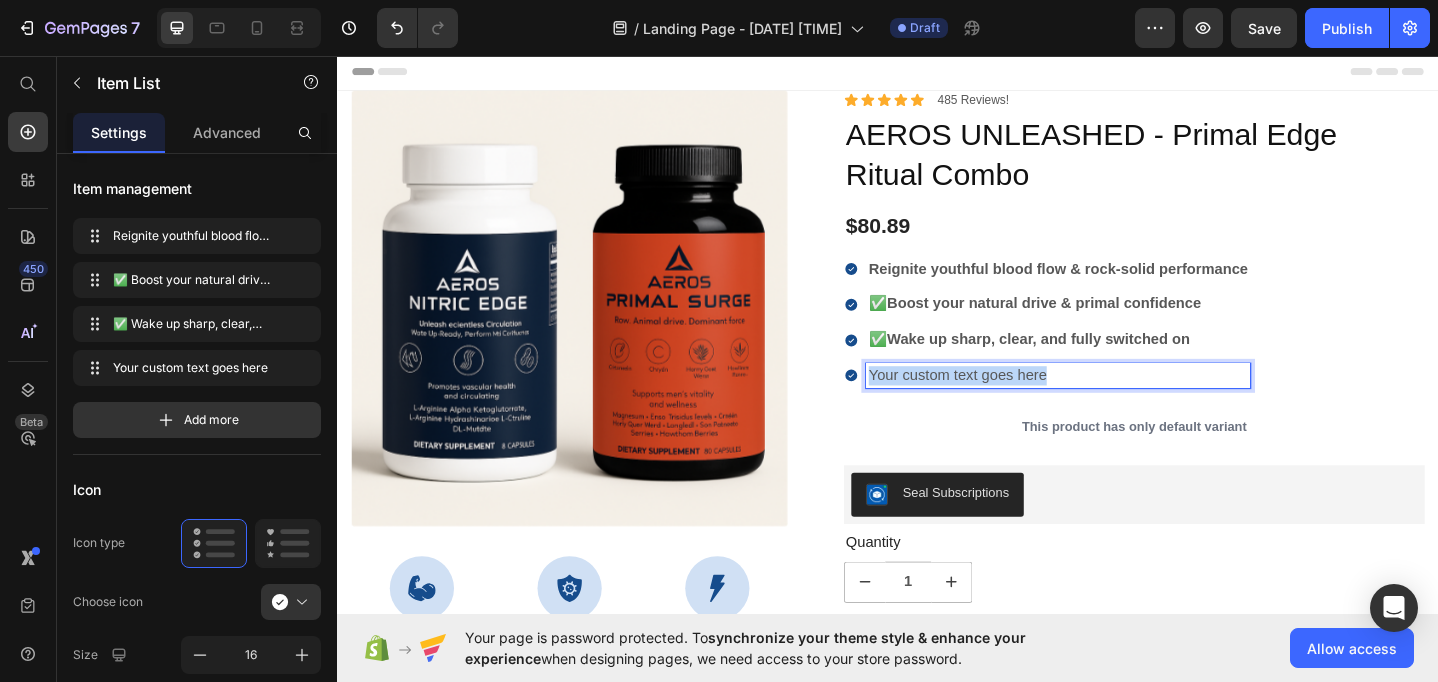 click on "Your custom text goes here" at bounding box center [1122, 404] 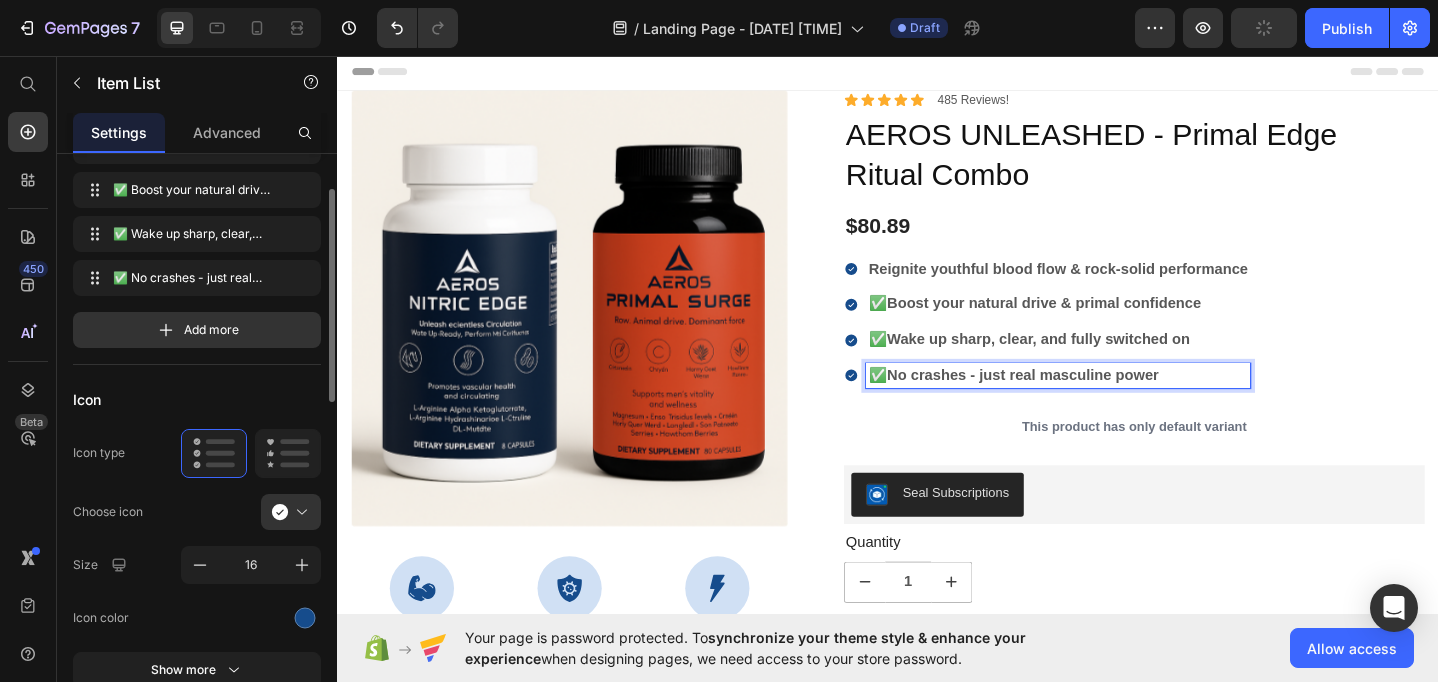 scroll, scrollTop: 92, scrollLeft: 0, axis: vertical 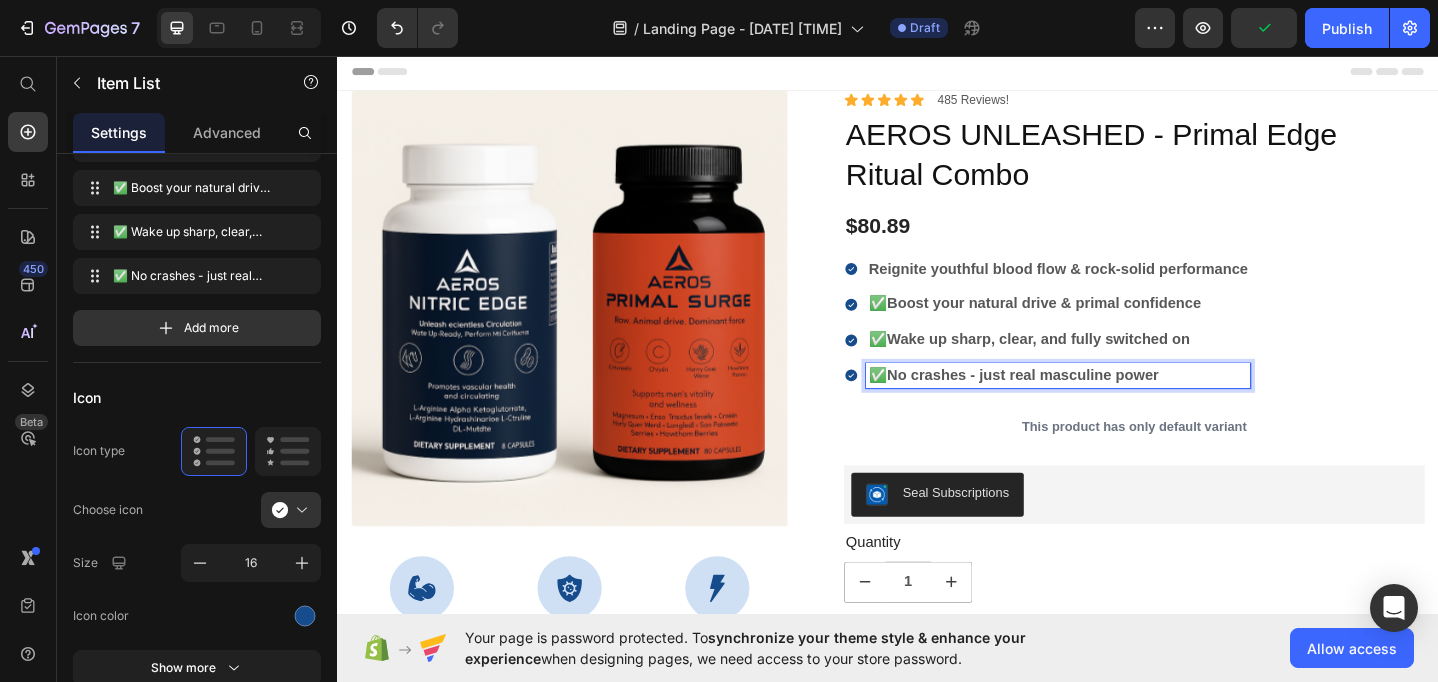 click on "Reignite youthful blood flow & rock-solid performance ✅  Boost your natural drive & primal confidence ✅  Wake up sharp, clear, and fully switched on ✅  No crashes - just real masculine power" at bounding box center [1205, 346] 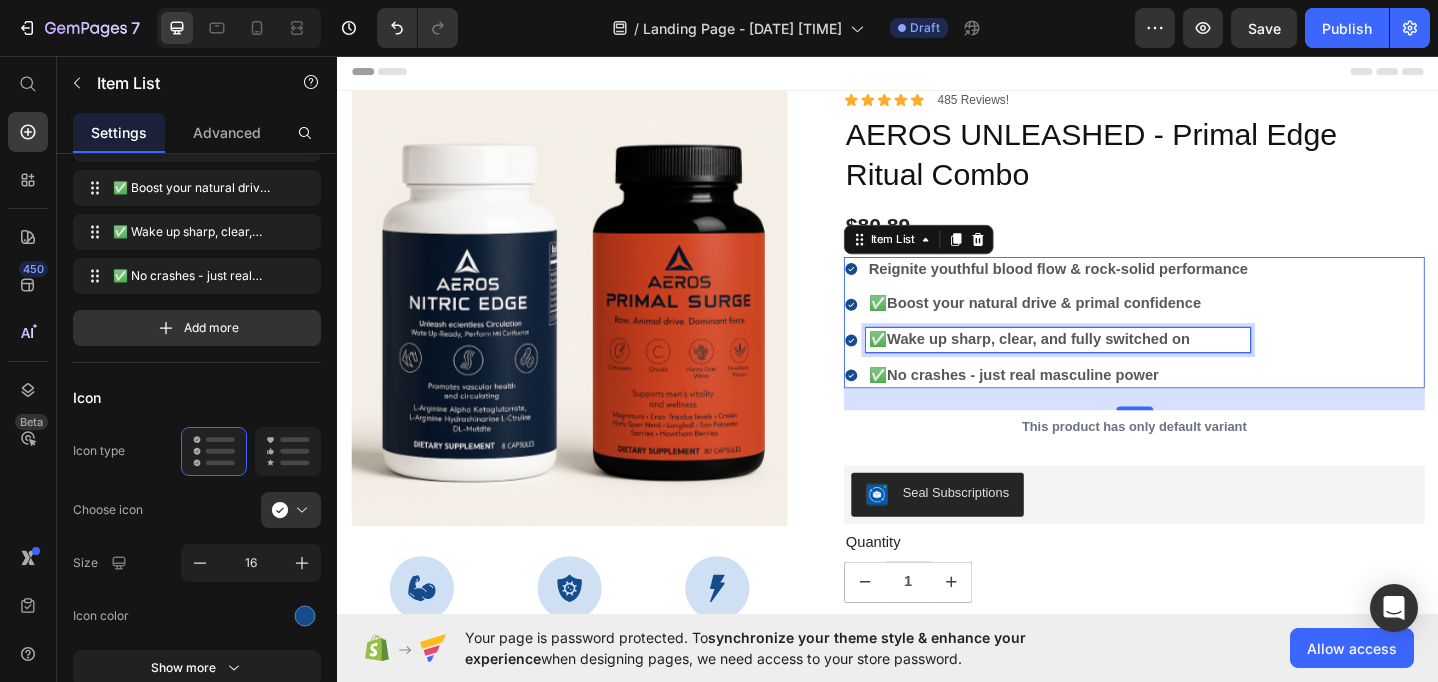 click on "✅  Wake up sharp, clear, and fully switched on" at bounding box center [1122, 365] 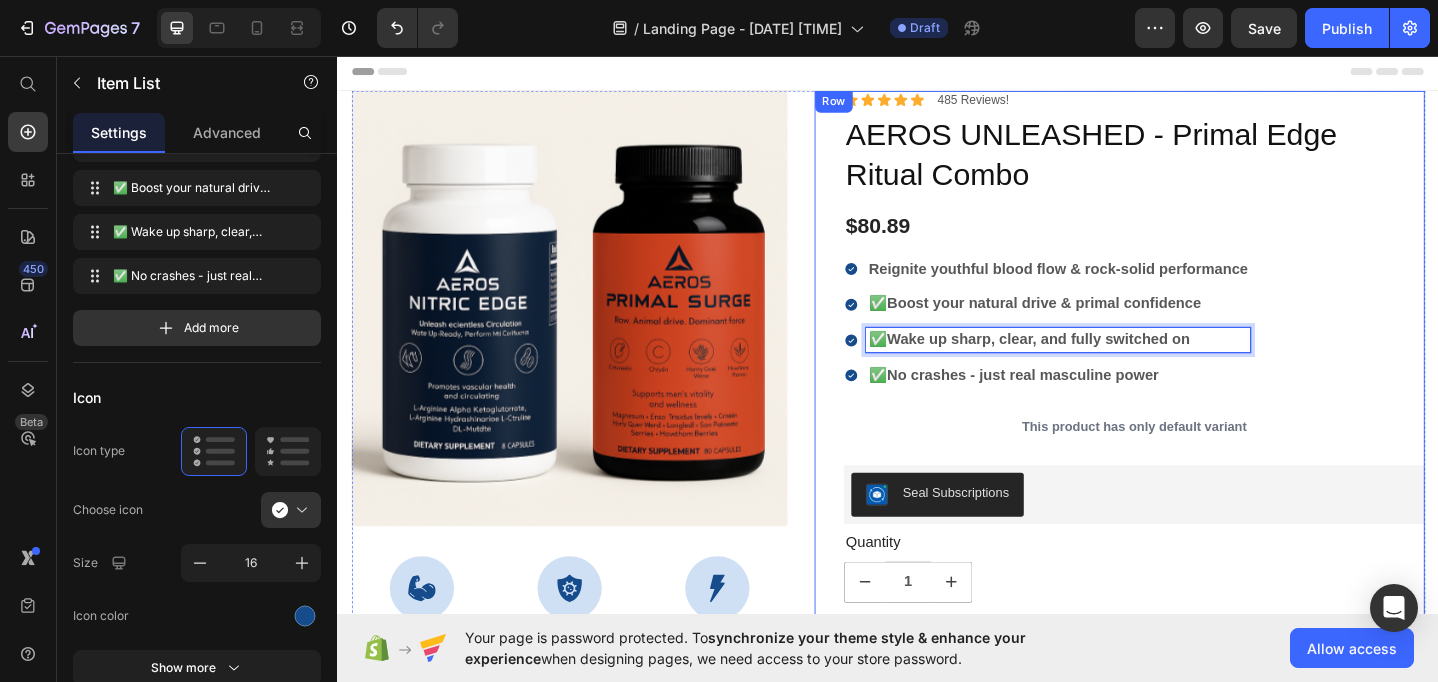 click on "Icon Icon Icon Icon Icon Icon List 485 Reviews! Text Block Row AEROS UNLEASHED - Primal Edge Ritual Combo Product Title $80.89 Product Price Reignite youthful blood flow & rock-solid performance ✅  Boost your natural drive & primal confidence ✅  Wake up sharp, clear, and fully switched on ✅  No crashes - just real masculine power Item List   24 This product has only default variant Product Variants & Swatches Seal Subscriptions Seal Subscriptions Quantity Text Block 1 Product Quantity
Ships within 1-5days.  Free shipping & returns Item List 1 Product Quantity Add to cart Add to Cart Row
100% Money-Back Guarantee Item List
30-Day Easy Returns and Exchanges Item List Row
Description
Label Directions
Supplement Facts Accordion" at bounding box center [1205, 548] 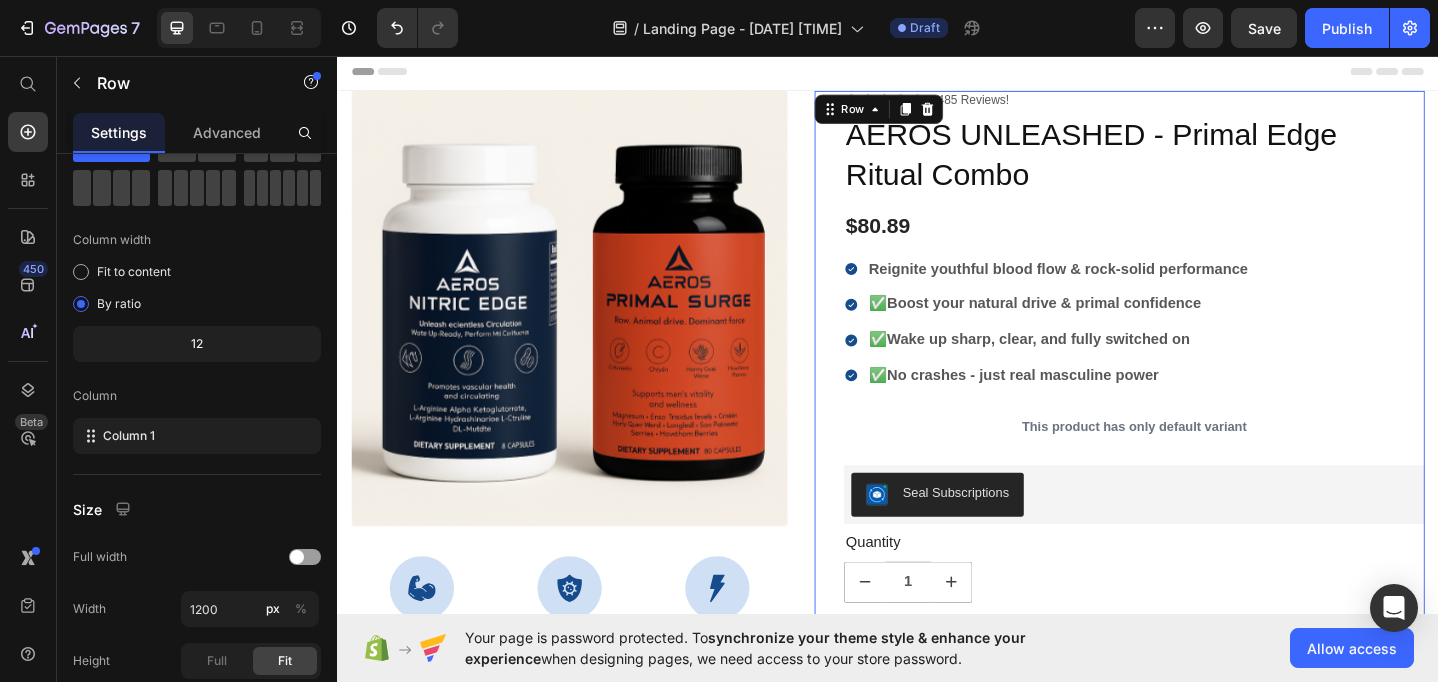 scroll, scrollTop: 0, scrollLeft: 0, axis: both 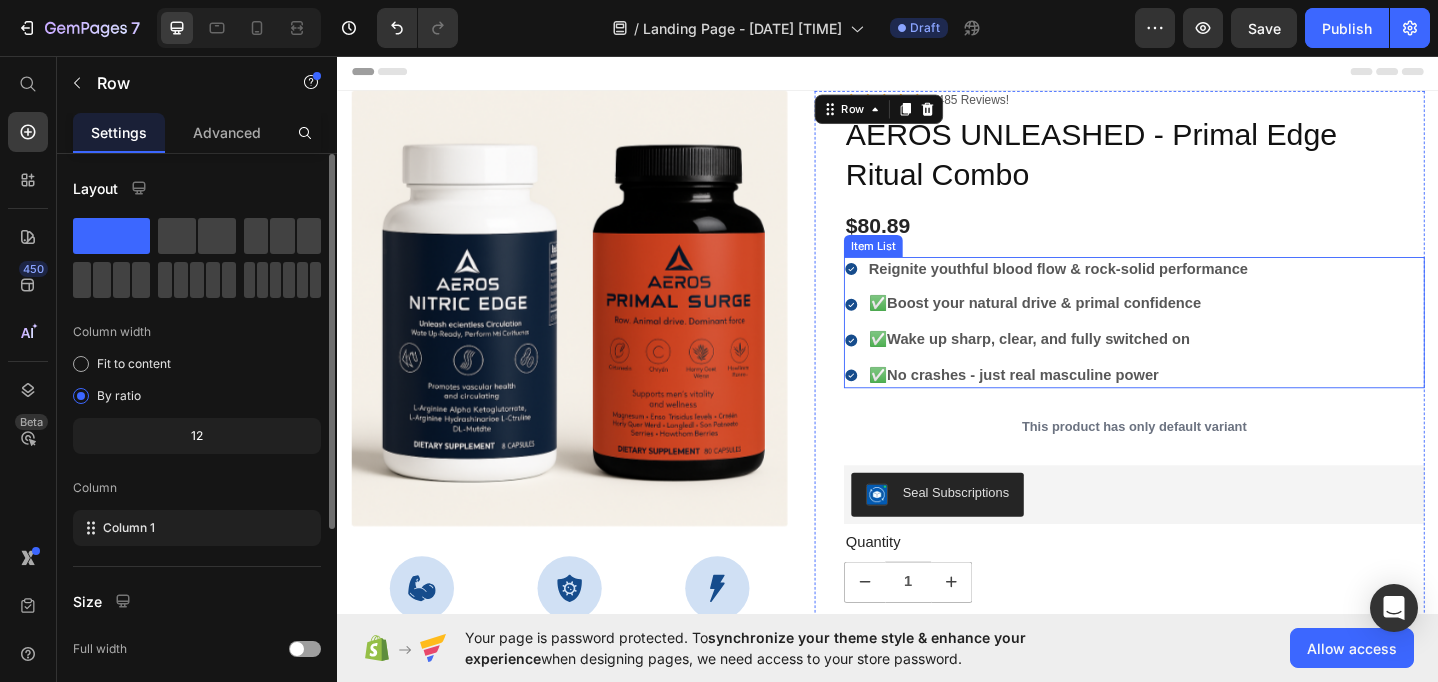 click on "✅  No crashes - just real masculine power" at bounding box center (1122, 404) 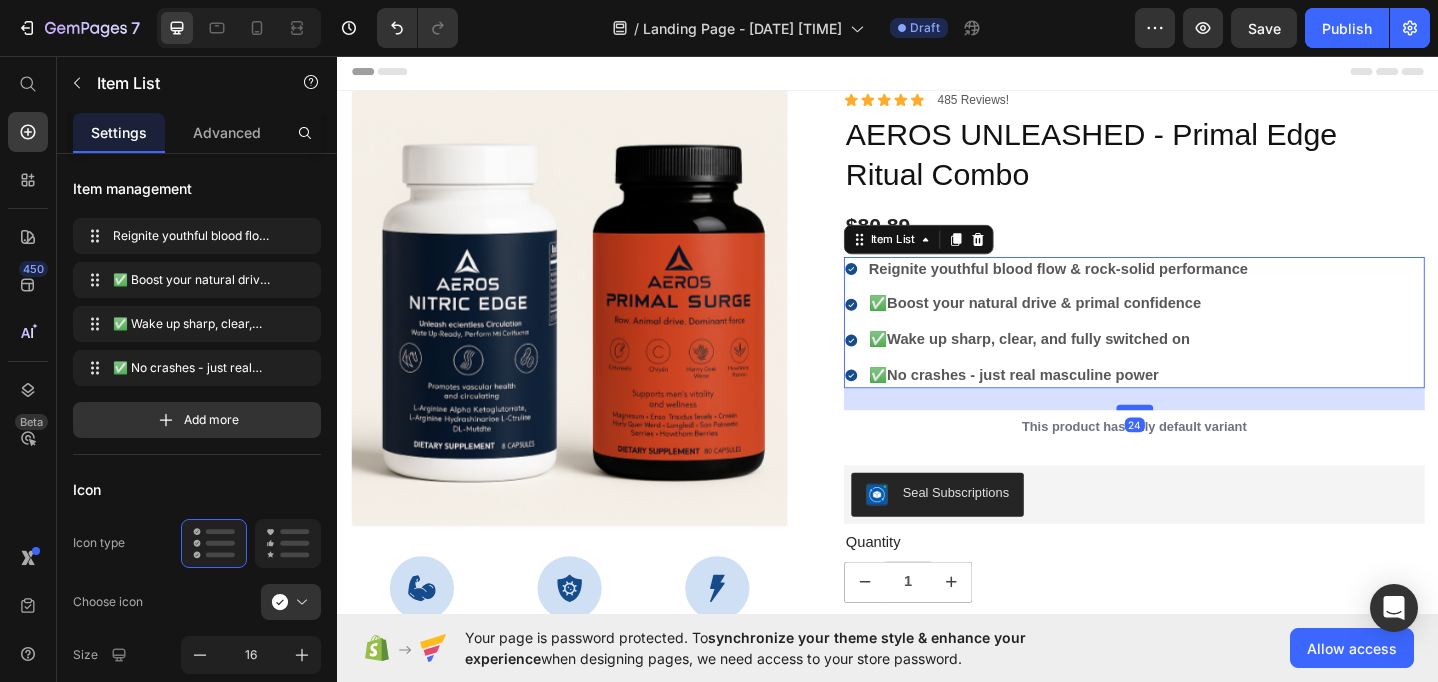 click at bounding box center [1206, 439] 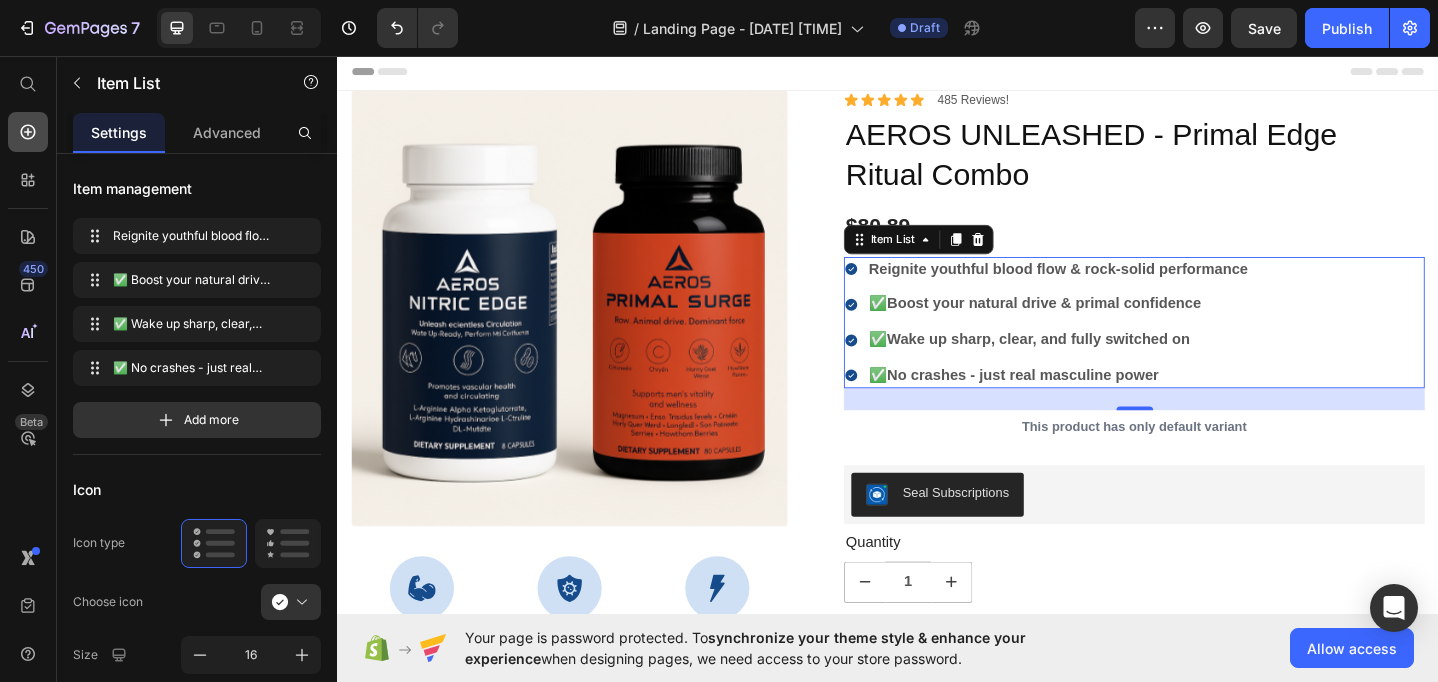 click 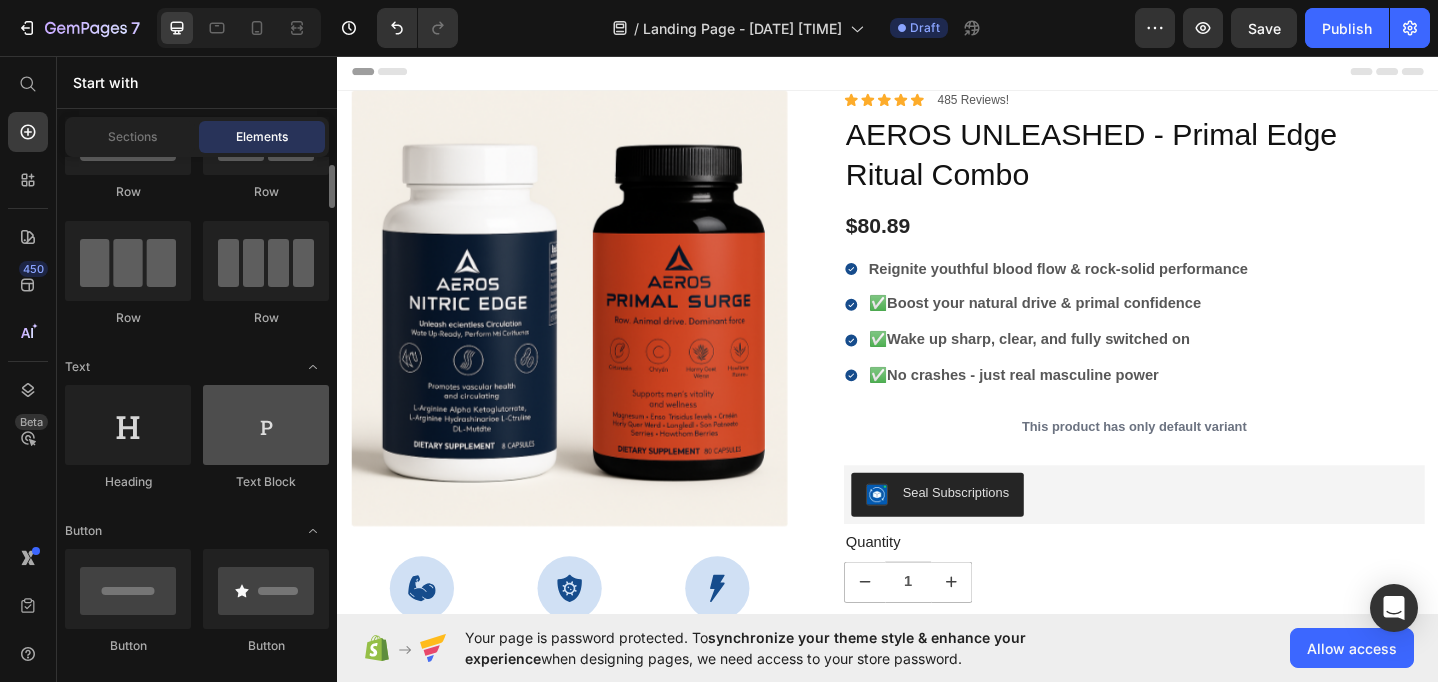 scroll, scrollTop: 107, scrollLeft: 0, axis: vertical 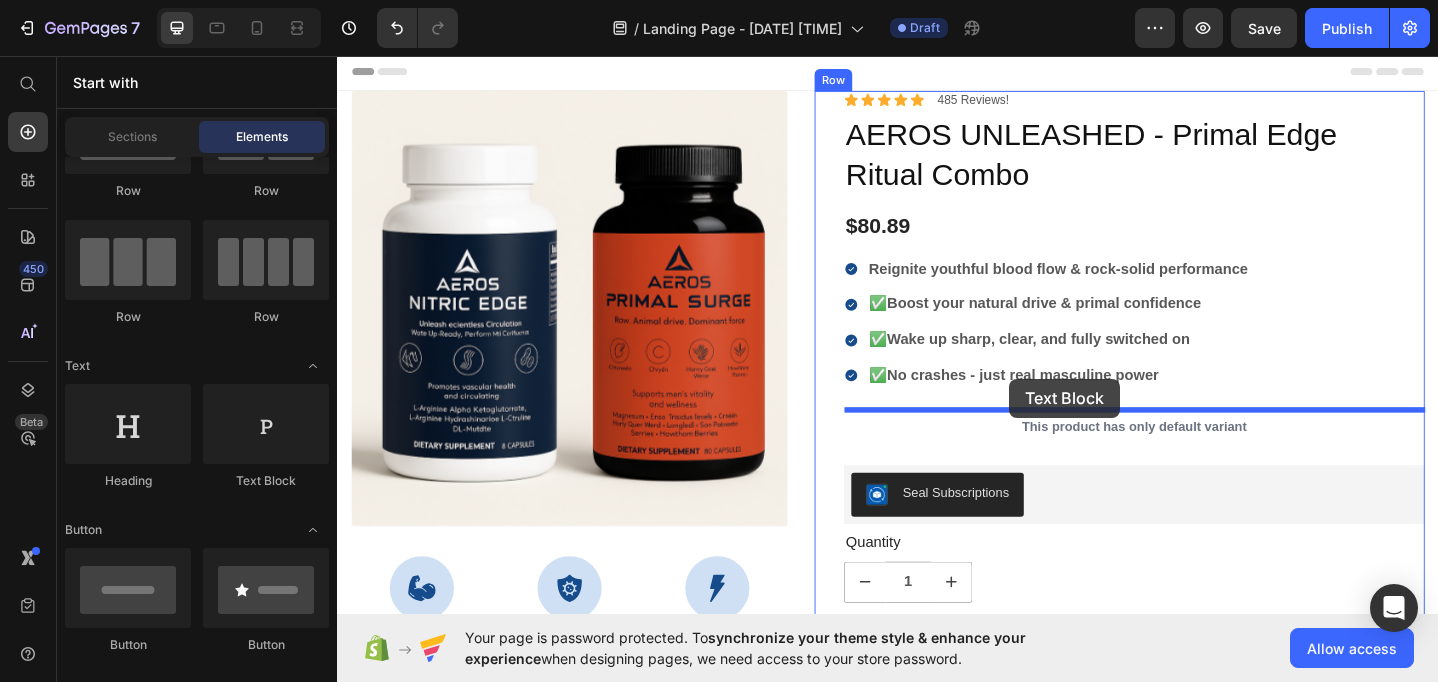 drag, startPoint x: 603, startPoint y: 482, endPoint x: 1069, endPoint y: 408, distance: 471.83896 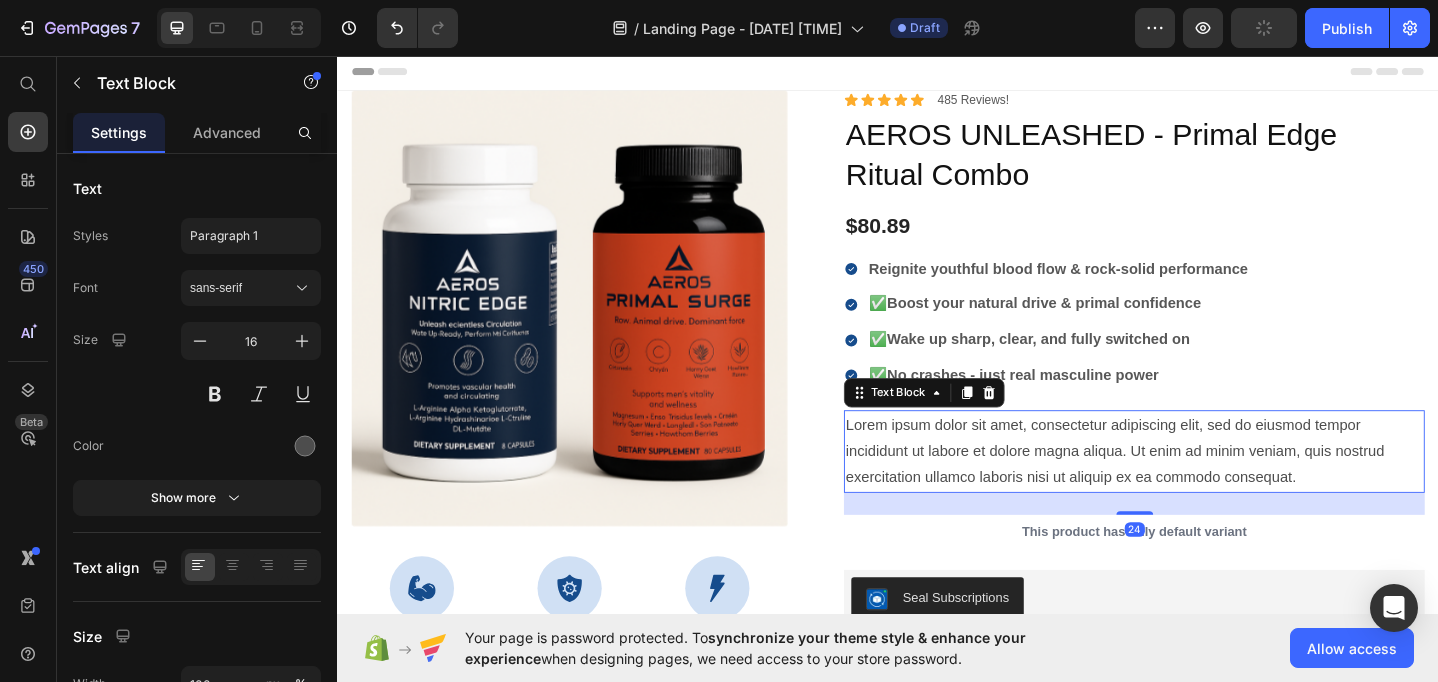 click on "Lorem ipsum dolor sit amet, consectetur adipiscing elit, sed do eiusmod tempor incididunt ut labore et dolore magna aliqua. Ut enim ad minim veniam, quis nostrud exercitation ullamco laboris nisi ut aliquip ex ea commodo consequat." at bounding box center [1205, 487] 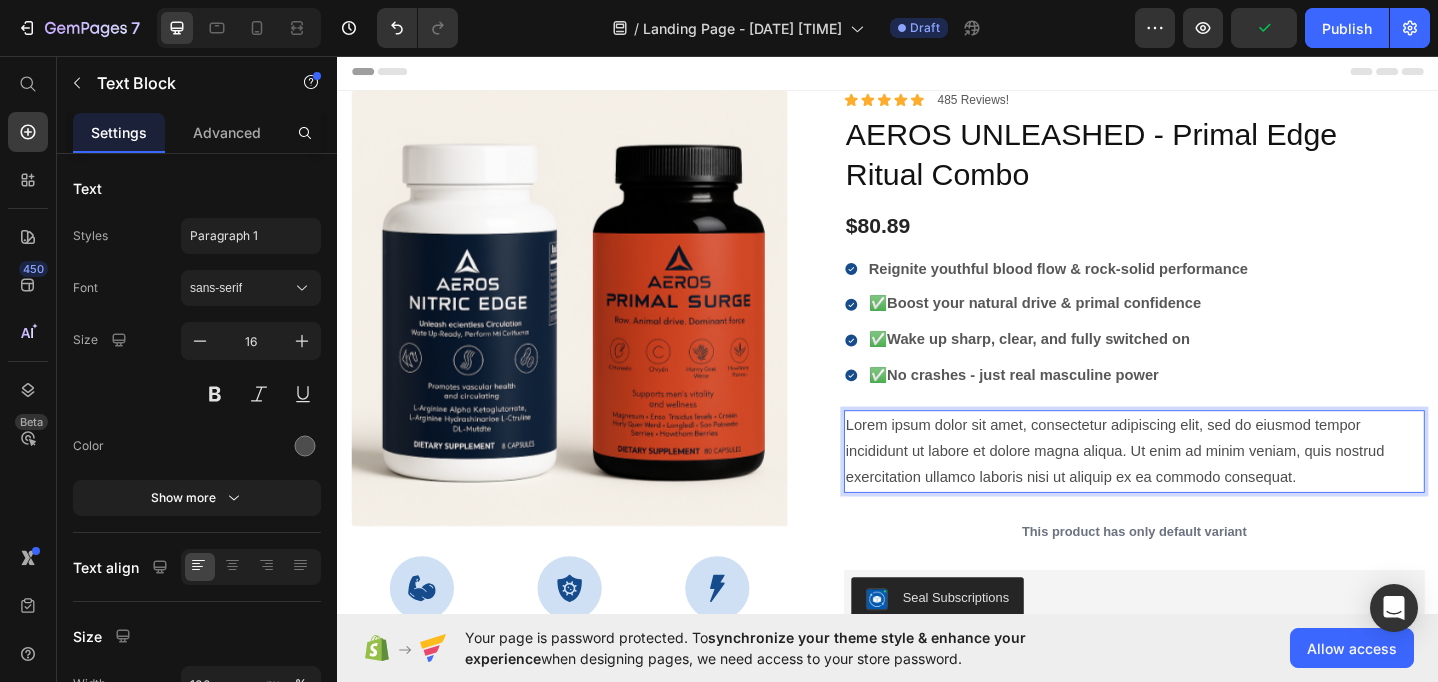 click on "Lorem ipsum dolor sit amet, consectetur adipiscing elit, sed do eiusmod tempor incididunt ut labore et dolore magna aliqua. Ut enim ad minim veniam, quis nostrud exercitation ullamco laboris nisi ut aliquip ex ea commodo consequat." at bounding box center (1205, 487) 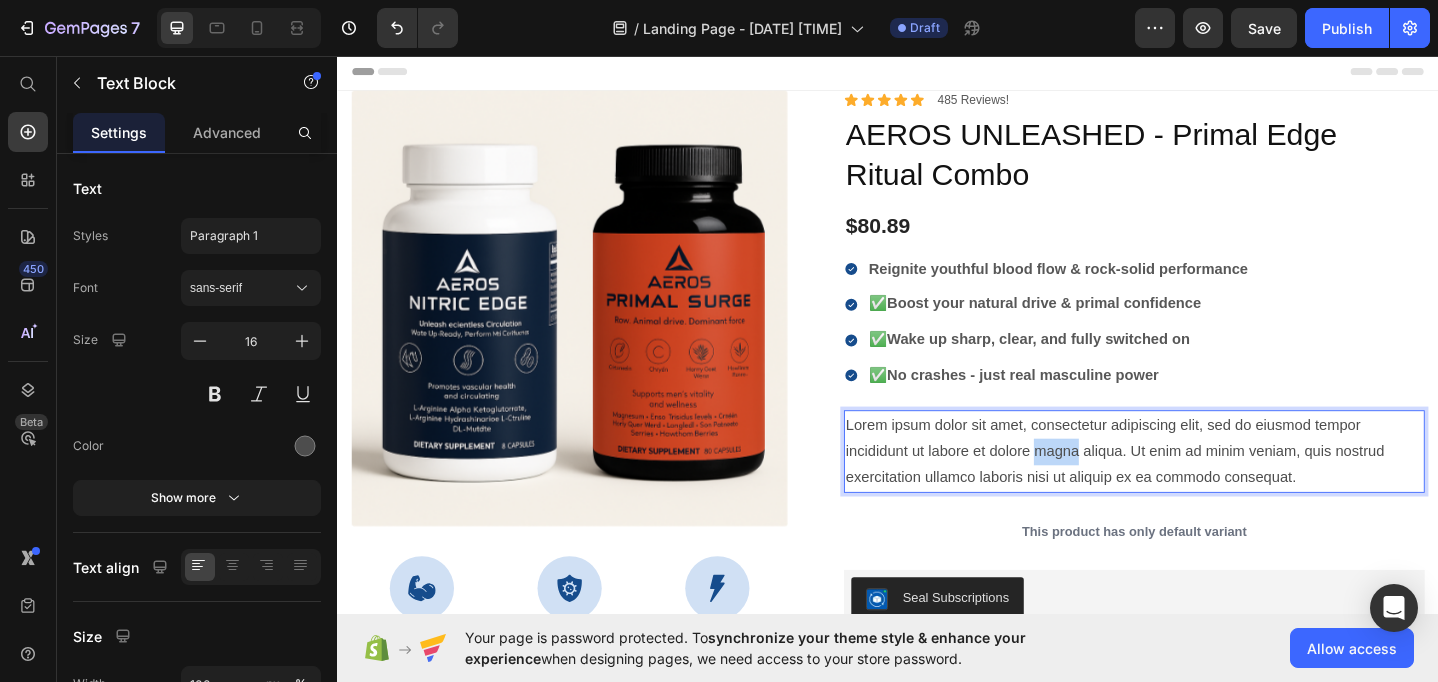 click on "Lorem ipsum dolor sit amet, consectetur adipiscing elit, sed do eiusmod tempor incididunt ut labore et dolore magna aliqua. Ut enim ad minim veniam, quis nostrud exercitation ullamco laboris nisi ut aliquip ex ea commodo consequat." at bounding box center [1205, 487] 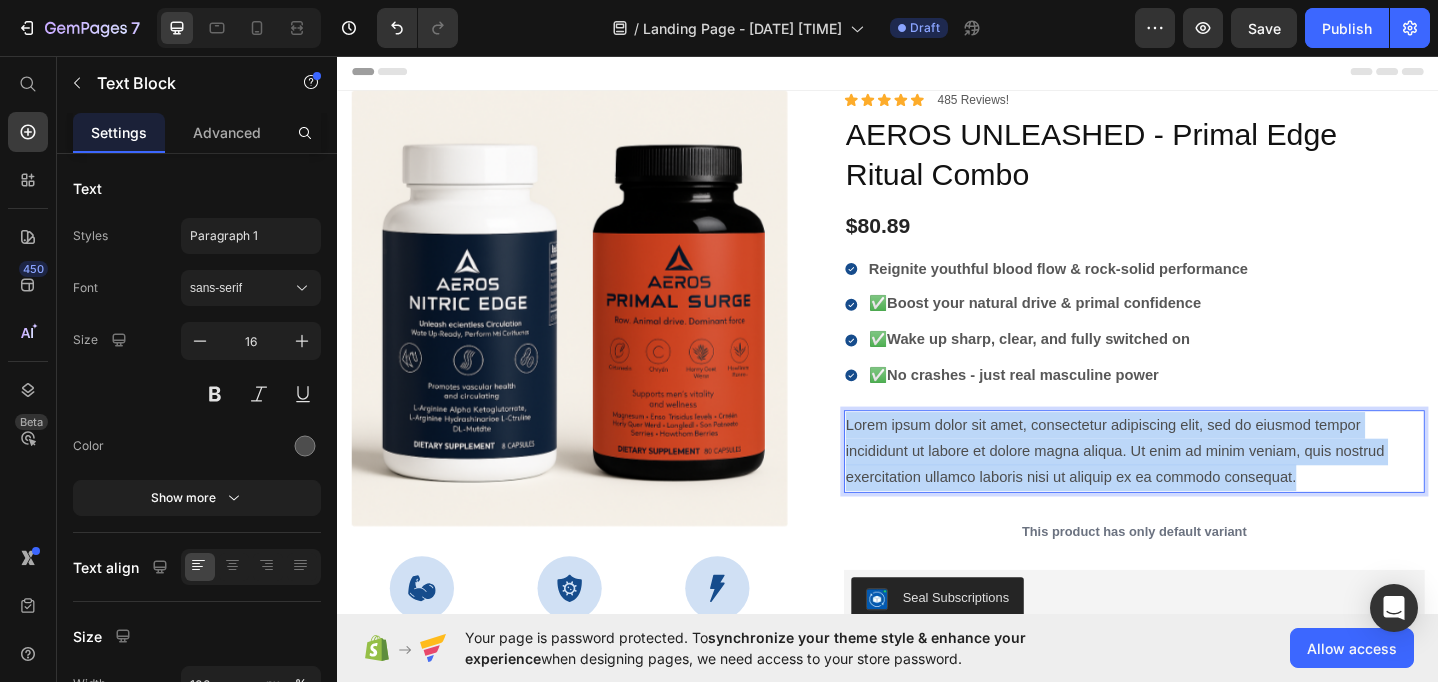 click on "Lorem ipsum dolor sit amet, consectetur adipiscing elit, sed do eiusmod tempor incididunt ut labore et dolore magna aliqua. Ut enim ad minim veniam, quis nostrud exercitation ullamco laboris nisi ut aliquip ex ea commodo consequat." at bounding box center [1205, 487] 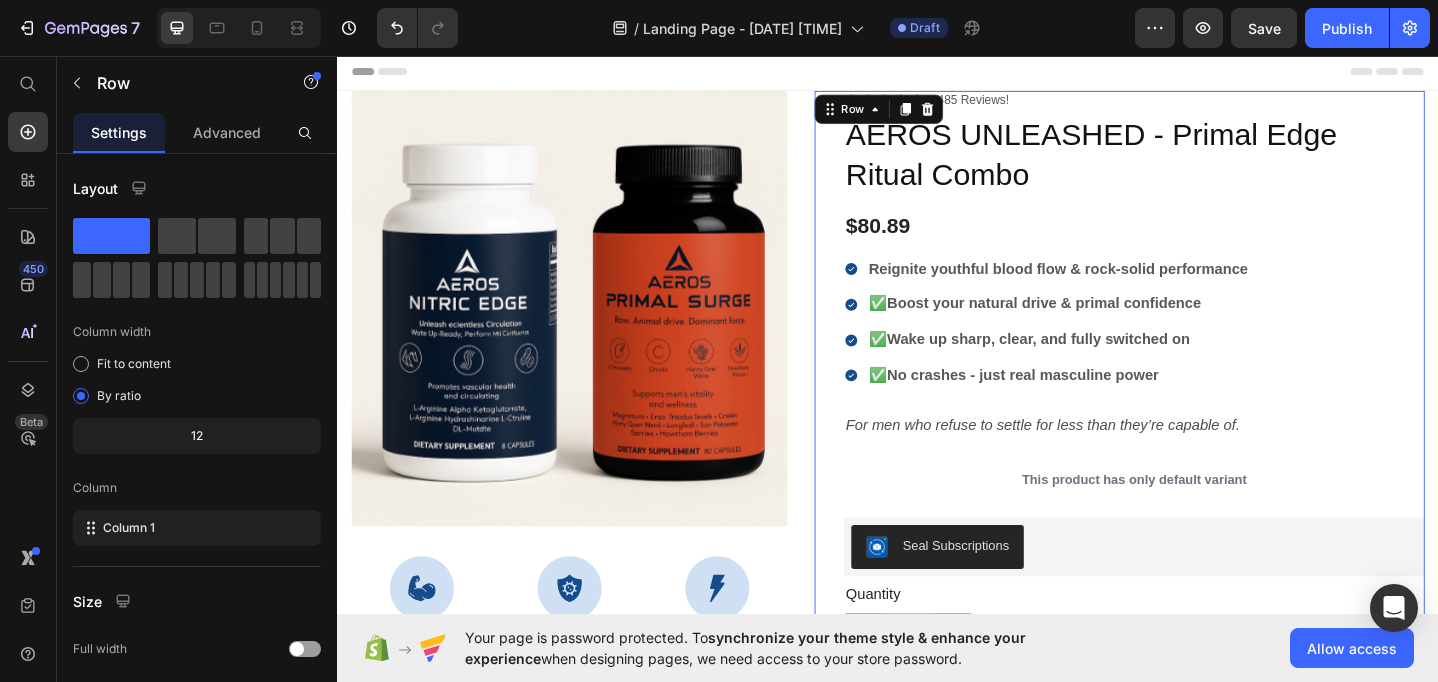 click on "Icon Icon Icon Icon Icon Icon List 485 Reviews! Text Block Row AEROS UNLEASHED - Primal Edge Ritual Combo Product Title $80.89 Product Price Reignite youthful blood flow & rock-solid performance ✅  Boost your natural drive & primal confidence ✅  Wake up sharp, clear, and fully switched on ✅  No crashes - just real masculine power Item List For men who refuse to settle for less than they’re capable of. Text Block This product has only default variant Product Variants & Swatches Seal Subscriptions Seal Subscriptions Quantity Text Block 1 Product Quantity
Ships within 1-5days.  Free shipping & returns Item List 1 Product Quantity Add to Cart Row
100% Money-Back Guarantee Item List
30-Day Easy Returns and Exchanges Item List Row
Description
Label Directions
Supplement Facts Accordion" at bounding box center [1205, 576] 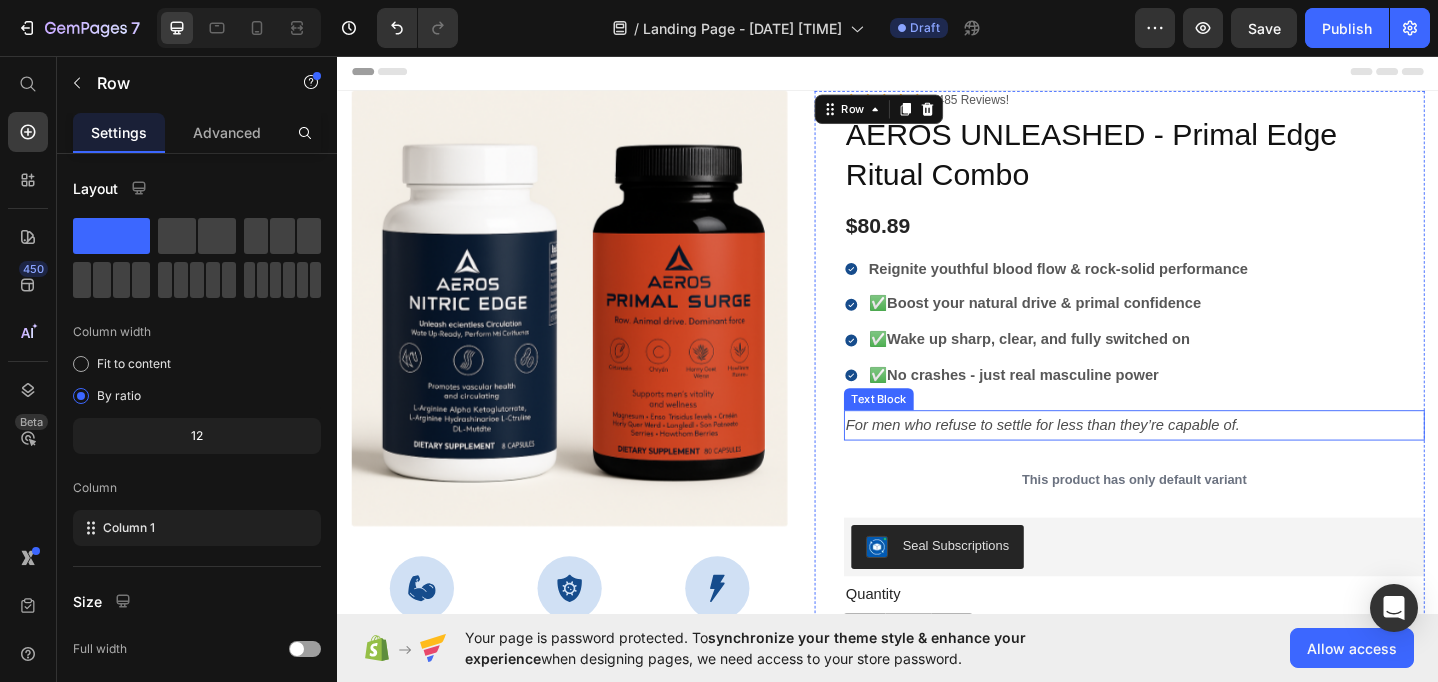 click on "For men who refuse to settle for less than they’re capable of." at bounding box center (1106, 457) 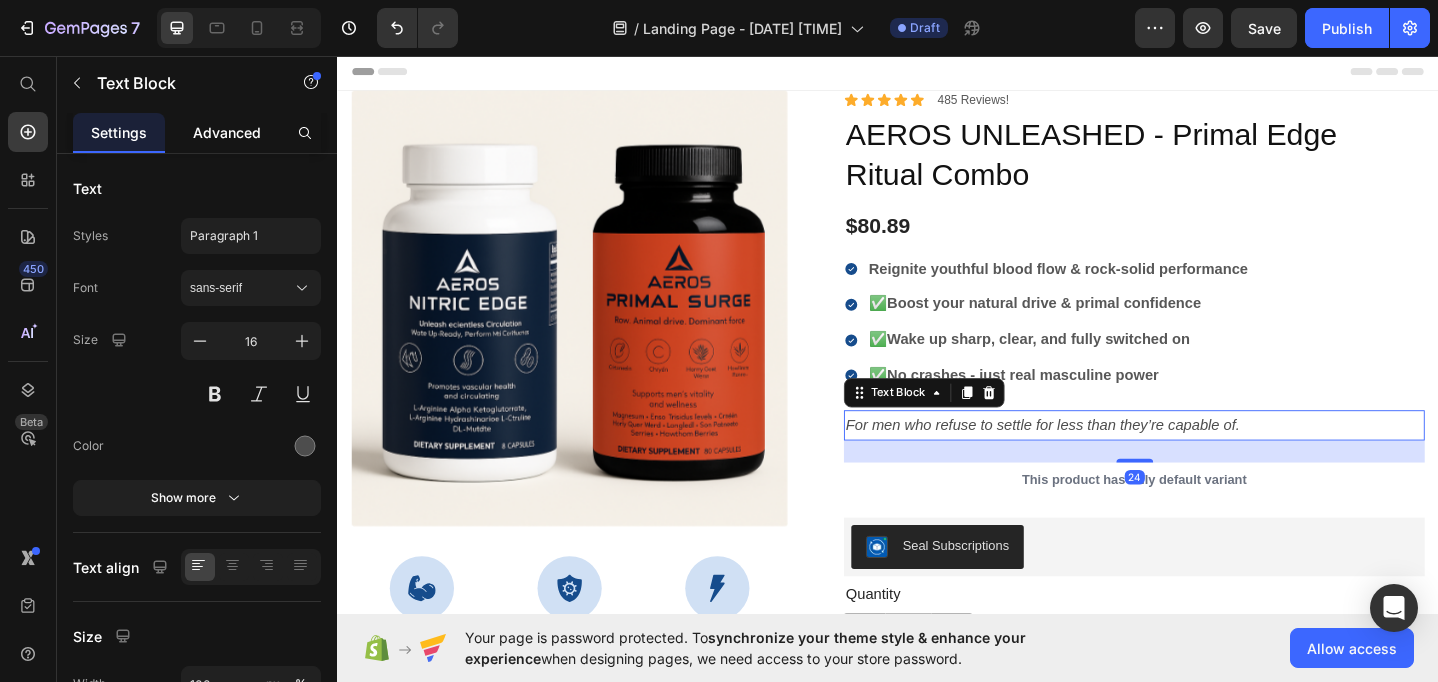 click on "Advanced" at bounding box center [227, 132] 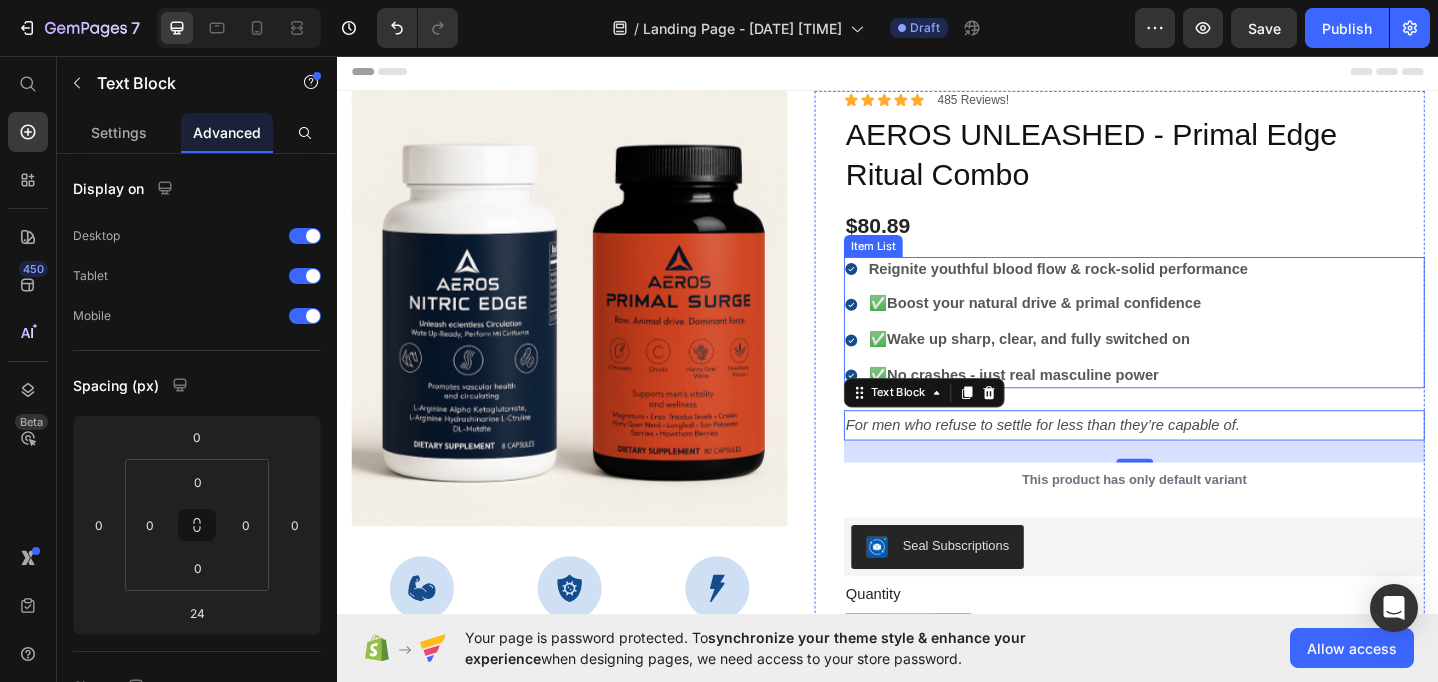 click on "Reignite youthful blood flow & rock-solid performance ✅  Boost your natural drive & primal confidence ✅  Wake up sharp, clear, and fully switched on ✅  No crashes - just real masculine power" at bounding box center [1205, 346] 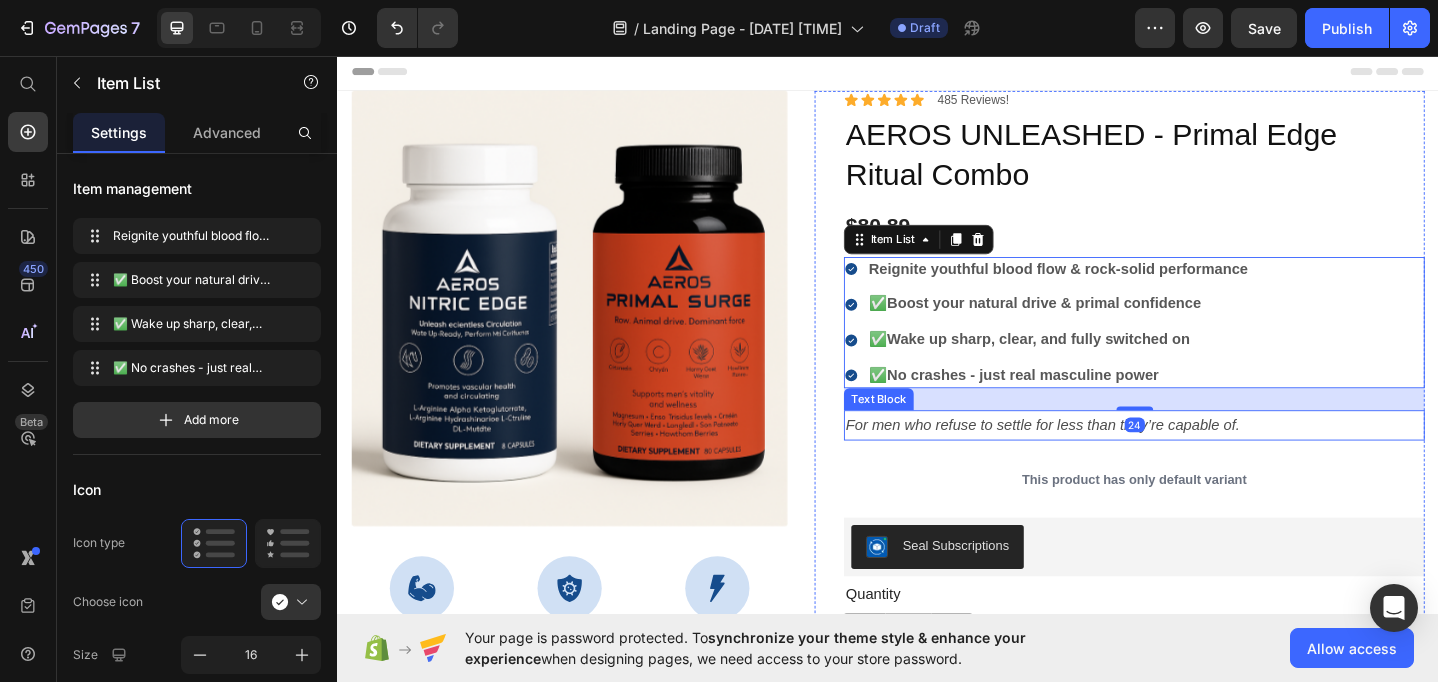 click on "For men who refuse to settle for less than they’re capable of." at bounding box center [1106, 457] 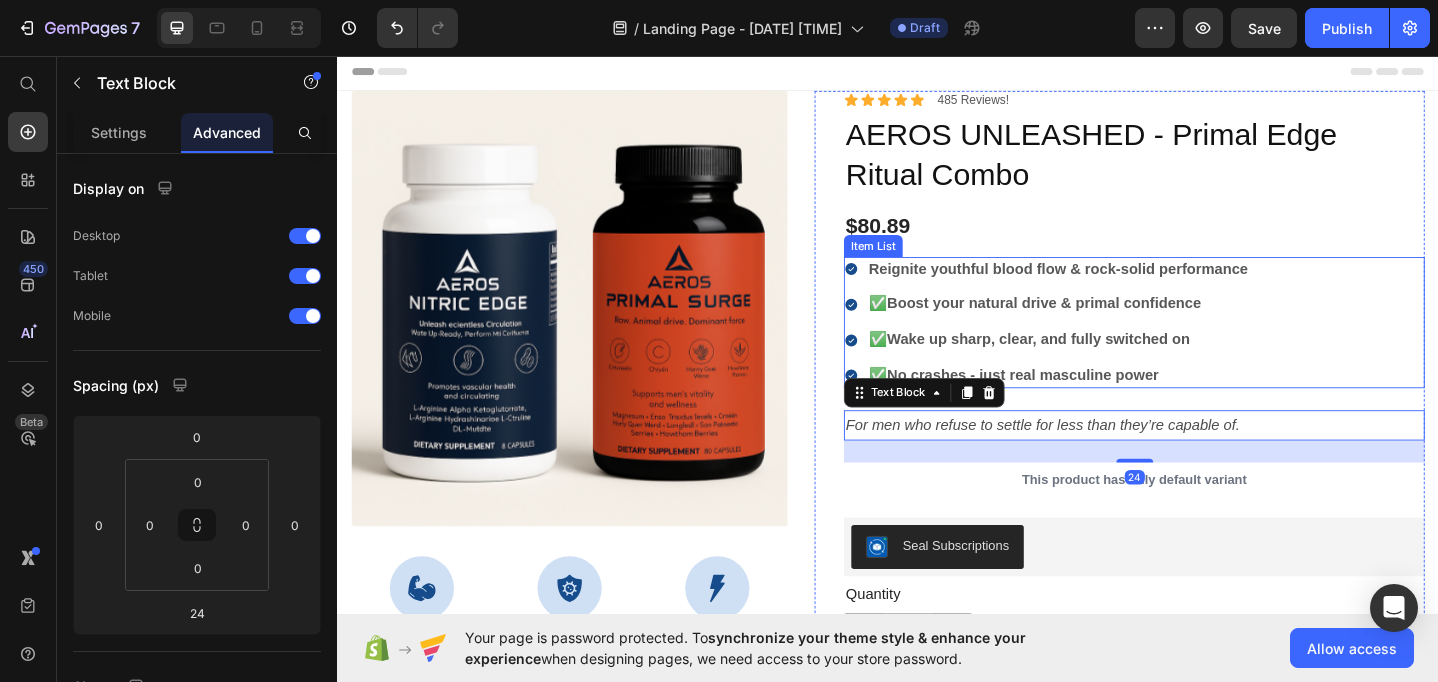 click on "No crashes - just real masculine power" at bounding box center (1084, 403) 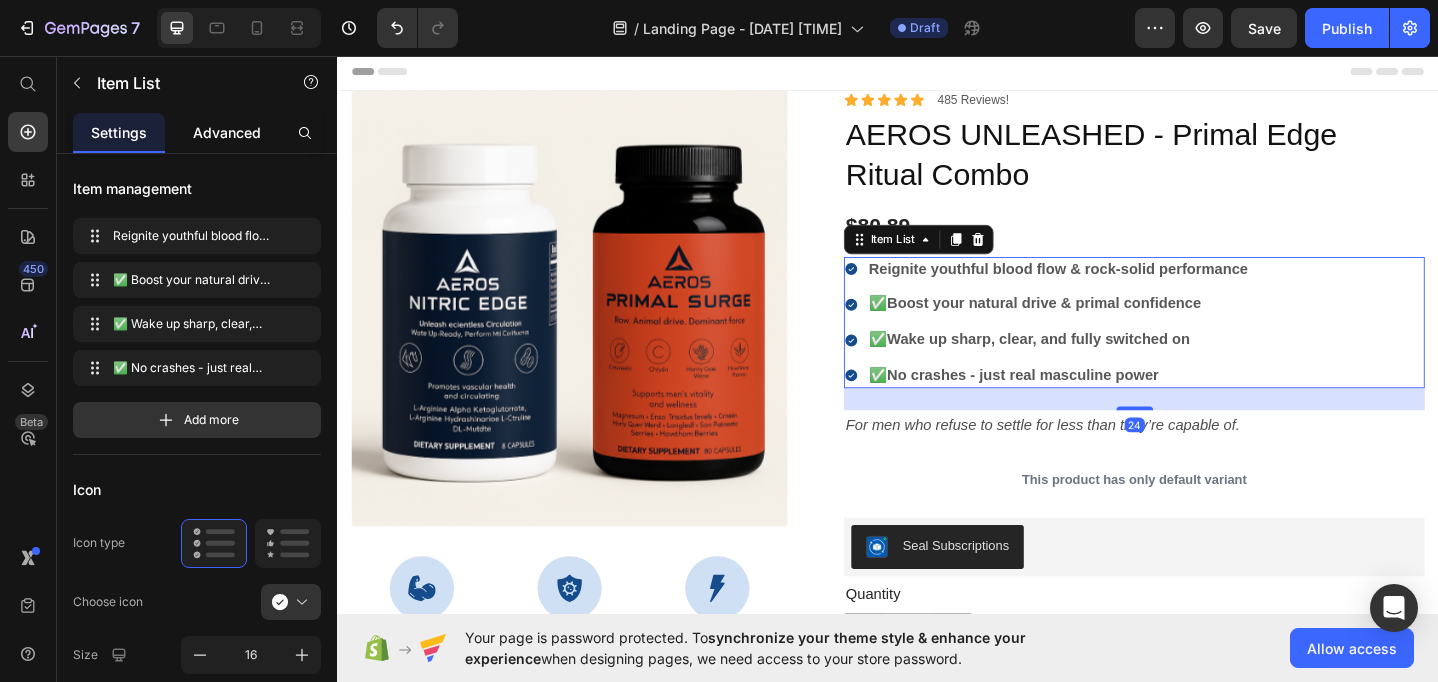 click on "Advanced" at bounding box center (227, 132) 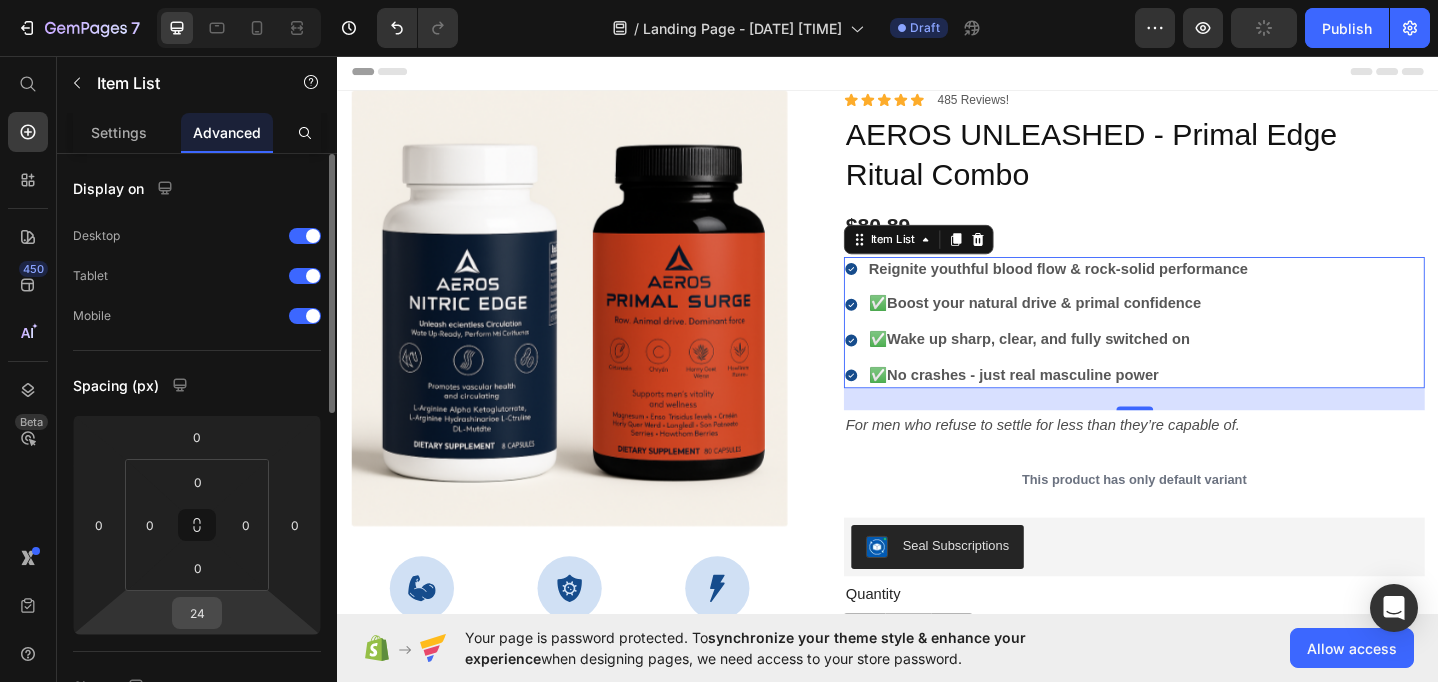 click on "24" at bounding box center [197, 613] 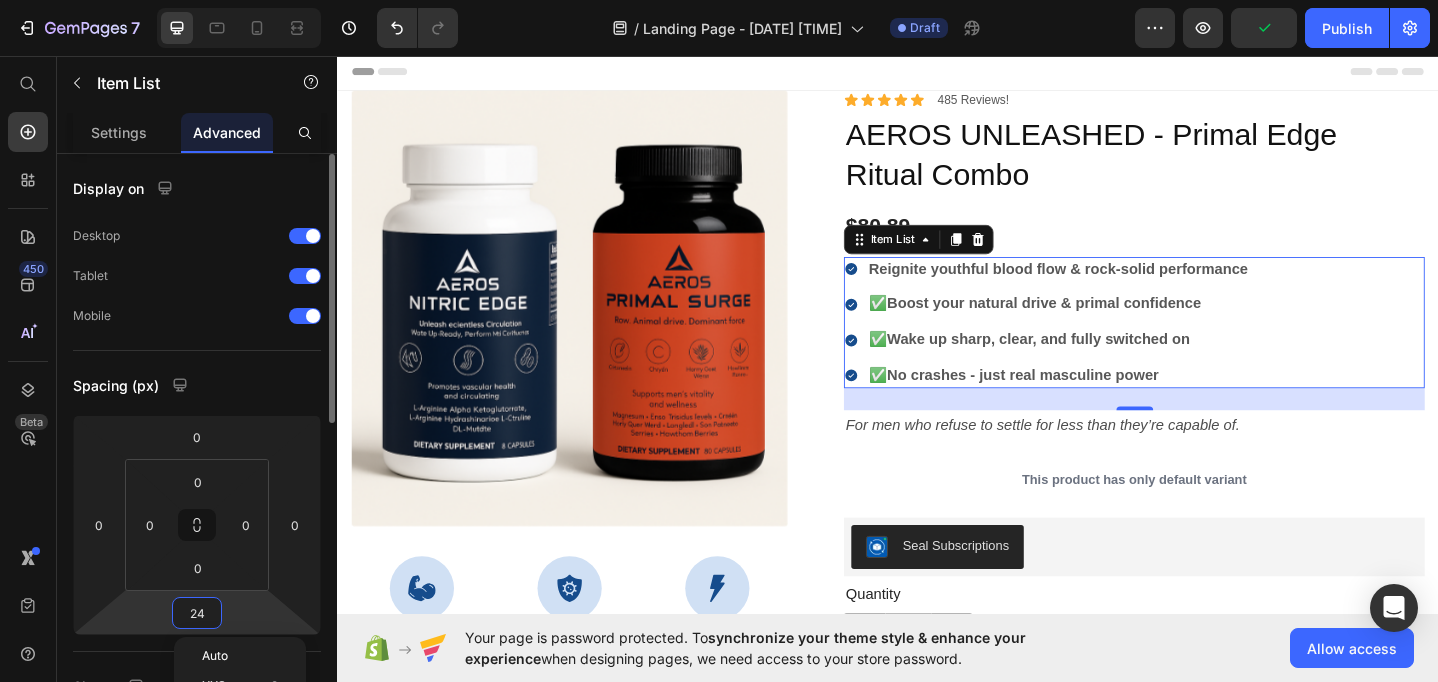 type 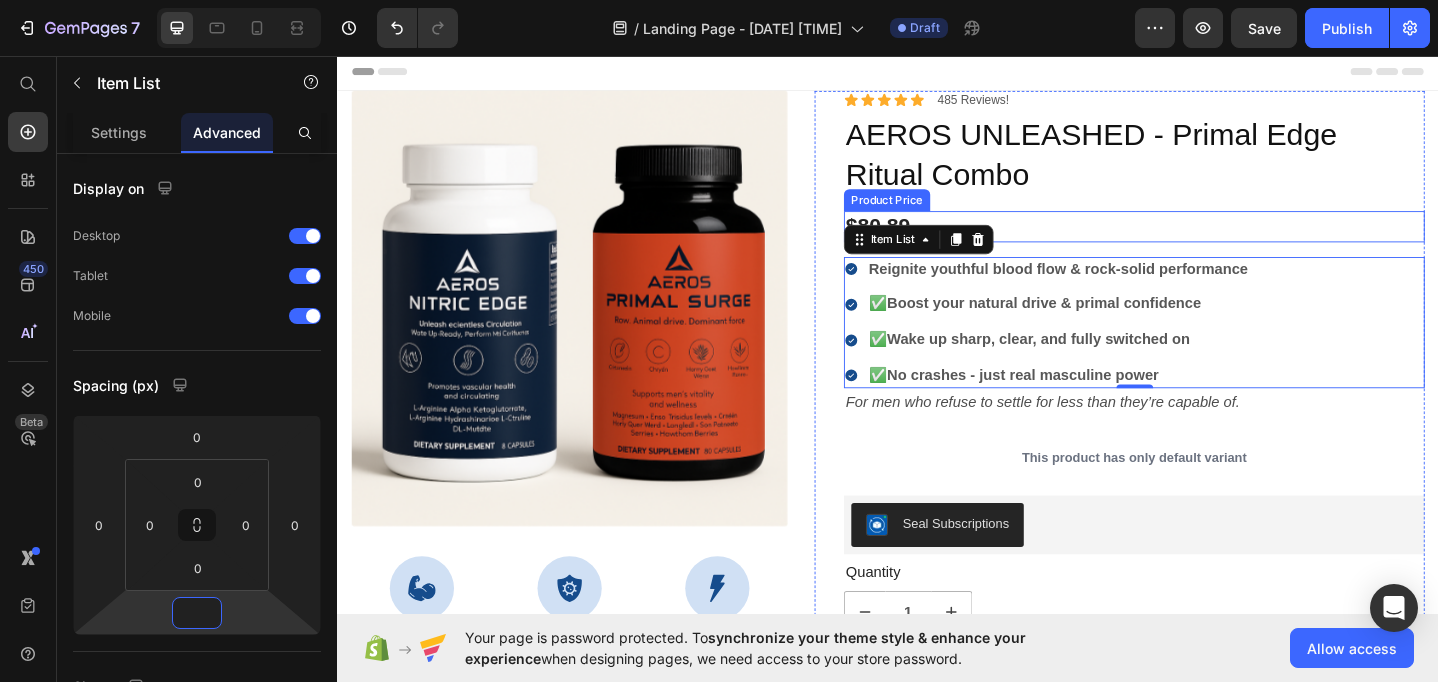 click on "$80.89" at bounding box center [1205, 242] 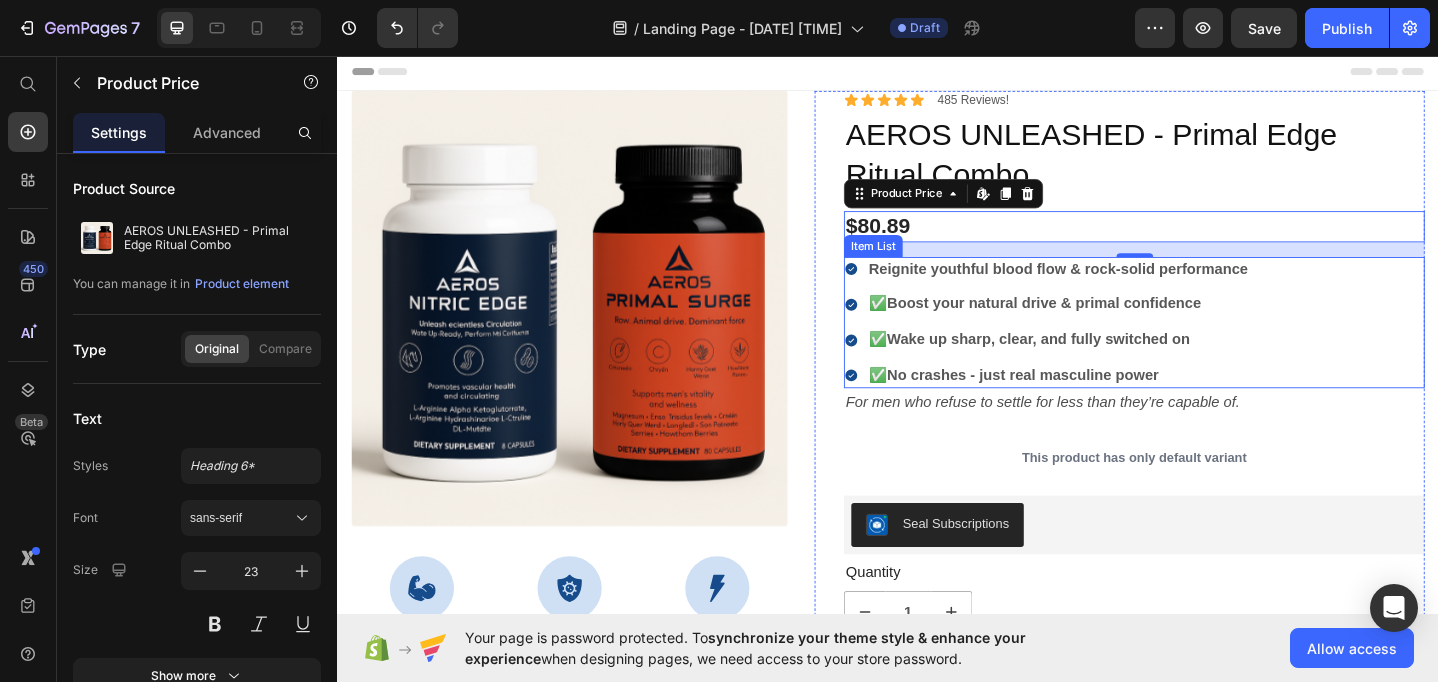 click on "Boost your natural drive & primal confidence" at bounding box center [1107, 325] 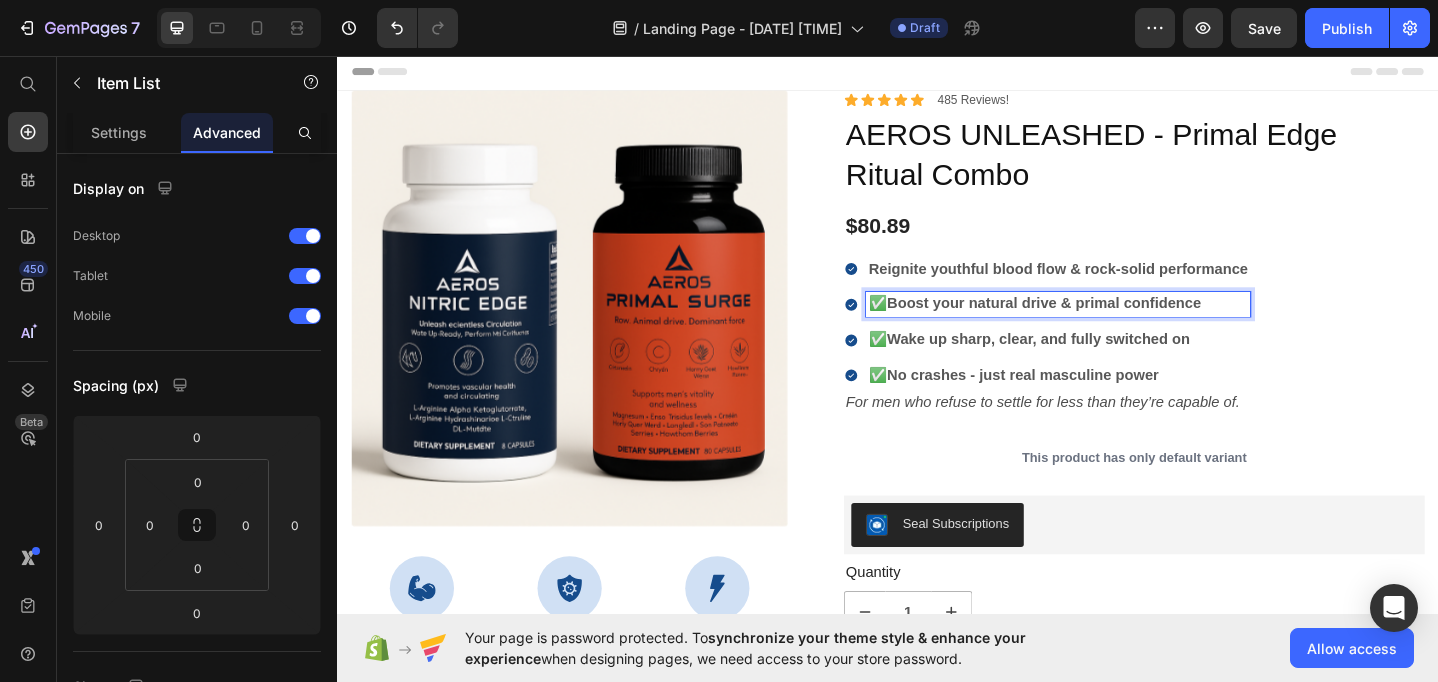 click on "✅  Boost your natural drive & primal confidence" at bounding box center [1122, 326] 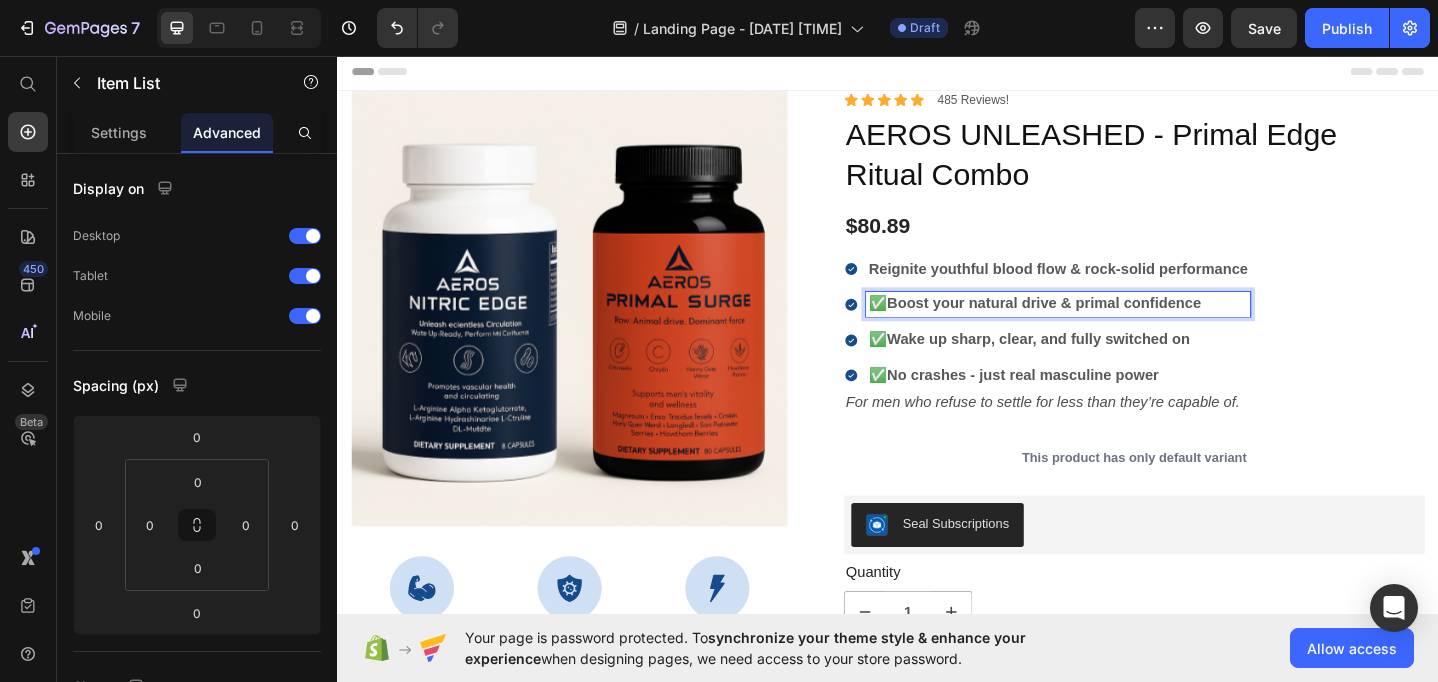 click on "✅  Boost your natural drive & primal confidence" at bounding box center (1122, 326) 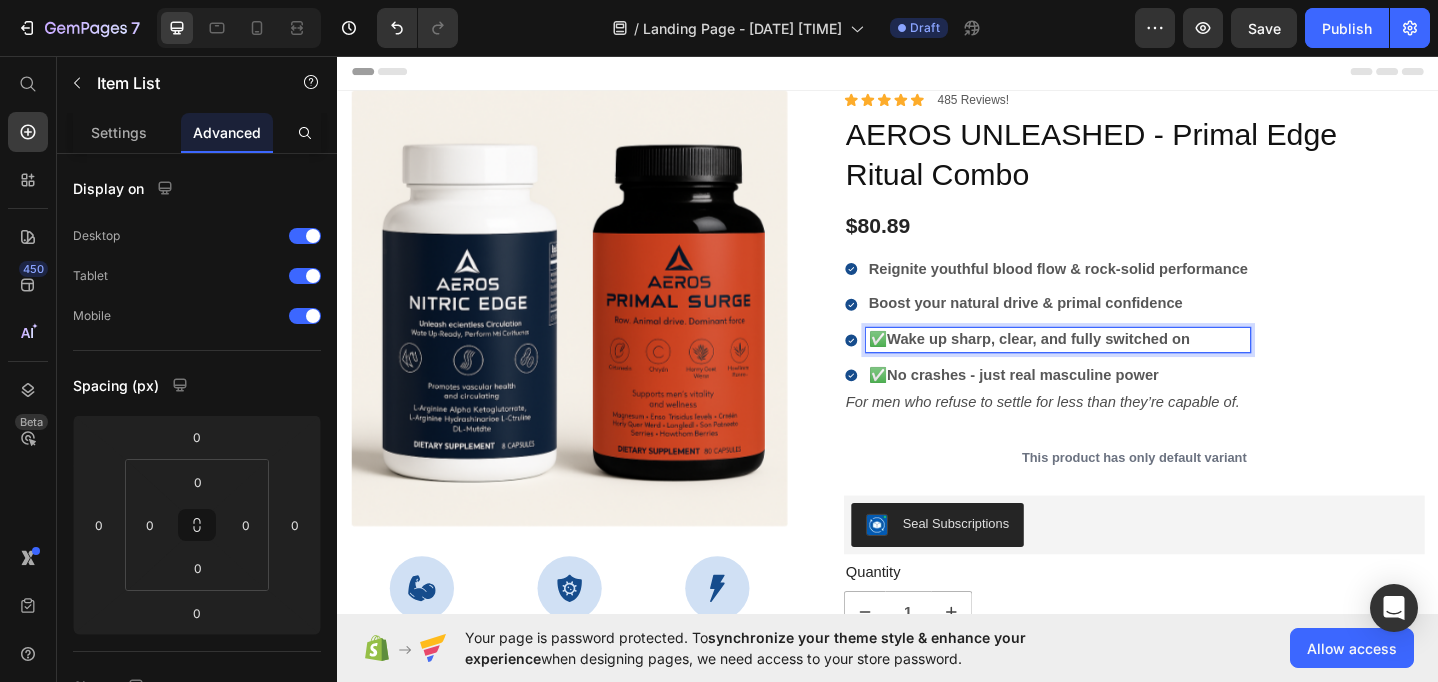 click on "✅  Wake up sharp, clear, and fully switched on" at bounding box center (1122, 365) 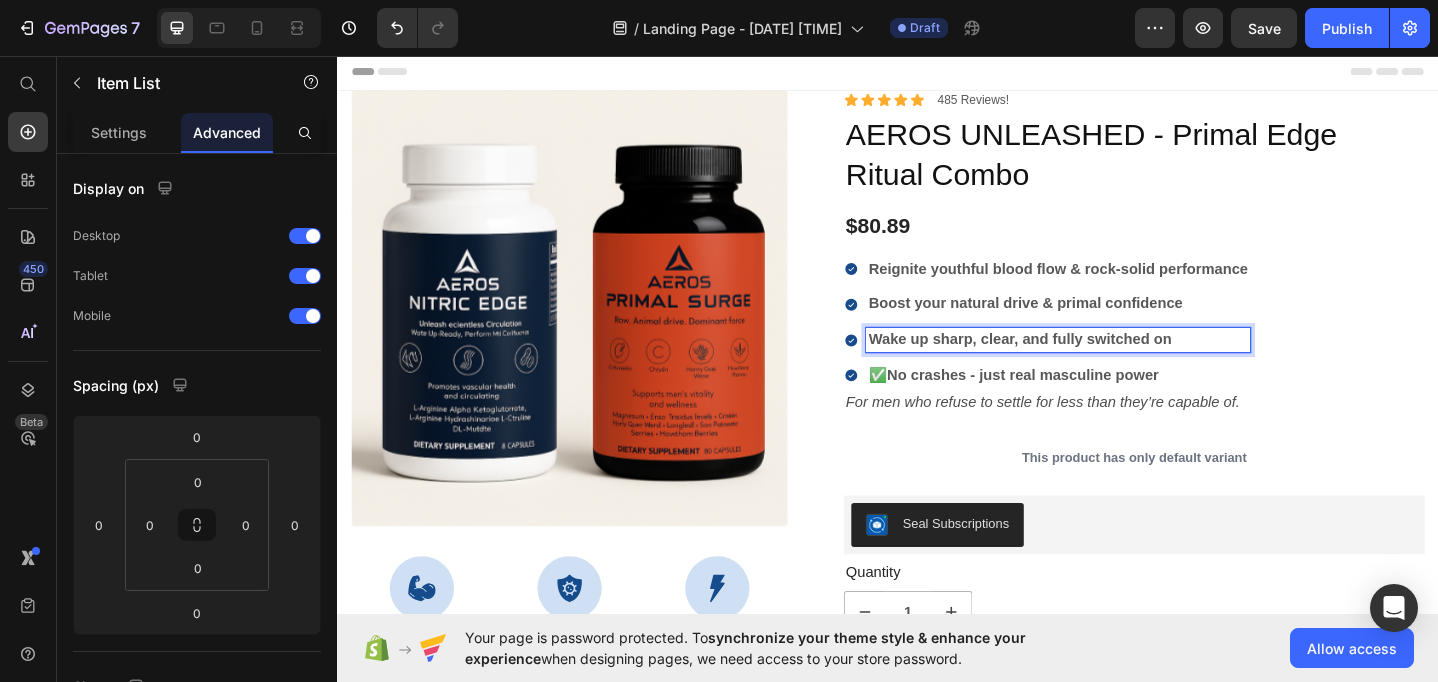click on "✅  No crashes - just real masculine power" at bounding box center (1122, 404) 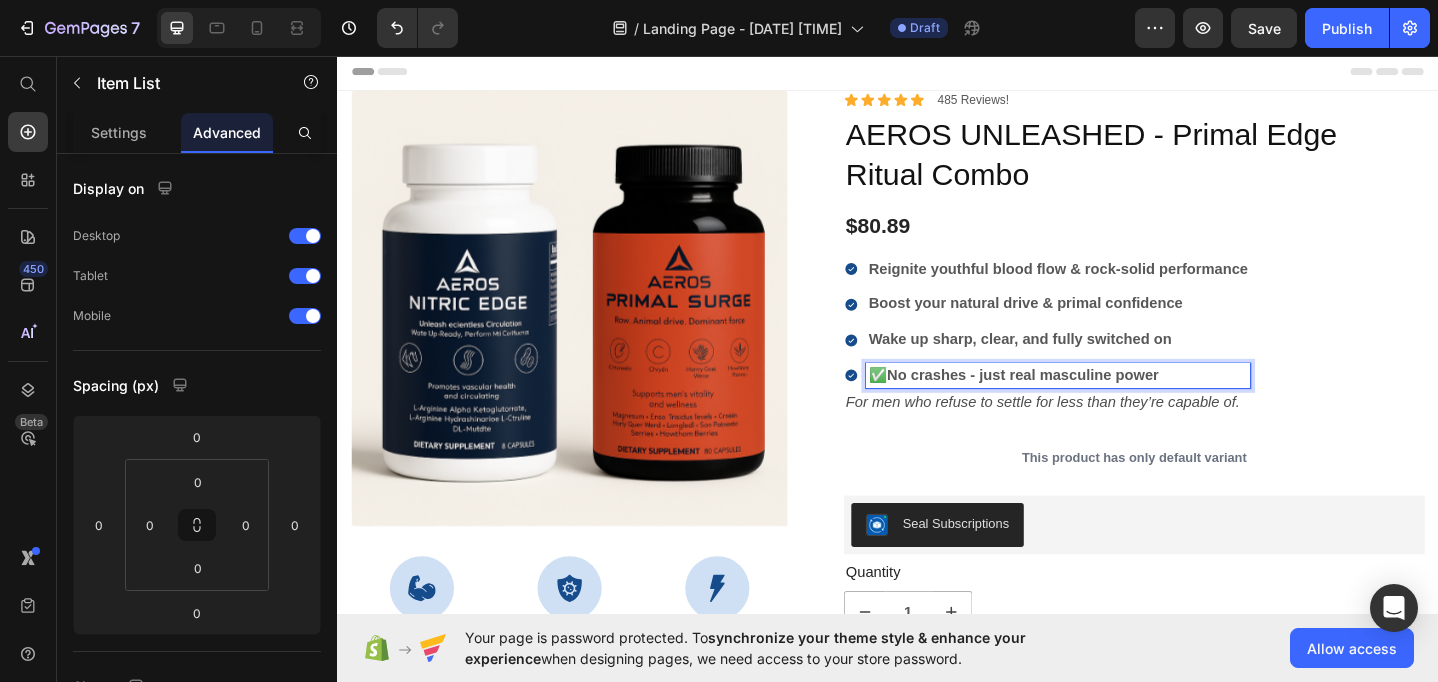 click on "✅  No crashes - just real masculine power" at bounding box center [1122, 404] 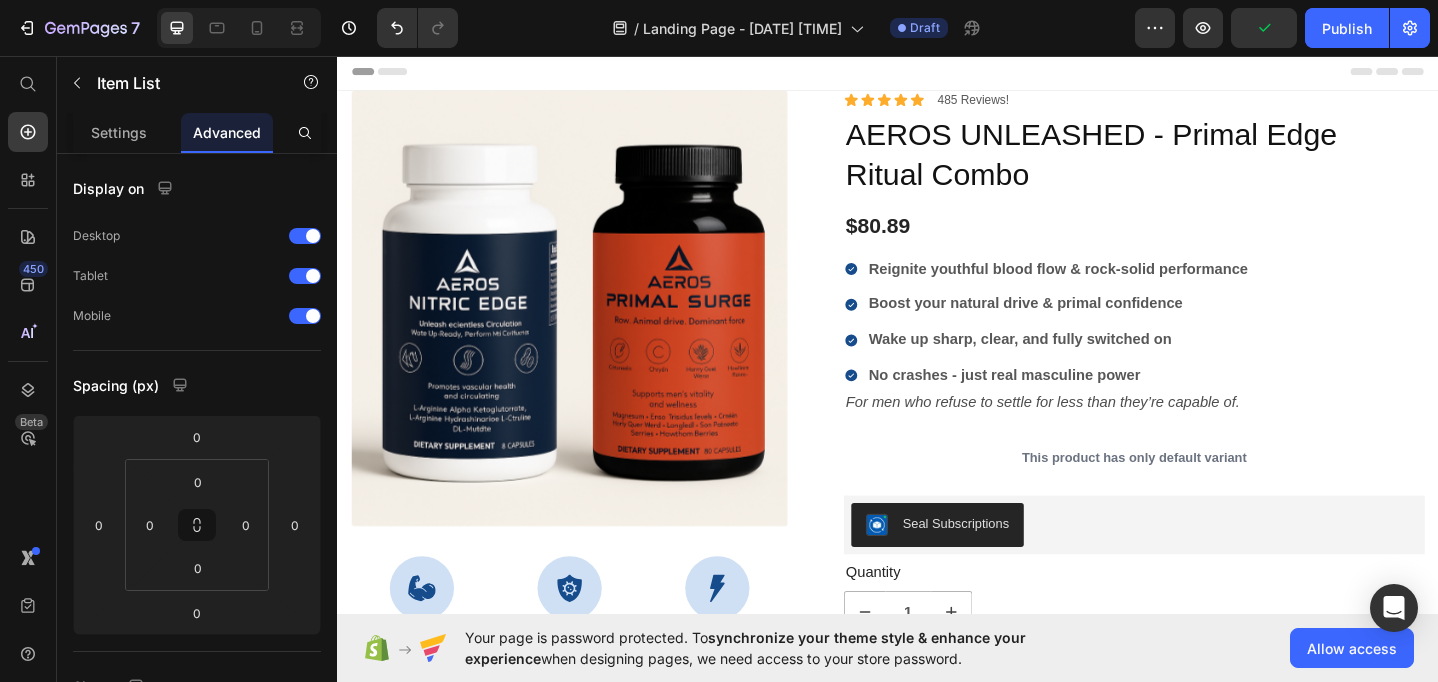 click on "Reignite youthful blood flow & rock-solid performance Boost your natural drive & primal confidence Wake up sharp, clear, and fully switched on No crashes - just real masculine power" at bounding box center (1205, 346) 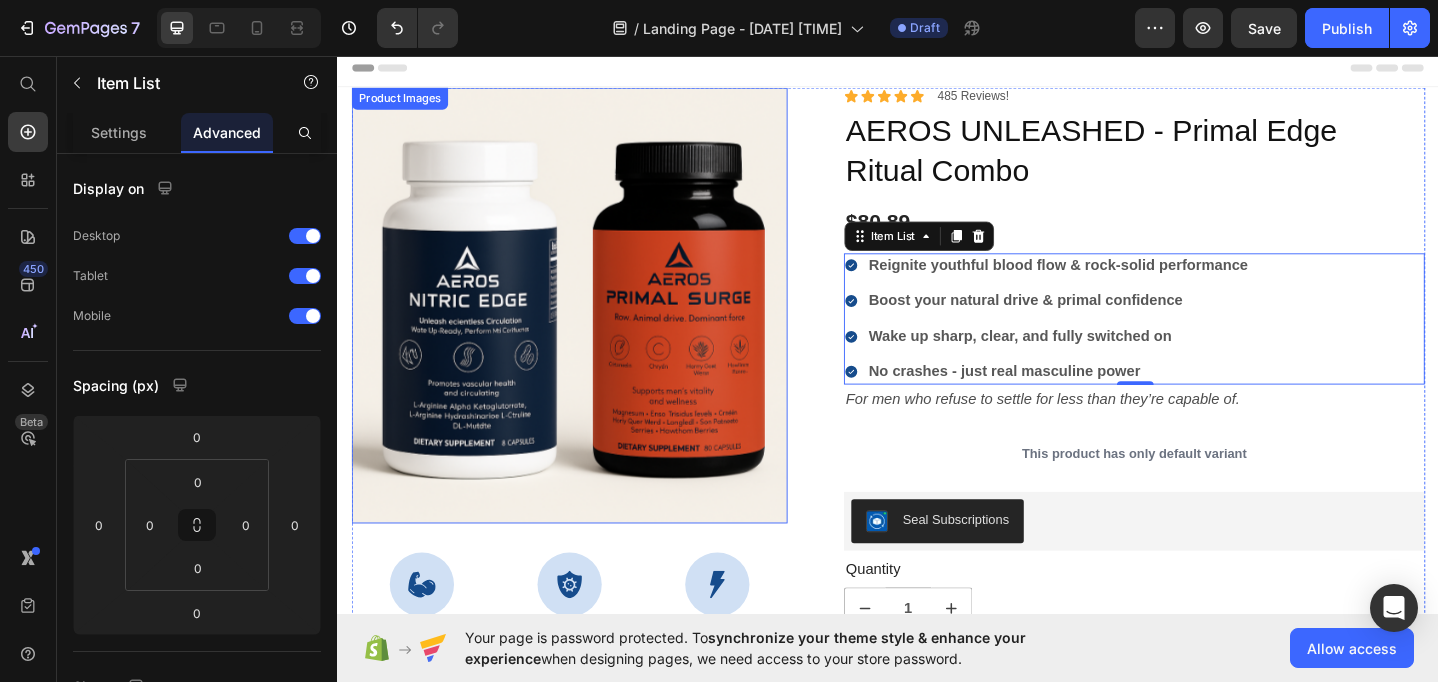 scroll, scrollTop: 0, scrollLeft: 0, axis: both 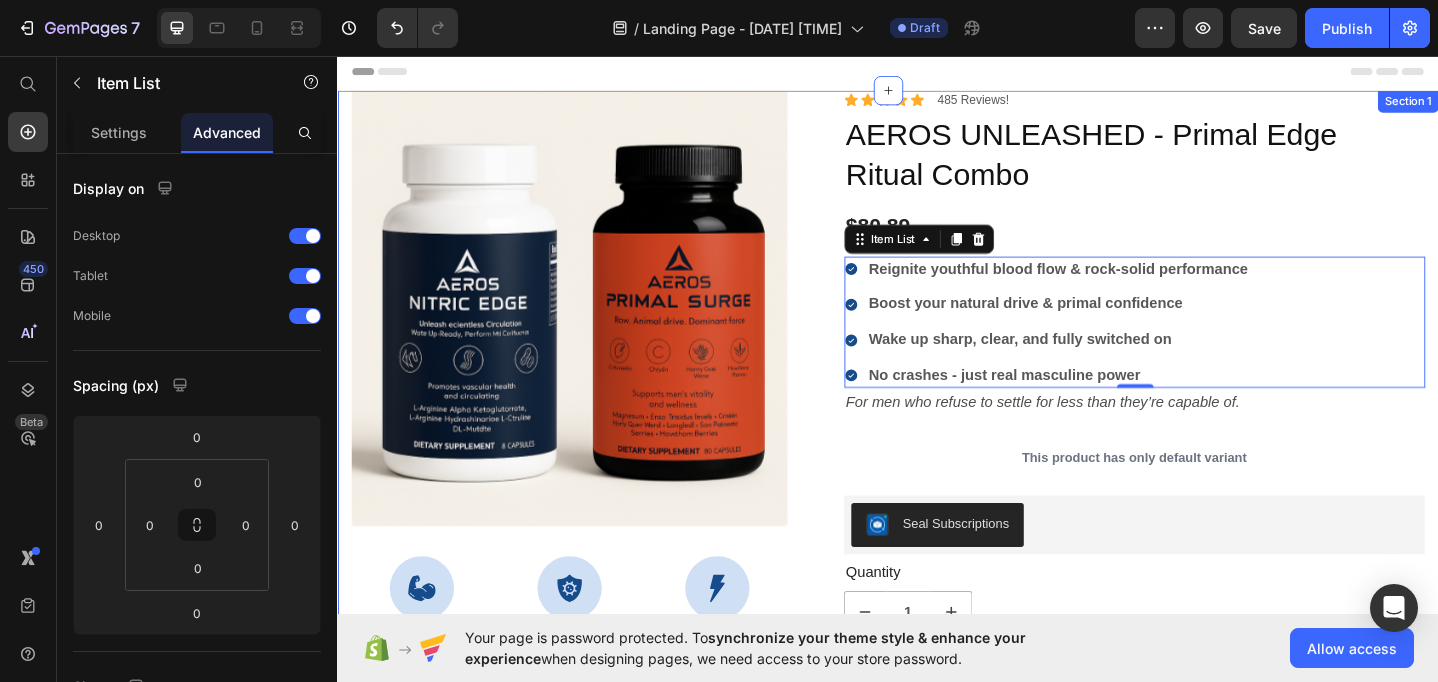 click on "100% Money-Back Guarantee Item List
60-Day Easy Returns Item List Row
Product Images
Icon Boosts immunity and defense Text Block
Icon Boosts immunity and defense Text Block
Icon Boosts immunity and defense Text Block Row Icon Icon Icon Icon Icon Icon List [FIRST] [LAST]. Text Block Row Verified Buyer Item List Row “At vero eos et accusamus et iusto odio dignissimos ducimus qui blanditiis praesentium voluptatum” Text Block Row Icon Icon Icon Icon Icon Icon List 485 Reviews! Text Block Row AEROS UNLEASHED - Primal Edge Ritual Combo Product Title $80.89 Product Price Reignite youthful blood flow & rock-solid performance Boost your natural drive & primal confidence Wake up sharp, clear, and fully switched on No crashes - just real masculine power Item List   0 For men who refuse to settle for less than they’re capable of. Text Block This product has only default variant Quantity 1" at bounding box center [937, 604] 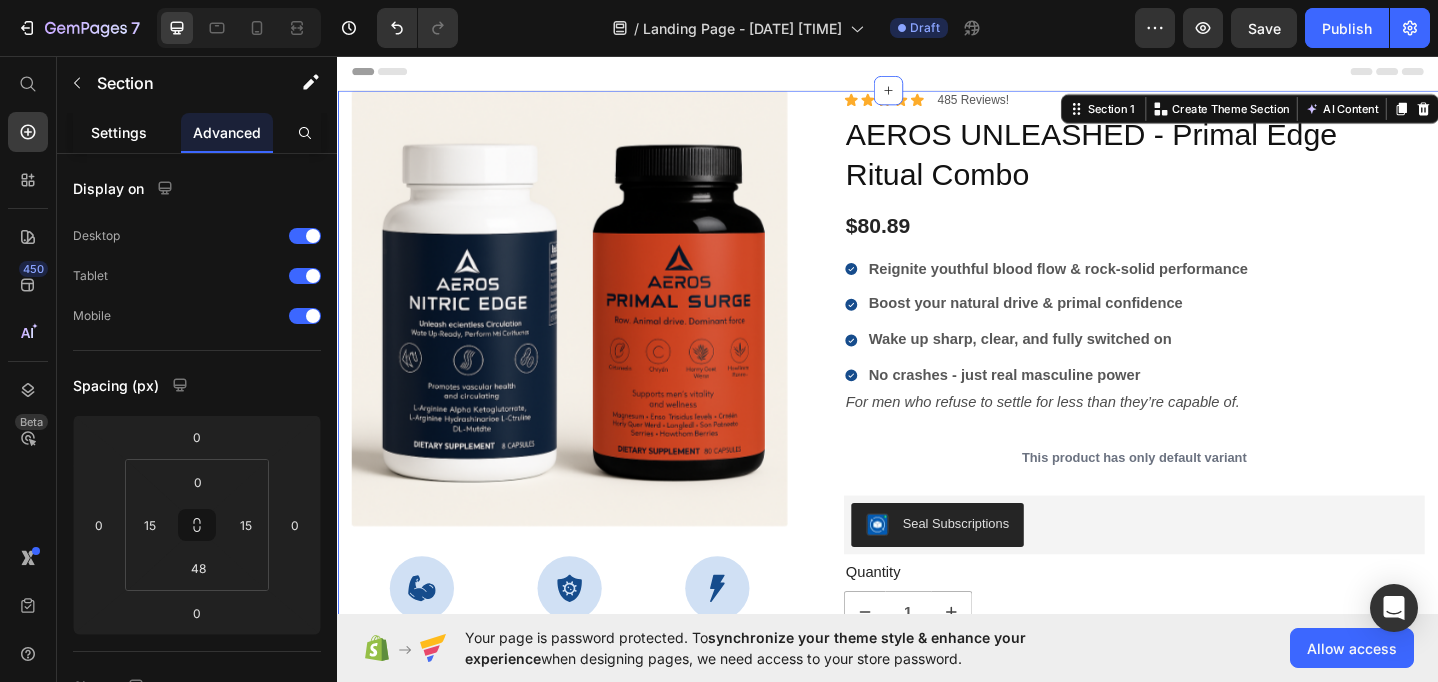 click on "Settings" at bounding box center (119, 132) 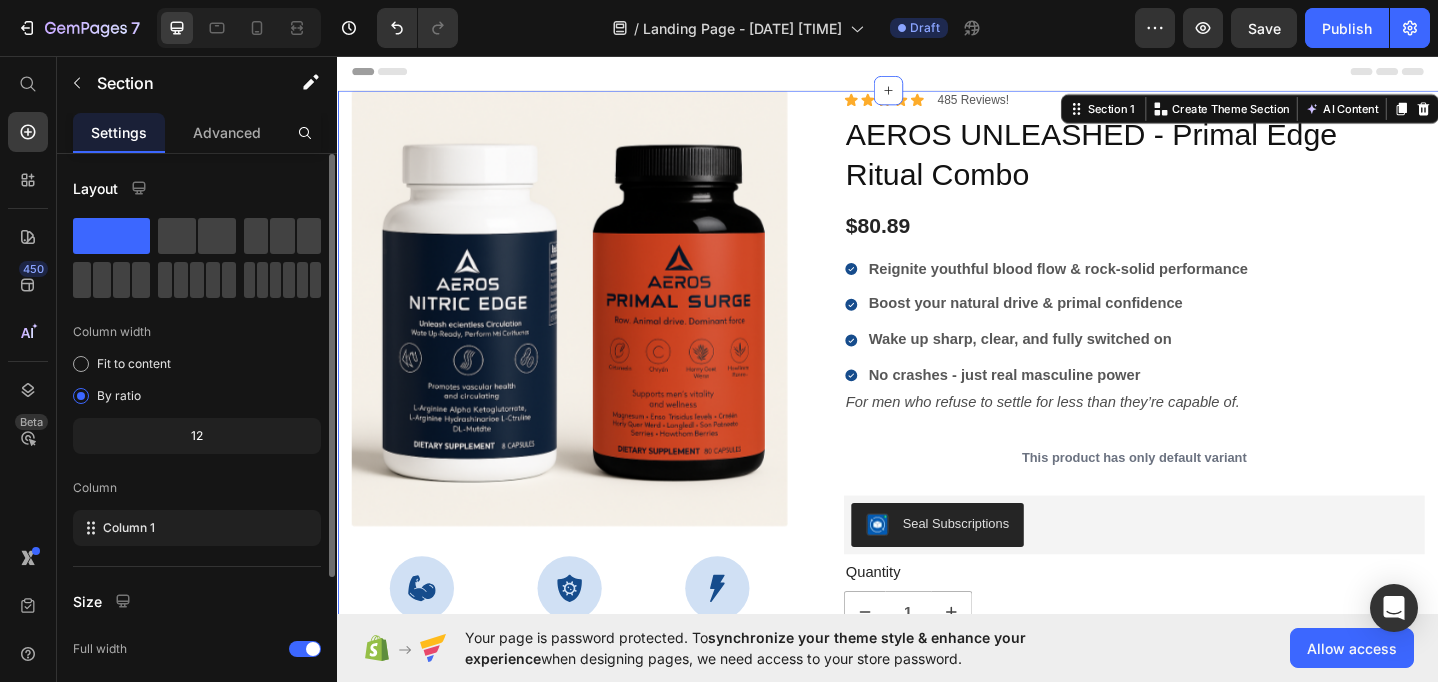 scroll, scrollTop: 223, scrollLeft: 0, axis: vertical 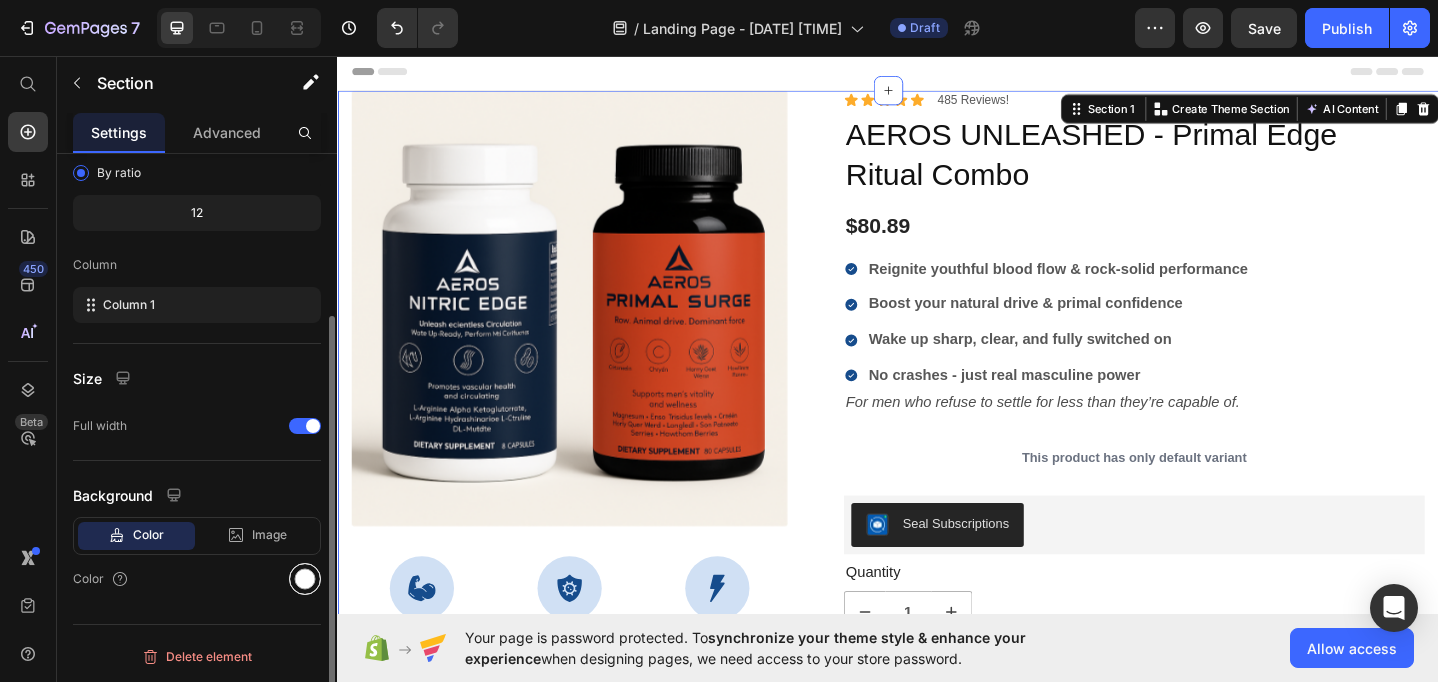 click at bounding box center [305, 579] 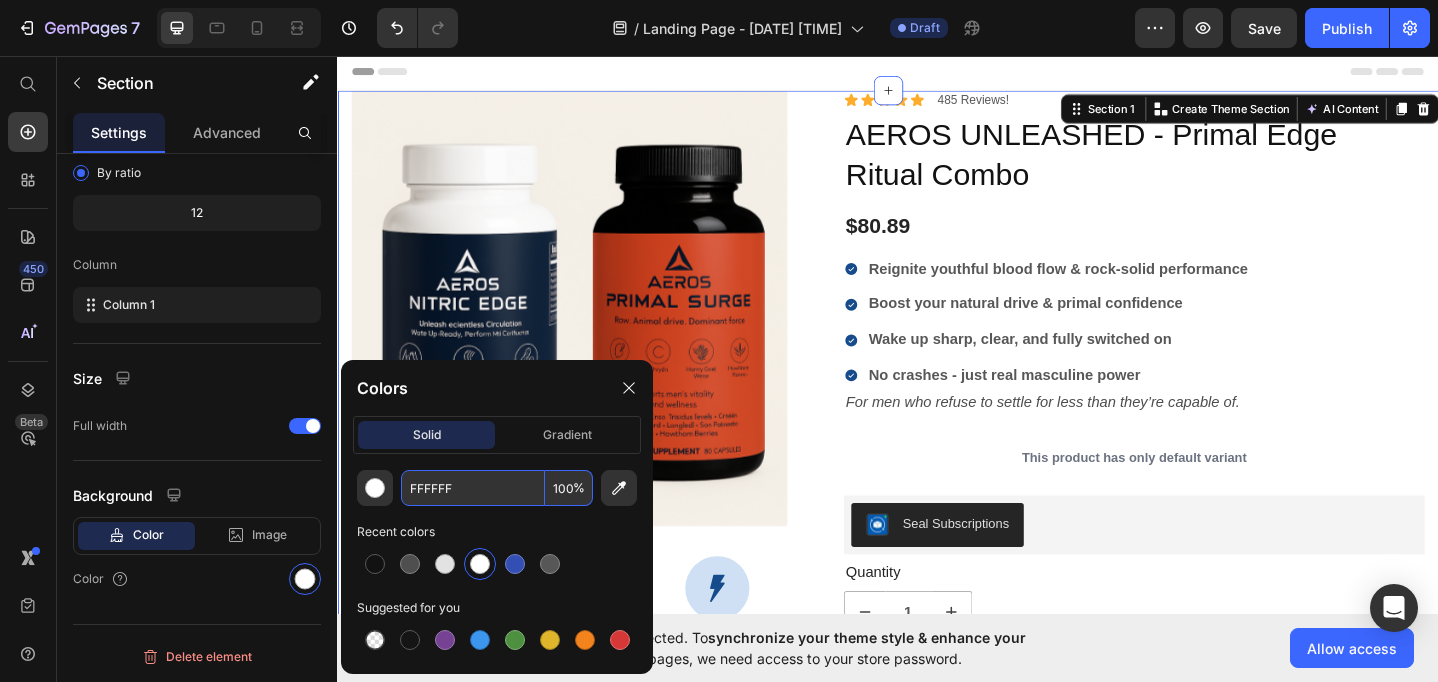 click on "FFFFFF" at bounding box center (473, 488) 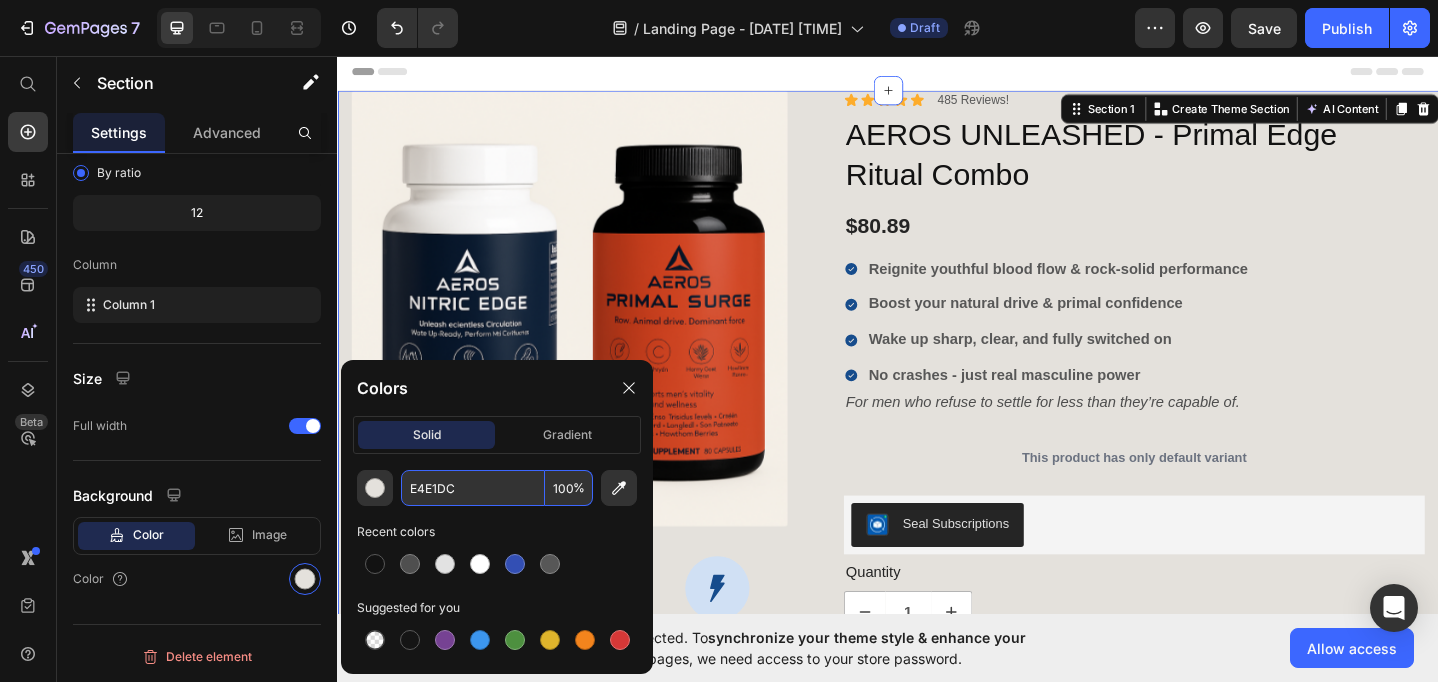 type on "E4E1DC" 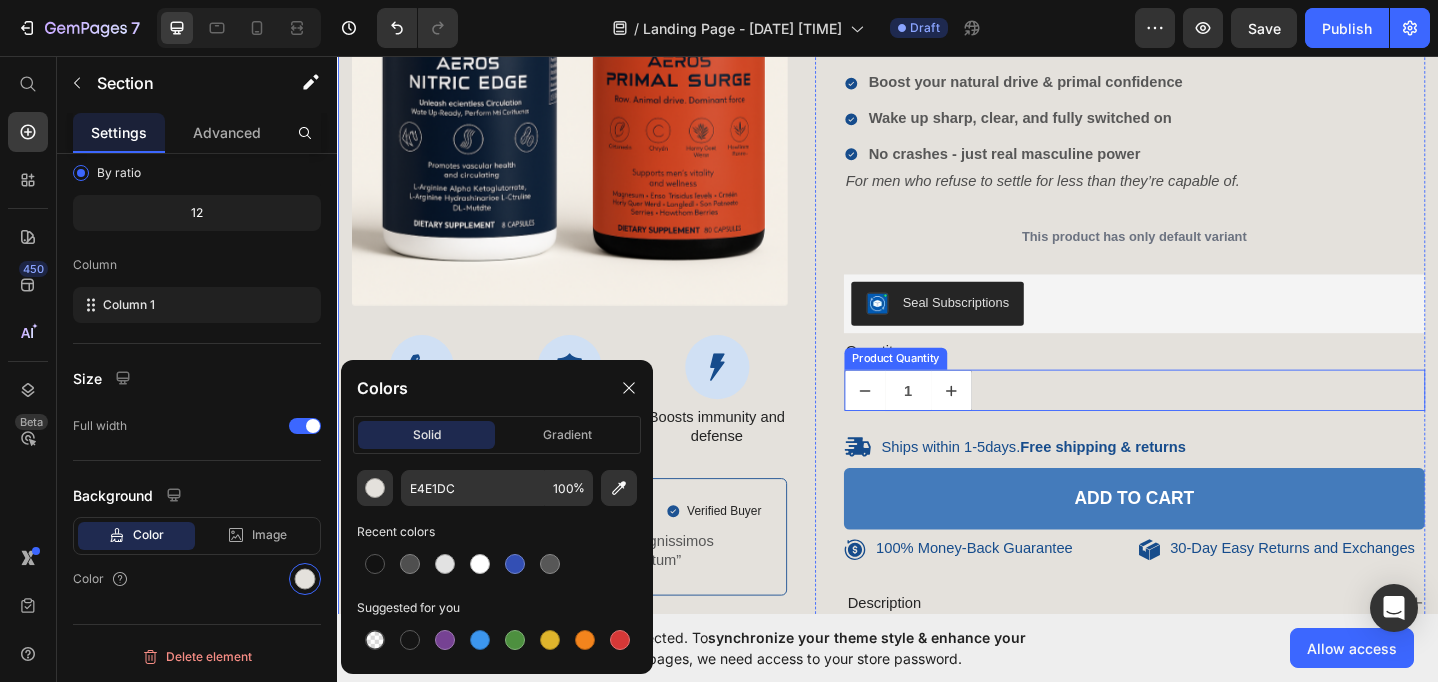 scroll, scrollTop: 271, scrollLeft: 0, axis: vertical 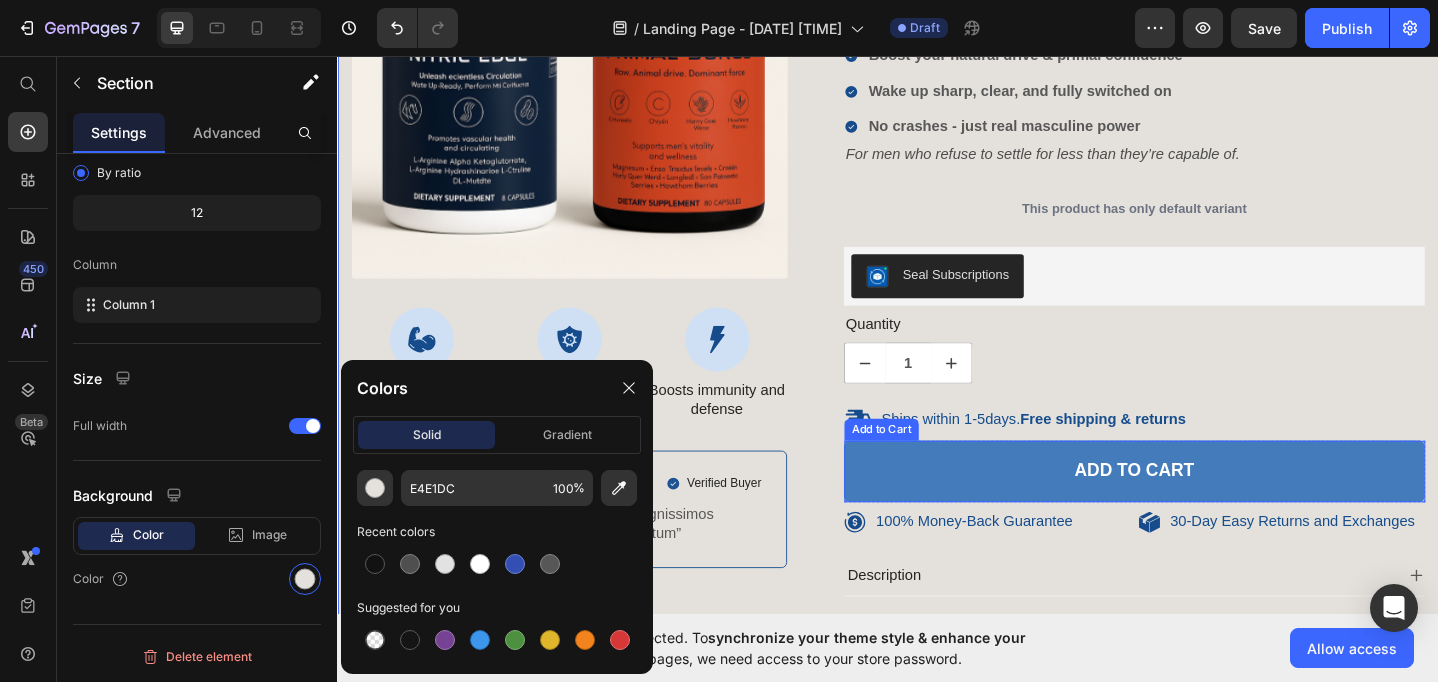click on "Add to cart" at bounding box center (1205, 508) 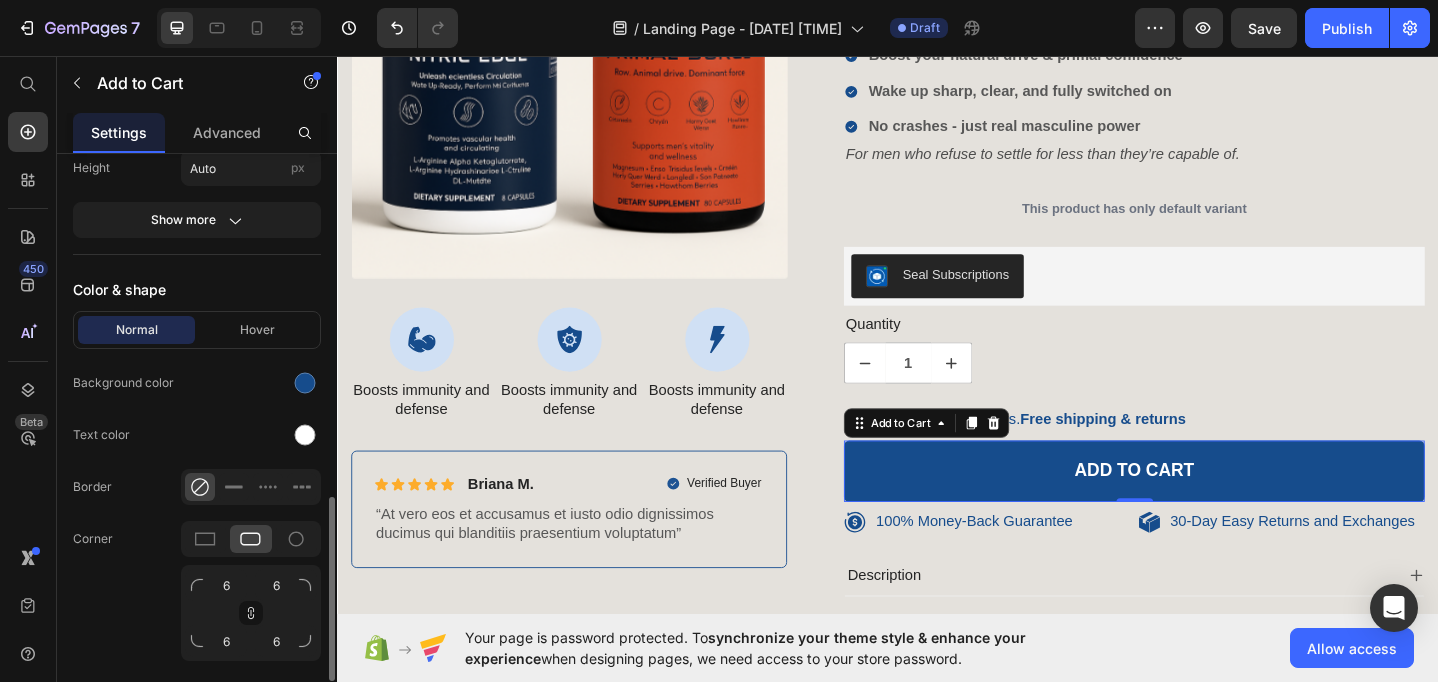 scroll, scrollTop: 912, scrollLeft: 0, axis: vertical 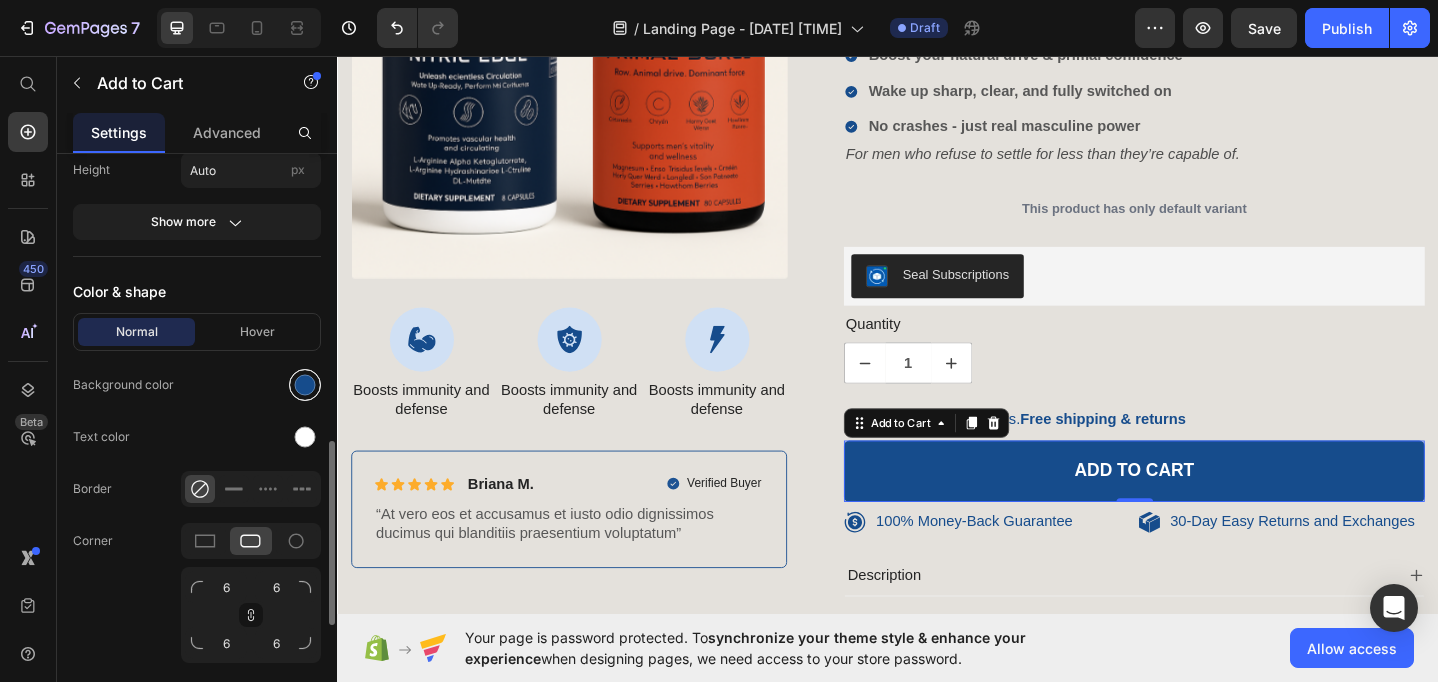 click at bounding box center (305, 385) 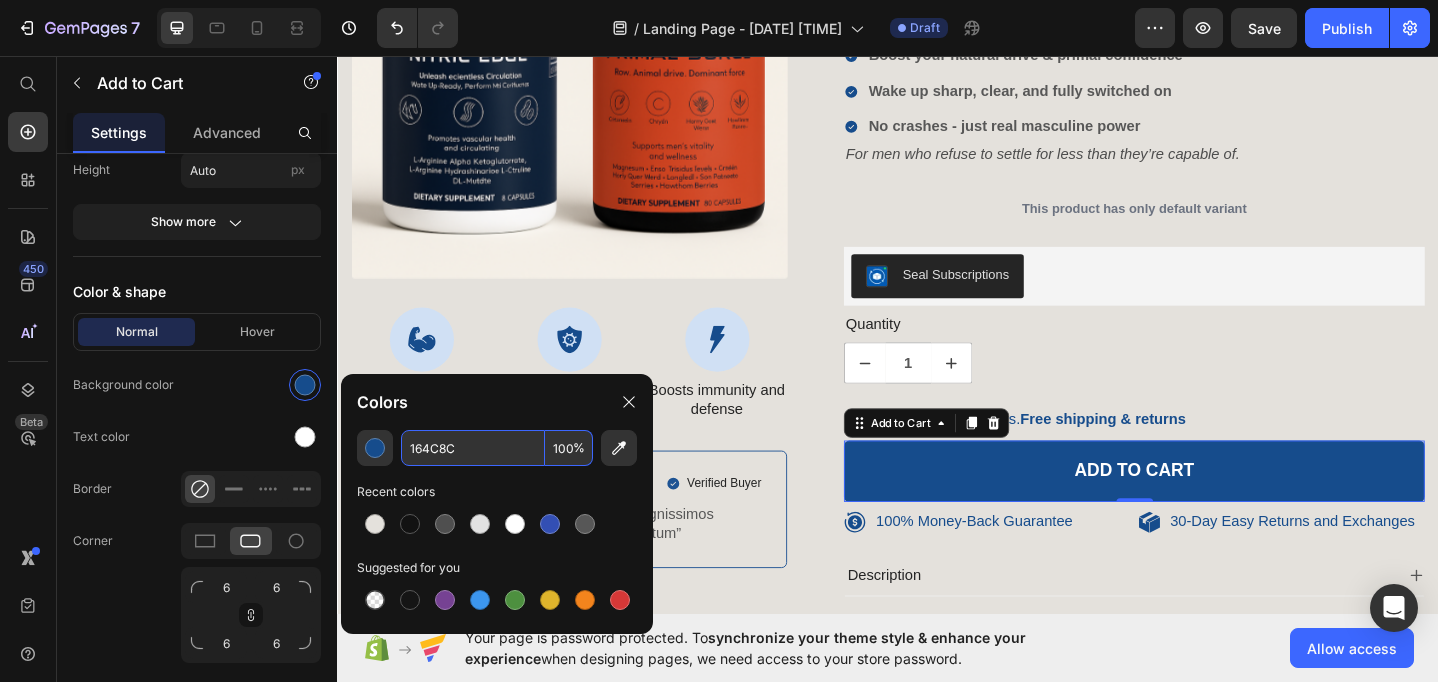 click on "164C8C" at bounding box center (473, 448) 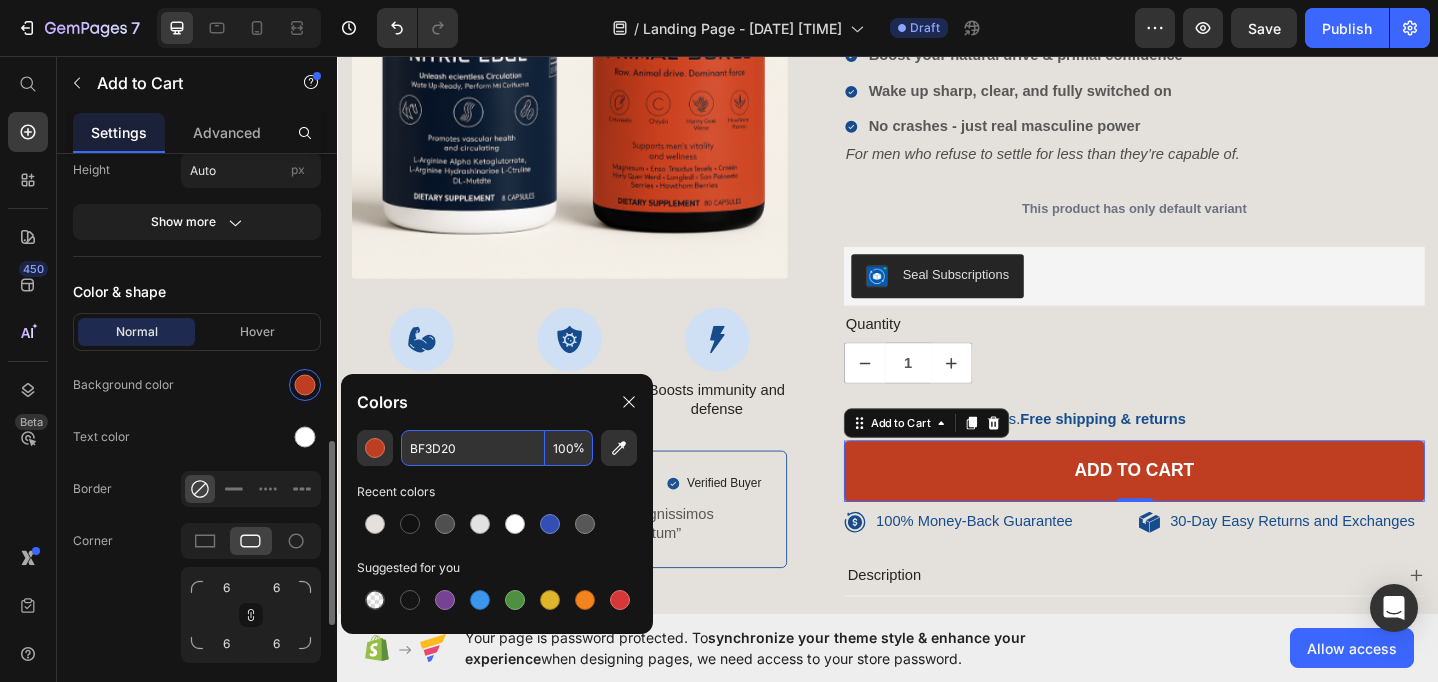 type on "BF3D20" 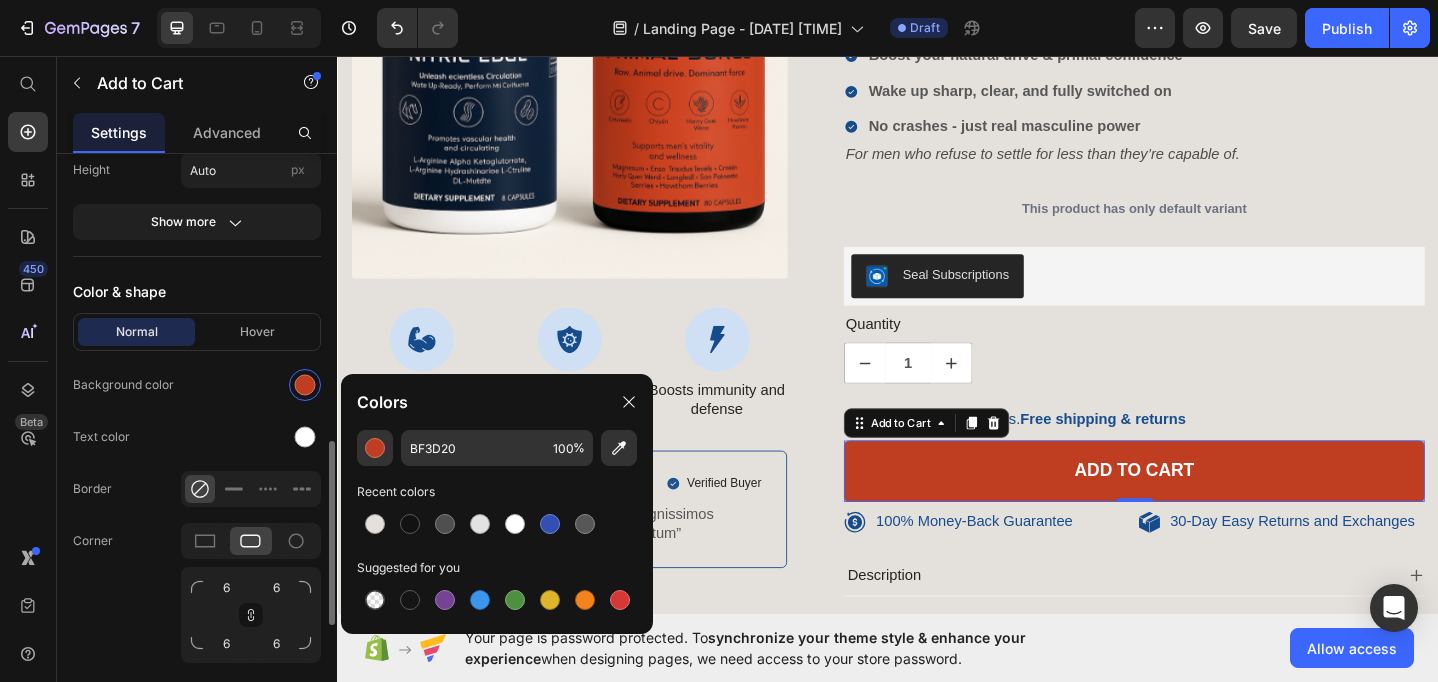 click on "Text color" 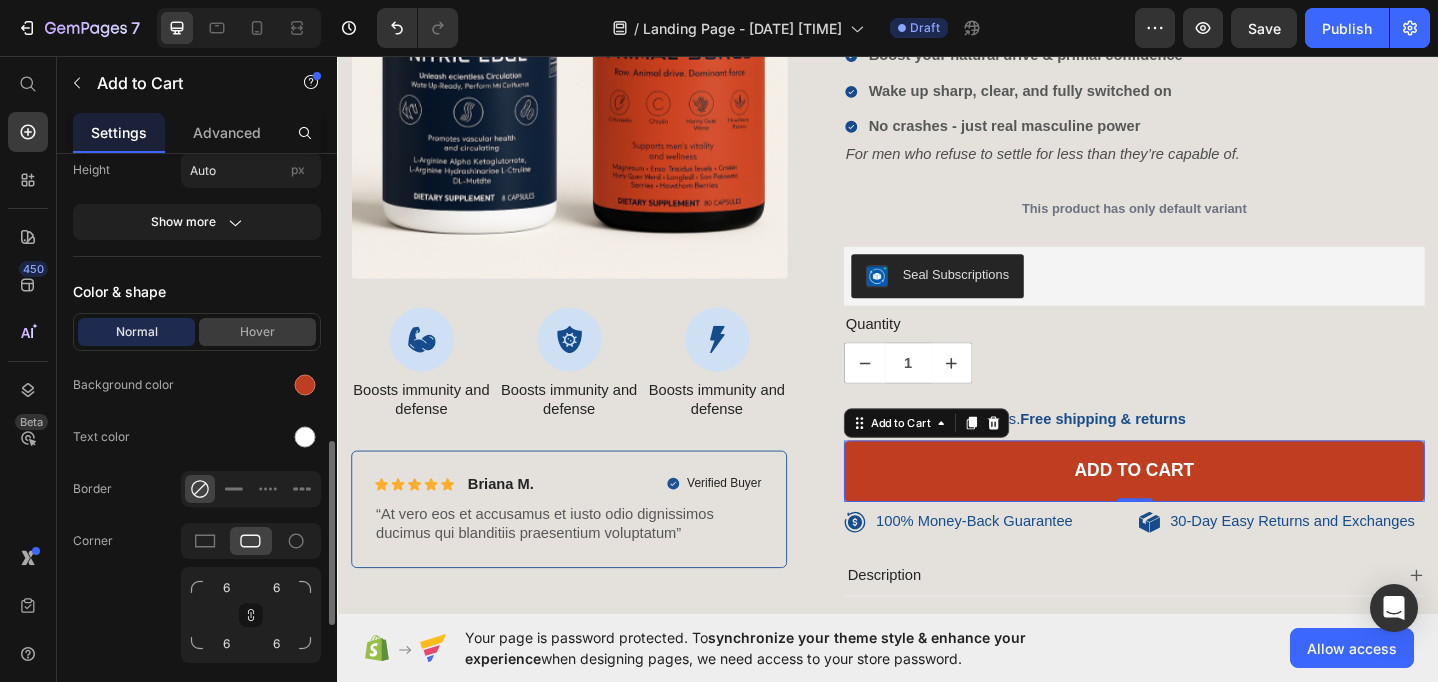 click on "Hover" at bounding box center [257, 332] 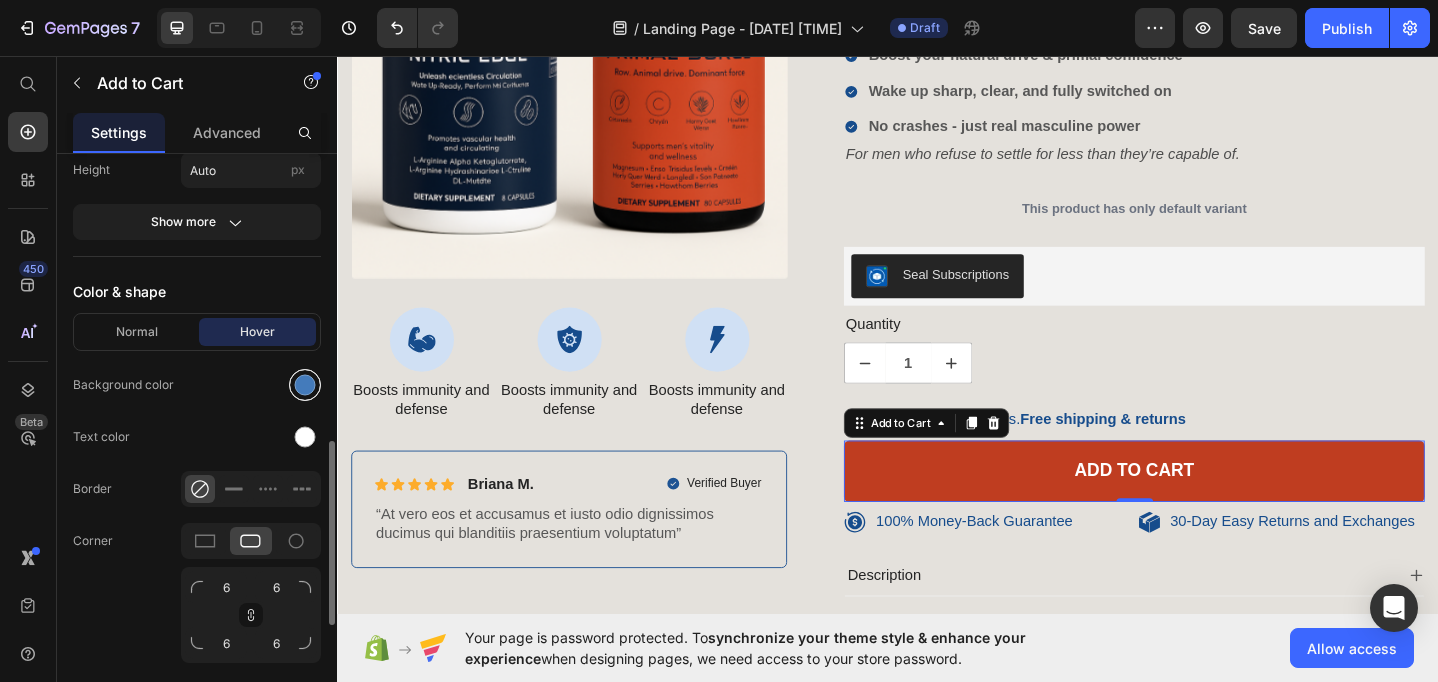 click at bounding box center [305, 385] 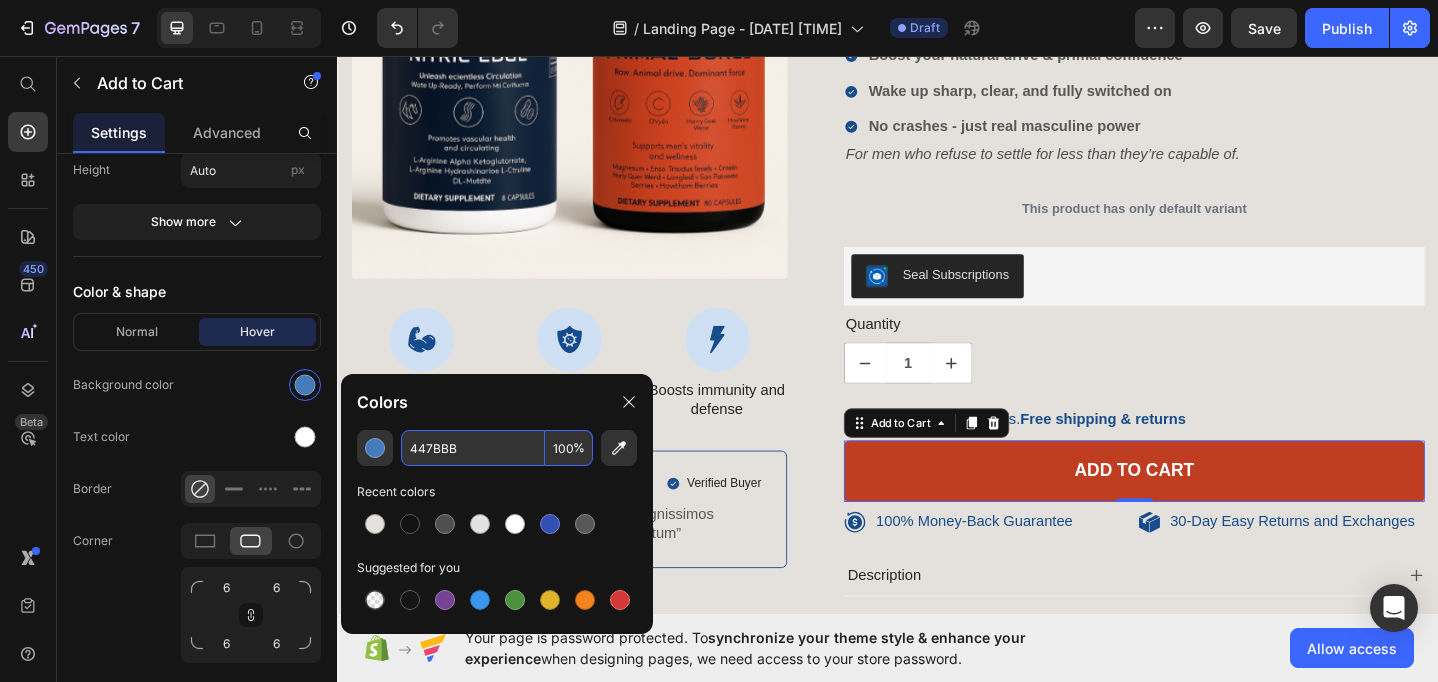 click on "447BBB" at bounding box center [473, 448] 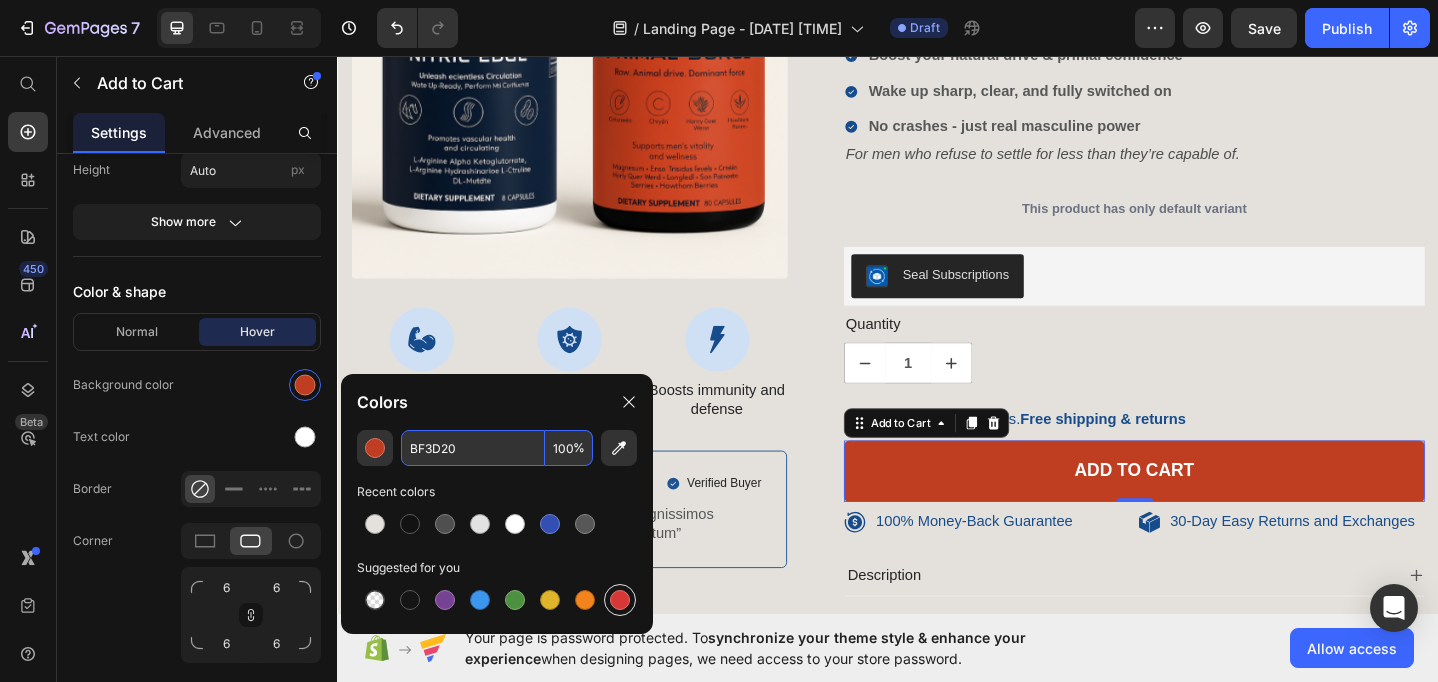 click at bounding box center [620, 600] 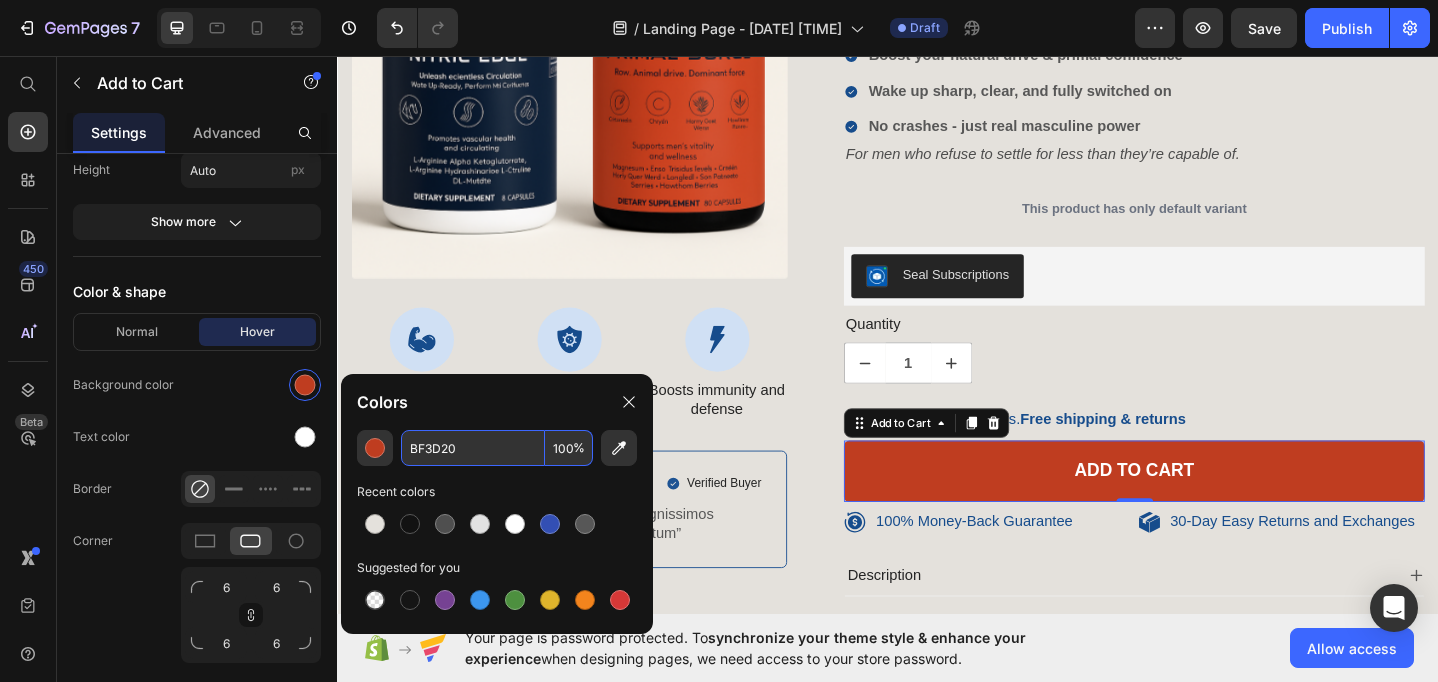 type on "D63837" 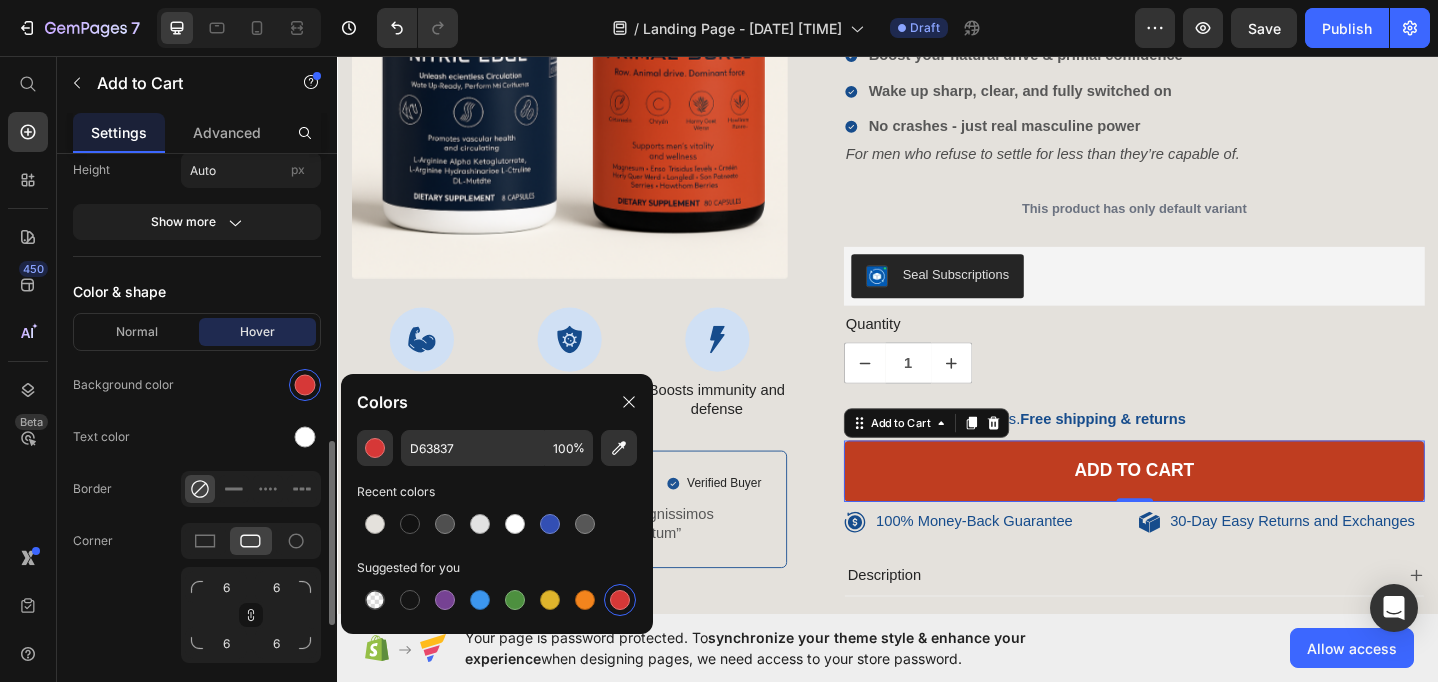 click on "Background color" 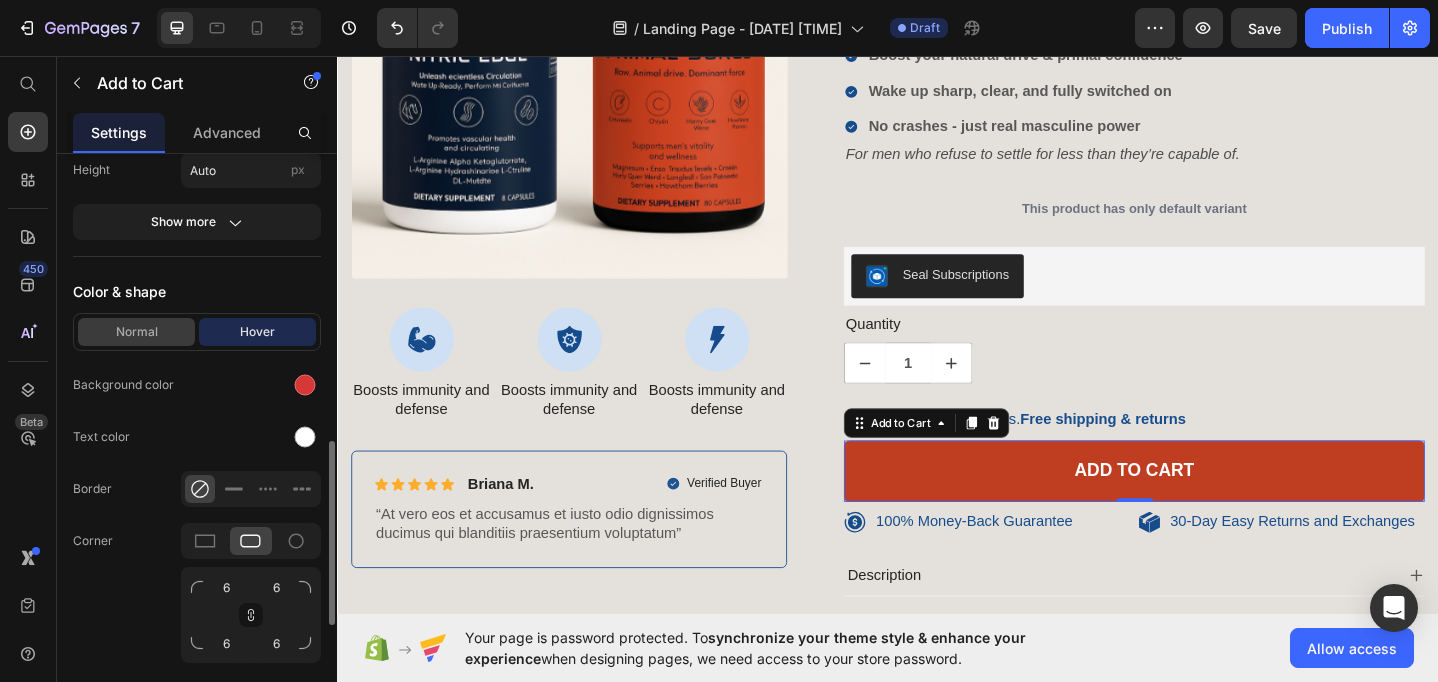 click on "Normal" at bounding box center (136, 332) 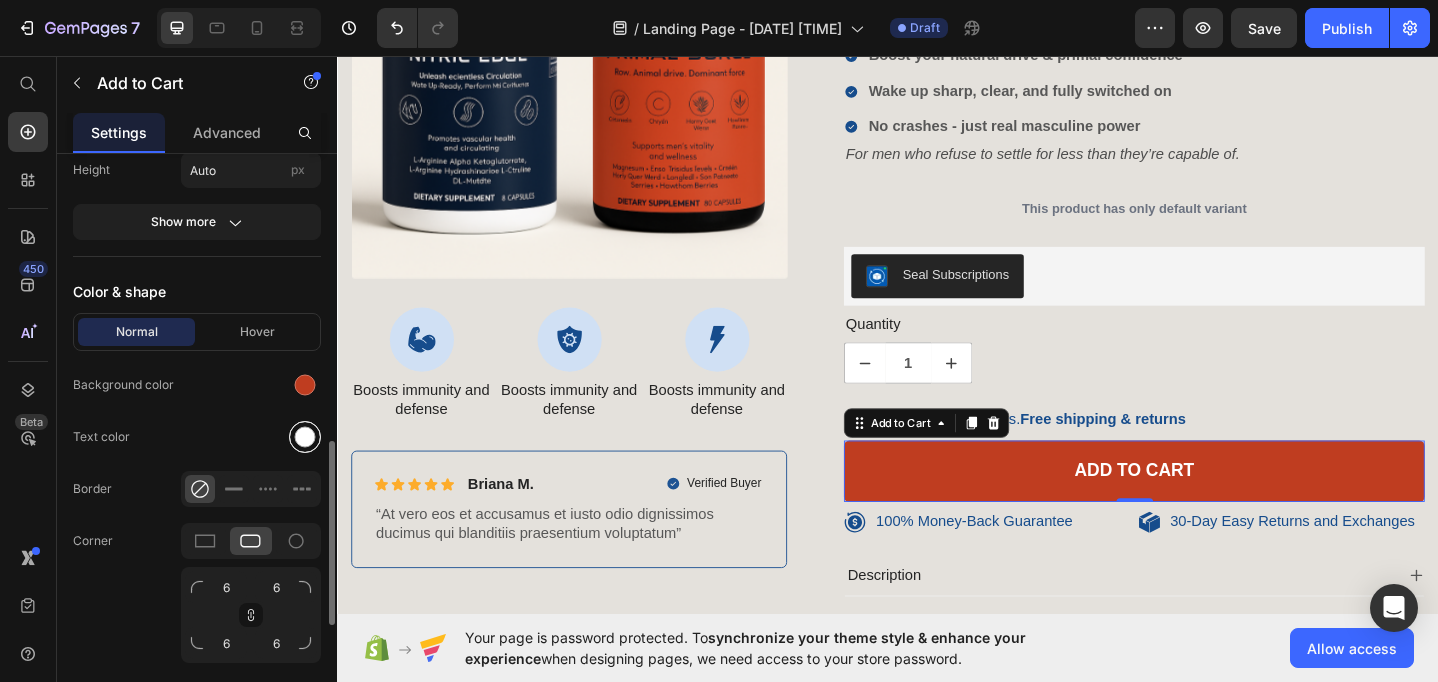click at bounding box center [305, 437] 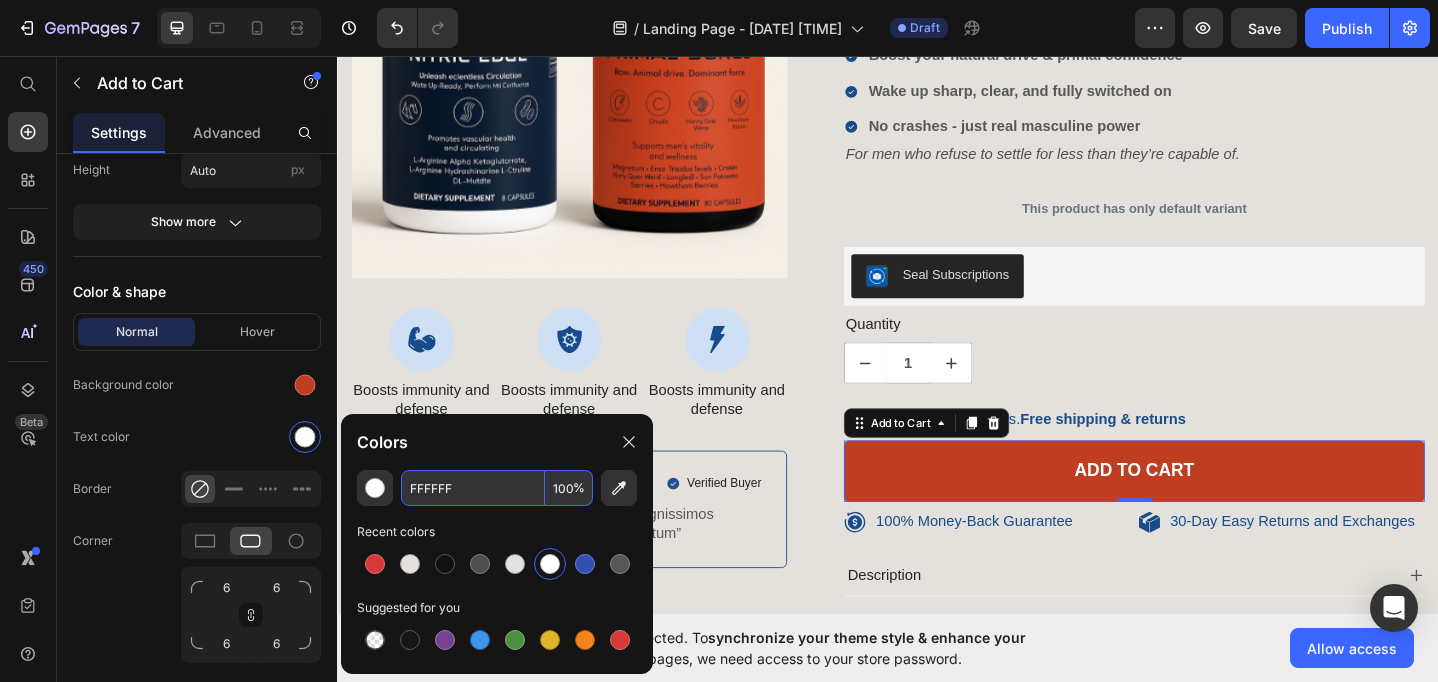 click on "FFFFFF" at bounding box center [473, 488] 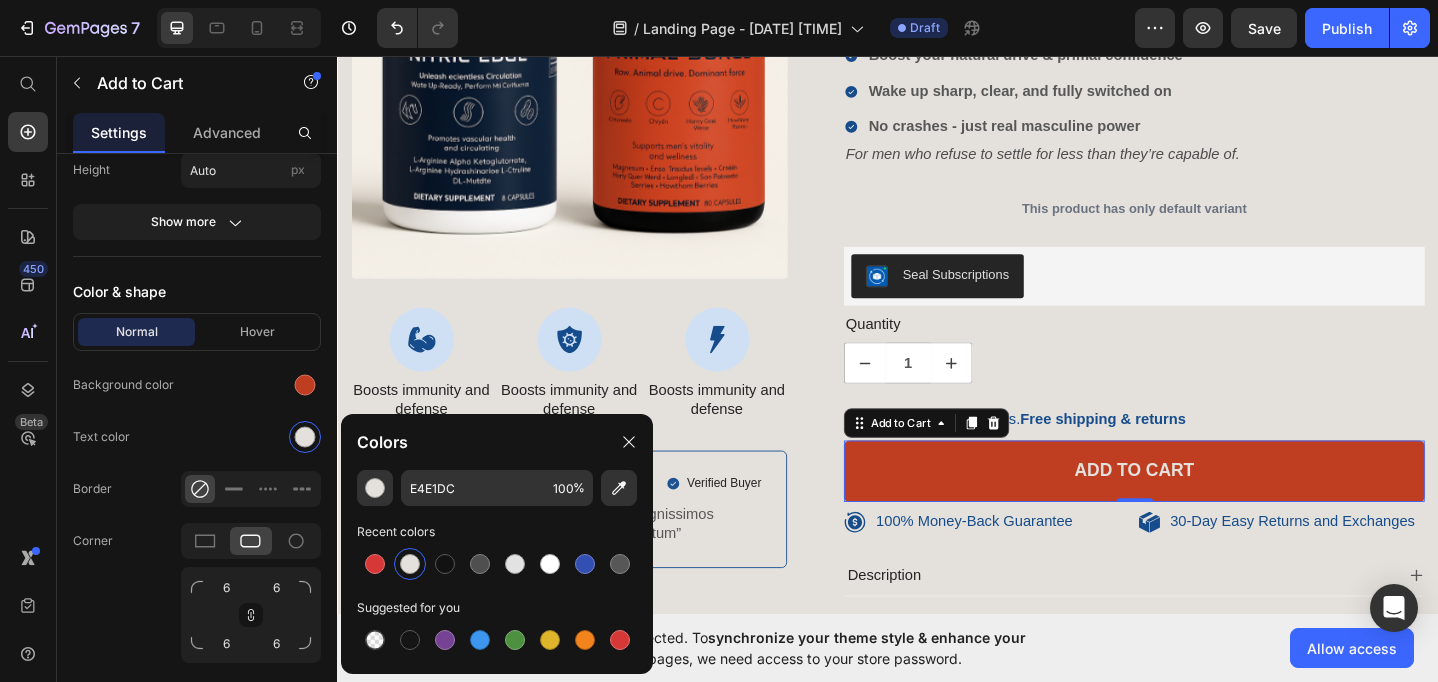 click on "Colors" 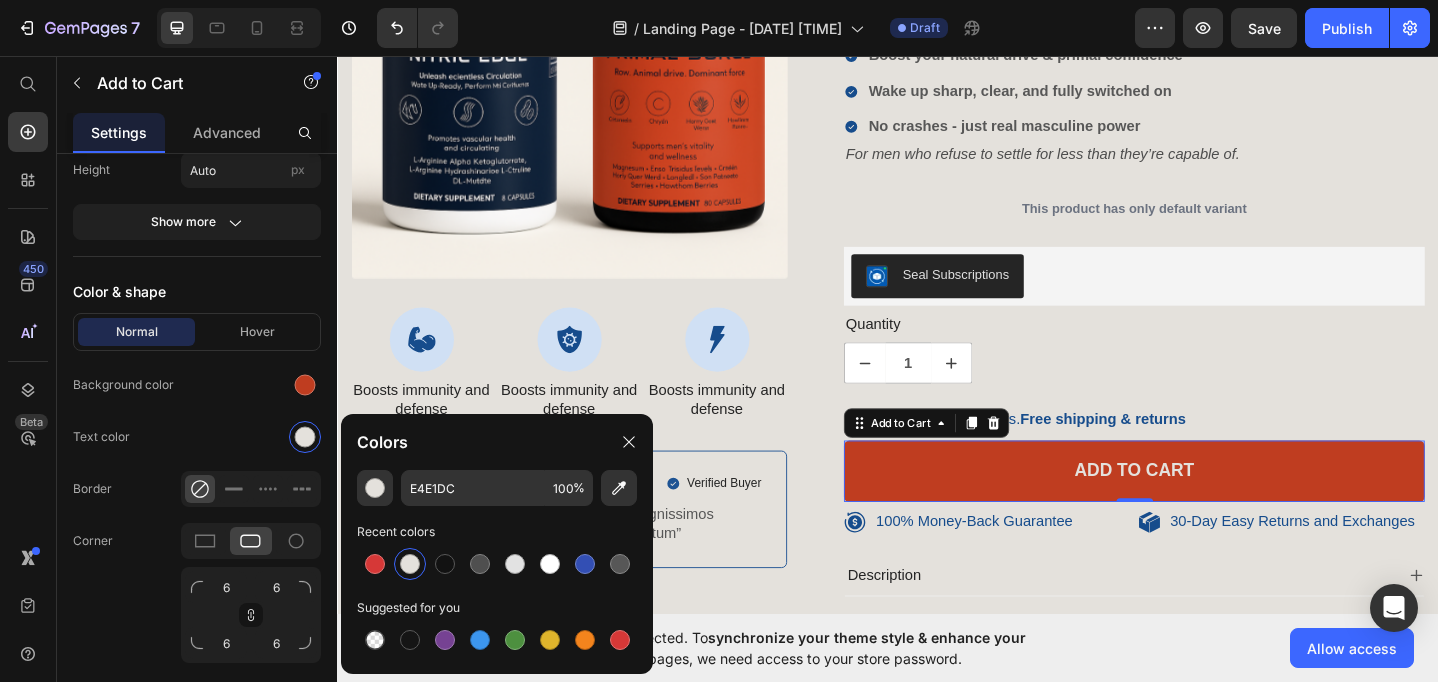 type on "FFFFFF" 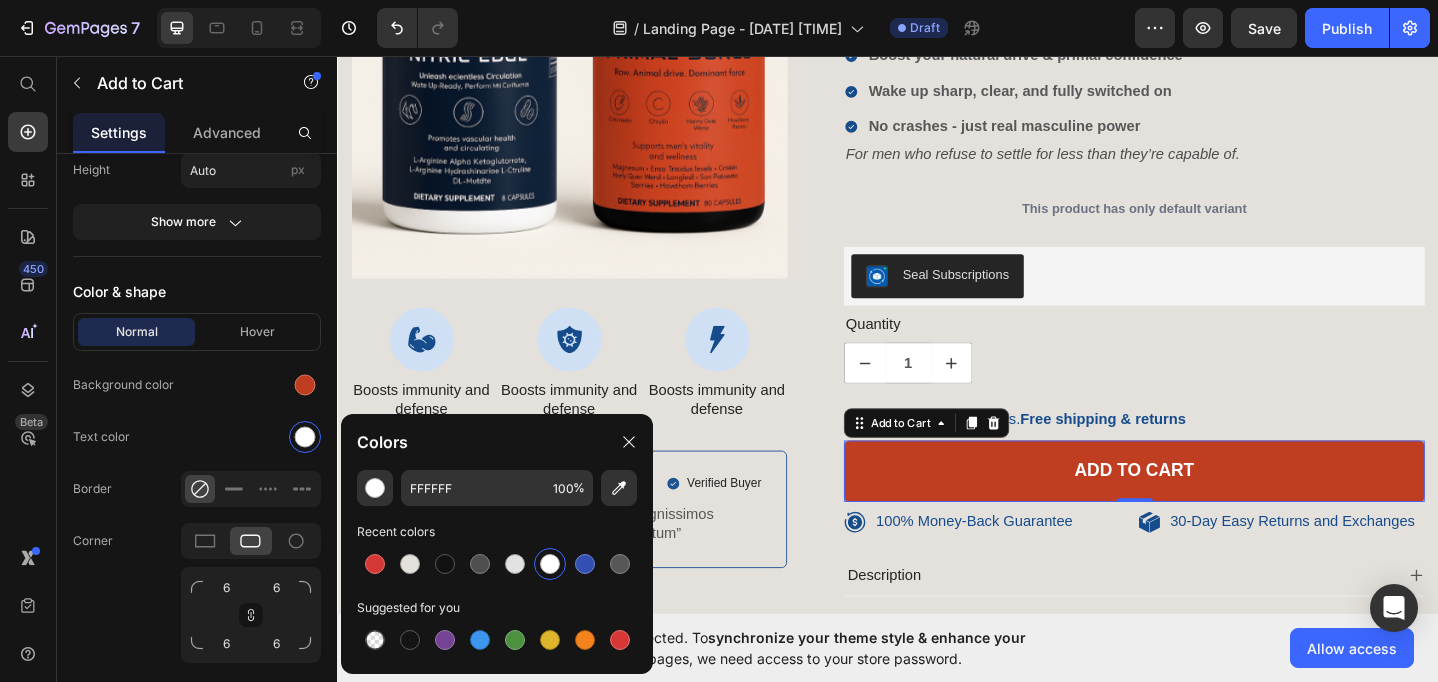 click at bounding box center [550, 564] 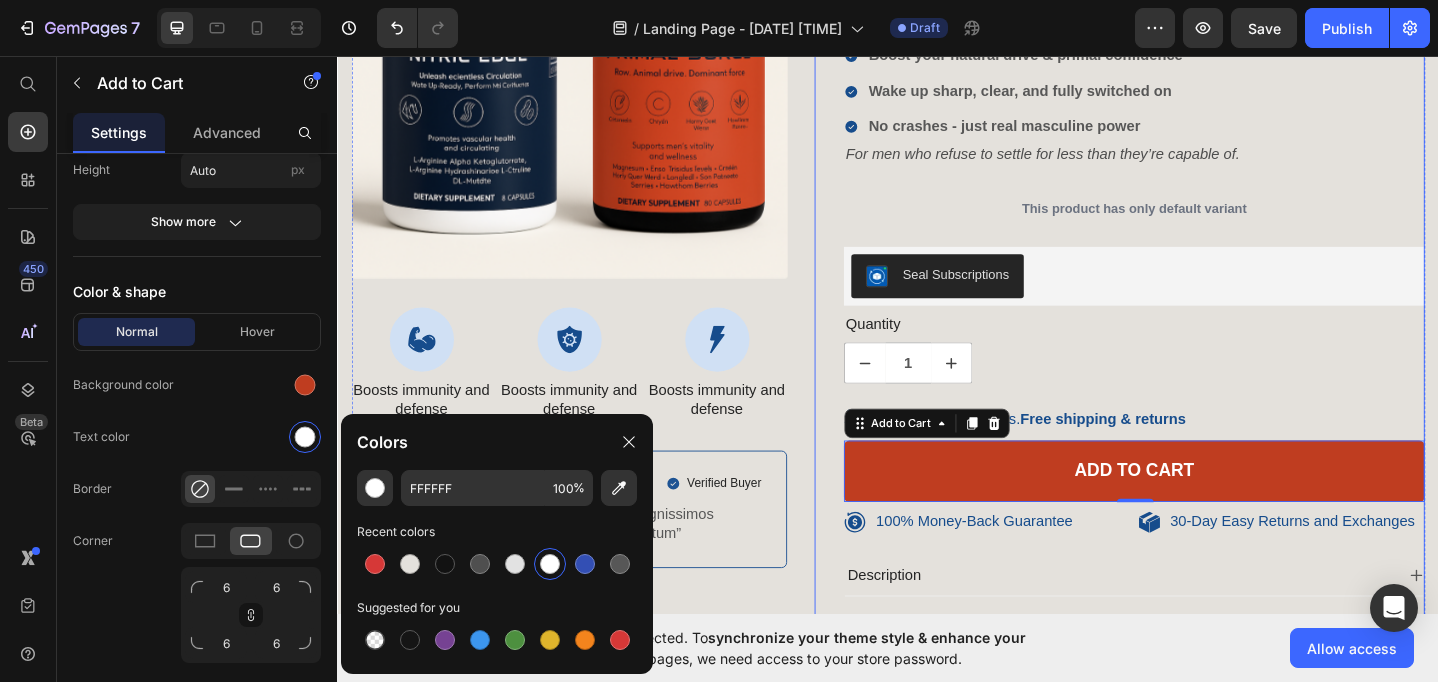 click on "Icon Icon Icon Icon Icon Icon List 485 Reviews! Text Block Row AEROS UNLEASHED - Primal Edge Ritual Combo Product Title $80.89 Product Price Reignite youthful blood flow & rock-solid performance Boost your natural drive & primal confidence Wake up sharp, clear, and fully switched on No crashes - just real masculine power Item List For men who refuse to settle for less than they’re capable of. Text Block This product has only default variant Product Variants & Swatches Seal Subscriptions Seal Subscriptions Quantity Text Block 1 Product Quantity
Ships within 1-5days.  Free shipping & returns Item List 1 Product Quantity Add to cart Add to Cart   0 Row
100% Money-Back Guarantee Item List
30-Day Easy Returns and Exchanges Item List Row
Description
Label Directions
Supplement Facts Accordion Row" at bounding box center (1189, 293) 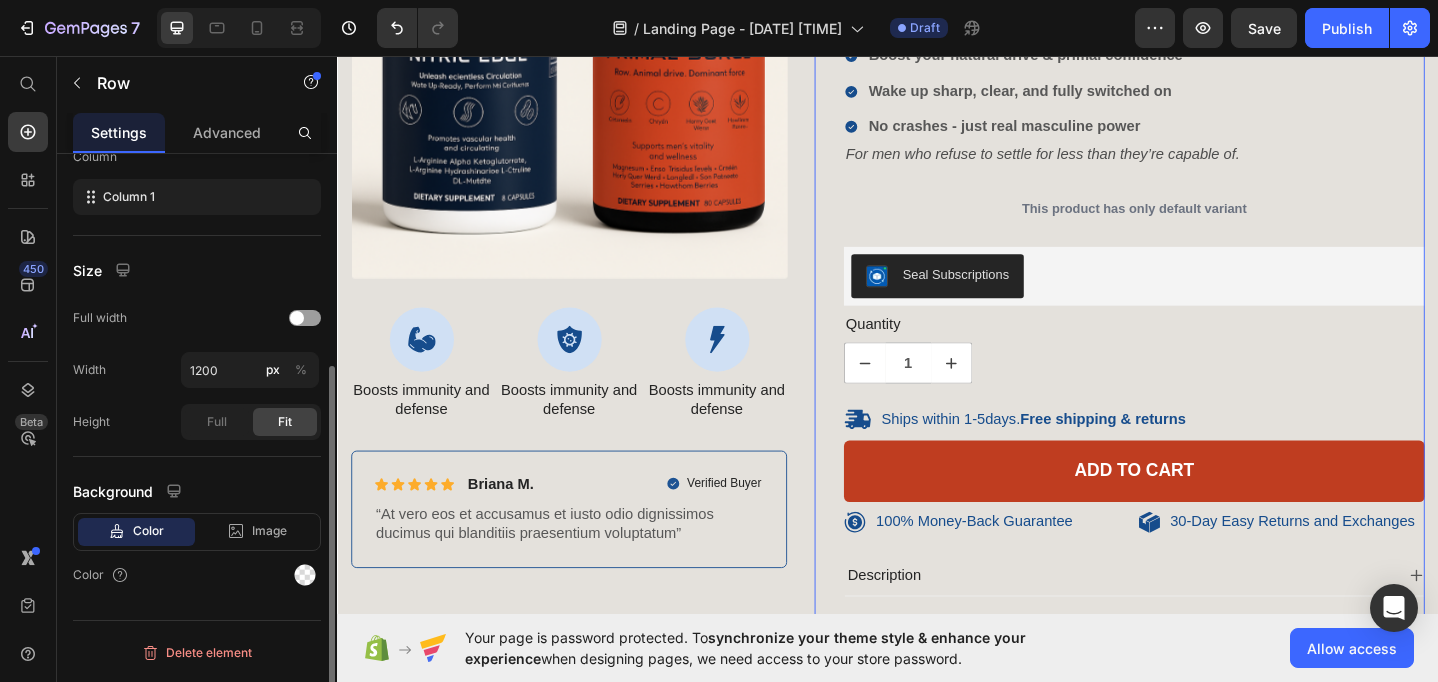 scroll, scrollTop: 0, scrollLeft: 0, axis: both 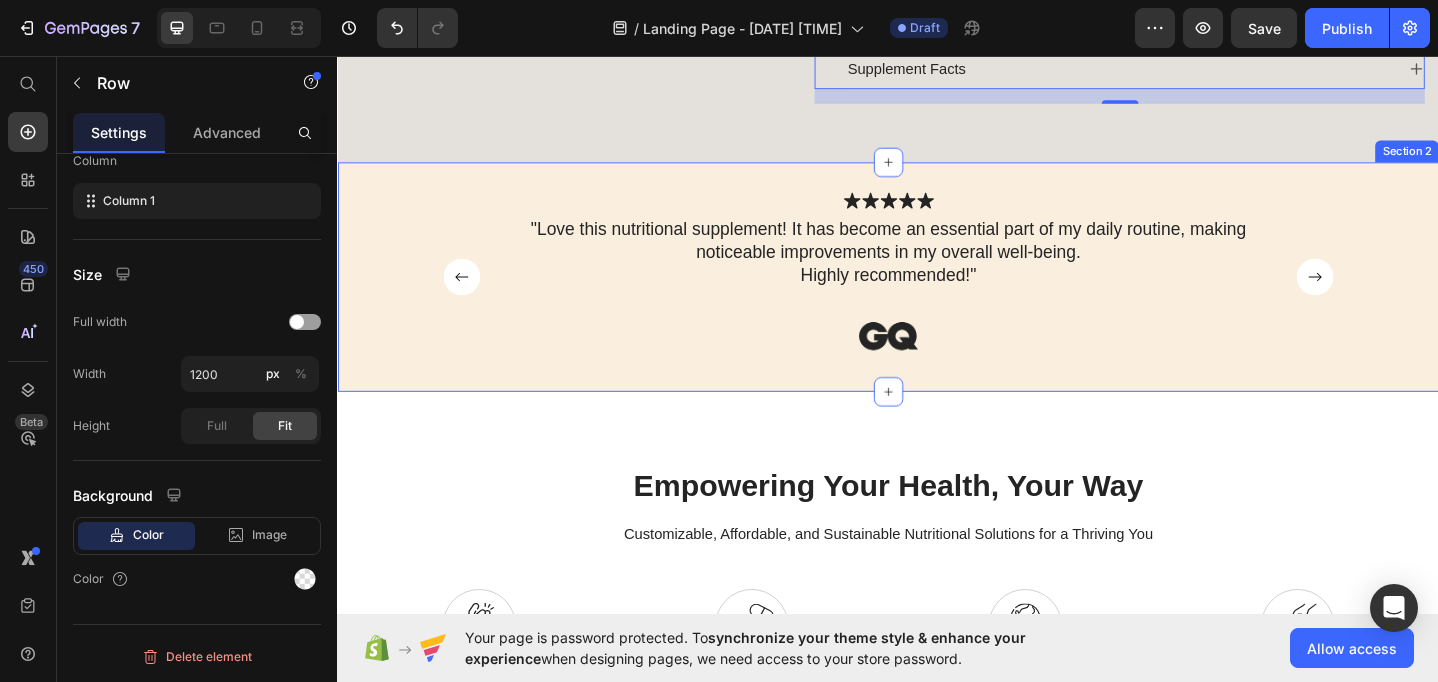 click on "Icon
Icon
Icon
Icon
Icon Icon List "Love this nutritional supplement! It has become an essential part of my daily routine, making noticeable improvements in my overall well-being. Highly recommended!" Text Block Image
Icon
Icon
Icon
Icon
Icon Icon List I have been using this nutritional supplement bottle for a few weeks now, and I am amazed by the positive impact it has had on my overall energy levels. I feel more vibrant and focused throughout the day, allowing me to tackle my daily tasks with ease. Text Block Image
Icon
Icon
Icon
Icon
Icon Icon List I highly recommend this nutritional supplement bottle to anyone looking to support their health and well-being. Since incorporating it into my daily routine, I have noticed a significant improvement in my immune system. Text Block Image
Carousel" at bounding box center (937, 312) 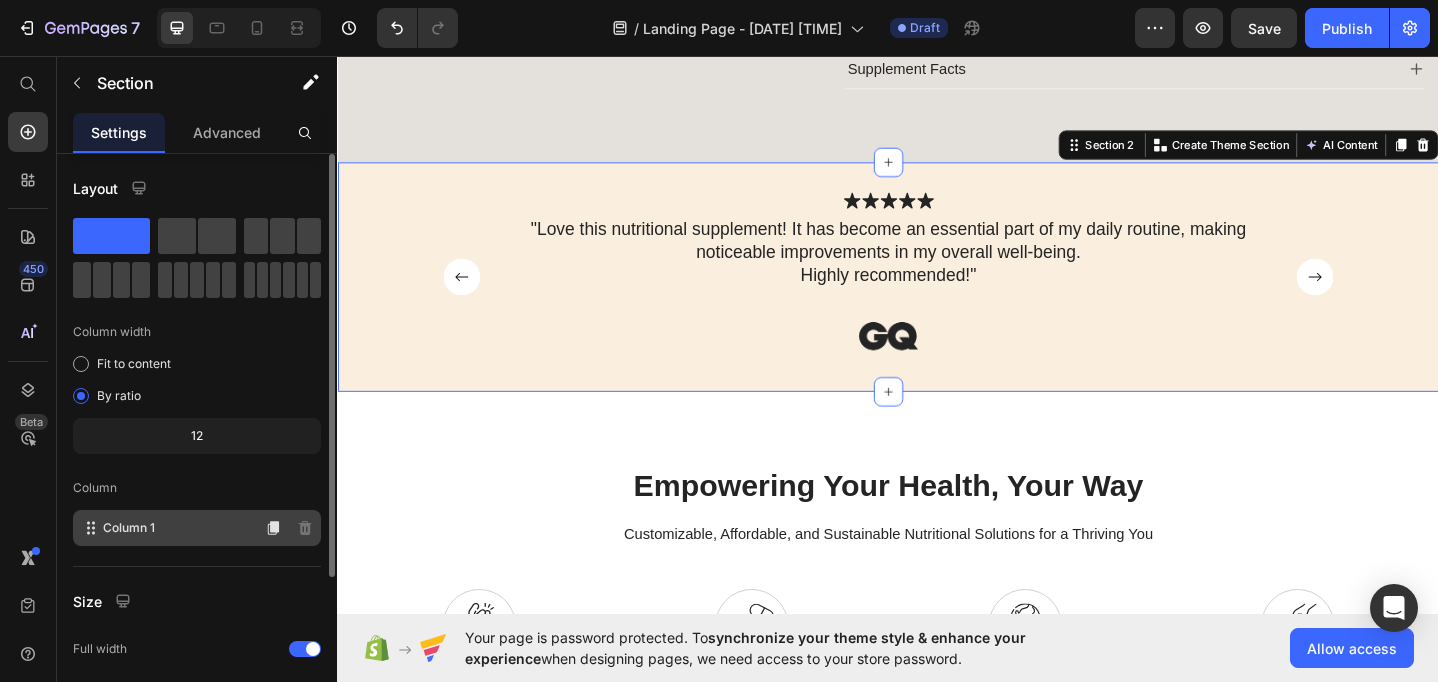 scroll, scrollTop: 223, scrollLeft: 0, axis: vertical 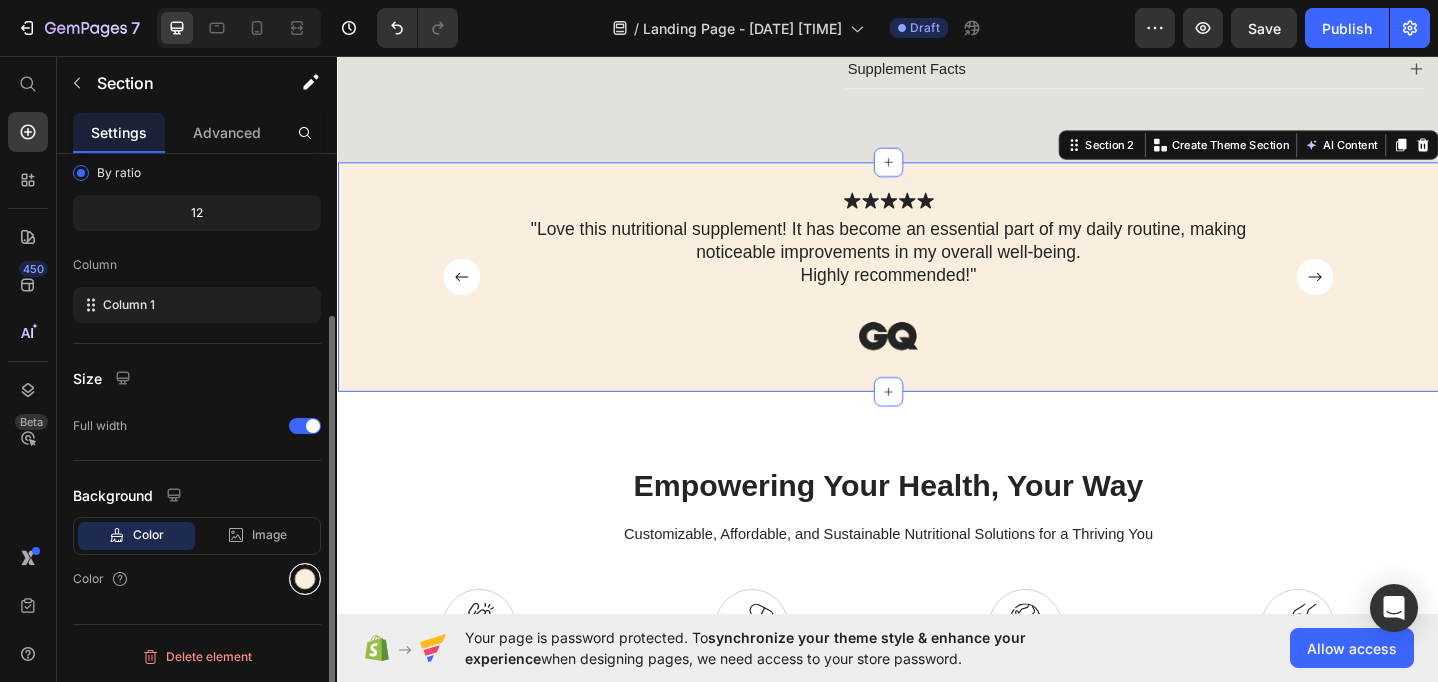 click at bounding box center (305, 579) 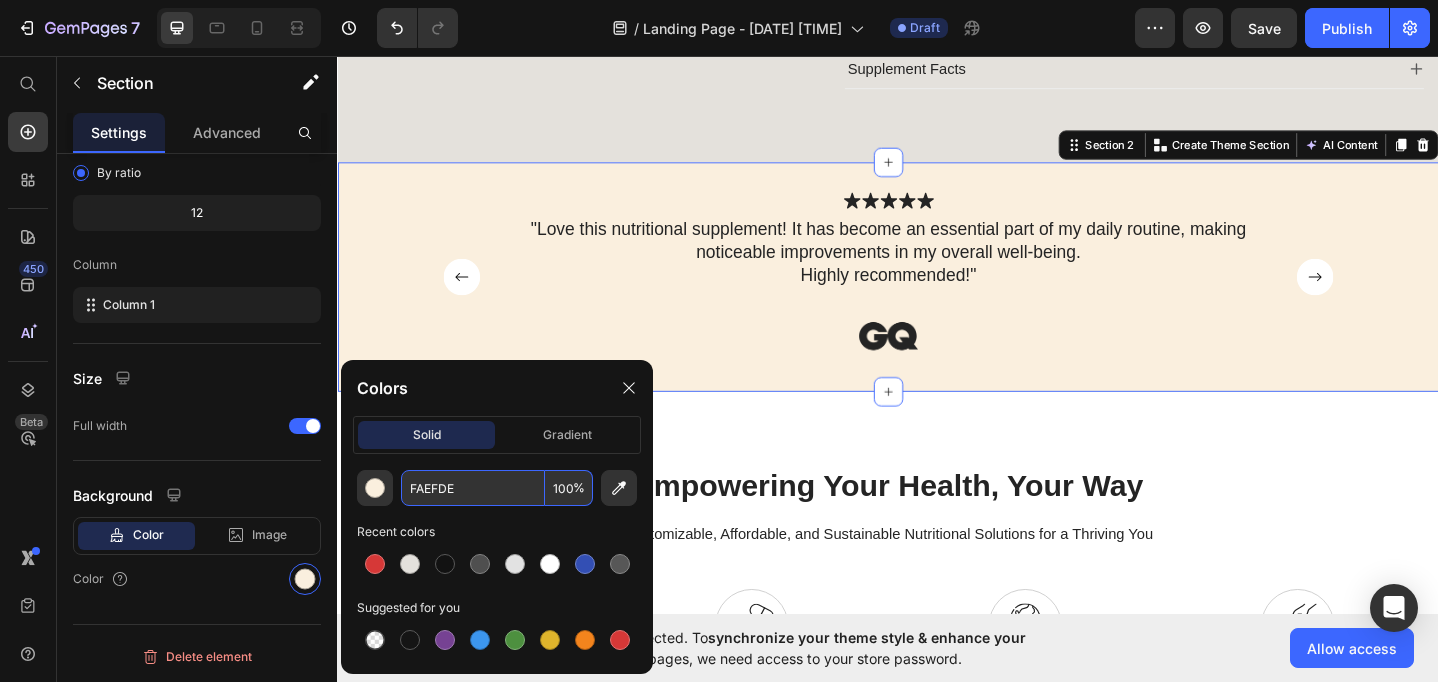 click on "FAEFDE" at bounding box center [473, 488] 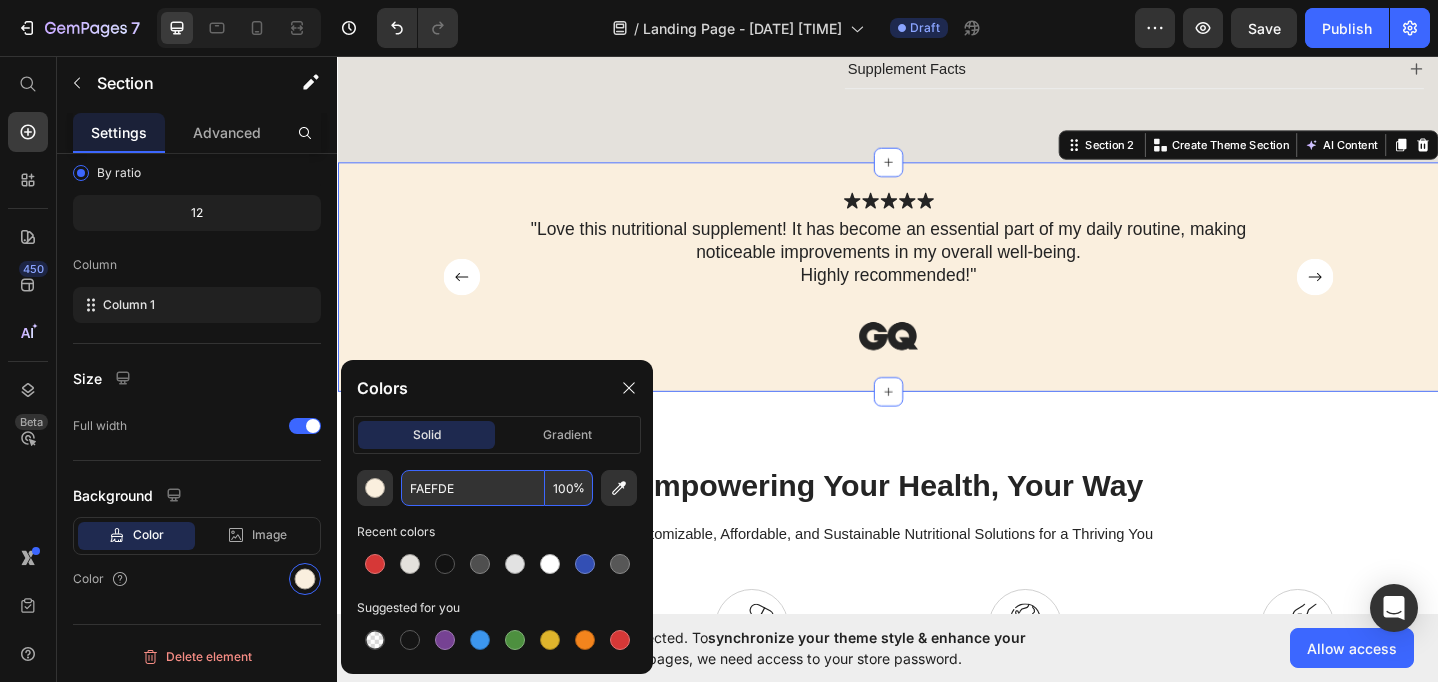 click on "Colors" 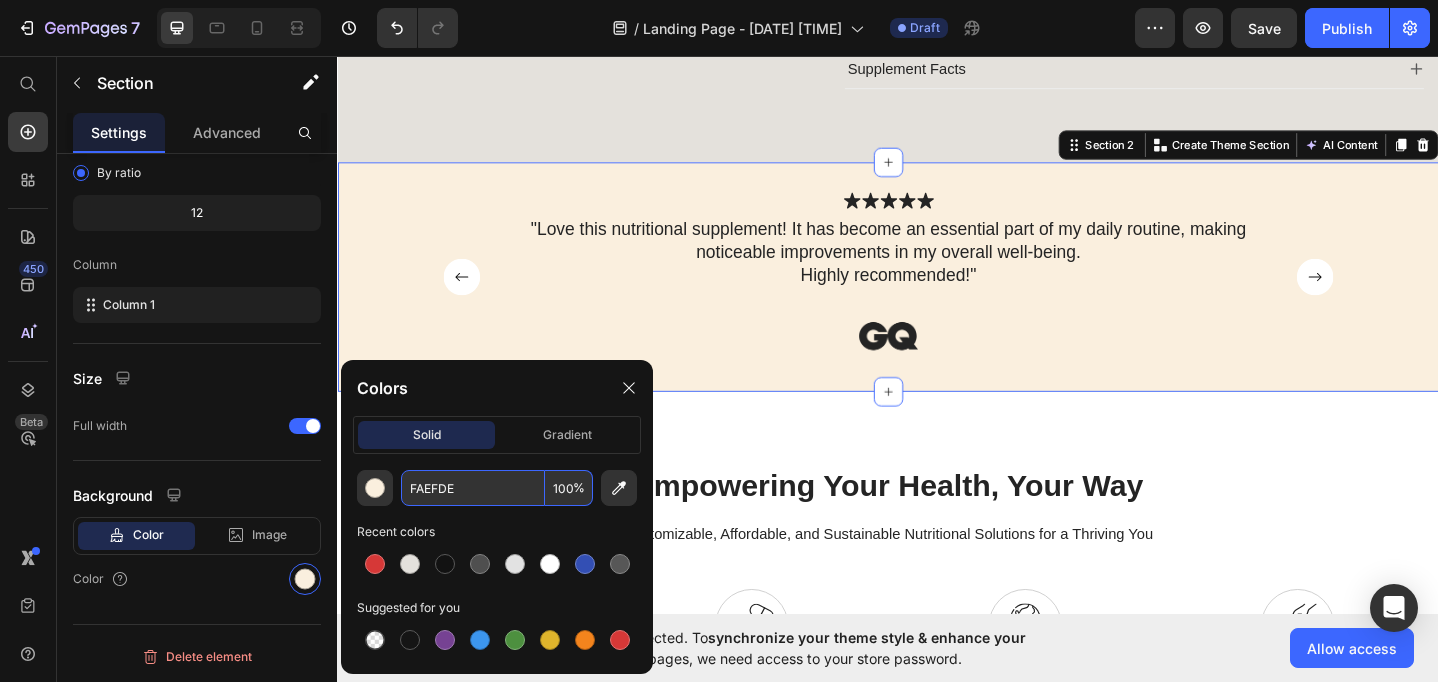 paste on "0A1428" 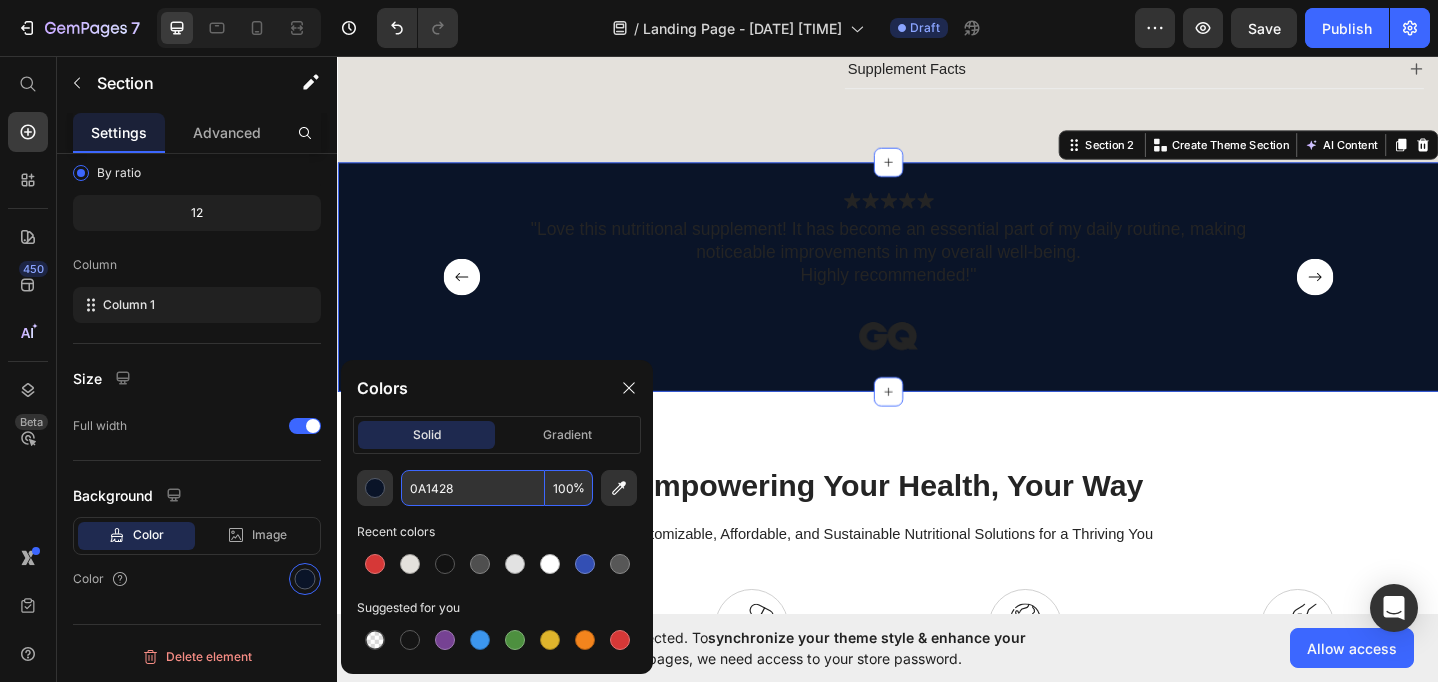 type on "0A1428" 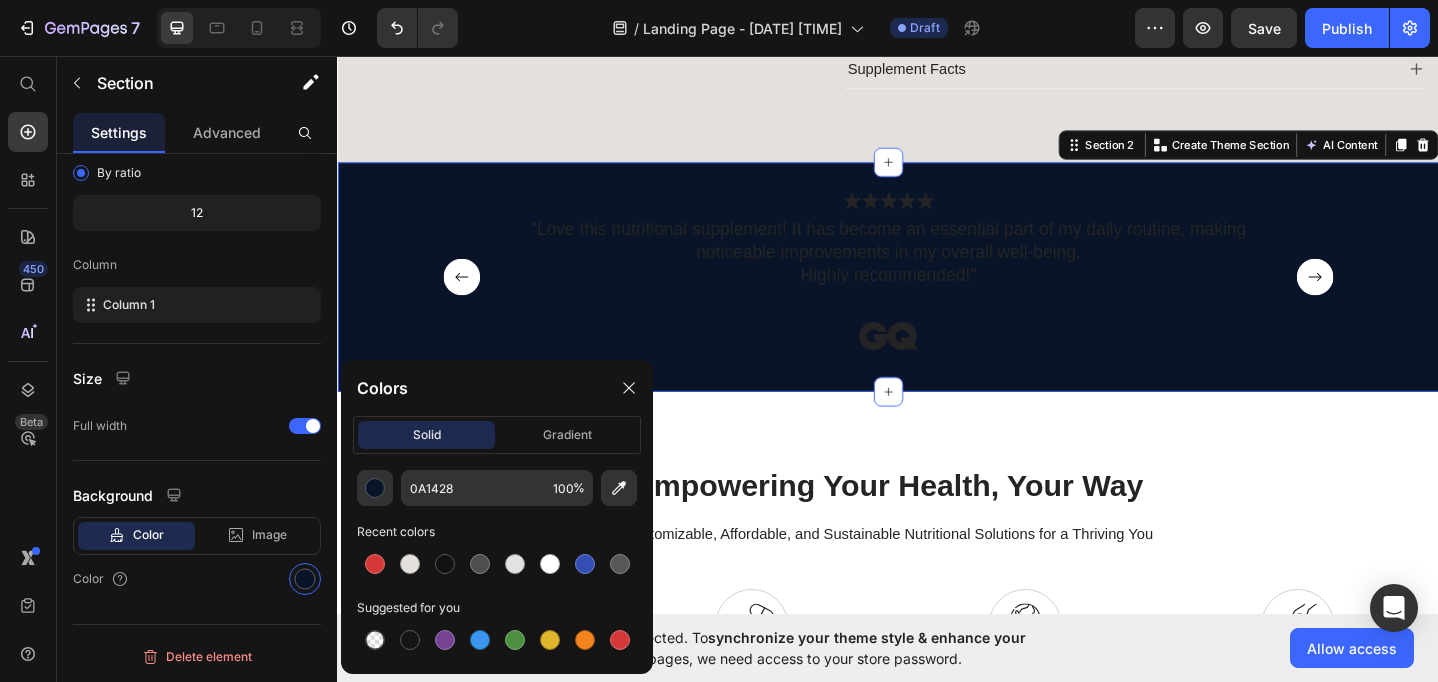 click on "Colors" 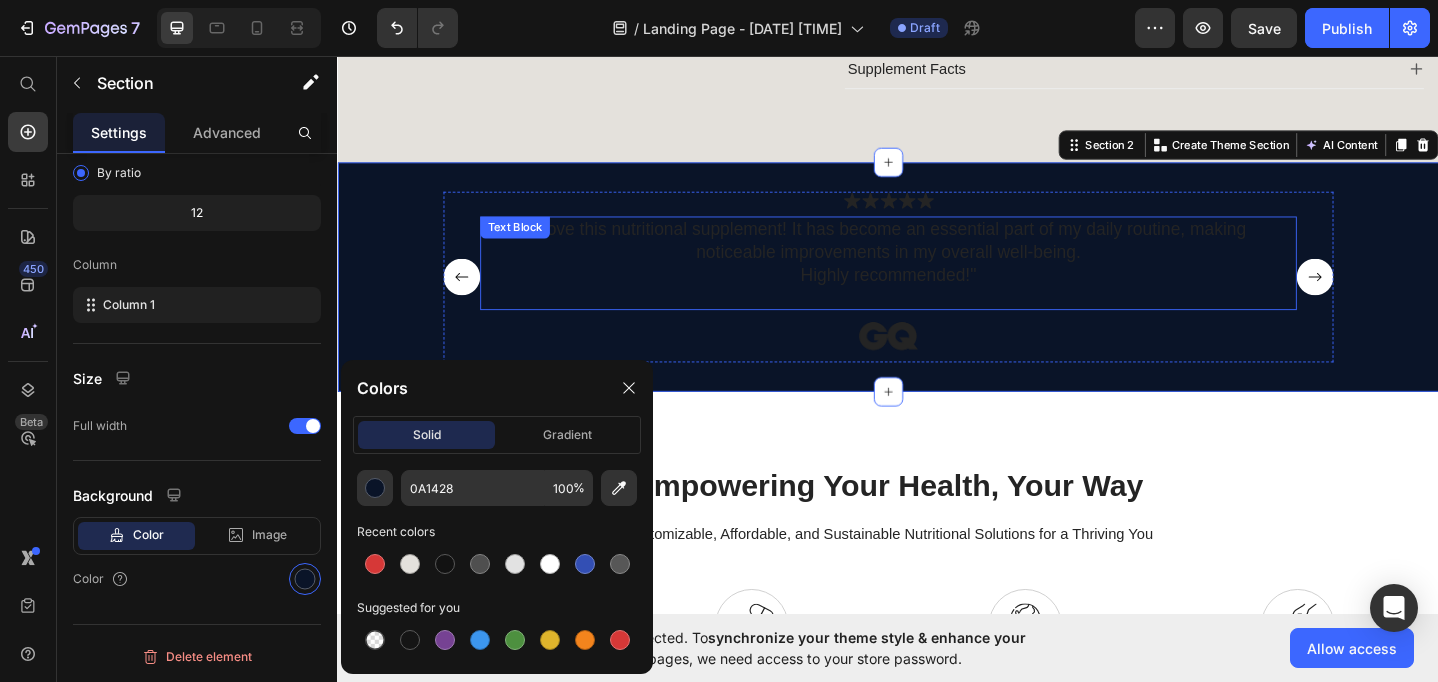 click on ""Love this nutritional supplement! It has become an essential part of my daily routine, making noticeable improvements in my overall well-being. Highly recommended!"" at bounding box center (937, 270) 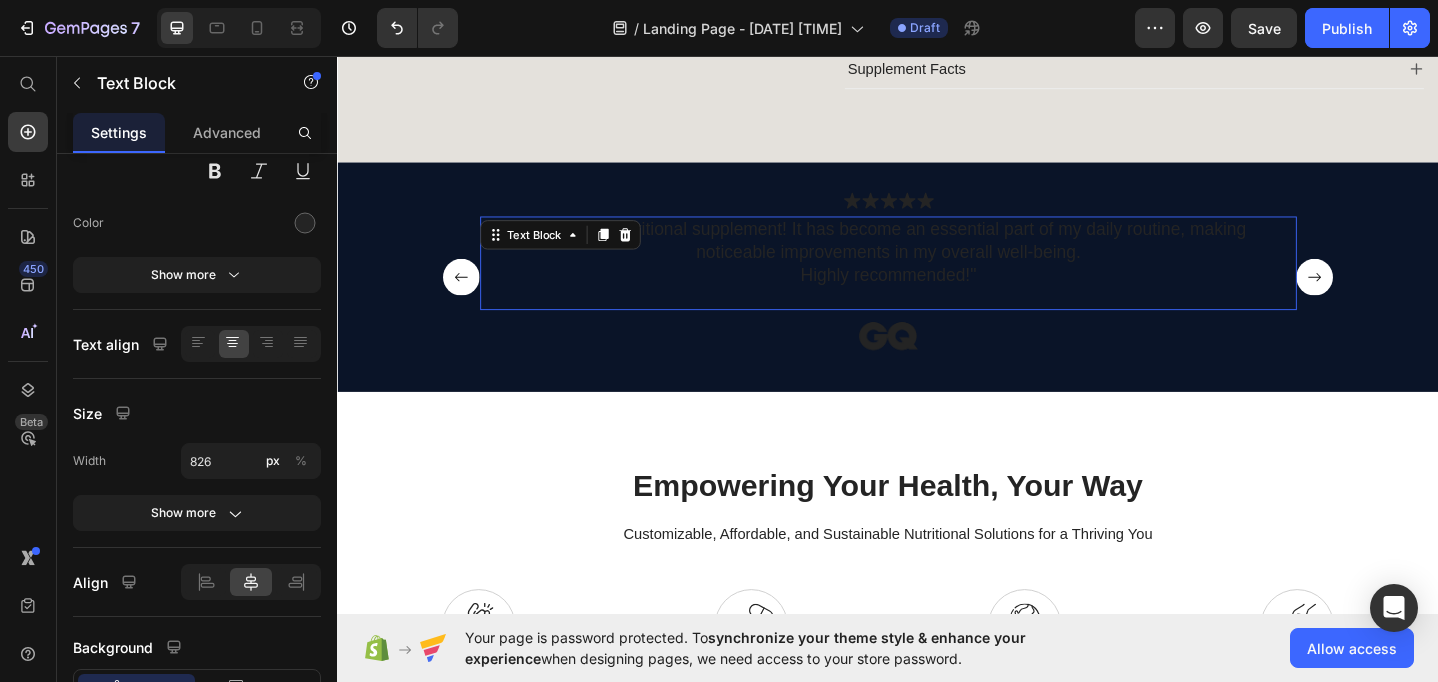 scroll, scrollTop: 0, scrollLeft: 0, axis: both 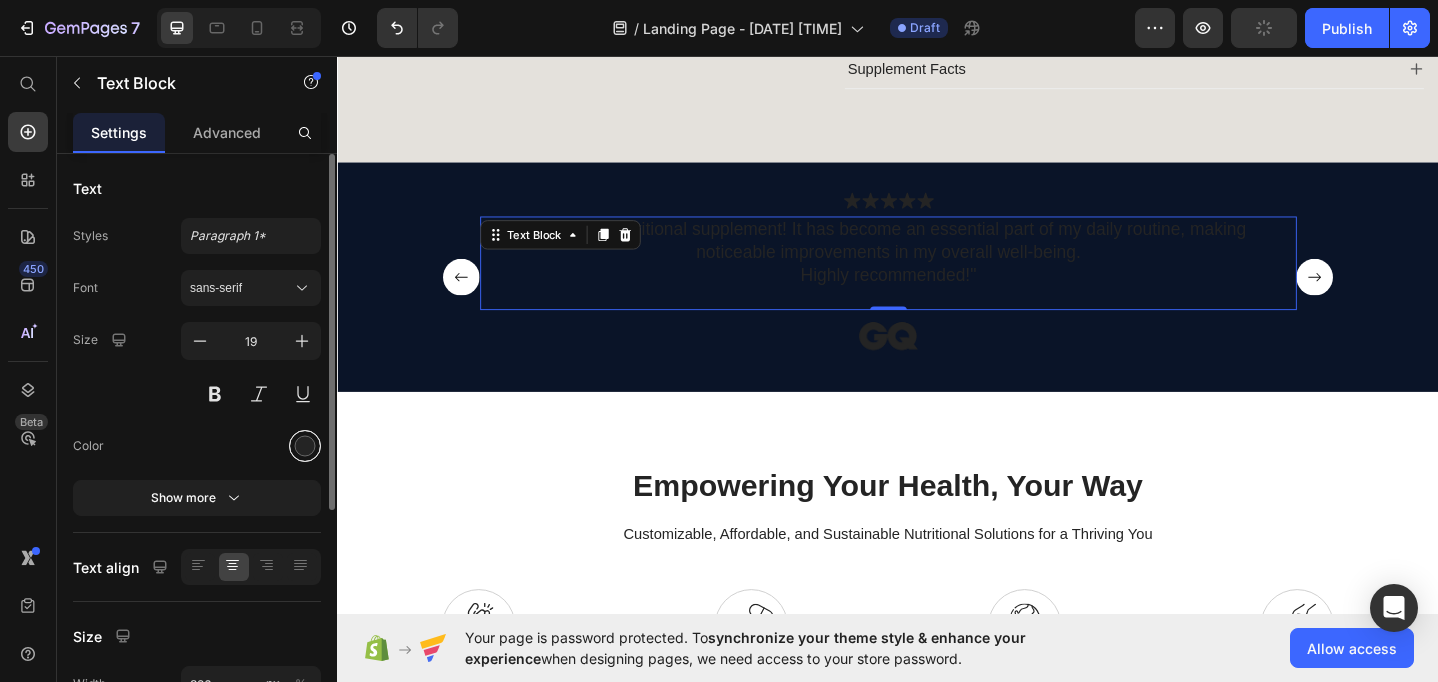 click at bounding box center (305, 446) 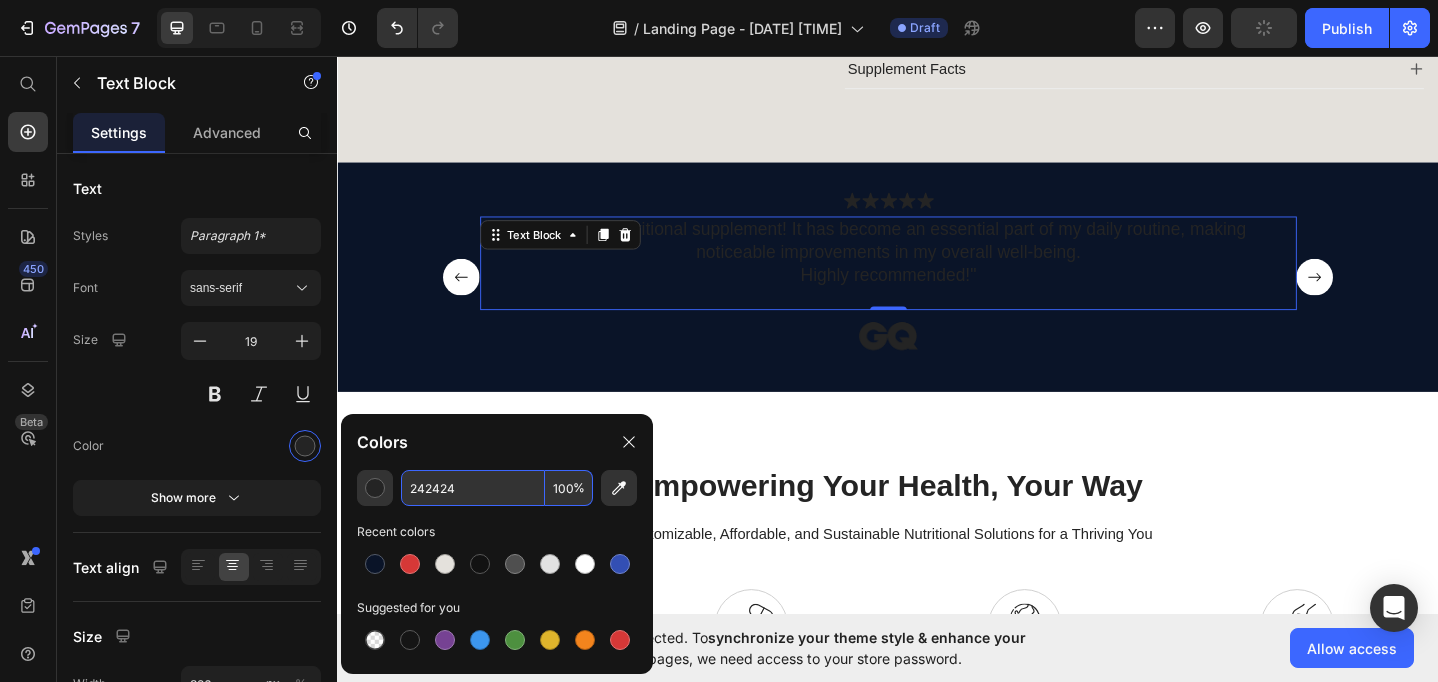 click on "242424" at bounding box center [473, 488] 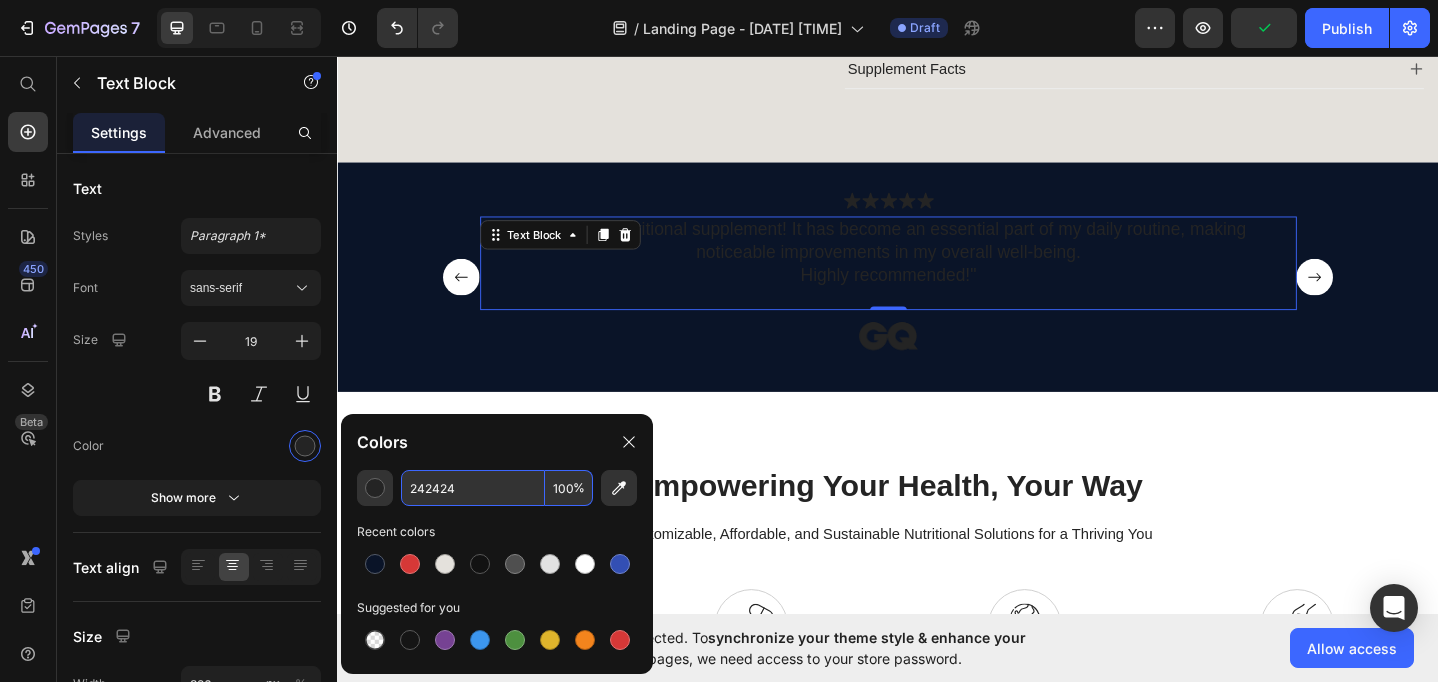 paste on "E4E1DC" 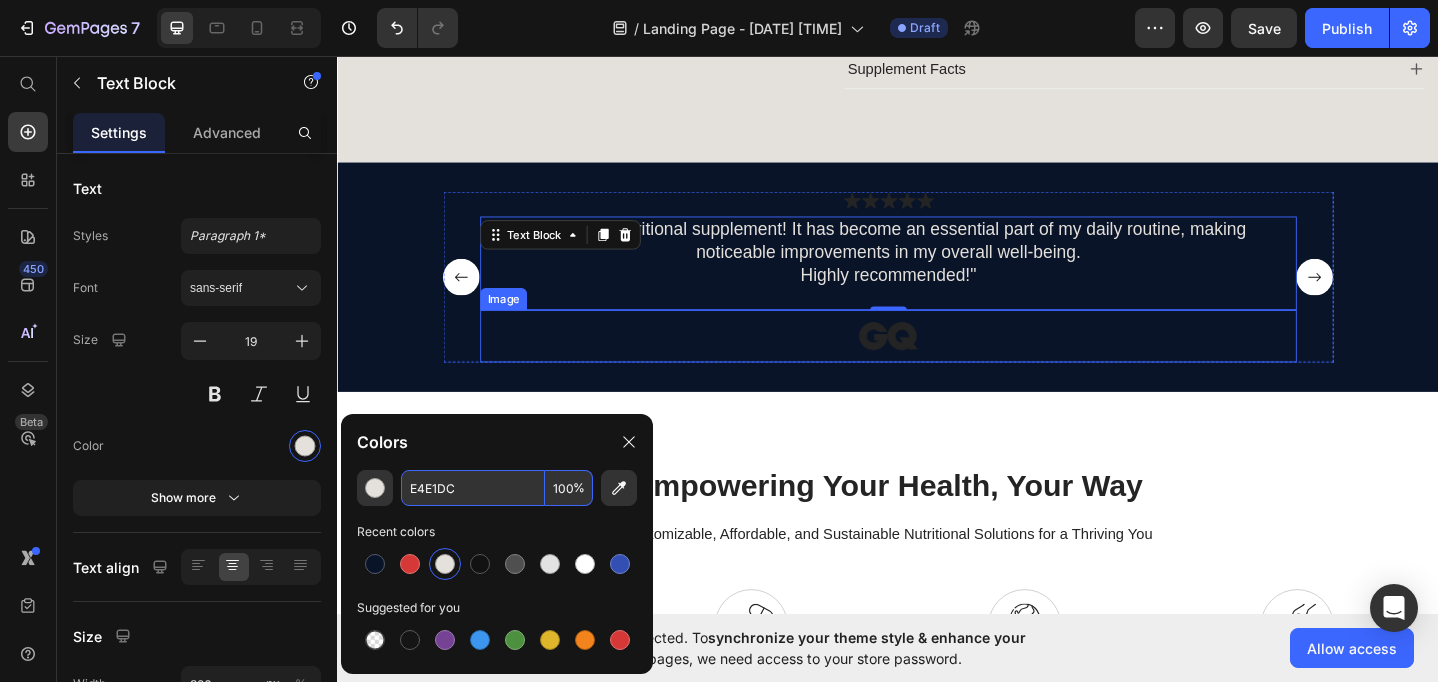 click at bounding box center [937, 361] 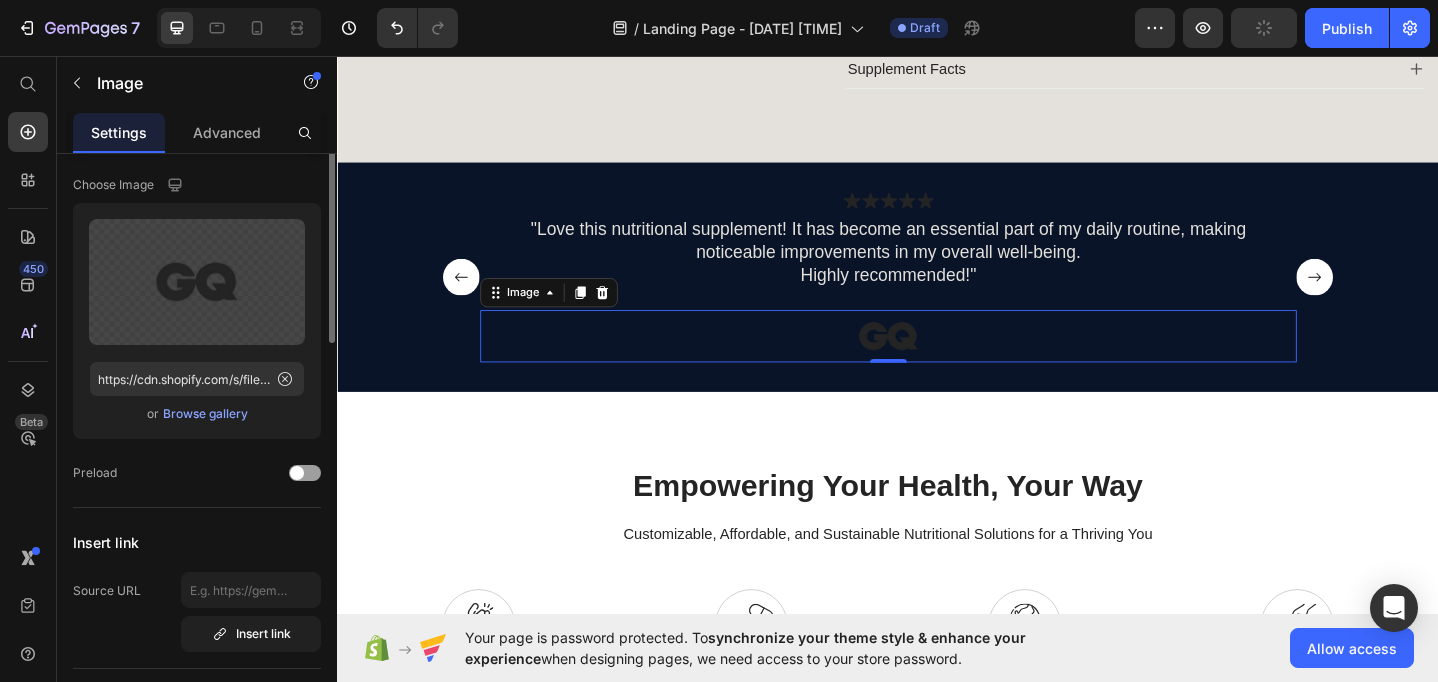 scroll, scrollTop: 0, scrollLeft: 0, axis: both 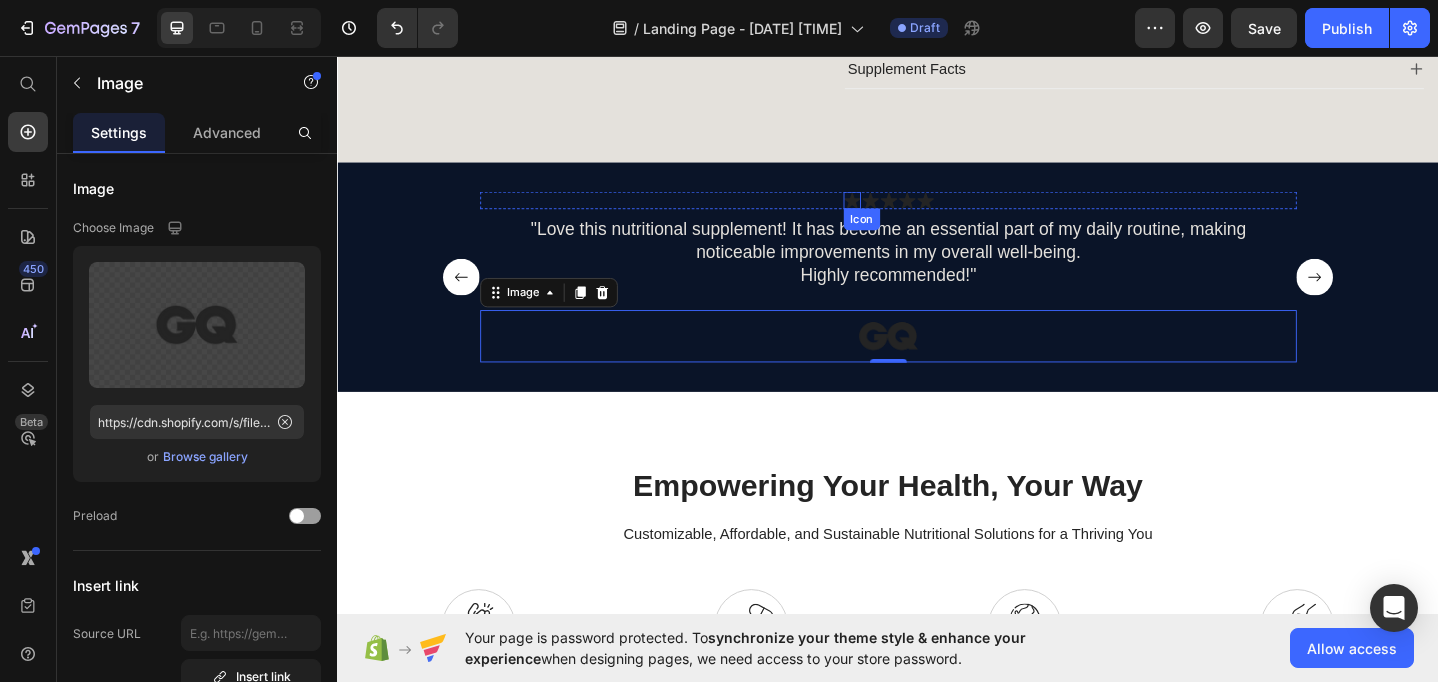 click on "Icon" at bounding box center (897, 213) 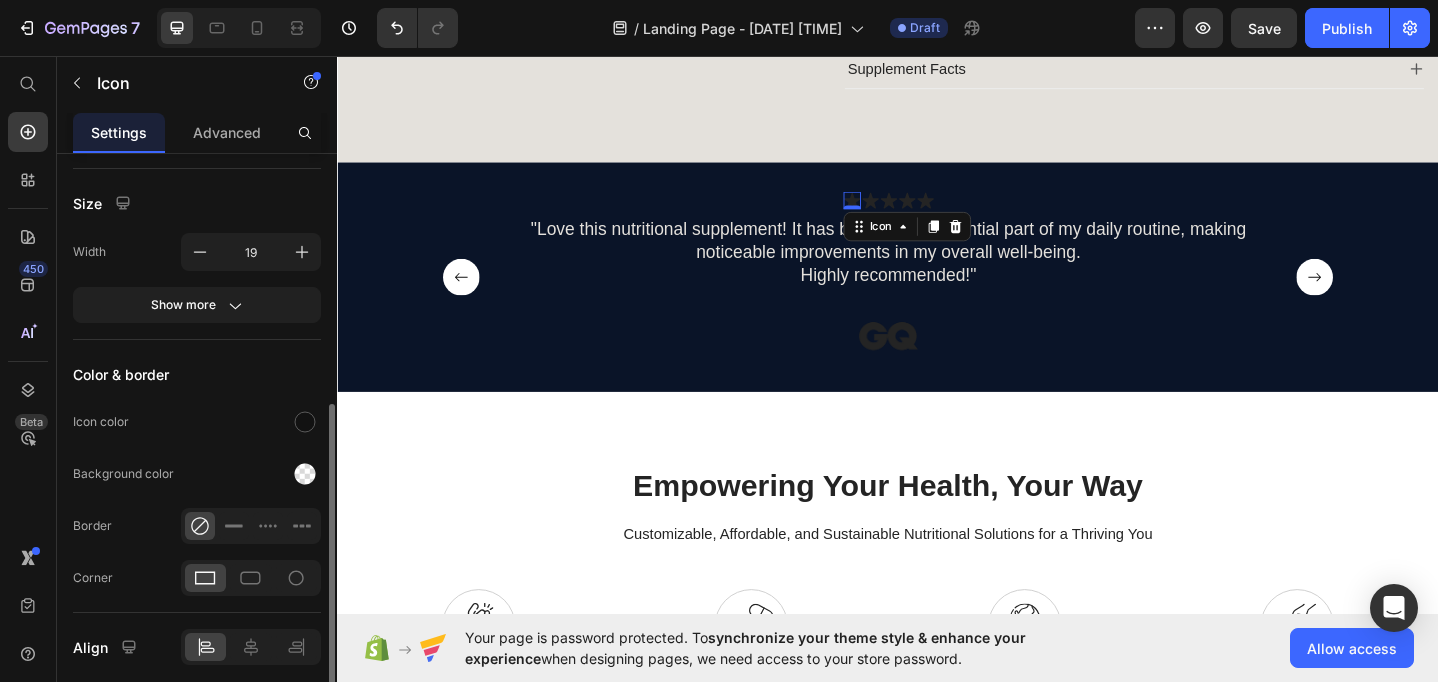 scroll, scrollTop: 337, scrollLeft: 0, axis: vertical 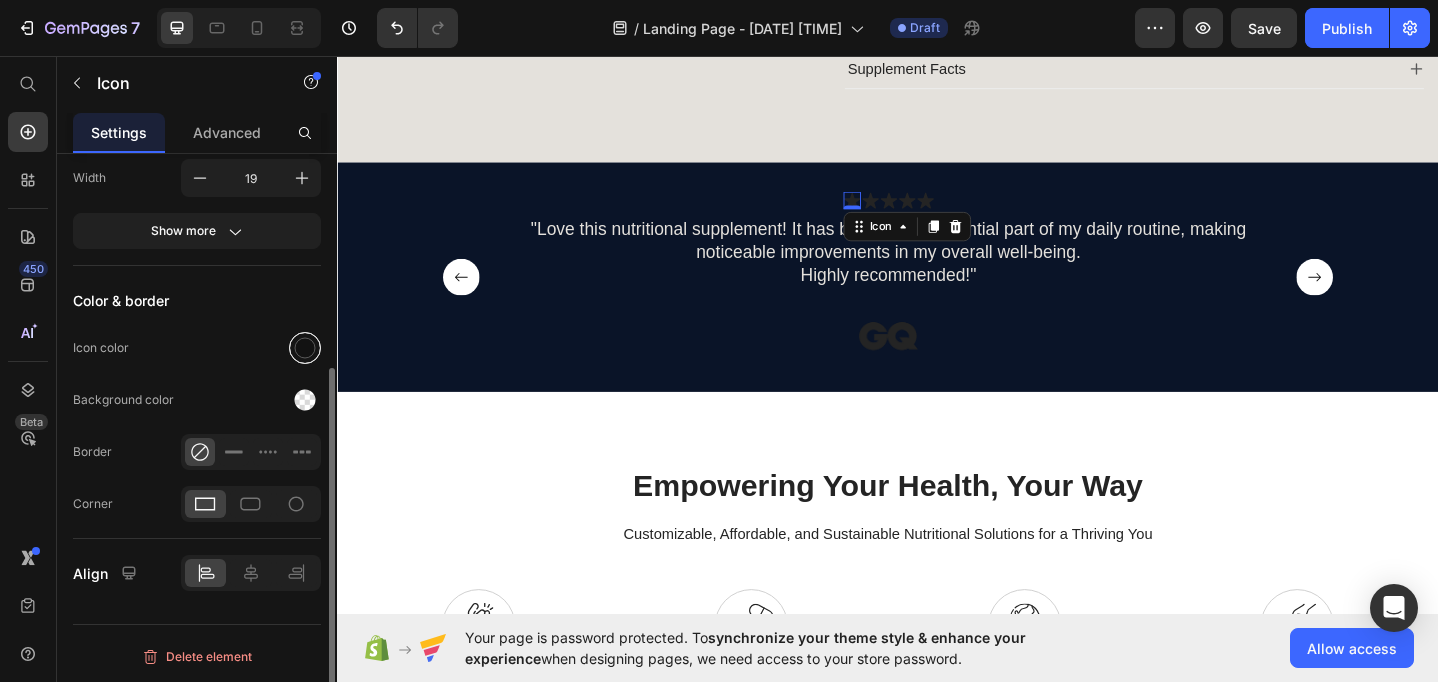 click at bounding box center (305, 348) 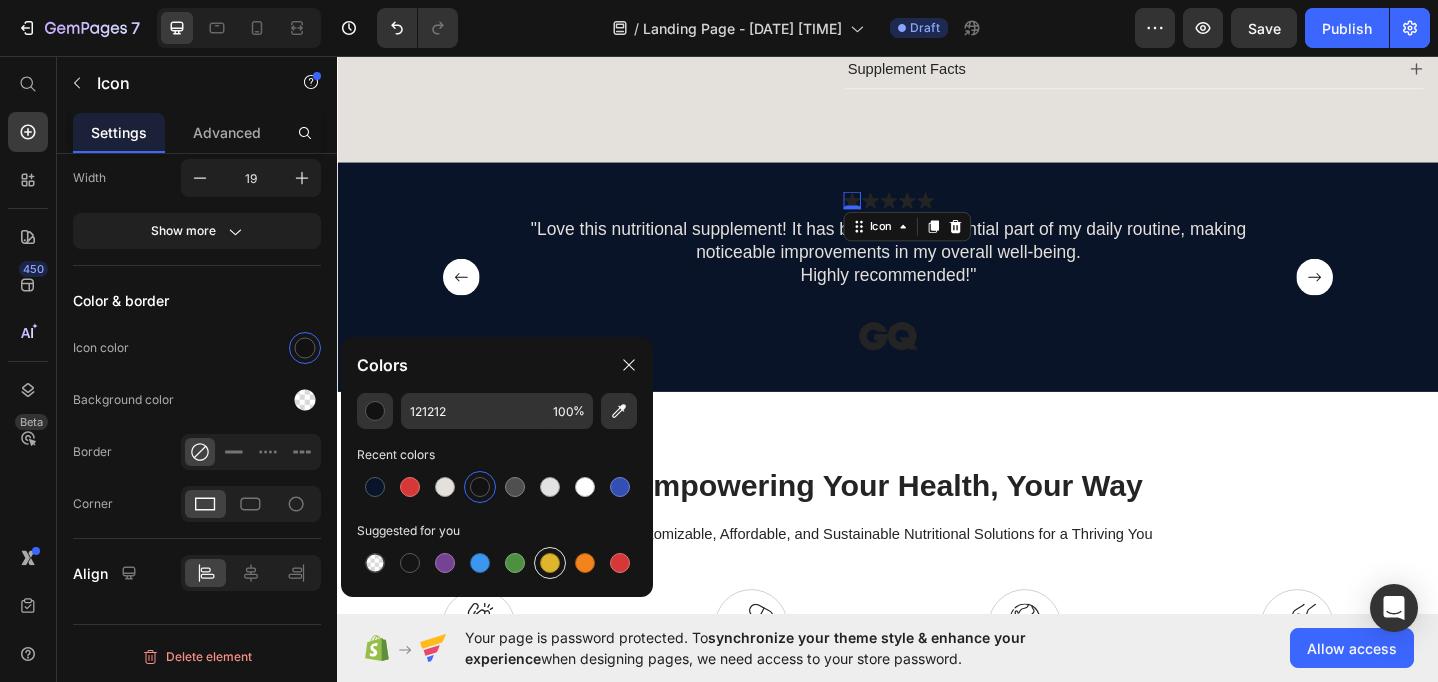 click at bounding box center [550, 563] 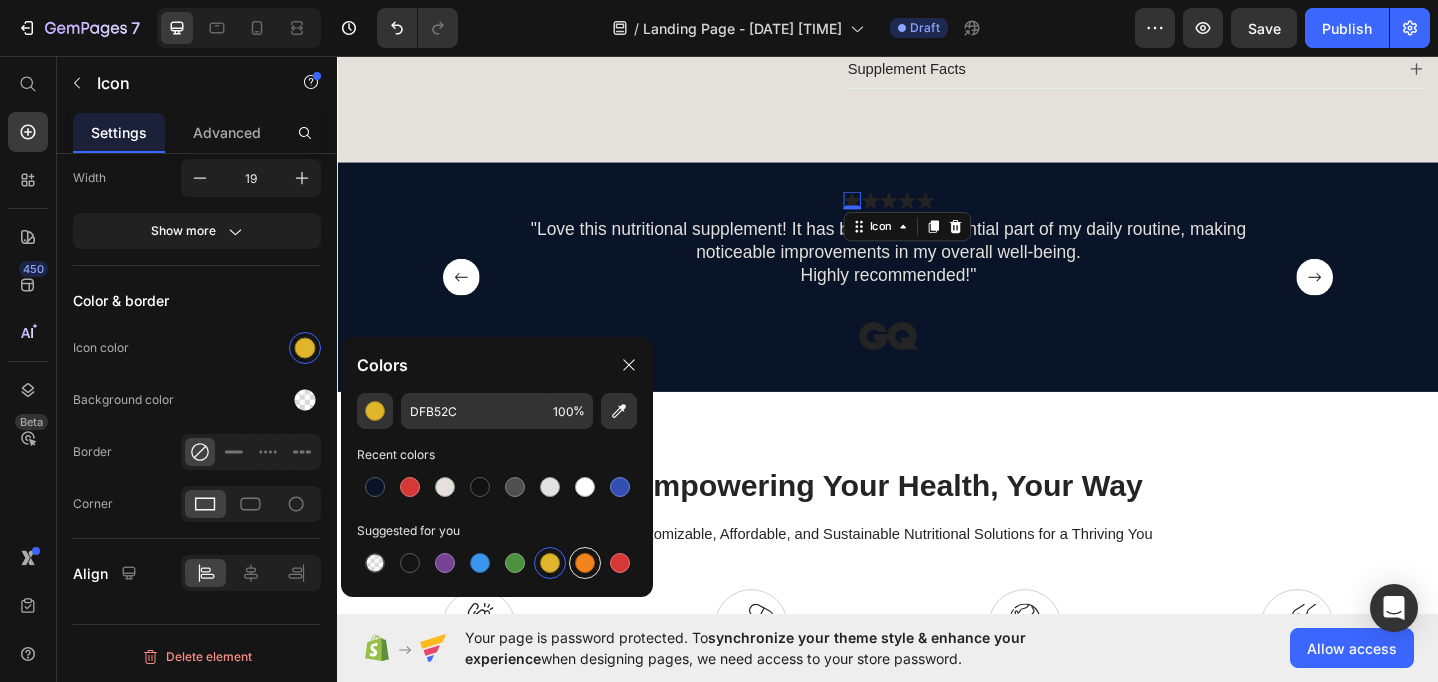 click at bounding box center (585, 563) 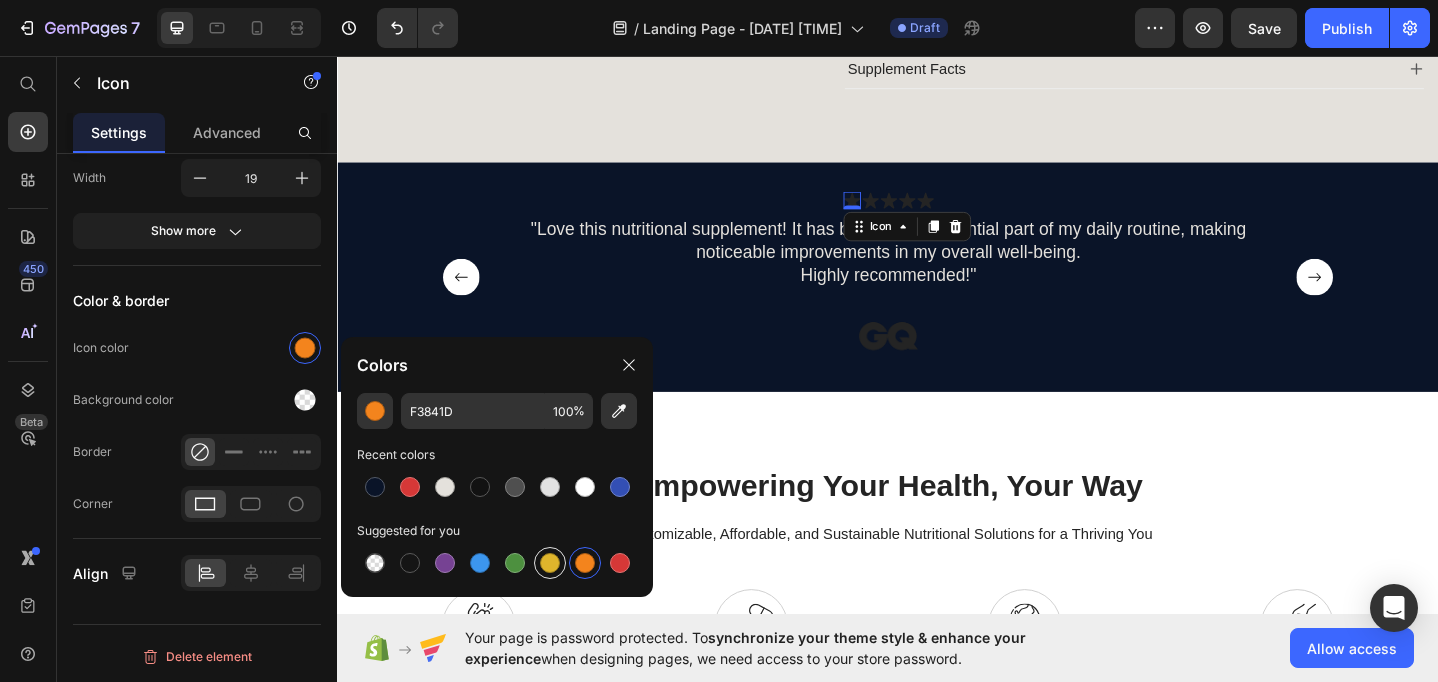 click at bounding box center (550, 563) 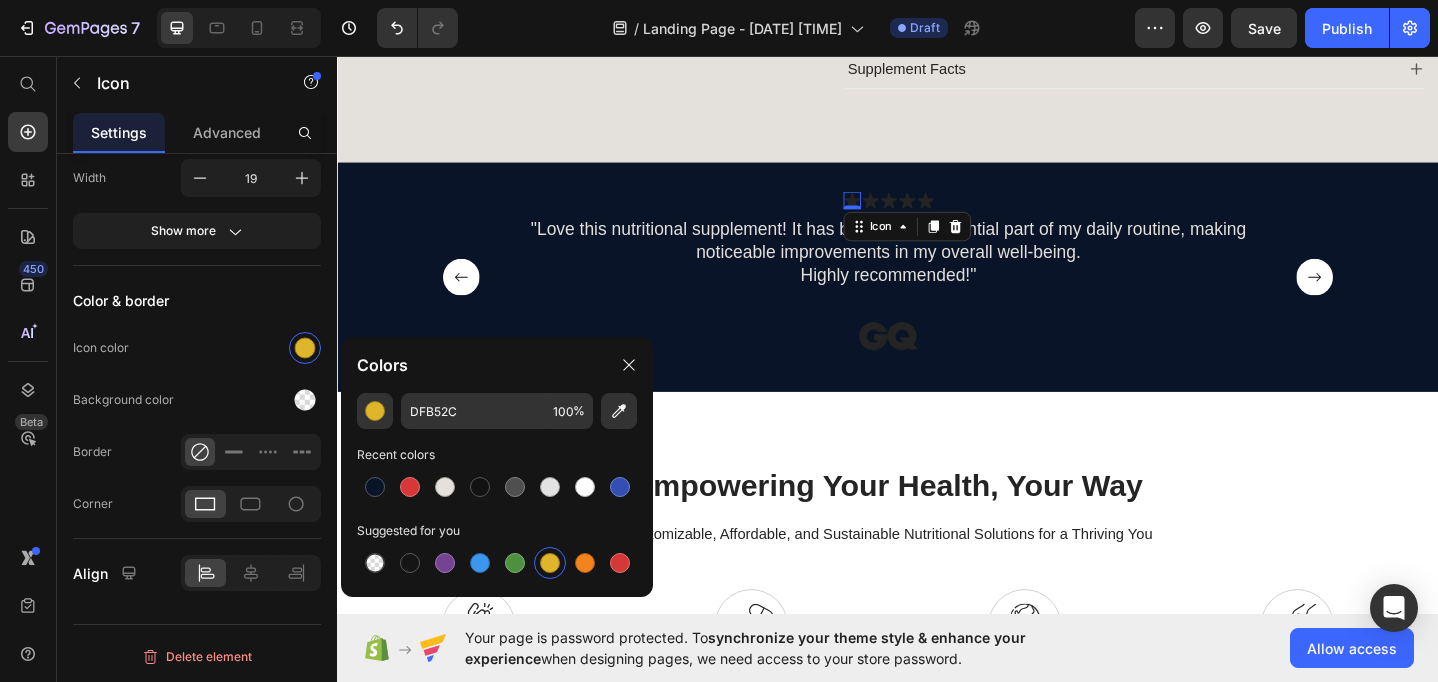 click on "Colors" 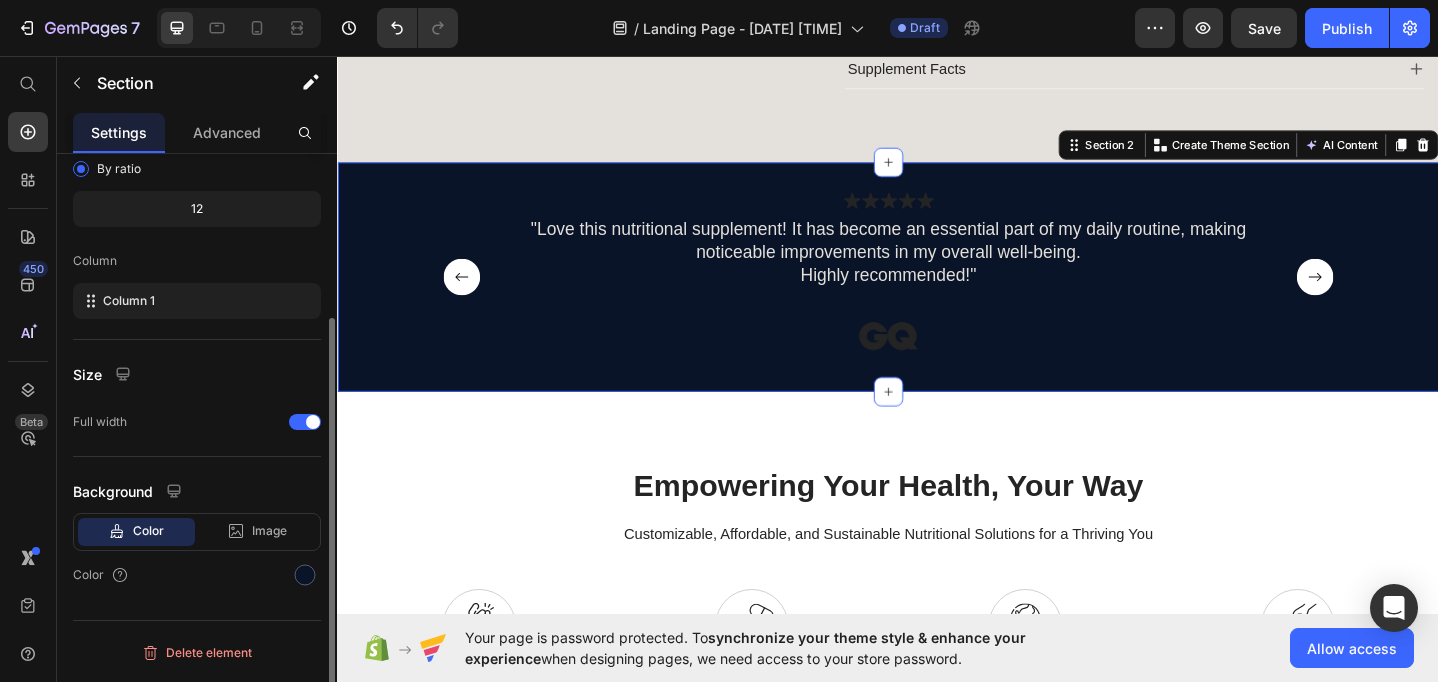 click on "Icon
Icon
Icon
Icon
Icon Icon List "Love this nutritional supplement! It has become an essential part of my daily routine, making noticeable improvements in my overall well-being. Highly recommended!" Text Block Image
Icon
Icon
Icon
Icon
Icon Icon List I have been using this nutritional supplement bottle for a few weeks now, and I am amazed by the positive impact it has had on my overall energy levels. I feel more vibrant and focused throughout the day, allowing me to tackle my daily tasks with ease. Text Block Image
Icon
Icon
Icon
Icon
Icon Icon List I highly recommend this nutritional supplement bottle to anyone looking to support their health and well-being. Since incorporating it into my daily routine, I have noticed a significant improvement in my immune system. Text Block Image
Carousel Image Image Image Image Image Image Image Image Image Carousel Section 2   You can create reusable sections Create Theme Section AI Content Product" at bounding box center [937, 296] 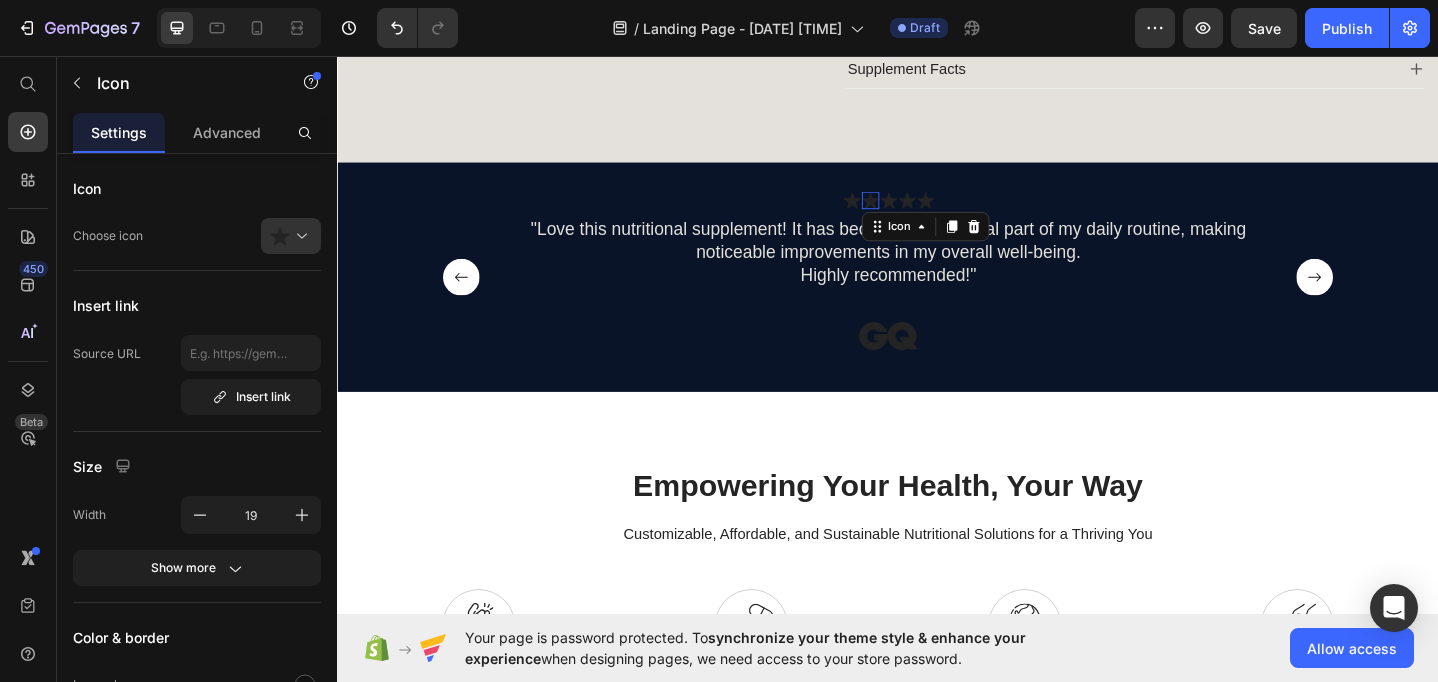 click on "Icon   0" at bounding box center (917, 213) 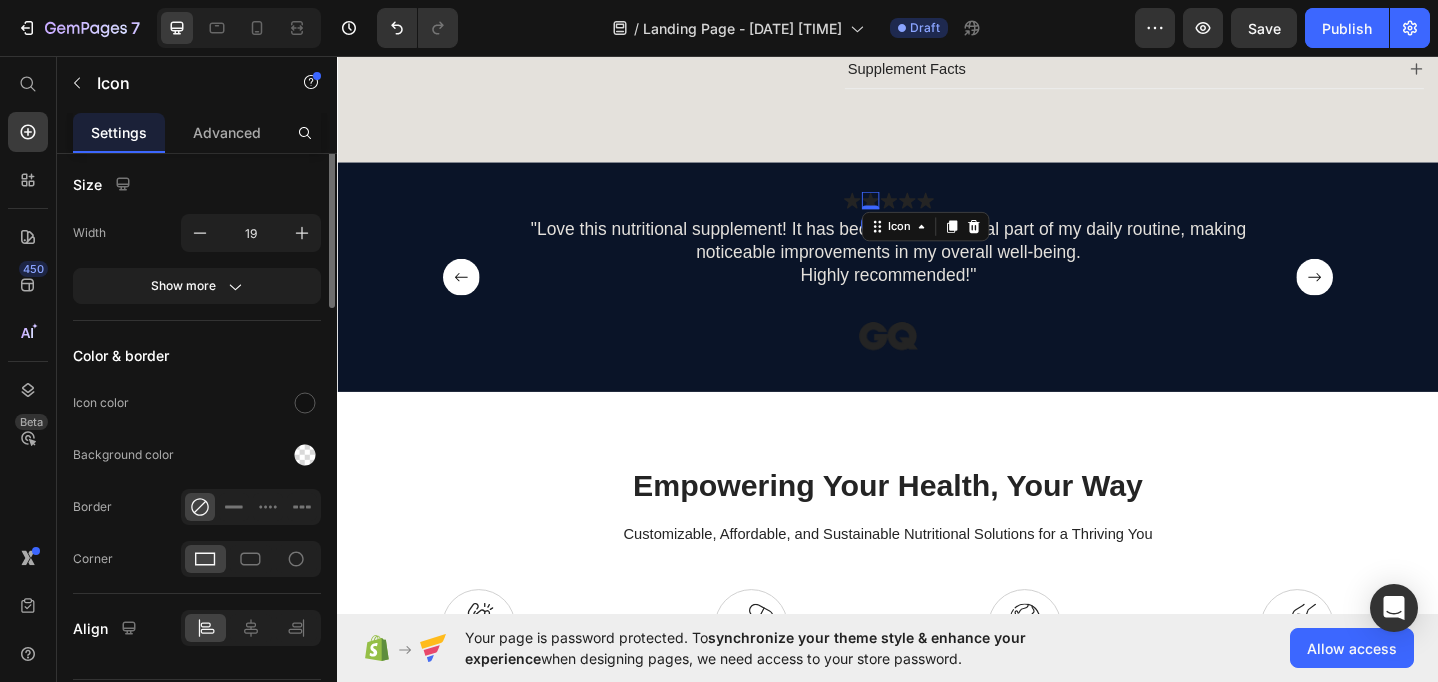scroll, scrollTop: 337, scrollLeft: 0, axis: vertical 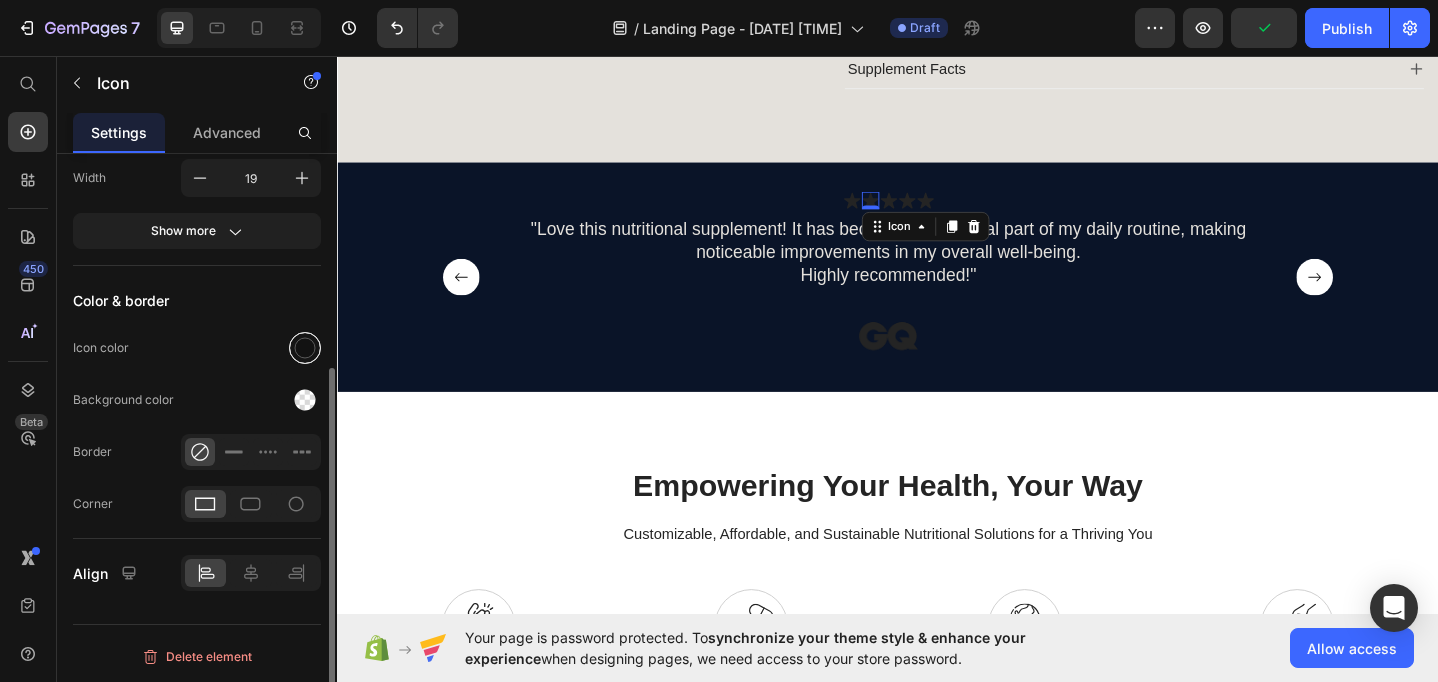 click at bounding box center (305, 348) 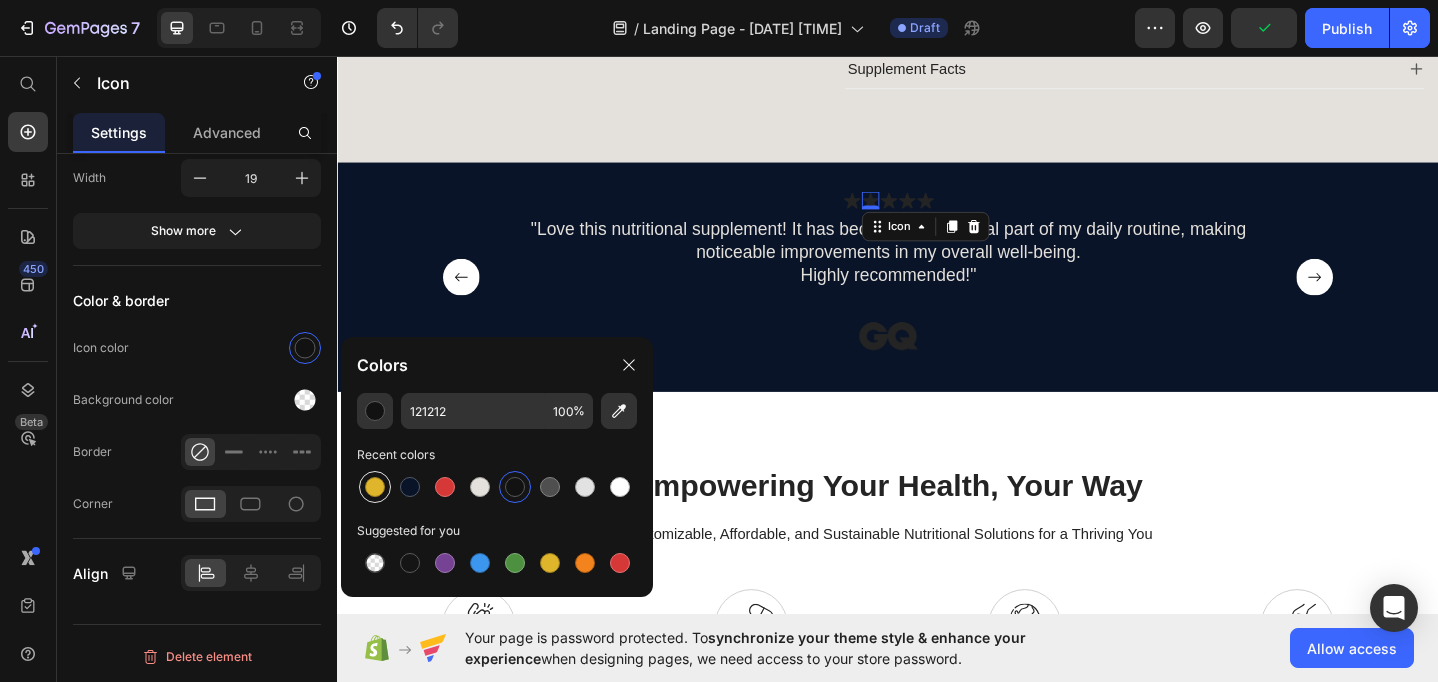 click at bounding box center [375, 487] 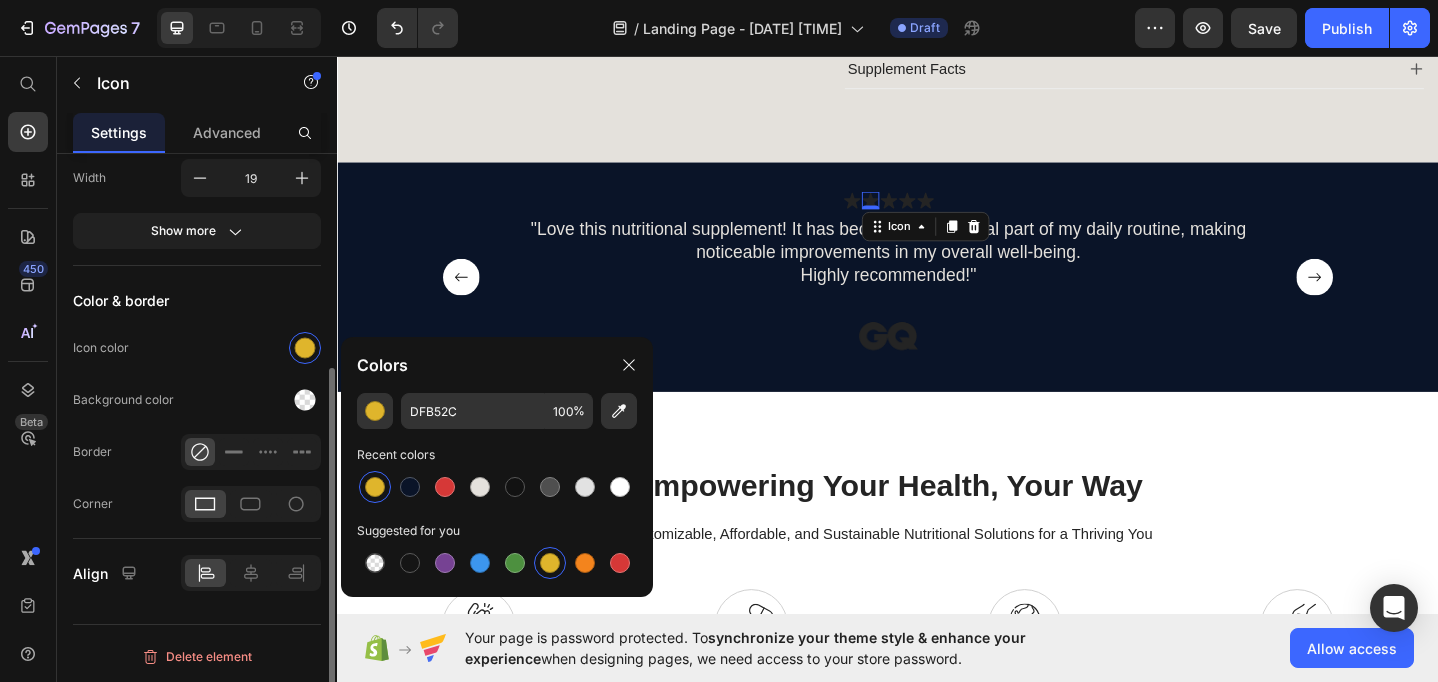 click on "Color & border" at bounding box center (197, 300) 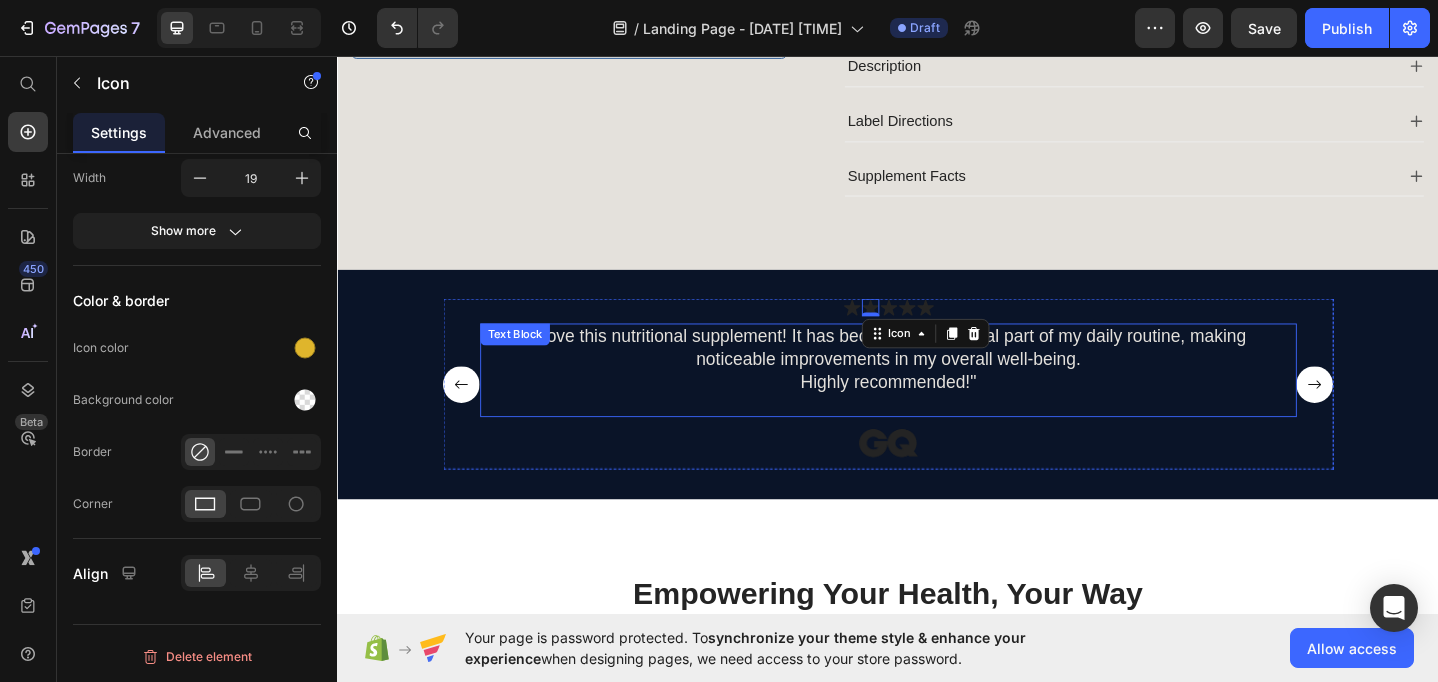 scroll, scrollTop: 781, scrollLeft: 0, axis: vertical 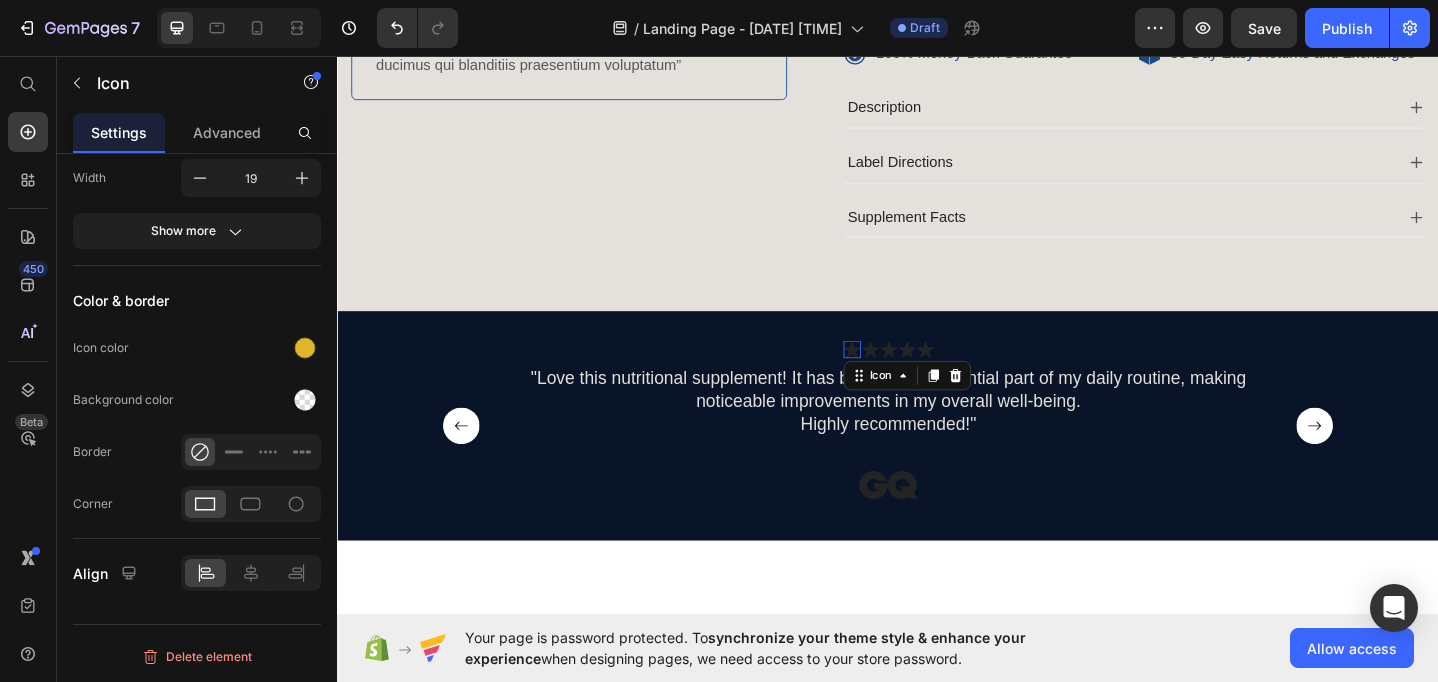 click on "Icon   0" at bounding box center [897, 375] 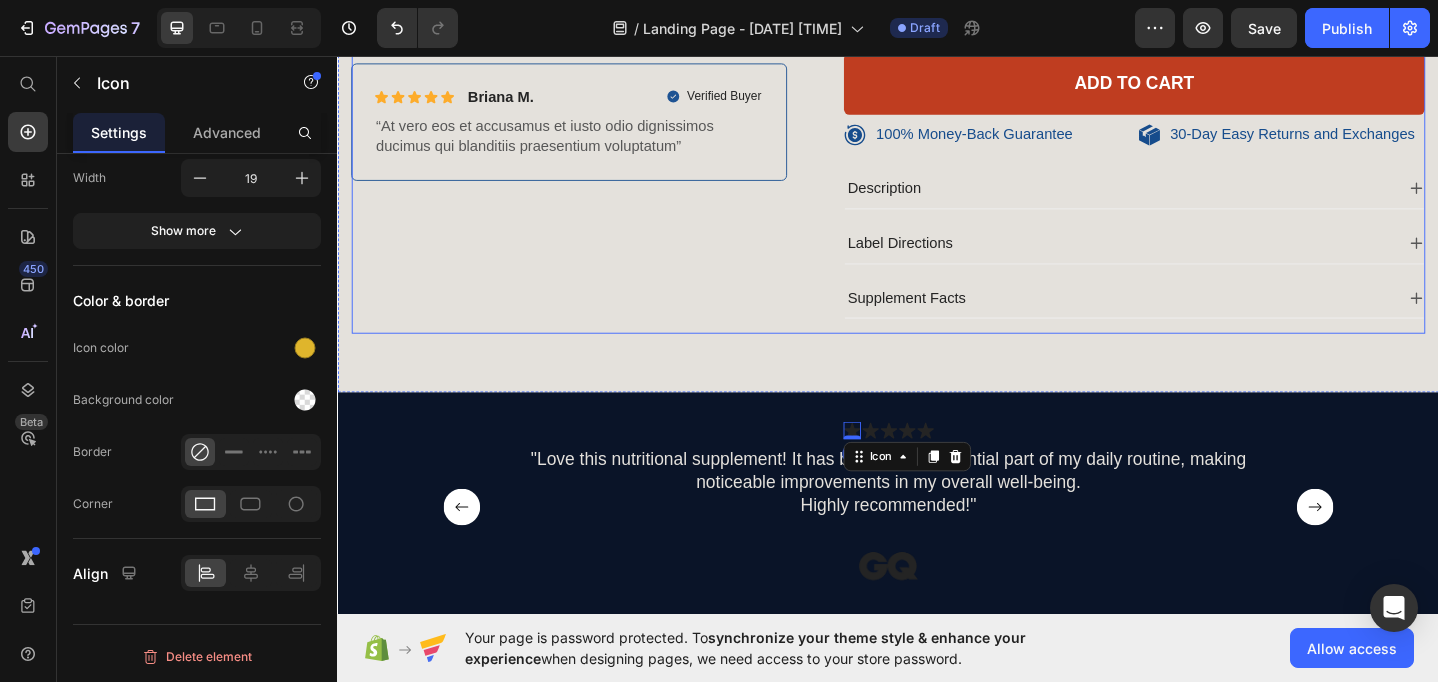 scroll, scrollTop: 695, scrollLeft: 0, axis: vertical 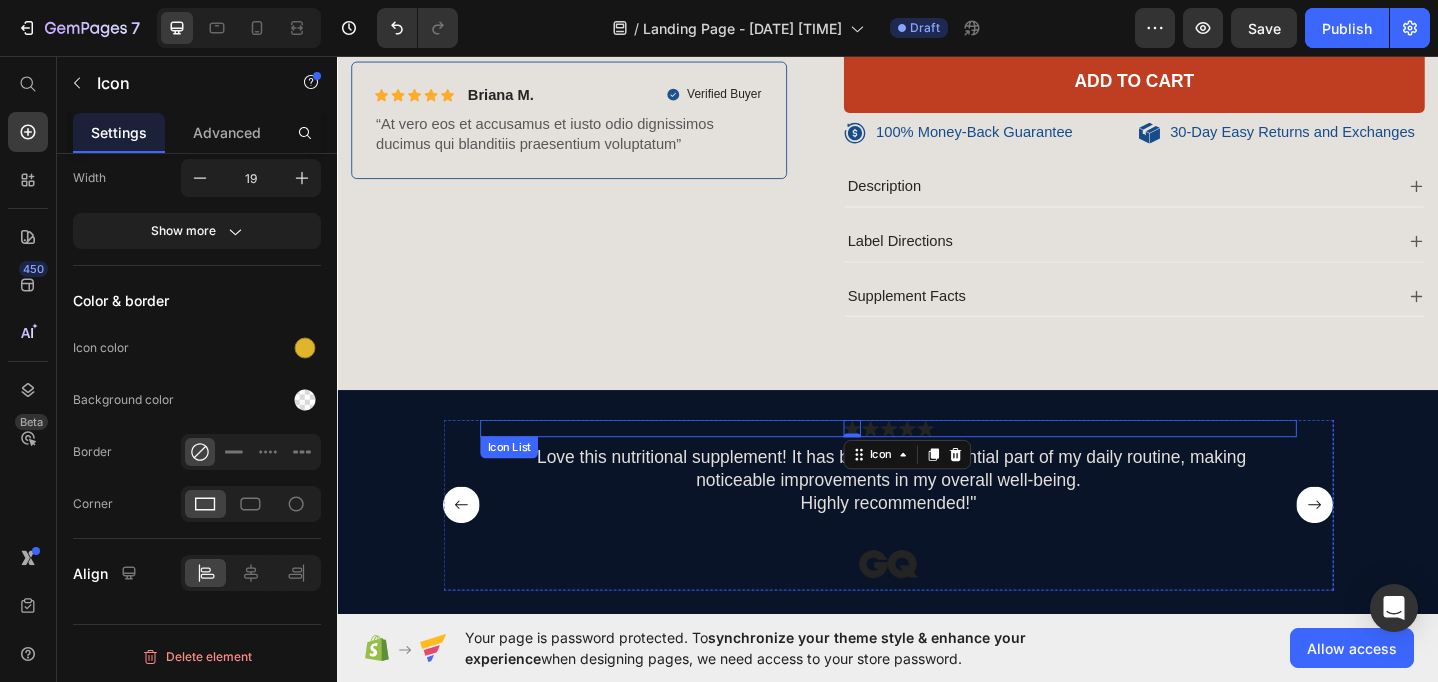 click on "Icon   0
Icon
Icon
Icon
Icon" at bounding box center (937, 461) 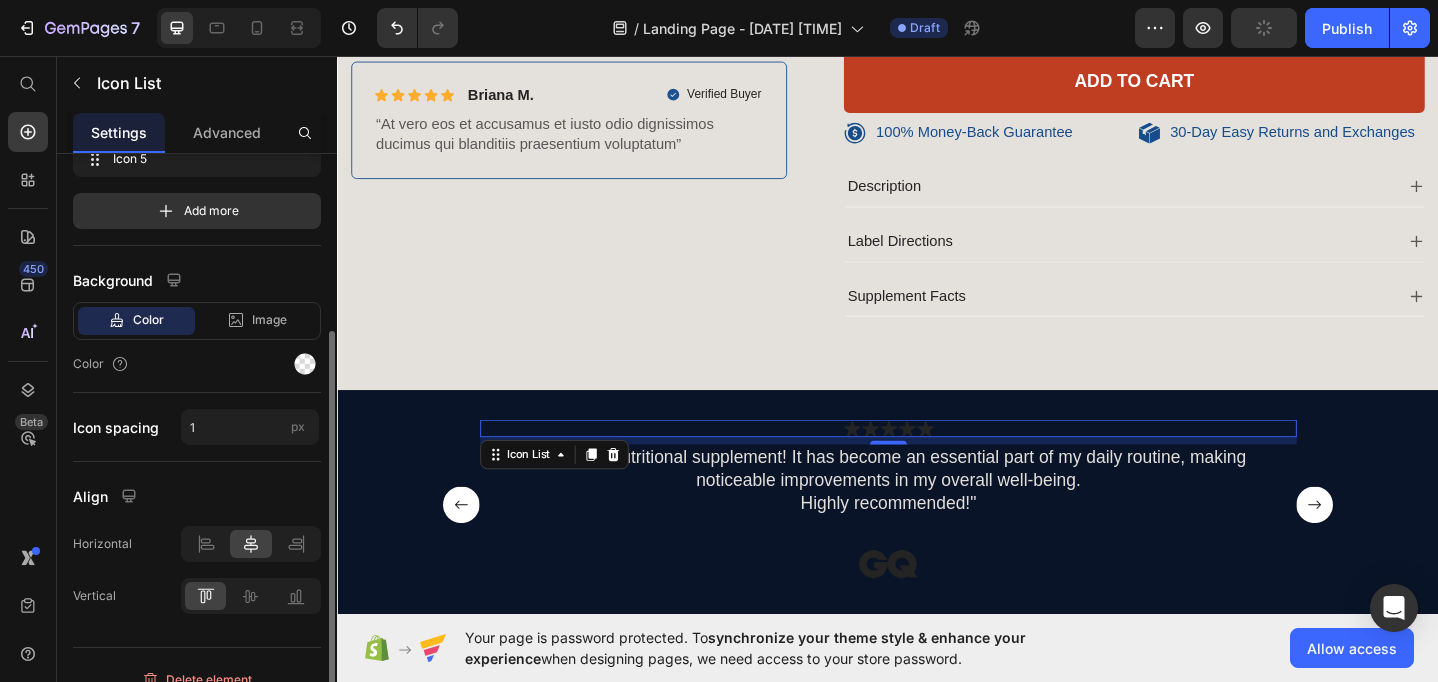 scroll, scrollTop: 256, scrollLeft: 0, axis: vertical 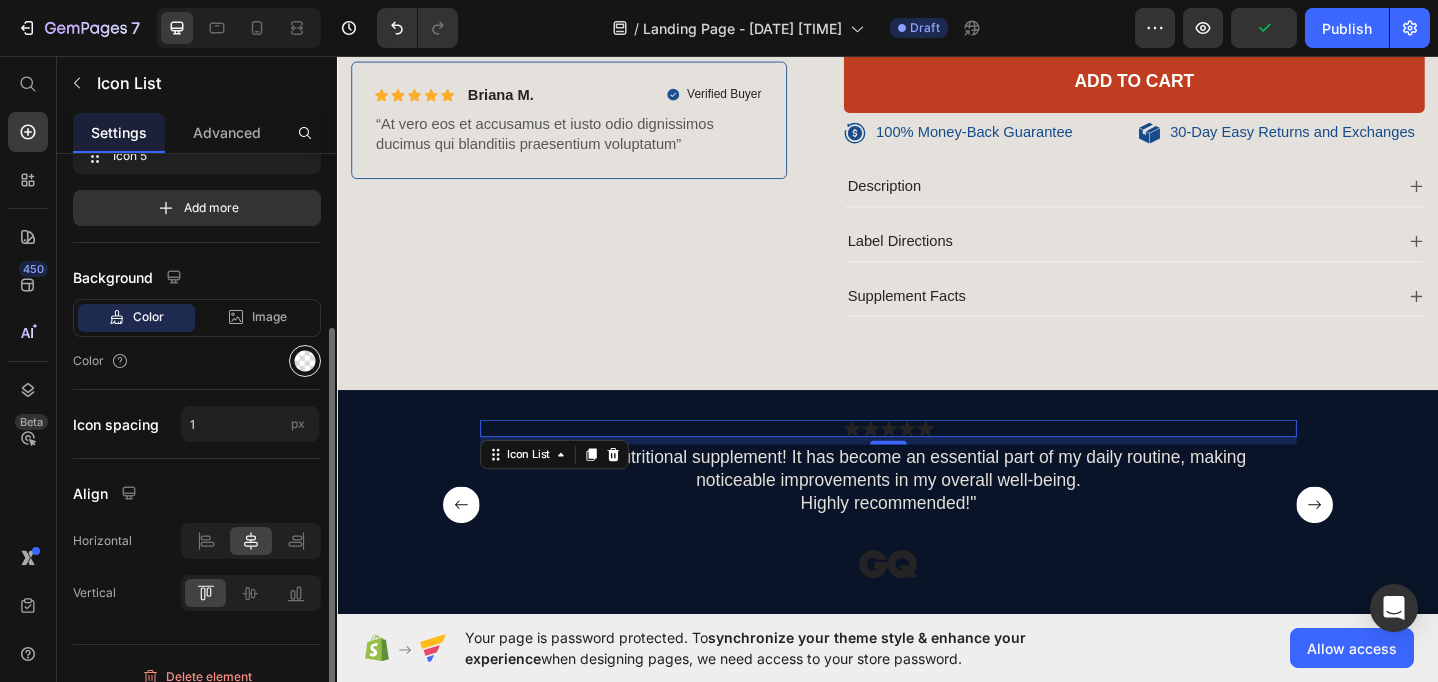 click at bounding box center (305, 361) 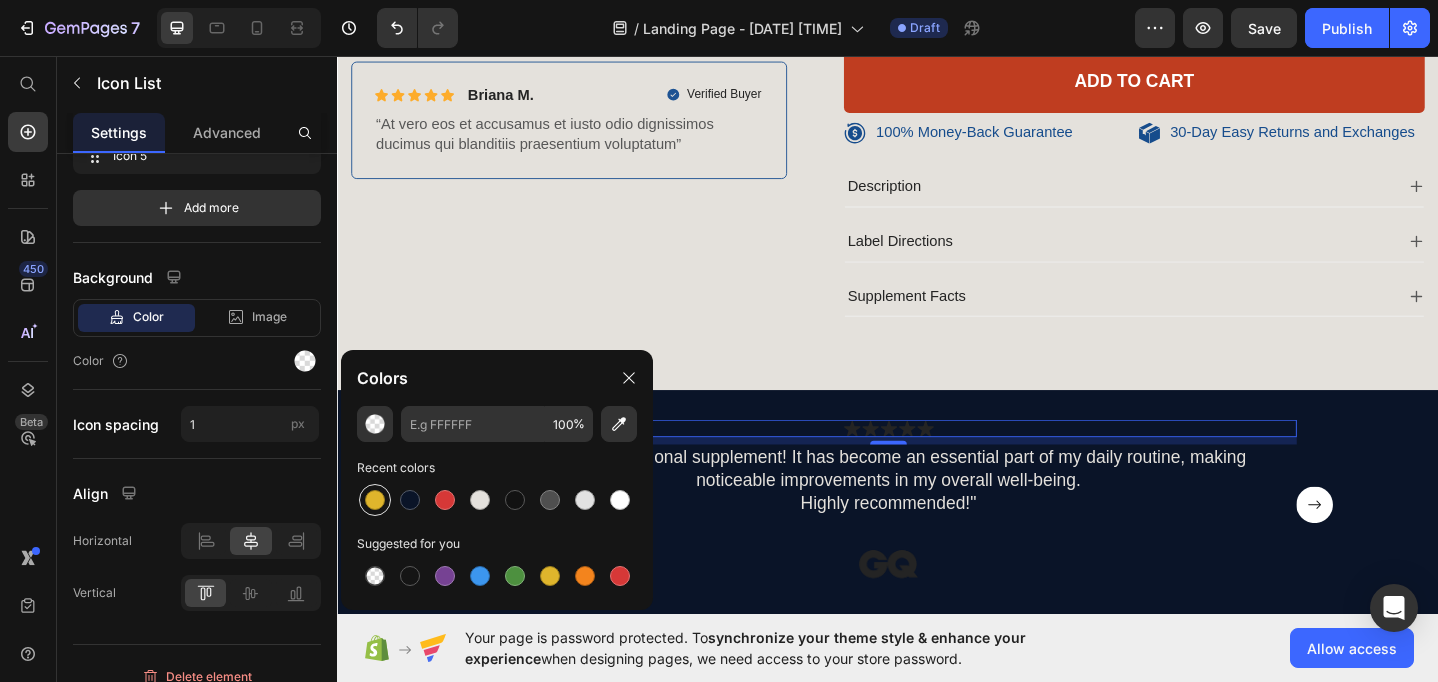 click at bounding box center (375, 500) 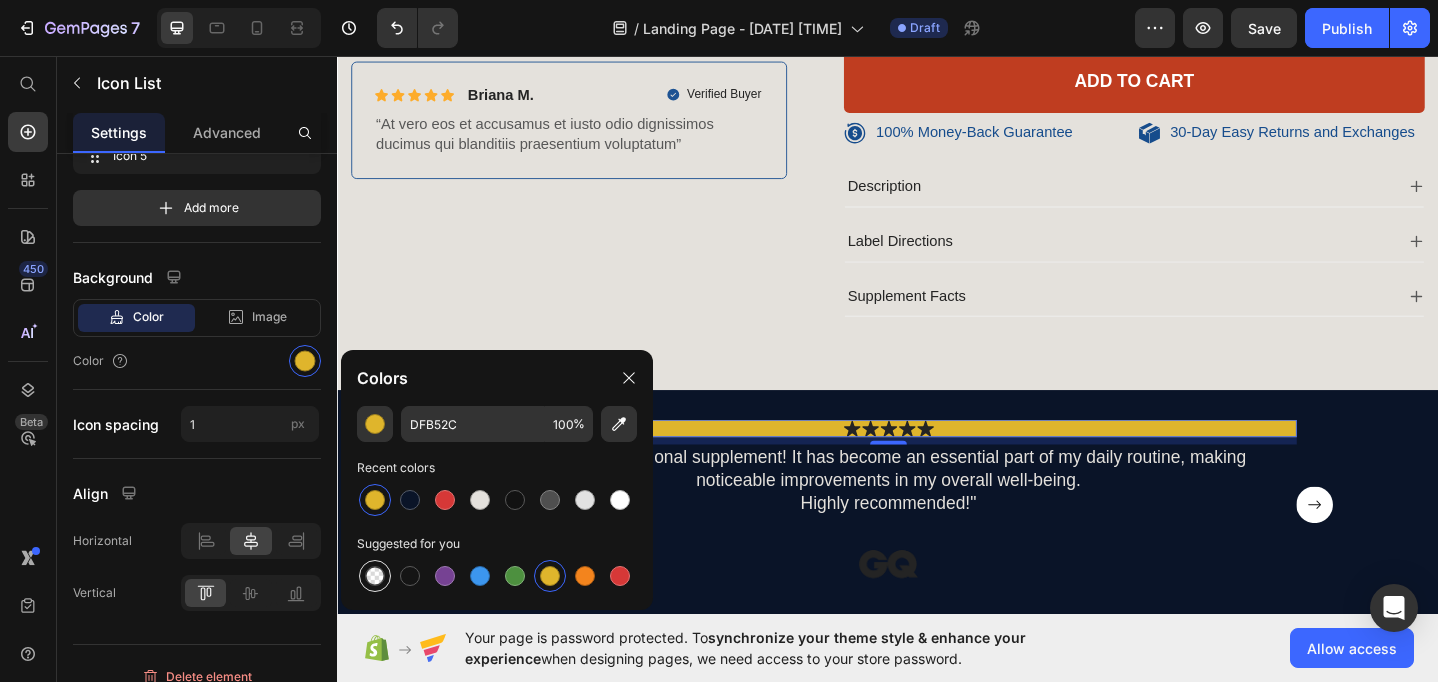 click at bounding box center [375, 576] 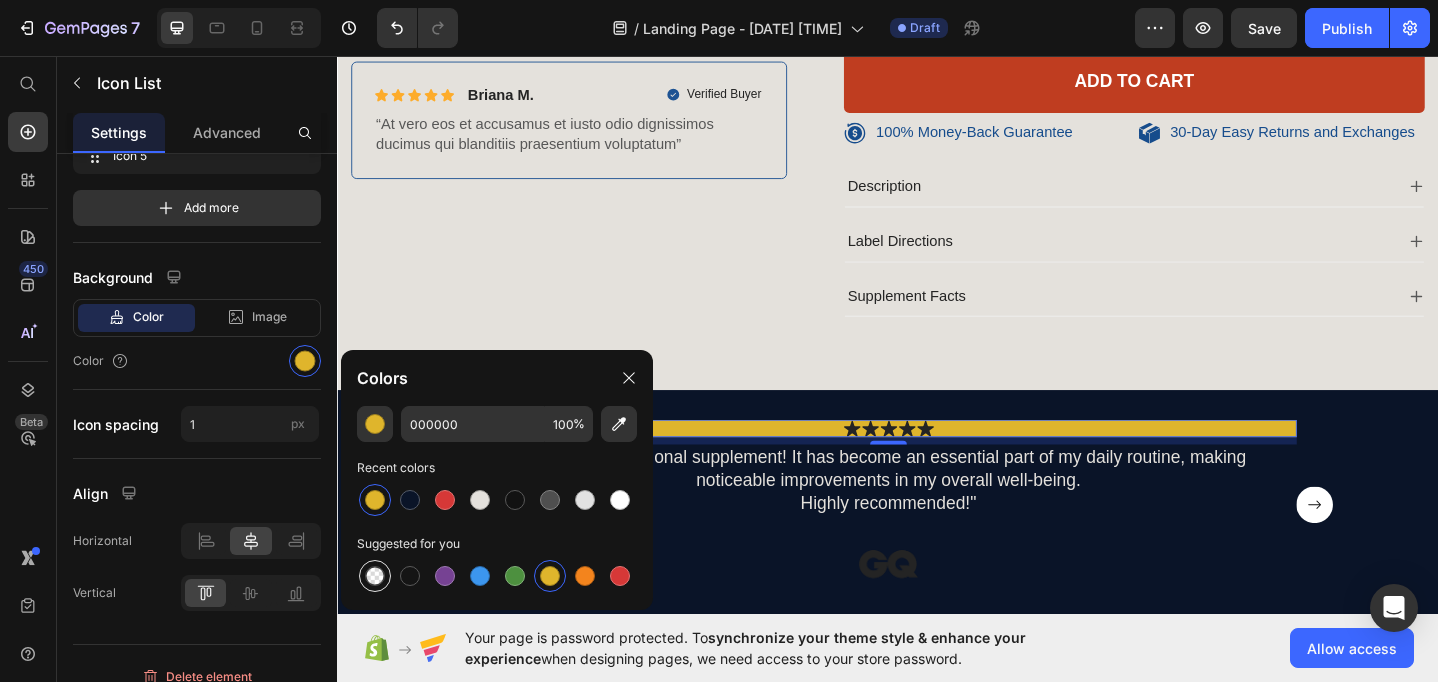 type on "0" 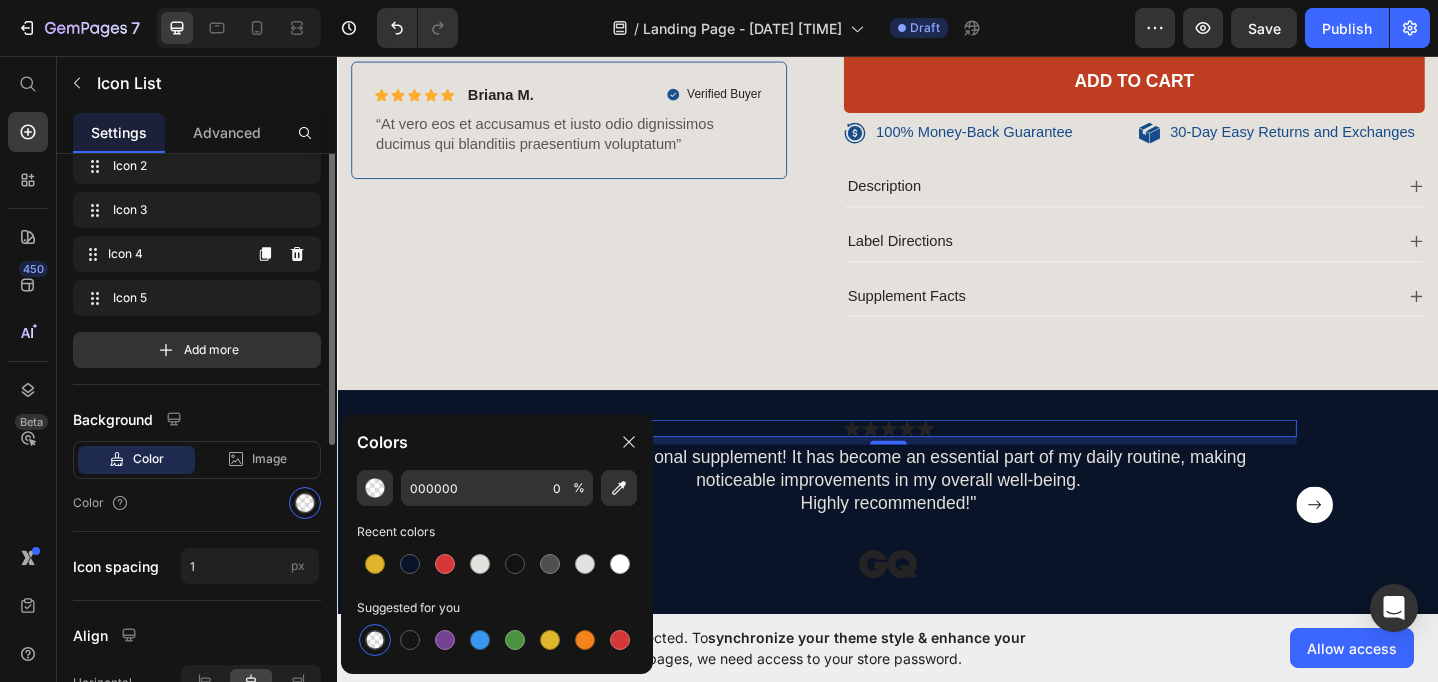 scroll, scrollTop: 0, scrollLeft: 0, axis: both 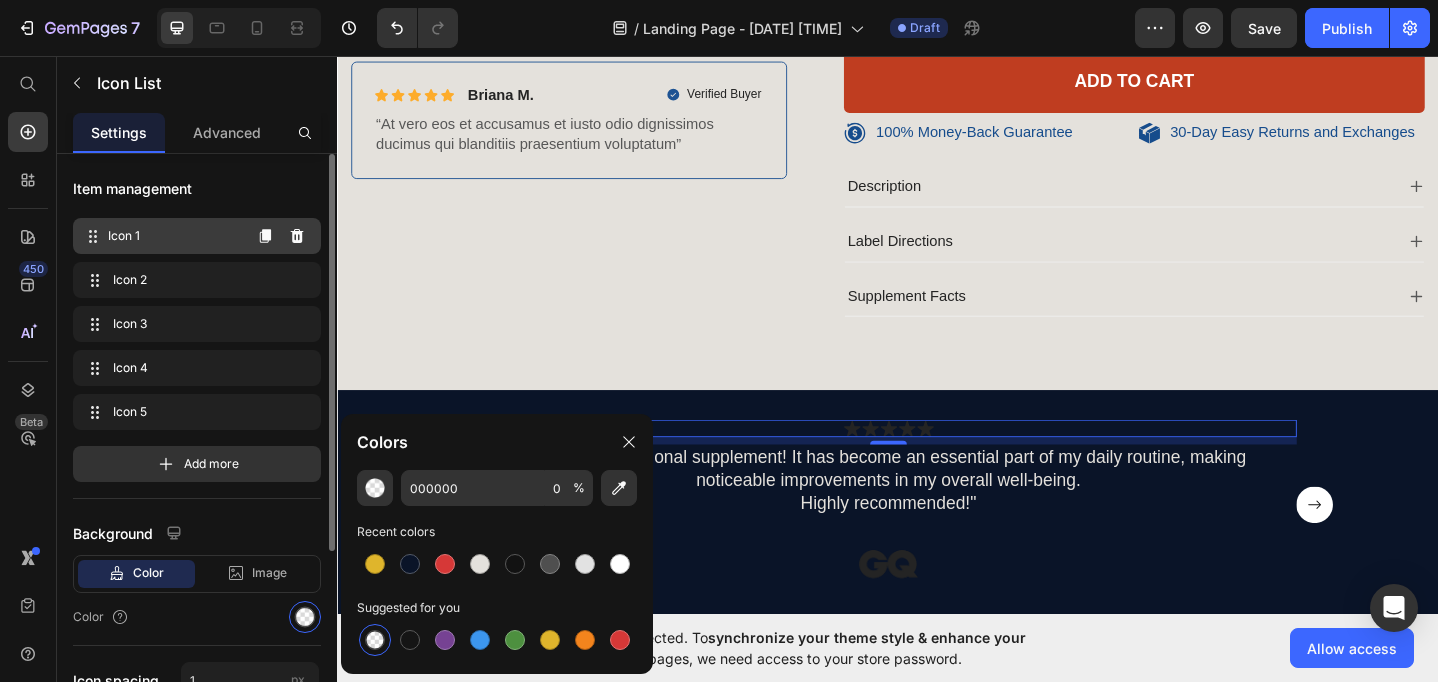 click on "Icon 1" at bounding box center (174, 236) 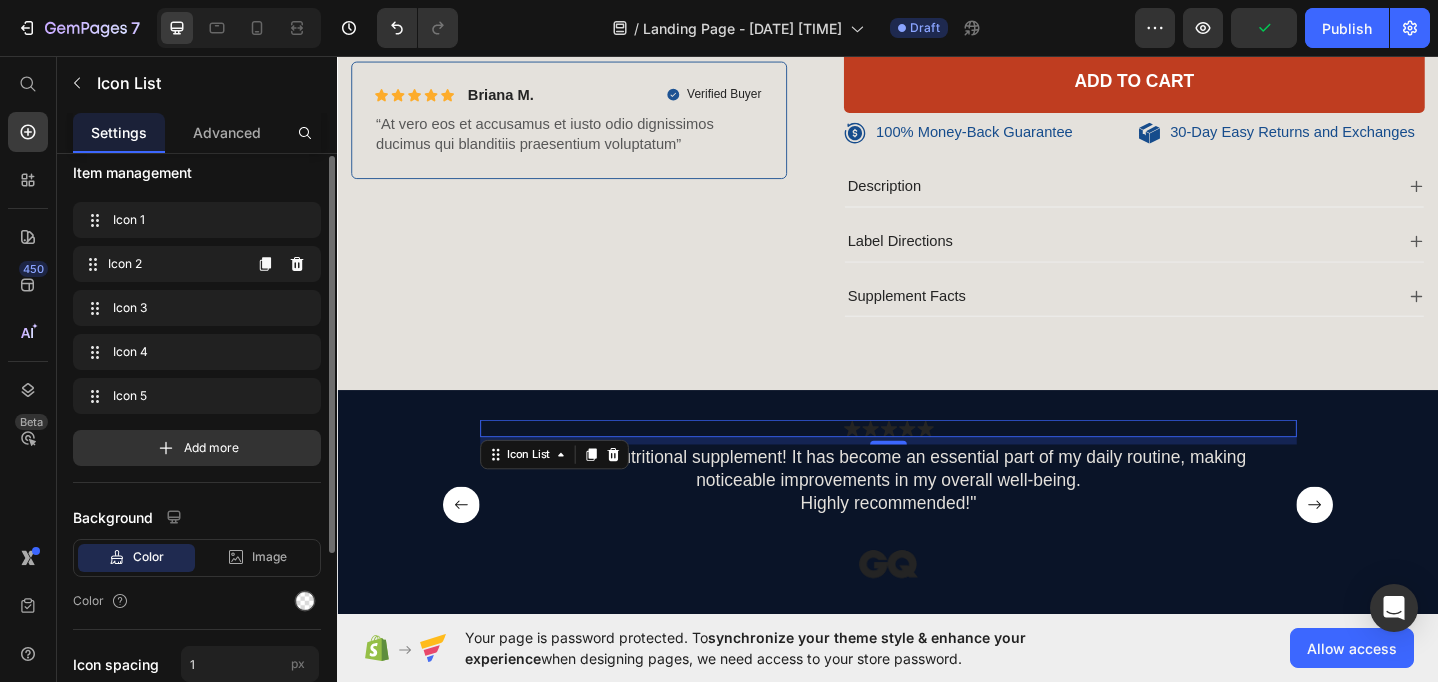 scroll, scrollTop: 7, scrollLeft: 0, axis: vertical 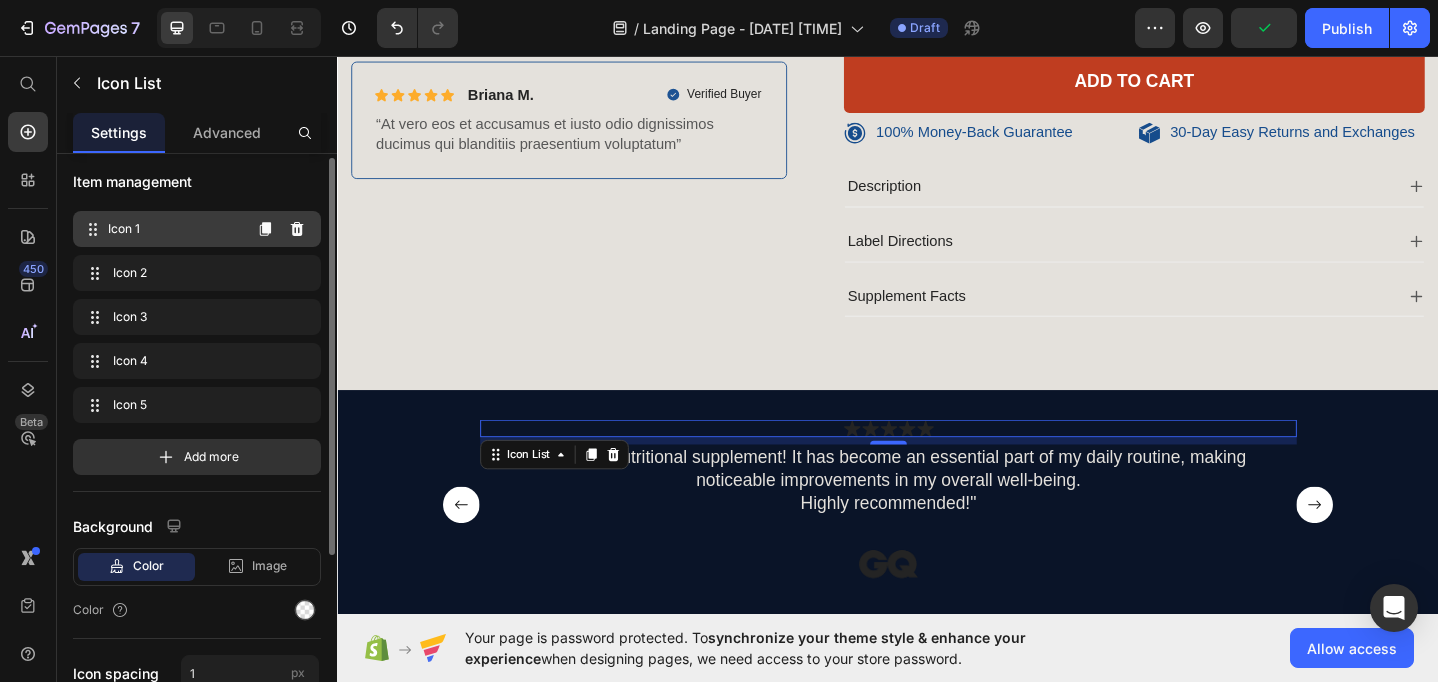 click on "Icon 1 Icon 1" at bounding box center (161, 229) 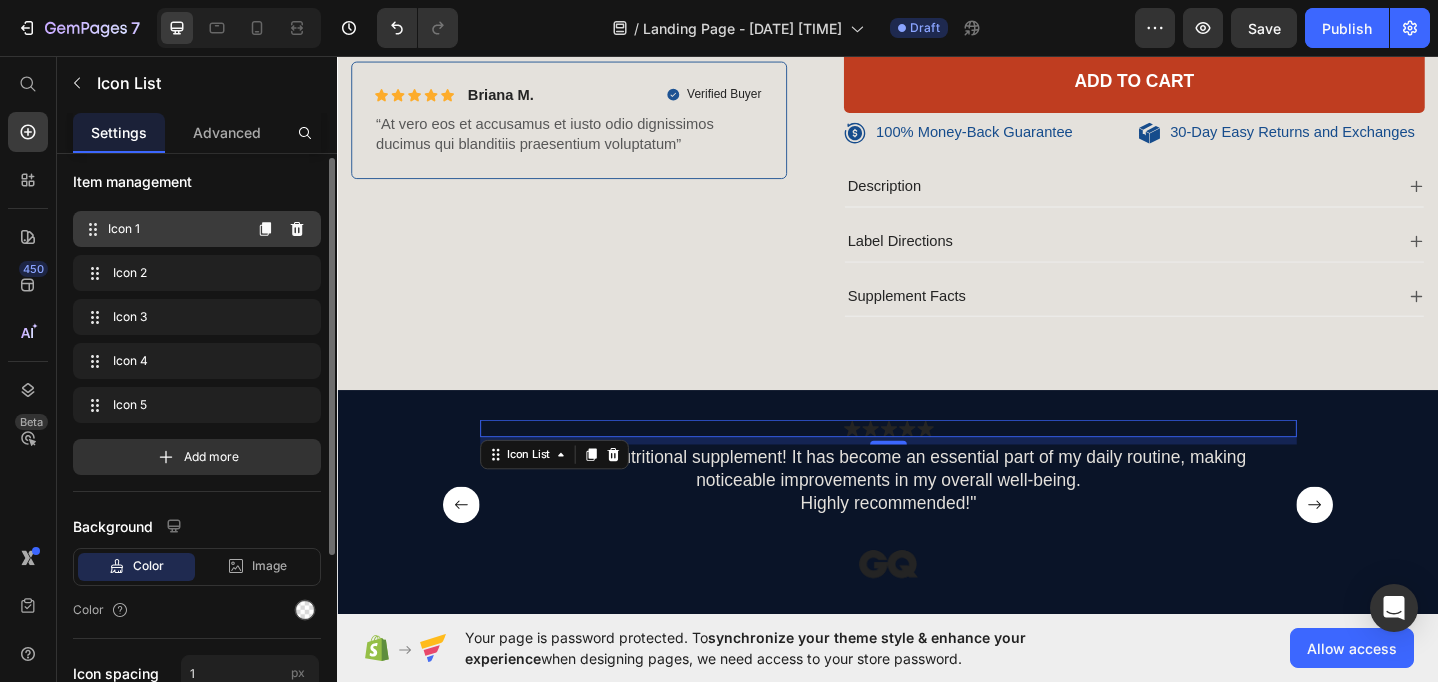scroll, scrollTop: 0, scrollLeft: 0, axis: both 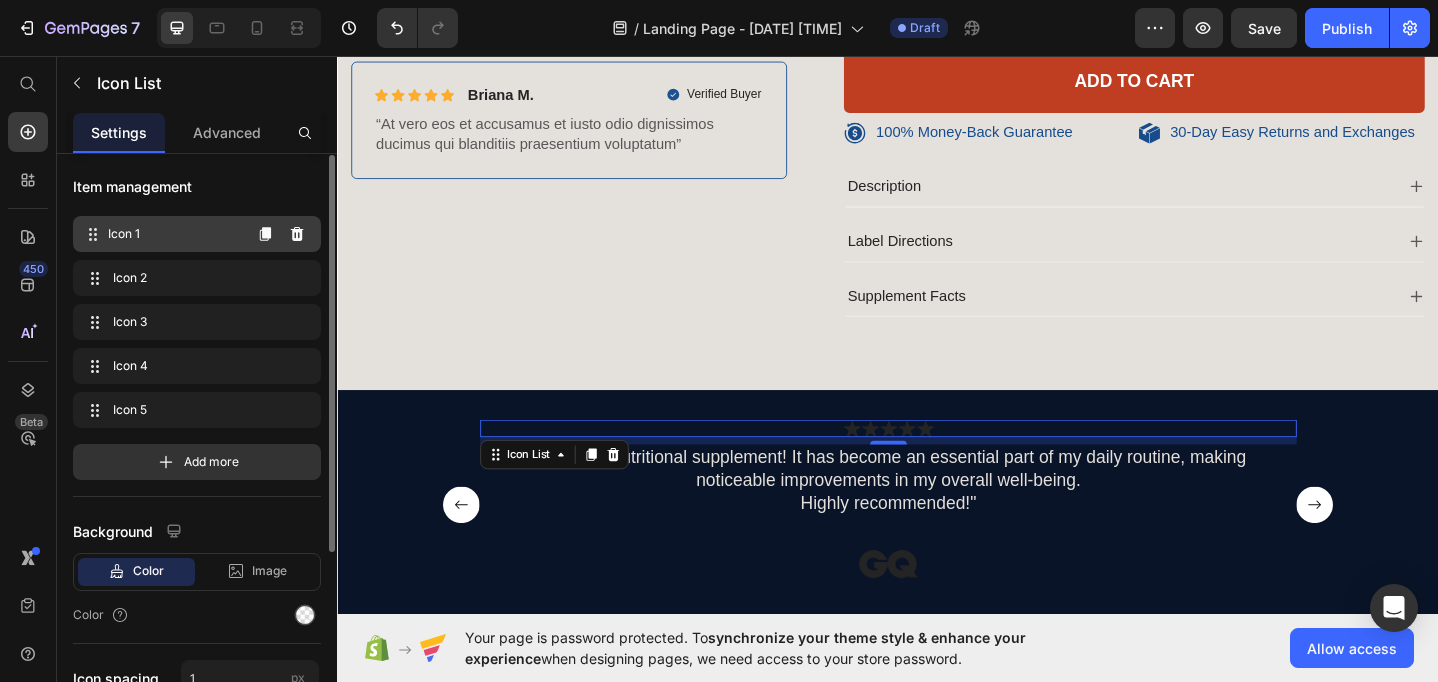 click on "Icon 1" at bounding box center [174, 234] 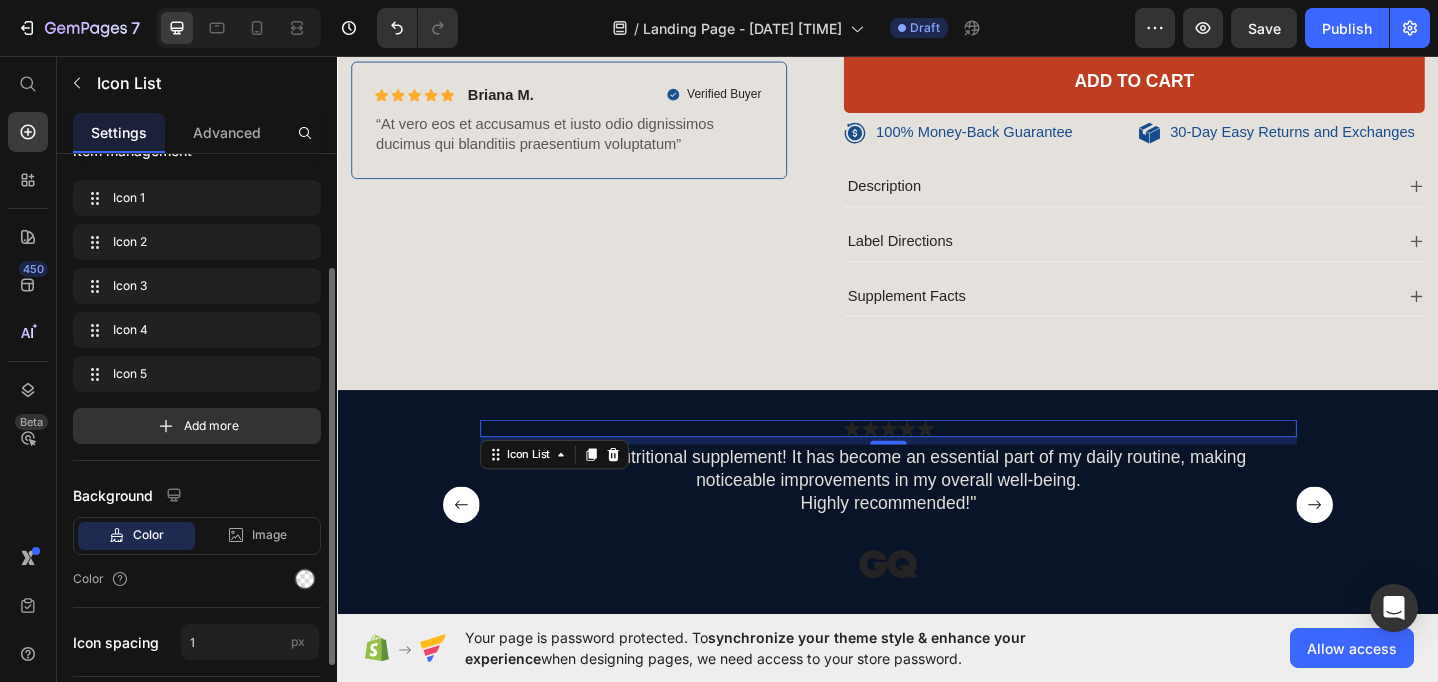 scroll, scrollTop: 0, scrollLeft: 0, axis: both 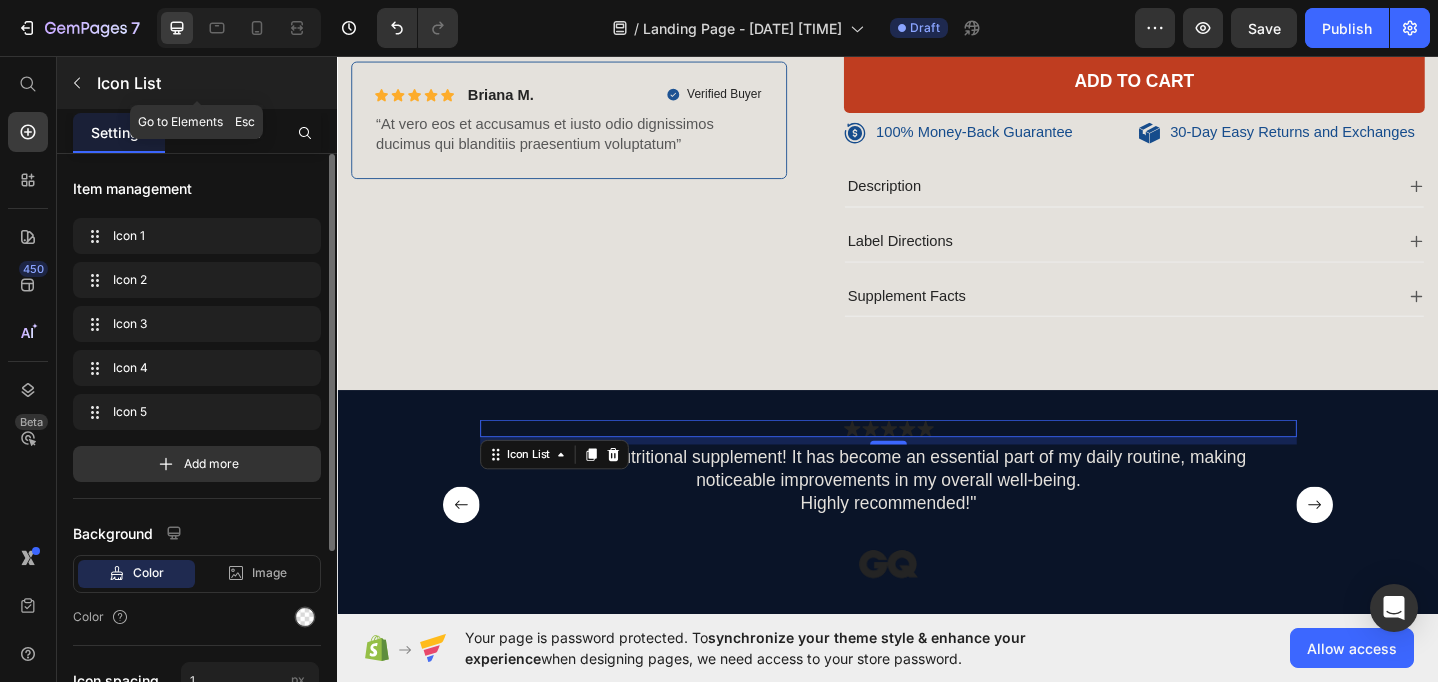 click 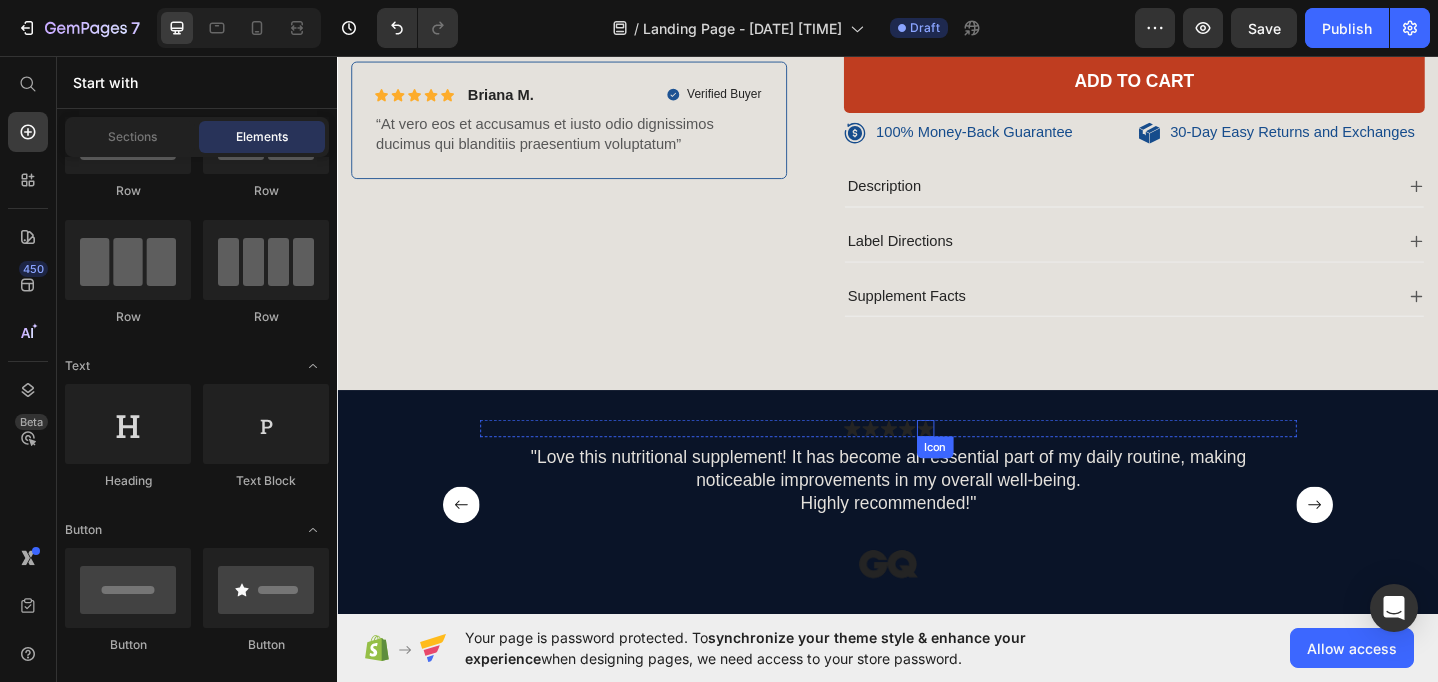 click 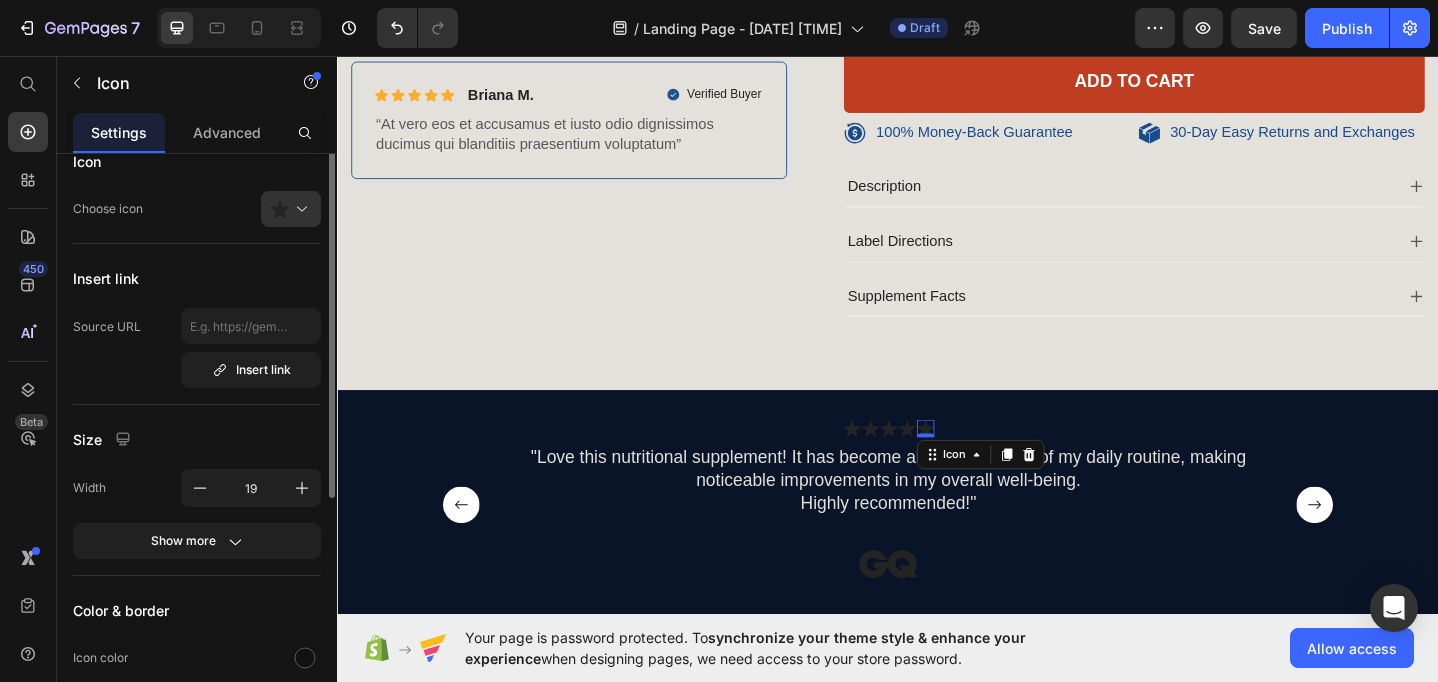 scroll, scrollTop: 0, scrollLeft: 0, axis: both 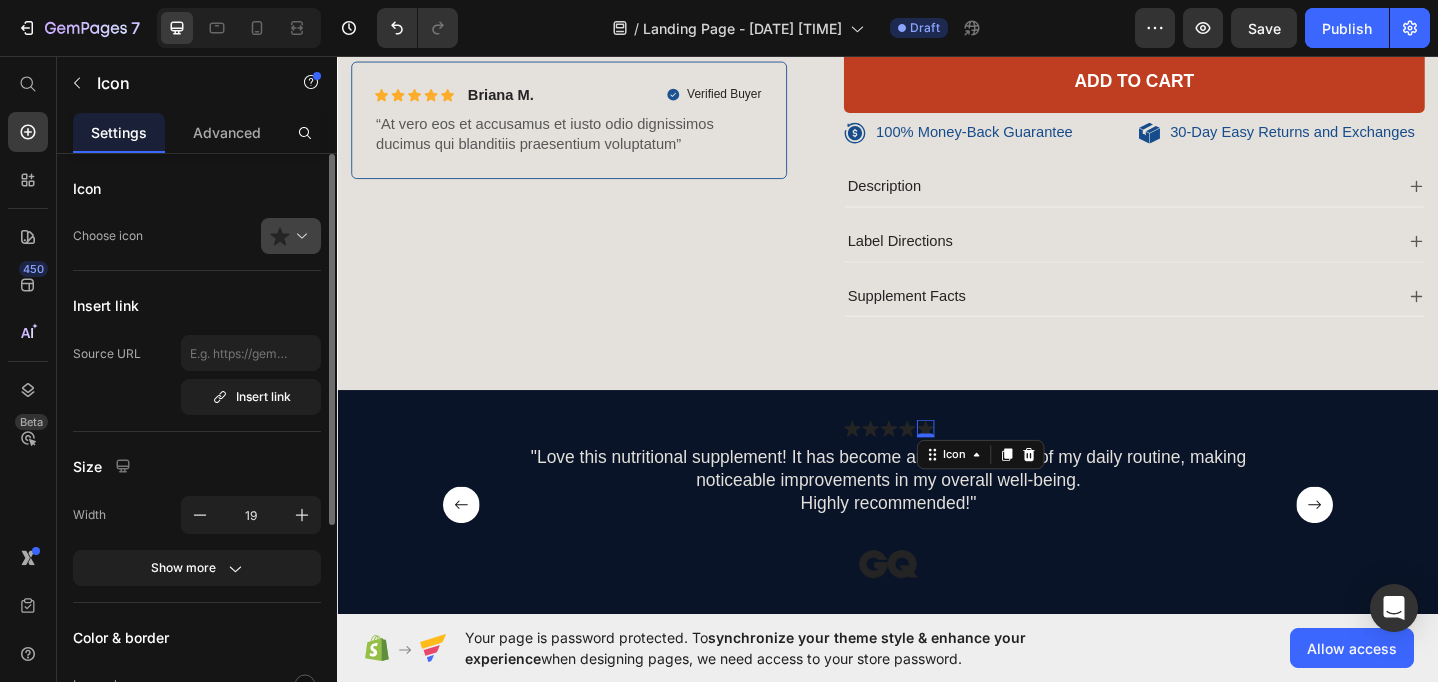 click at bounding box center [299, 236] 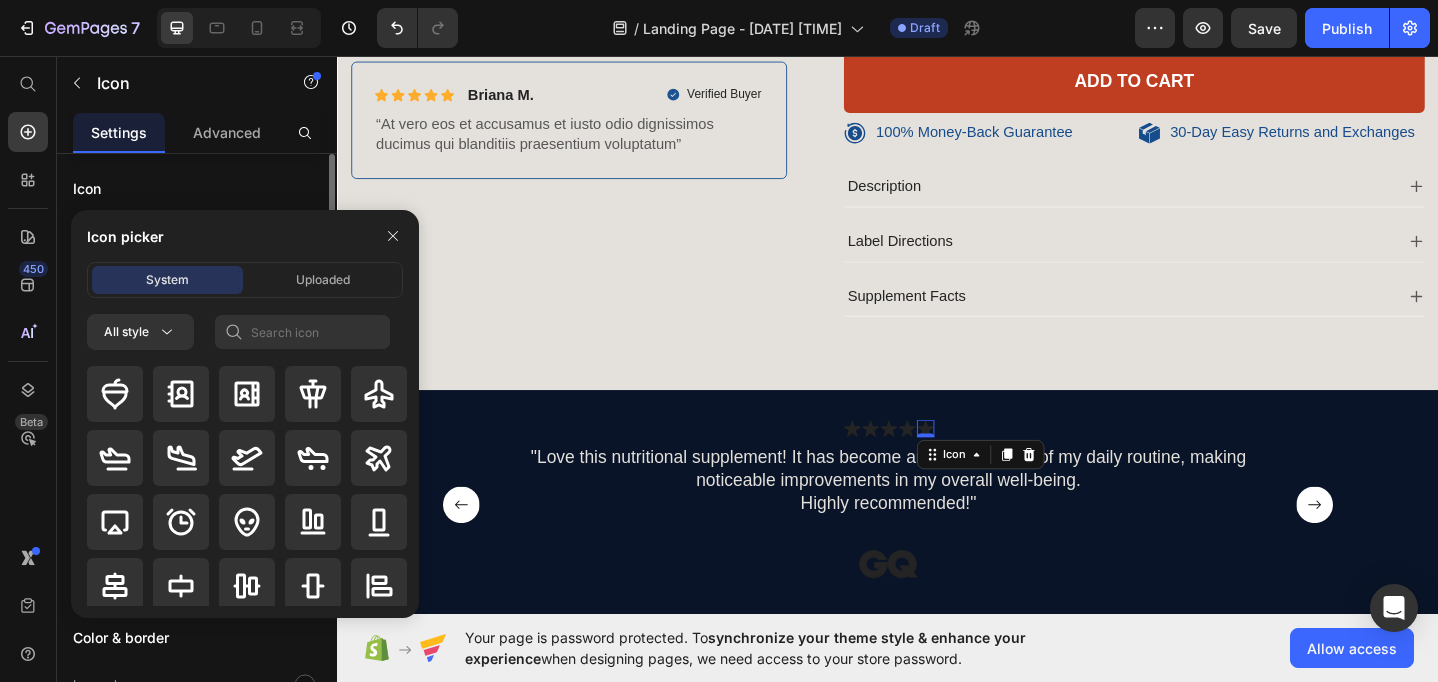 click on "Icon" at bounding box center [197, 188] 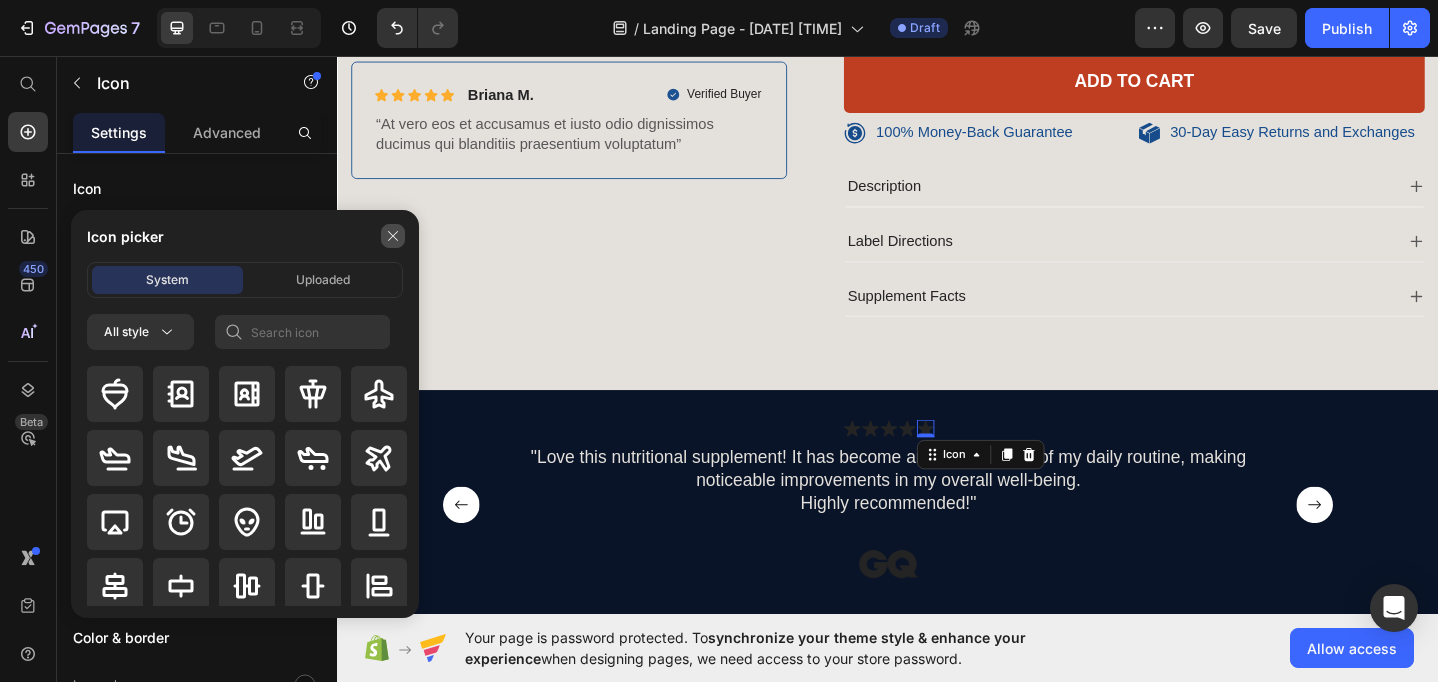 click 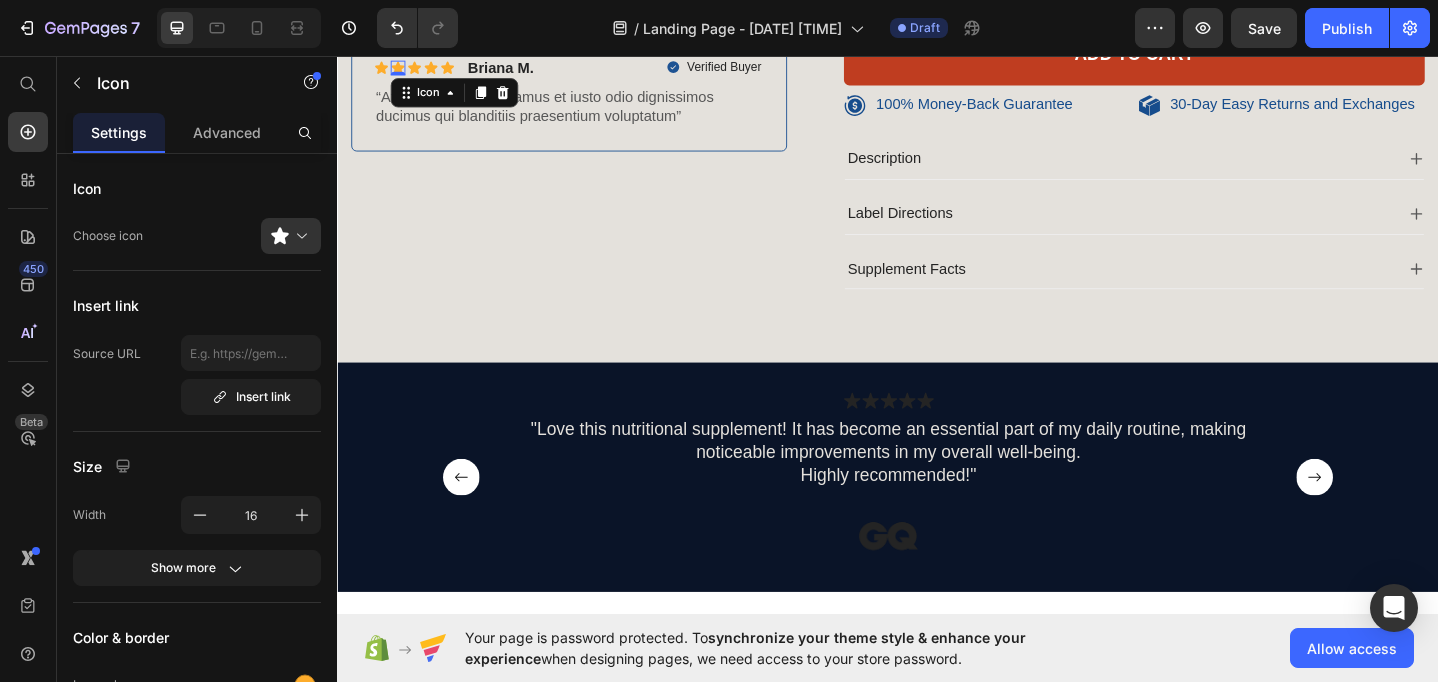 click on "Icon" at bounding box center [464, 96] 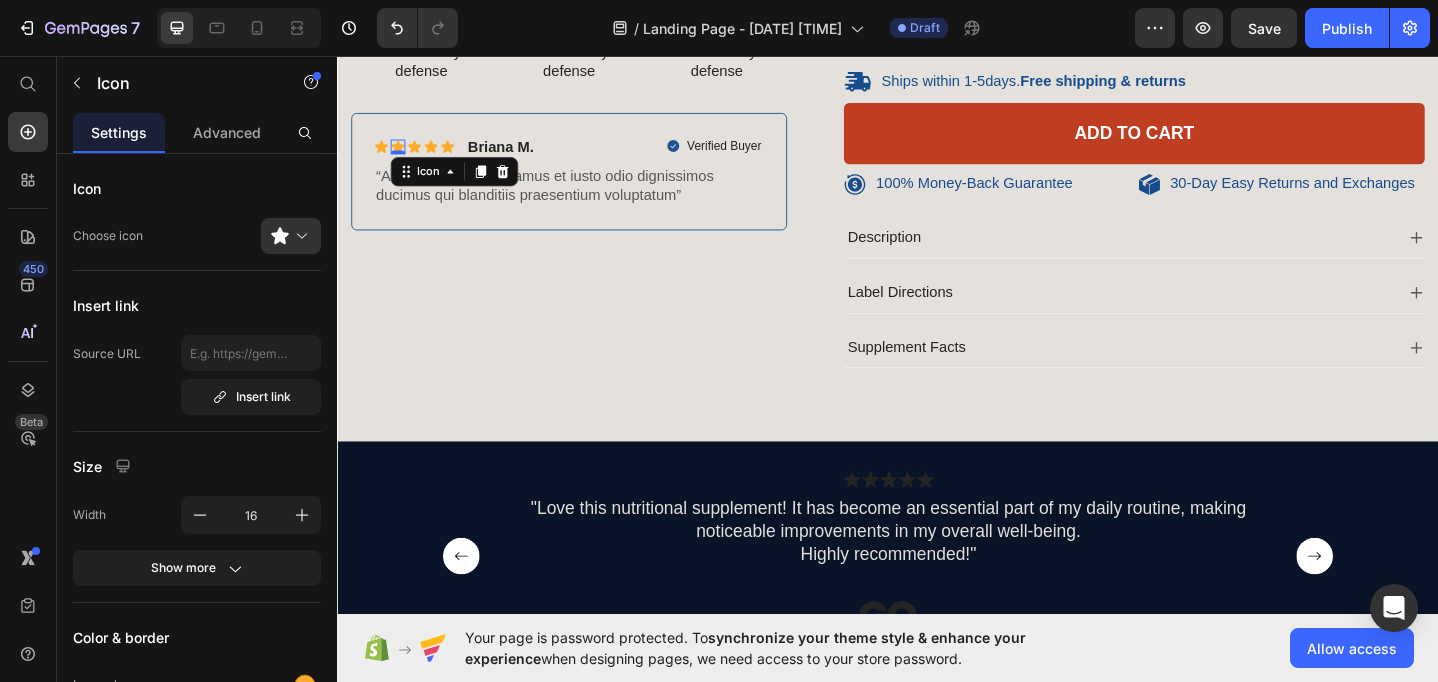 scroll, scrollTop: 657, scrollLeft: 0, axis: vertical 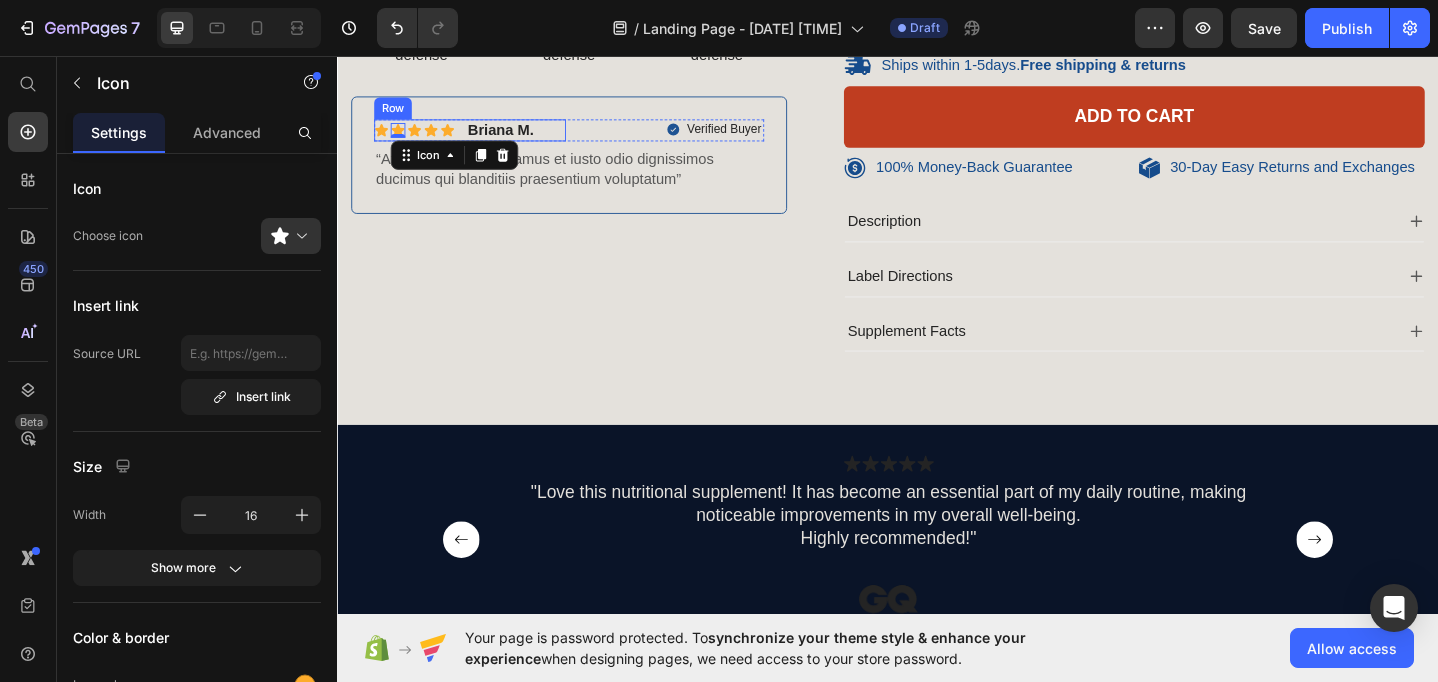 click on "Icon Icon   0 Icon Icon Icon Icon List [FIRST] [LAST]. Text Block Row" at bounding box center [481, 137] 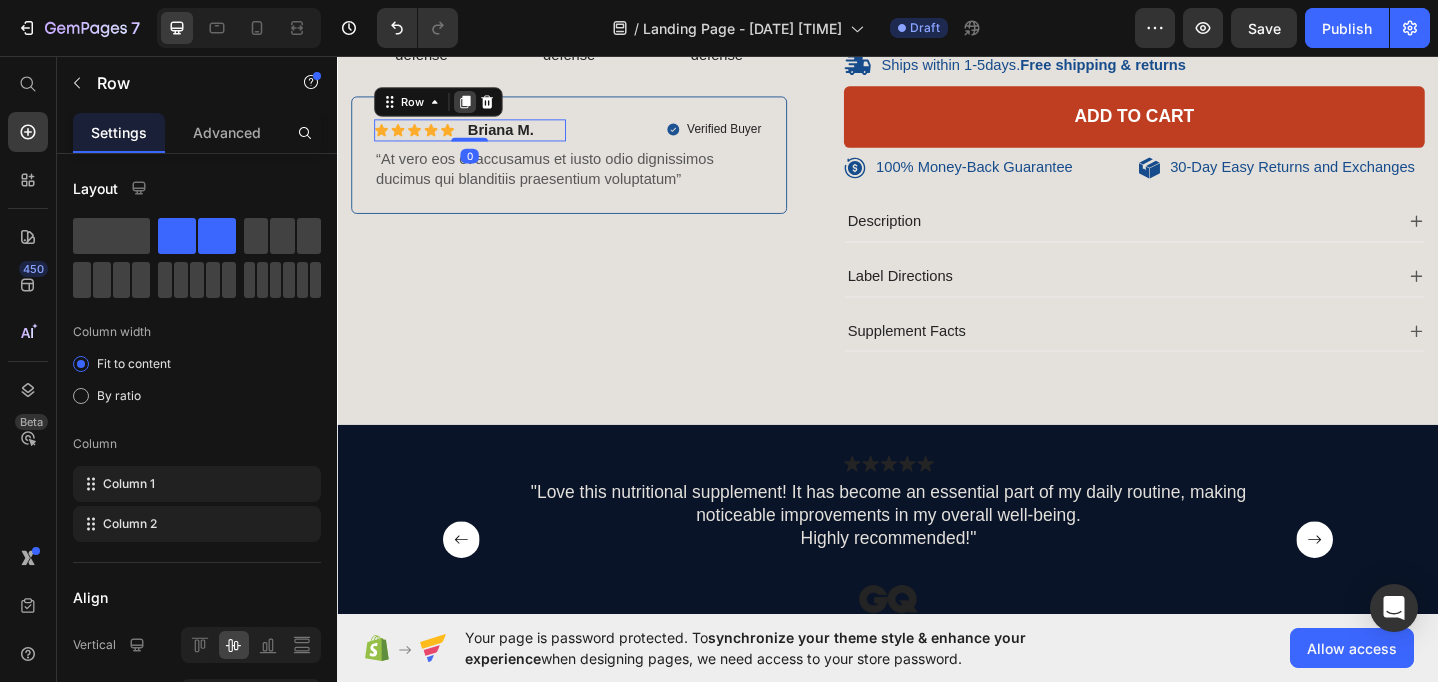 click 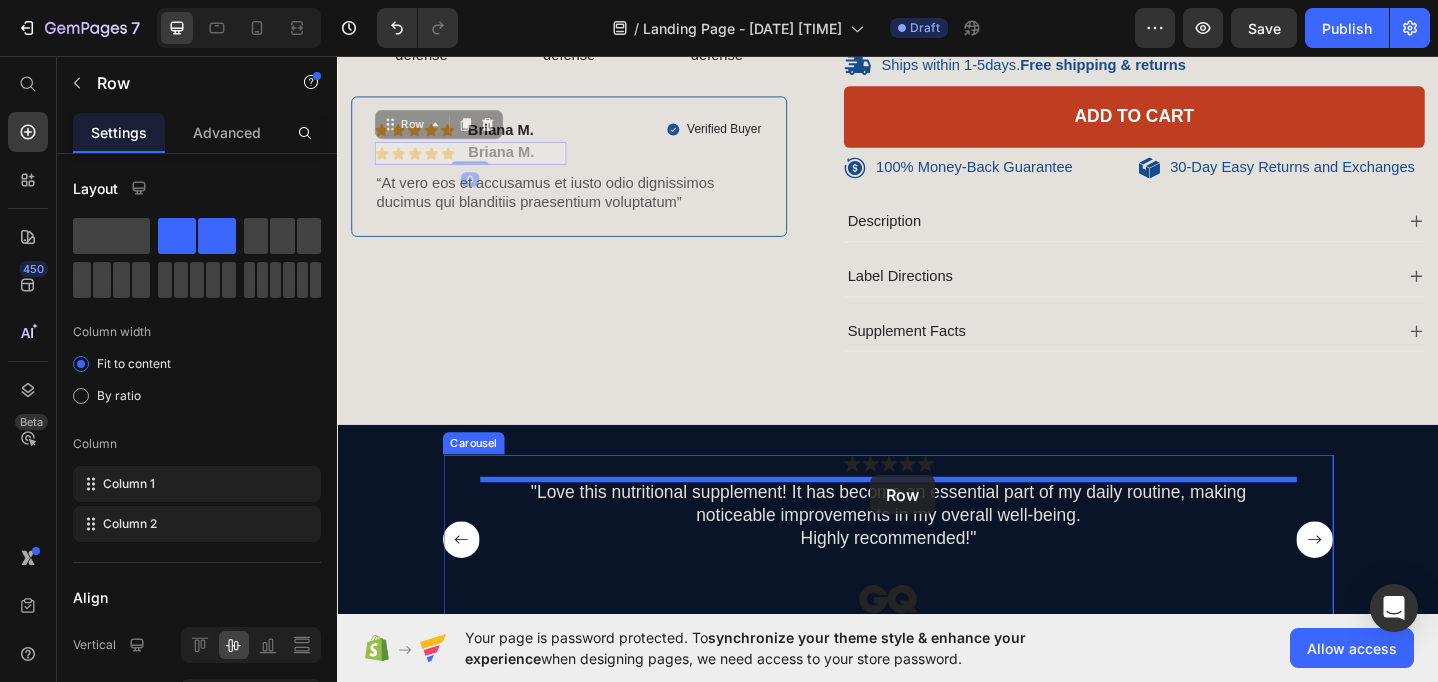 drag, startPoint x: 396, startPoint y: 134, endPoint x: 940, endPoint y: 511, distance: 661.8648 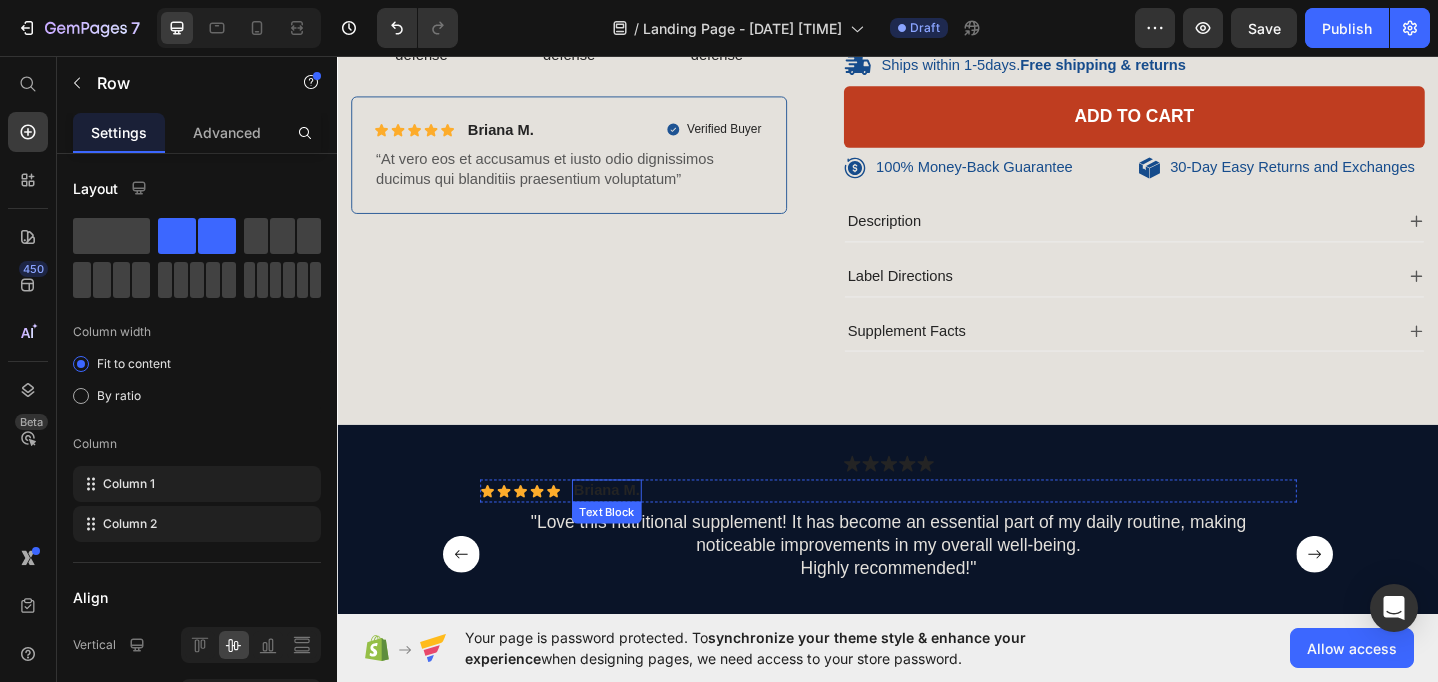click on "Briana M." at bounding box center [630, 529] 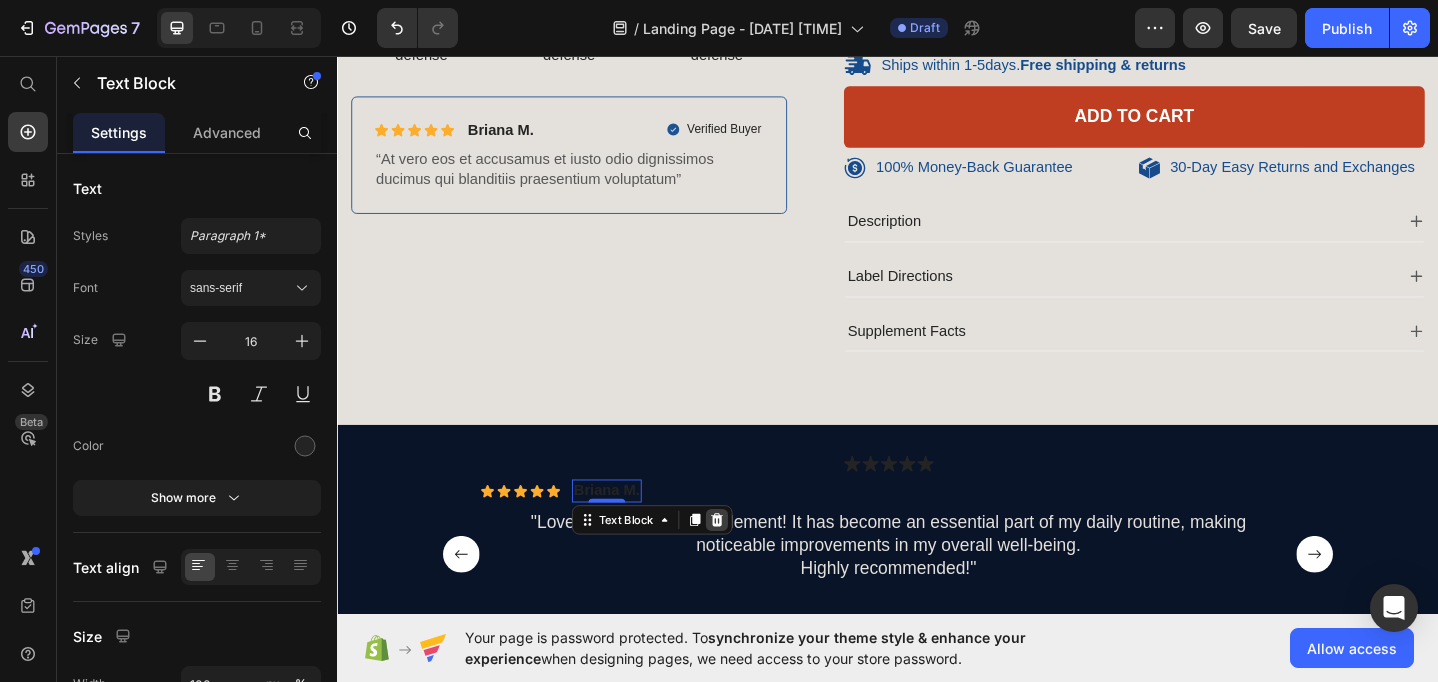 click 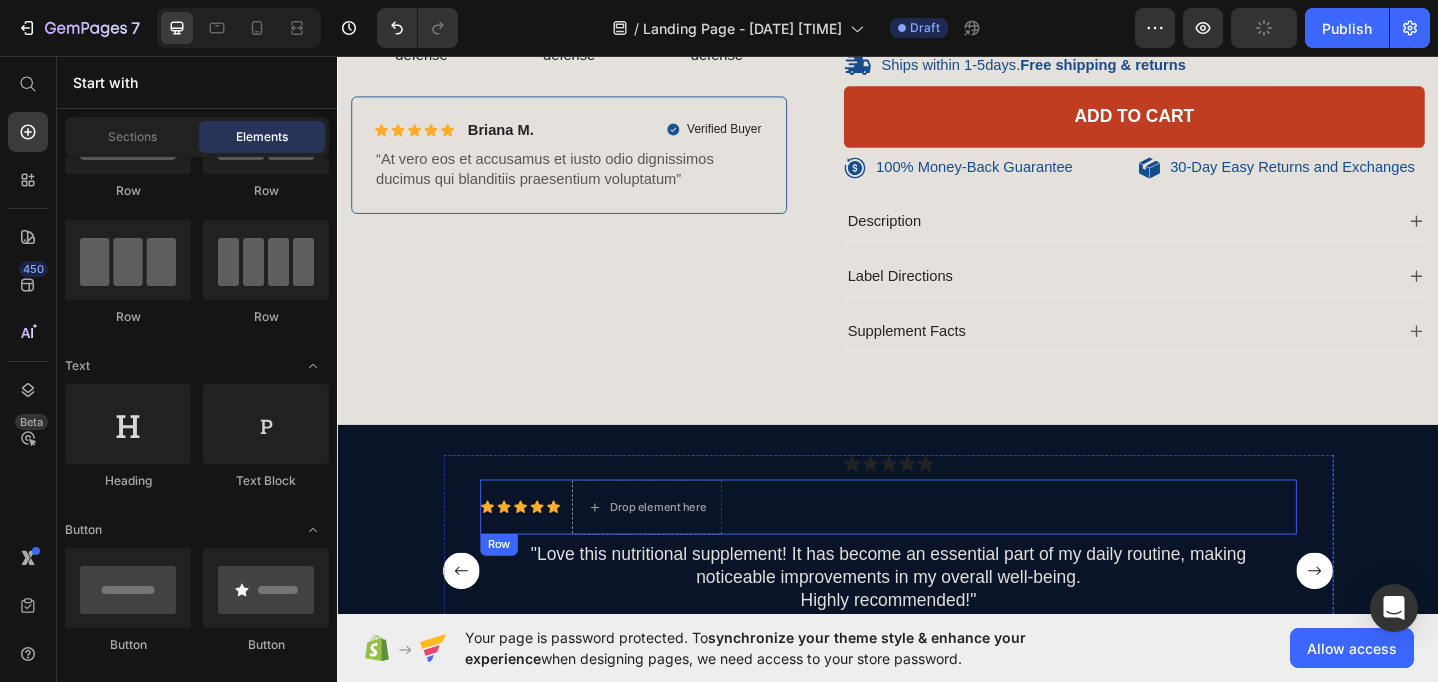 click on "Icon Icon Icon Icon Icon Icon List
Drop element here Row" at bounding box center (937, 547) 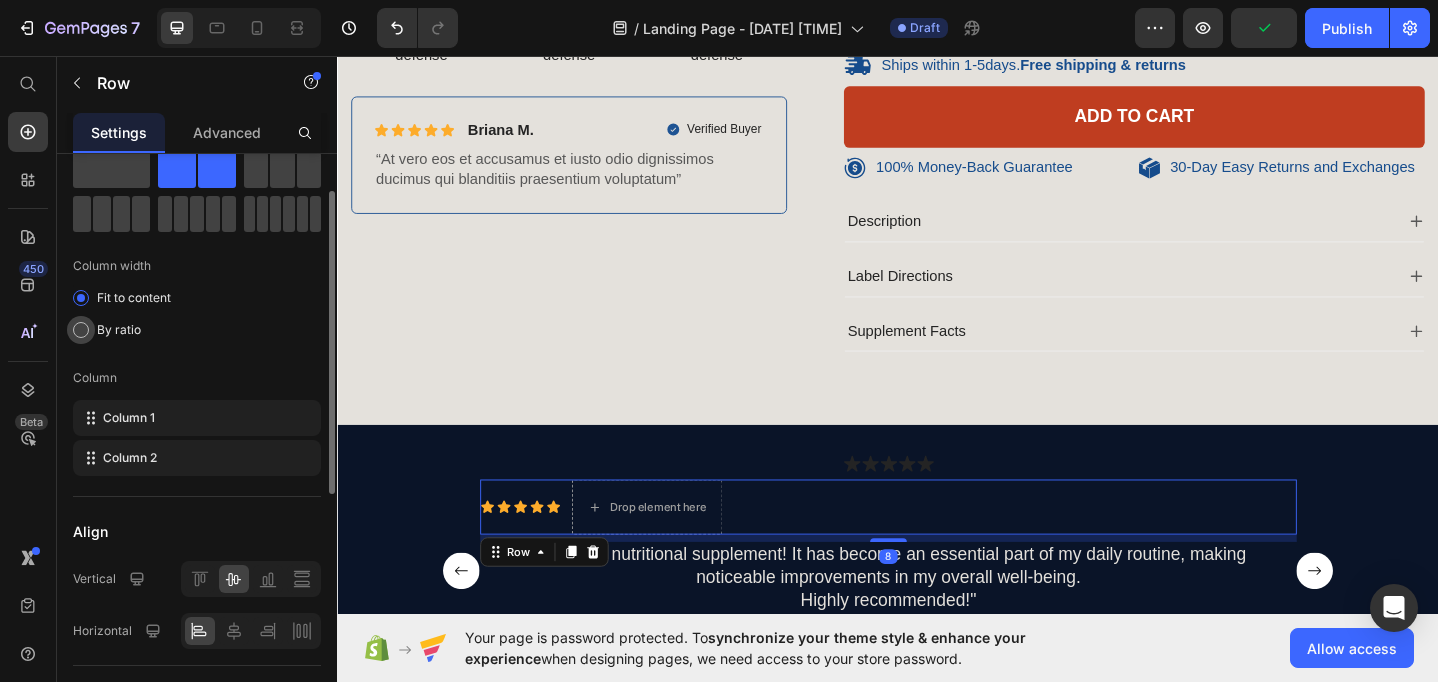 scroll, scrollTop: 68, scrollLeft: 0, axis: vertical 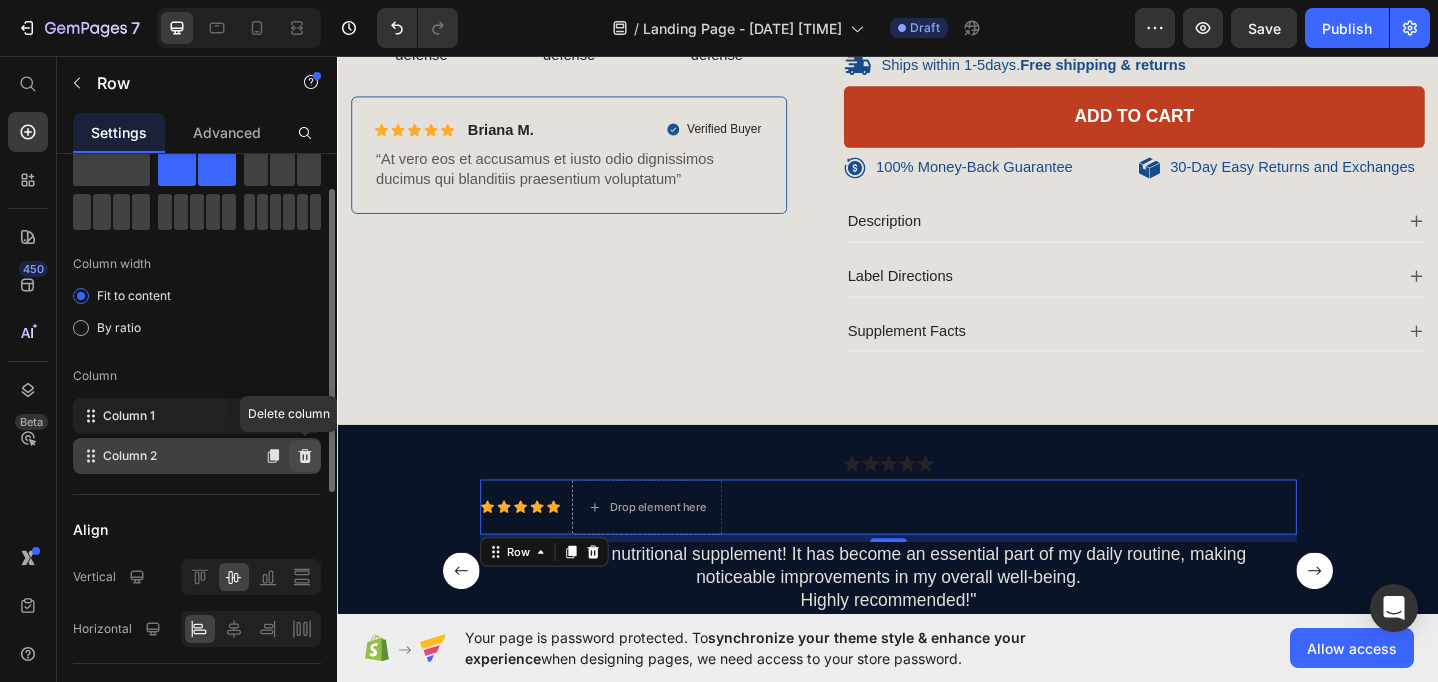 click 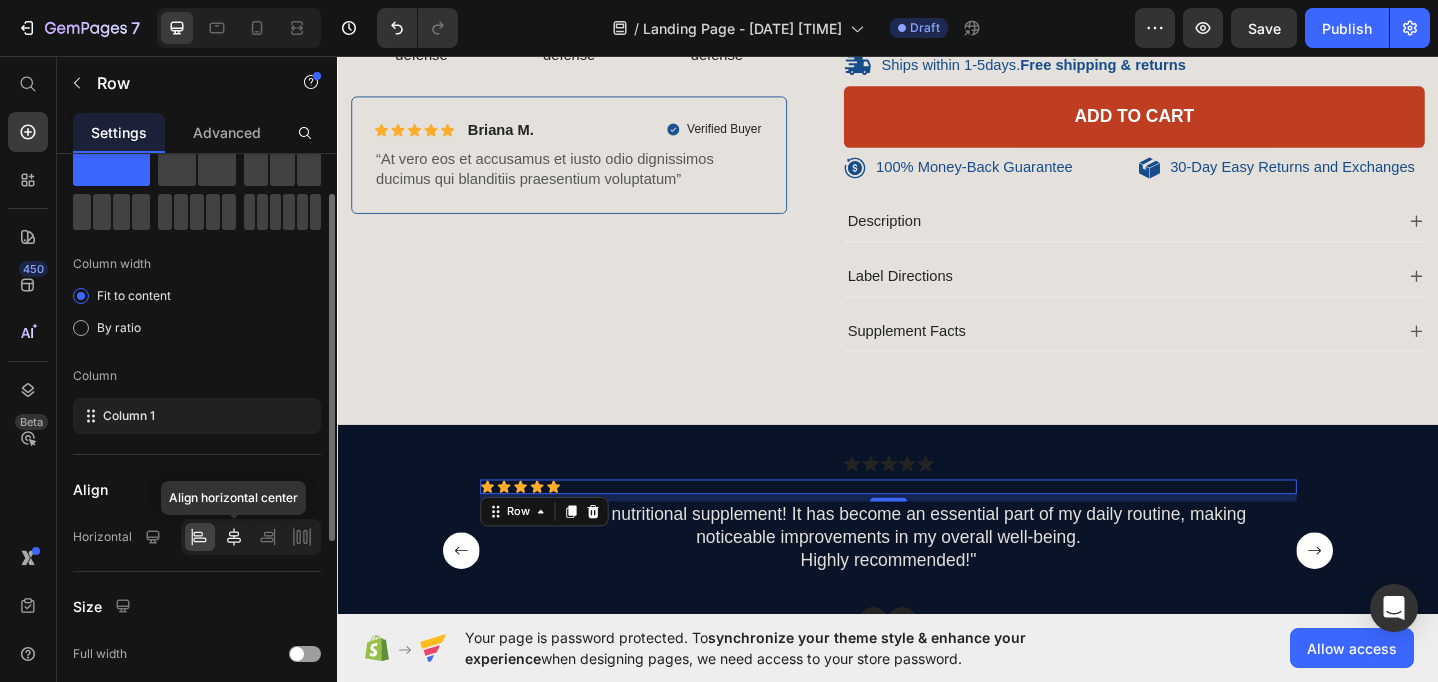 click 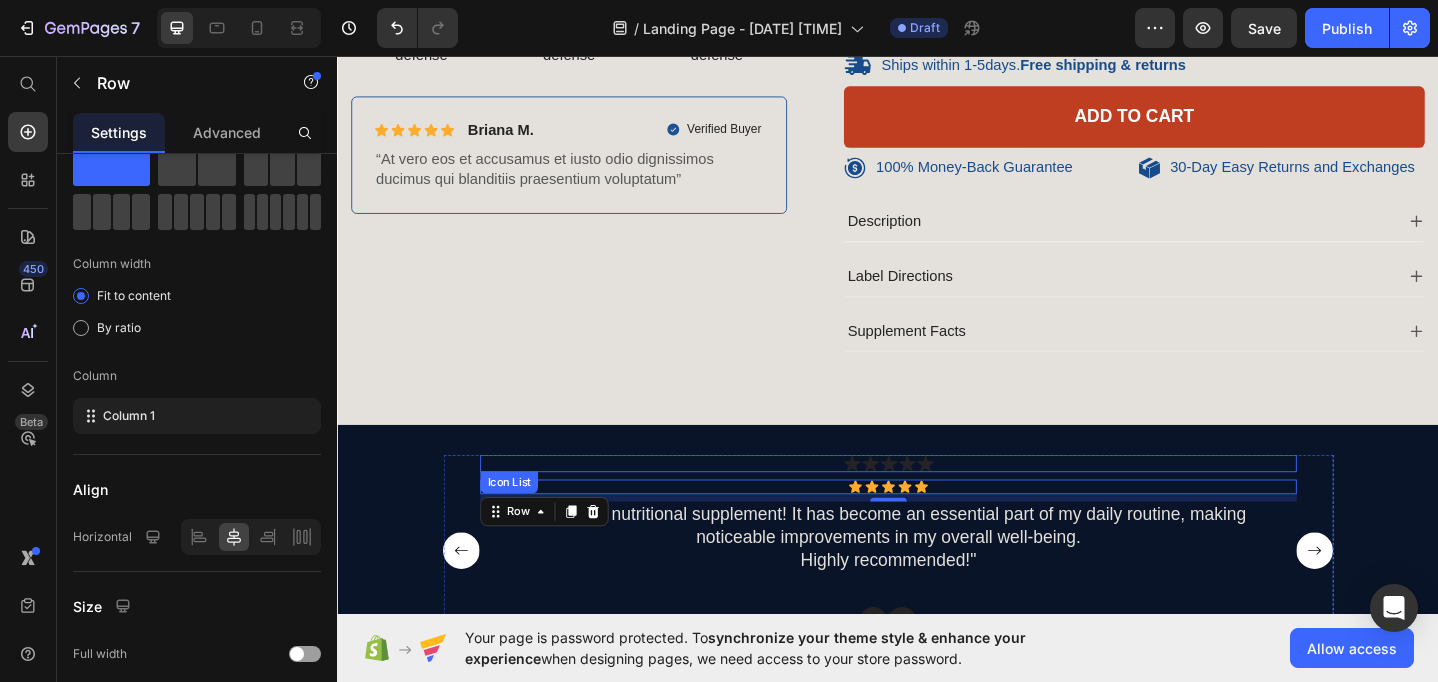 click on "Icon
Icon
Icon
Icon
Icon" at bounding box center (937, 499) 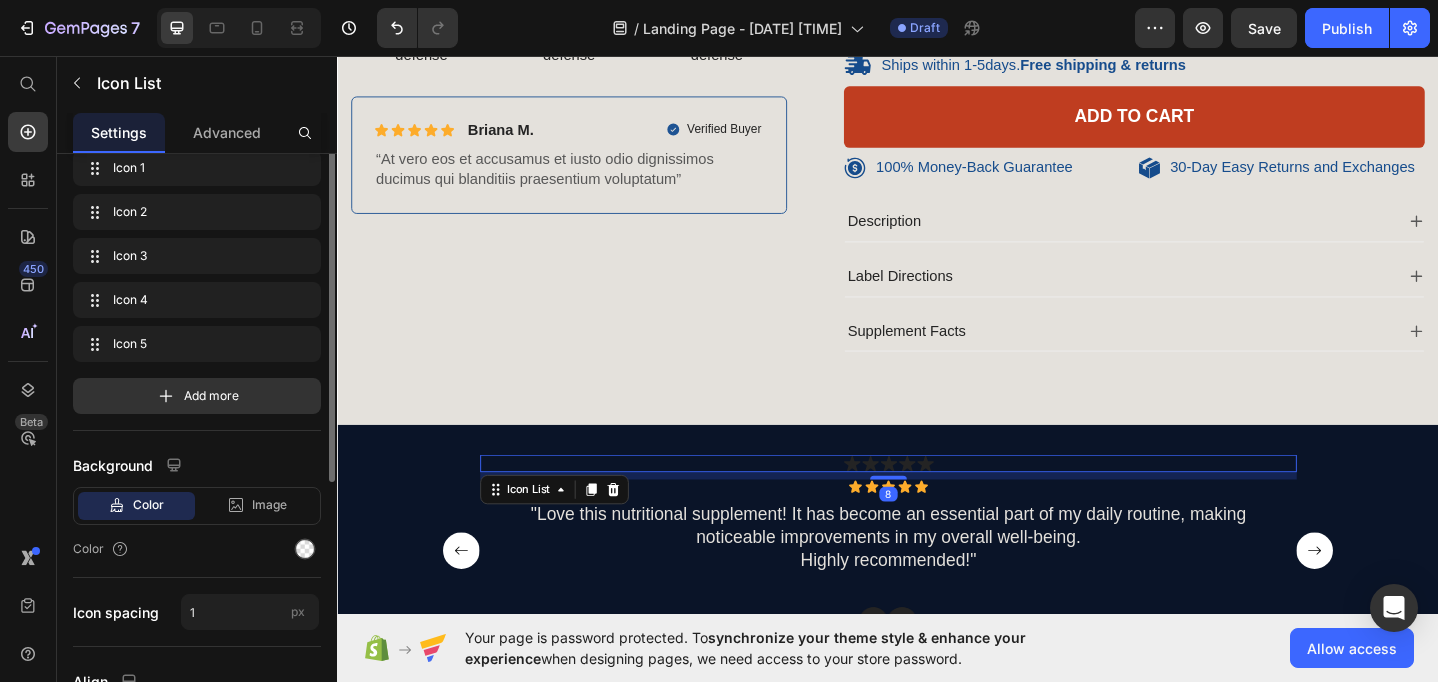 scroll, scrollTop: 0, scrollLeft: 0, axis: both 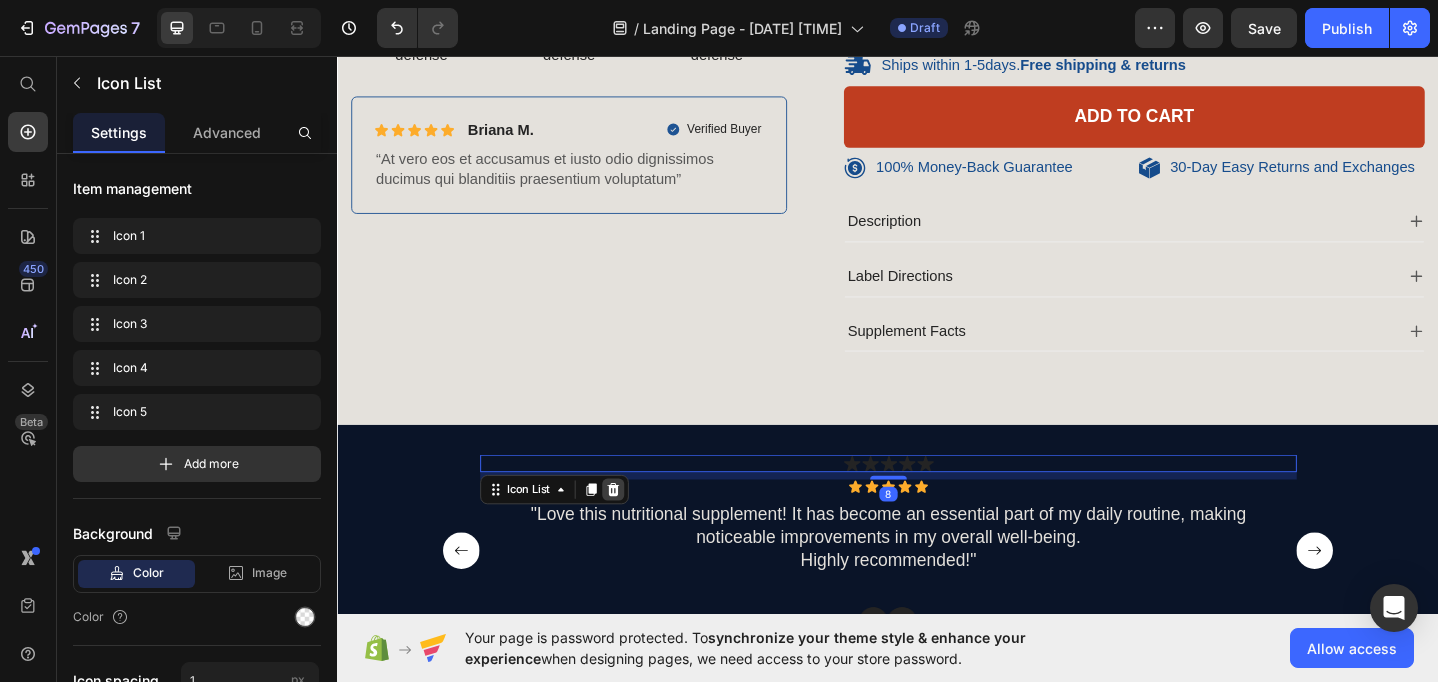click 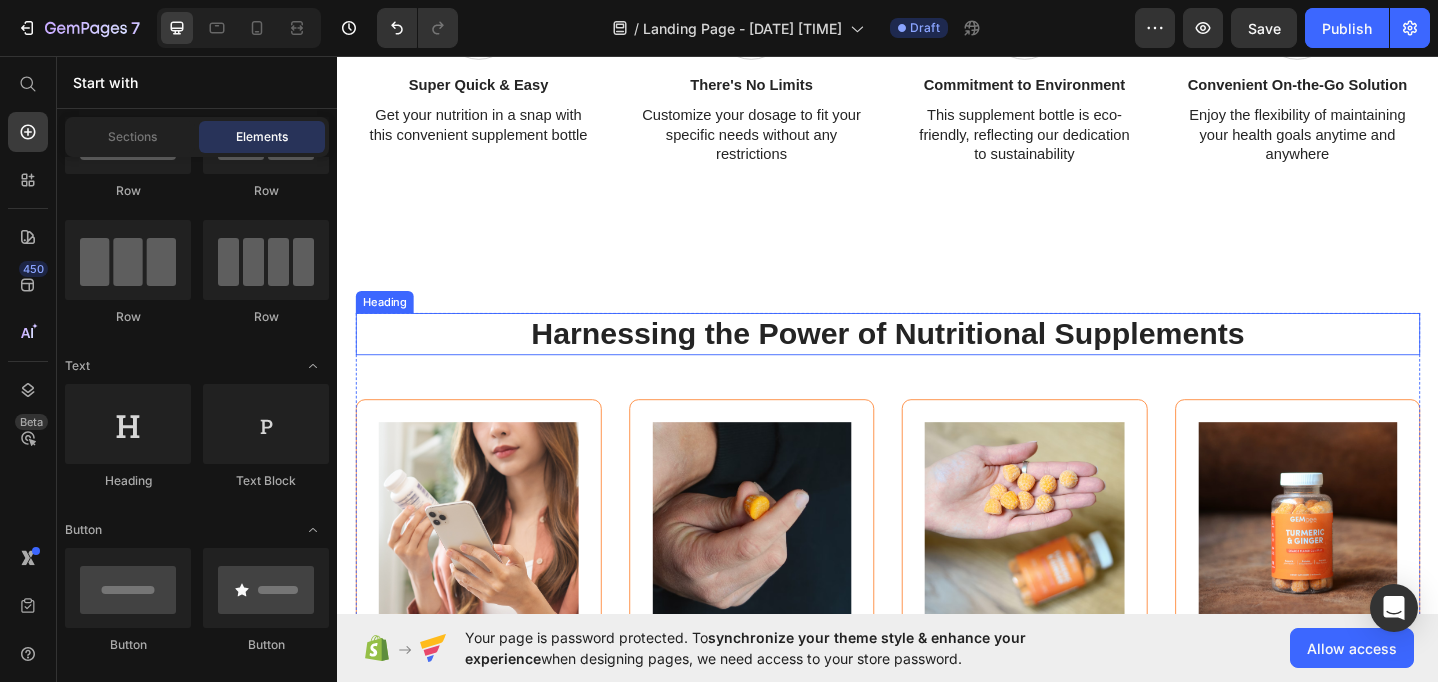 scroll, scrollTop: 1599, scrollLeft: 0, axis: vertical 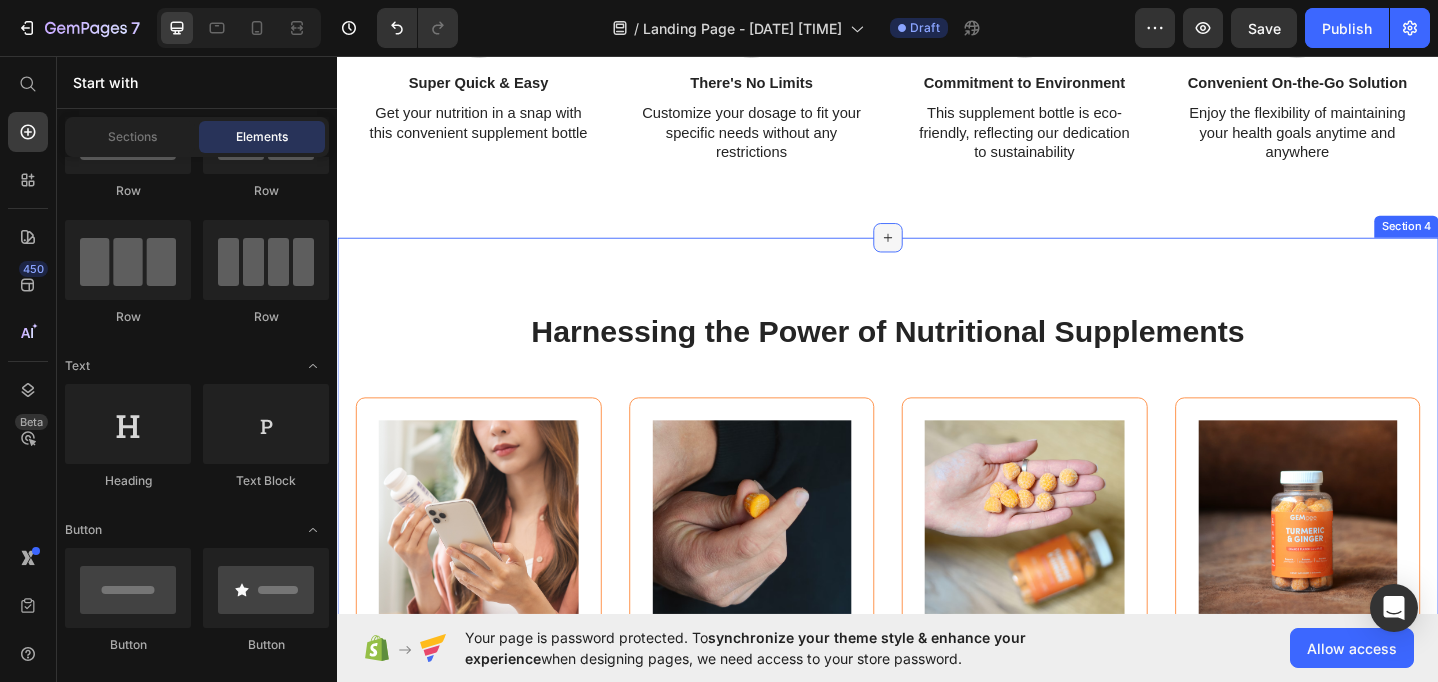 click at bounding box center (937, 254) 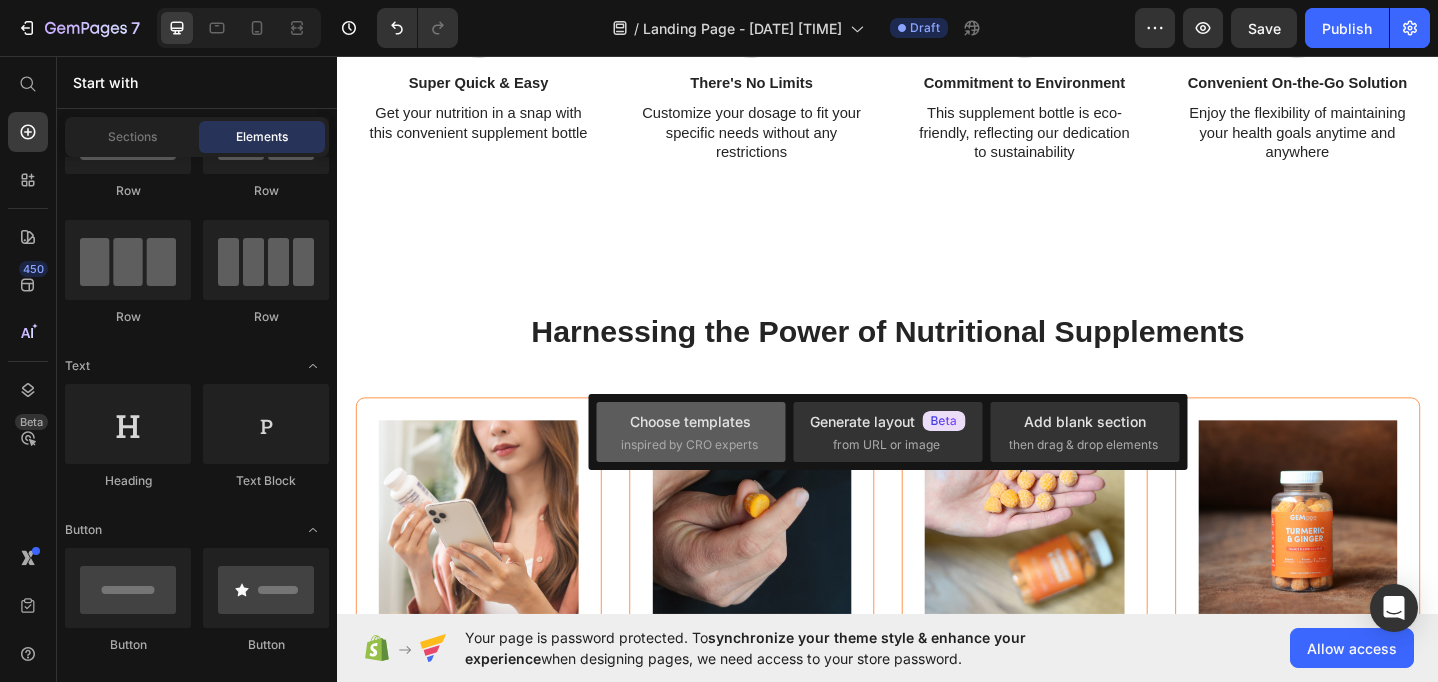 click on "Choose templates" at bounding box center [690, 421] 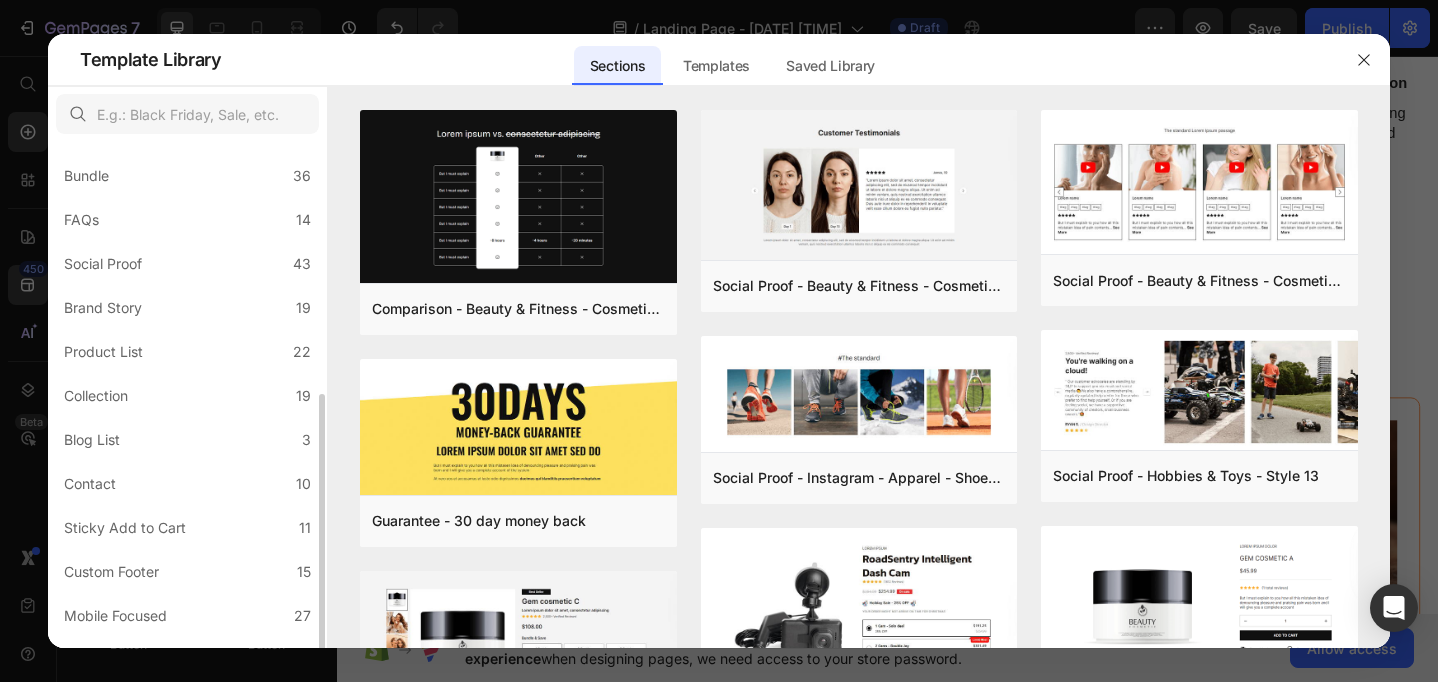 scroll, scrollTop: 474, scrollLeft: 0, axis: vertical 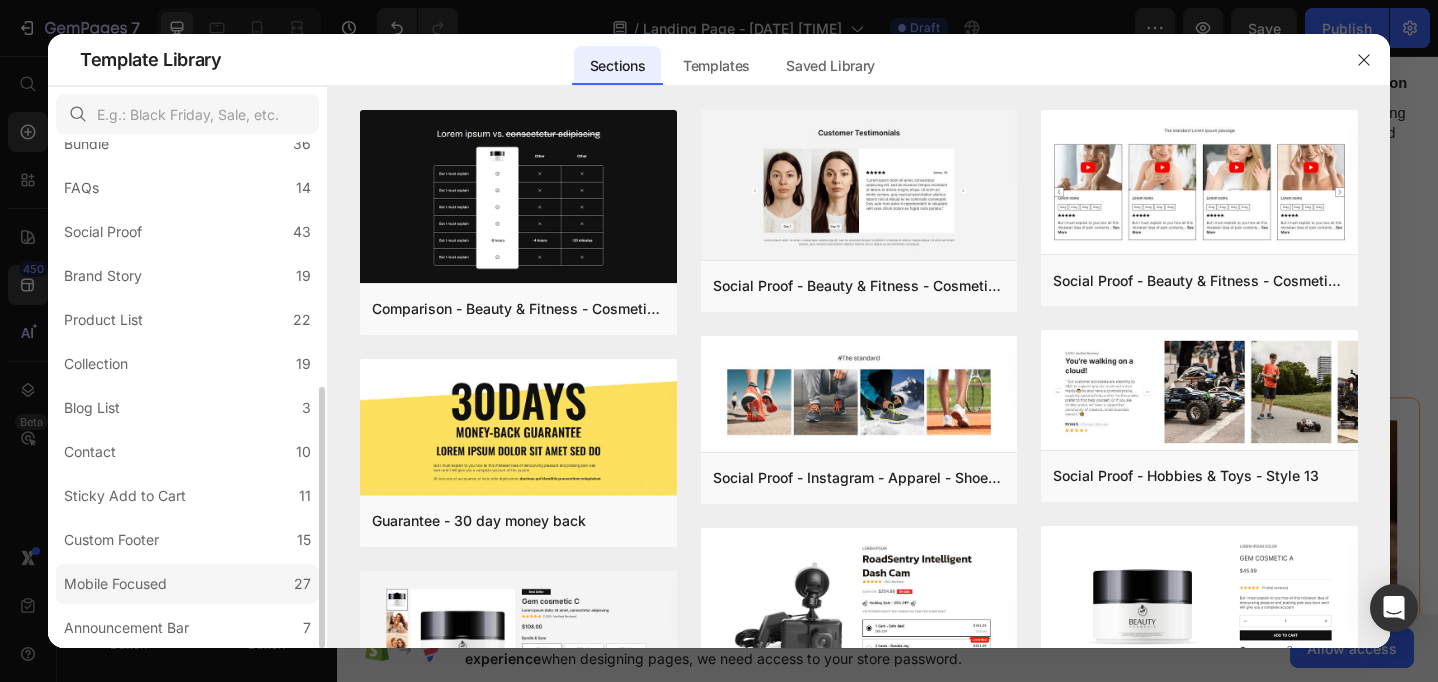 click on "Mobile Focused 27" 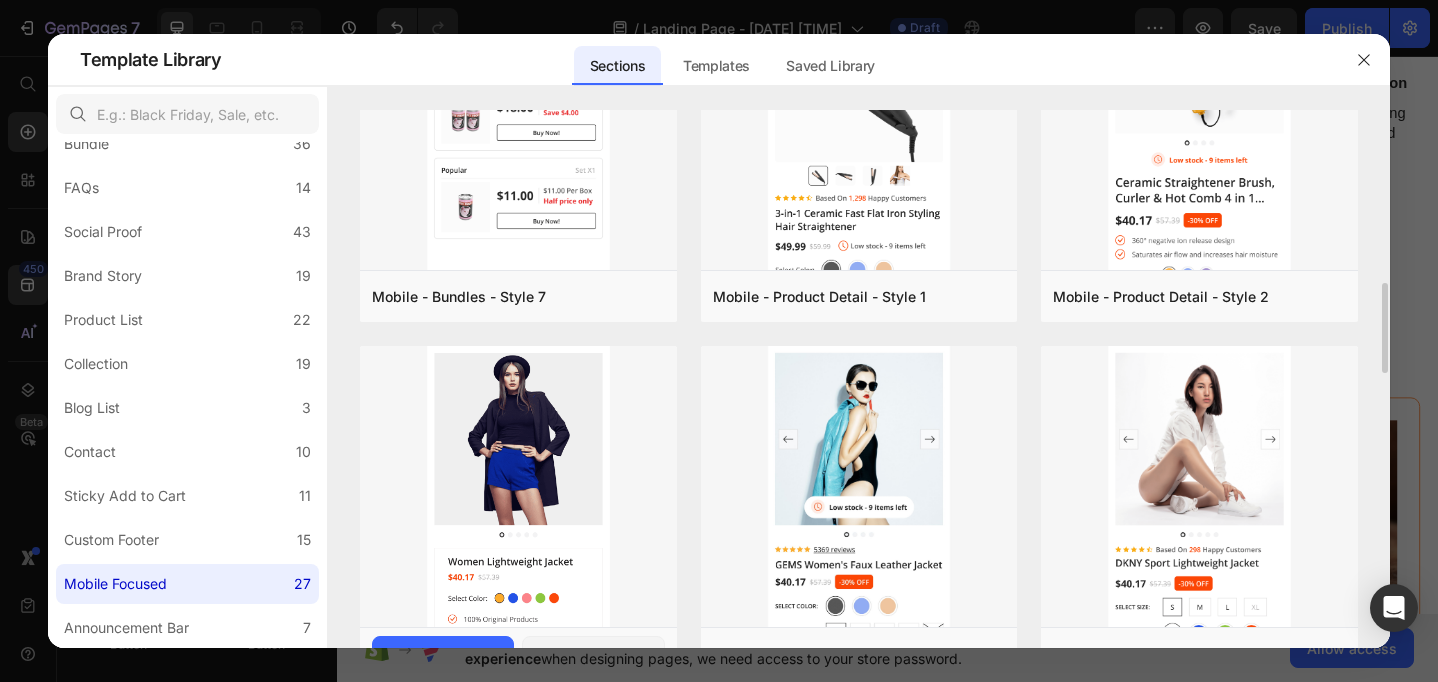 scroll, scrollTop: 2675, scrollLeft: 0, axis: vertical 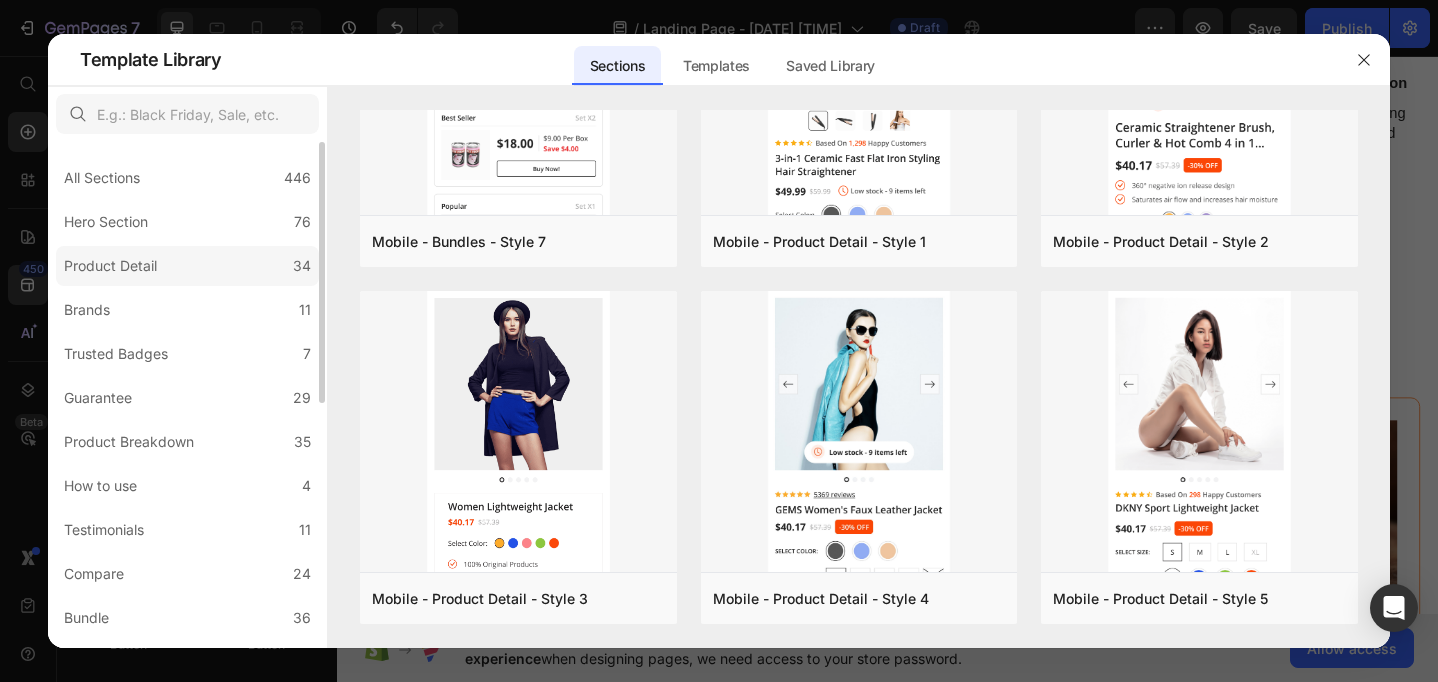click on "Product Detail 34" 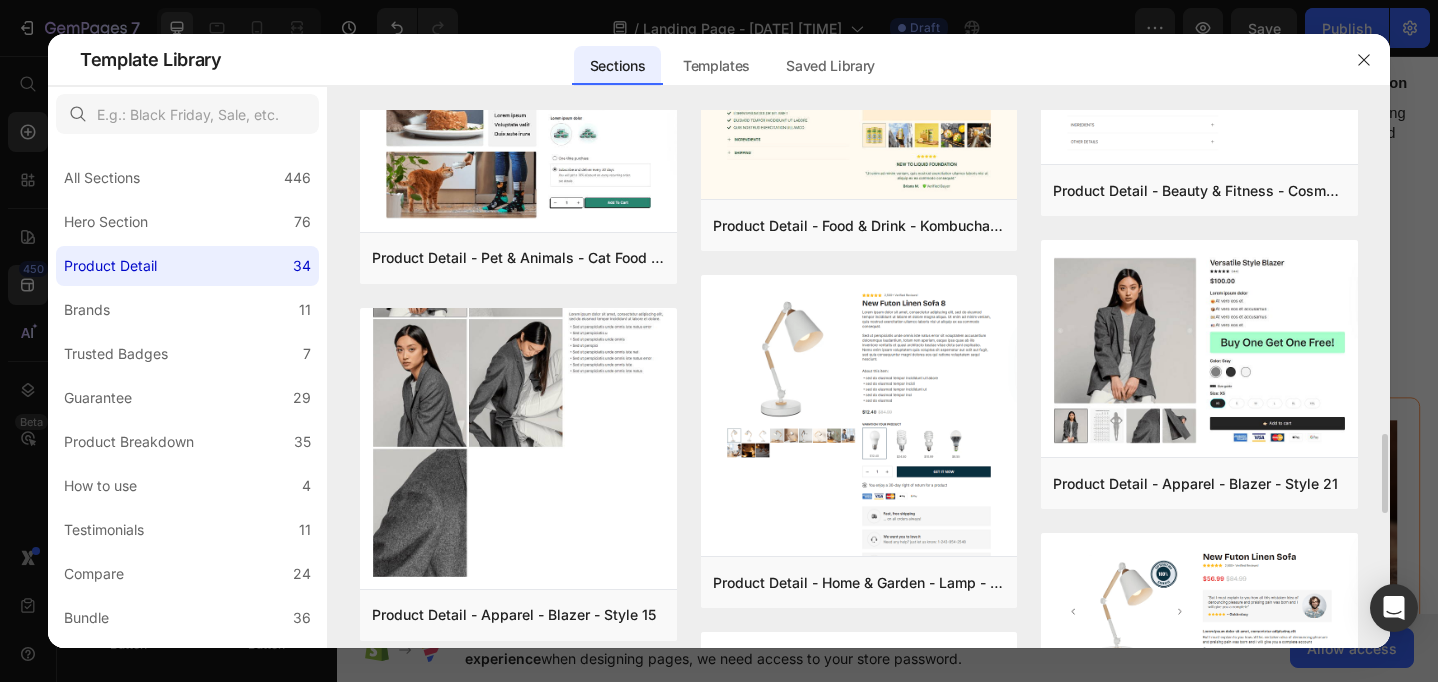 scroll, scrollTop: 2202, scrollLeft: 0, axis: vertical 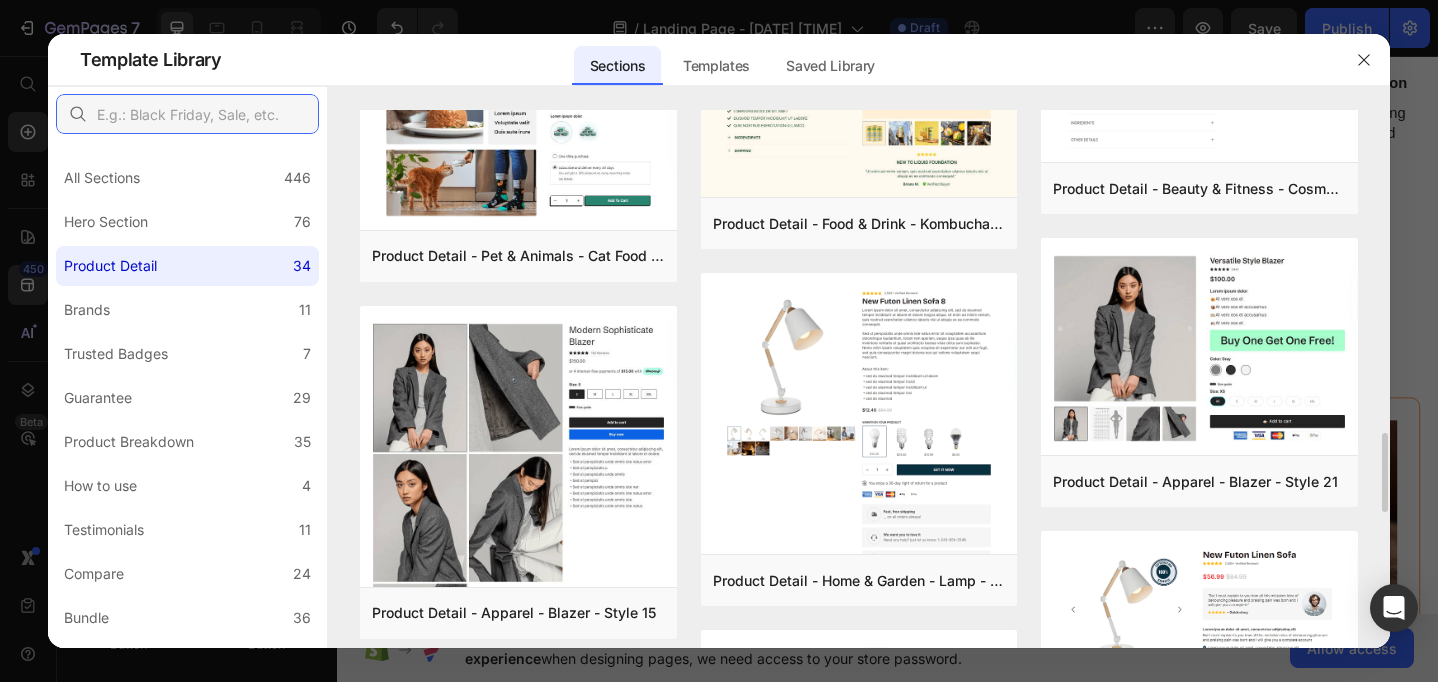 click at bounding box center [187, 114] 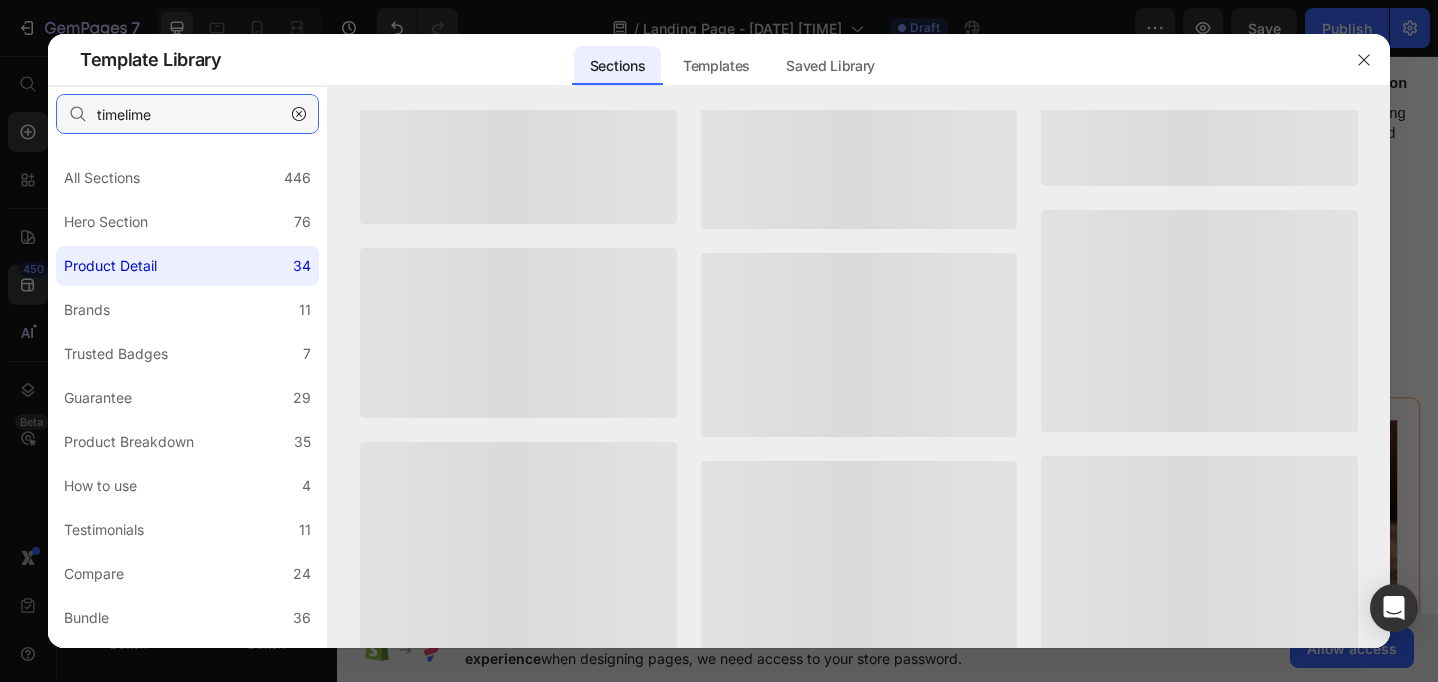 scroll, scrollTop: 0, scrollLeft: 0, axis: both 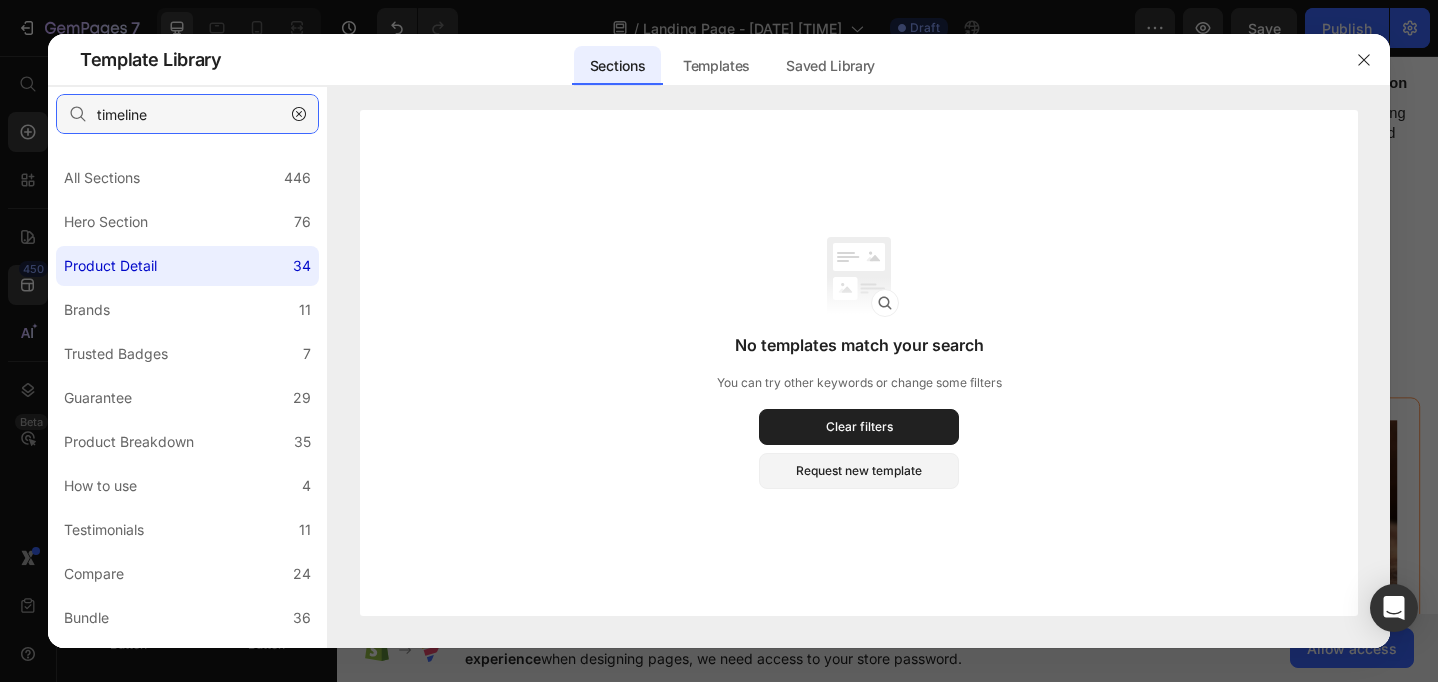 type on "timeline" 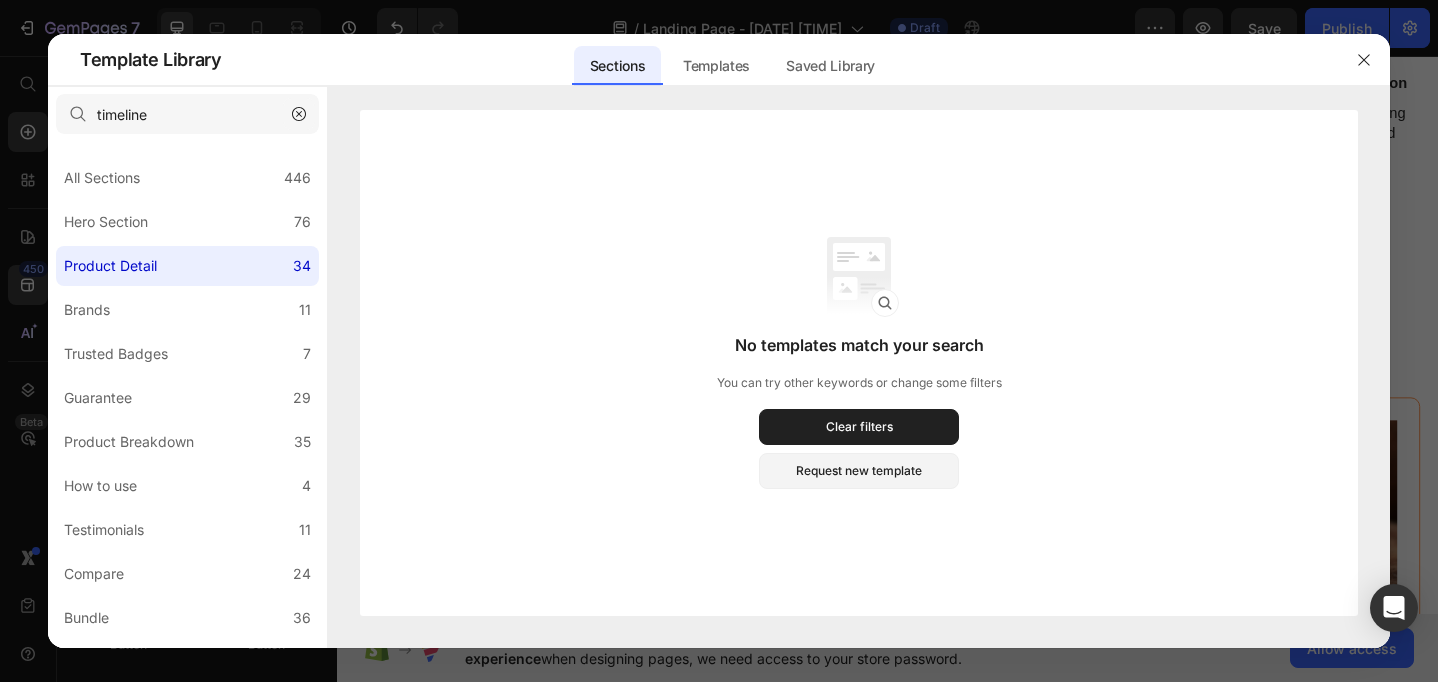 click 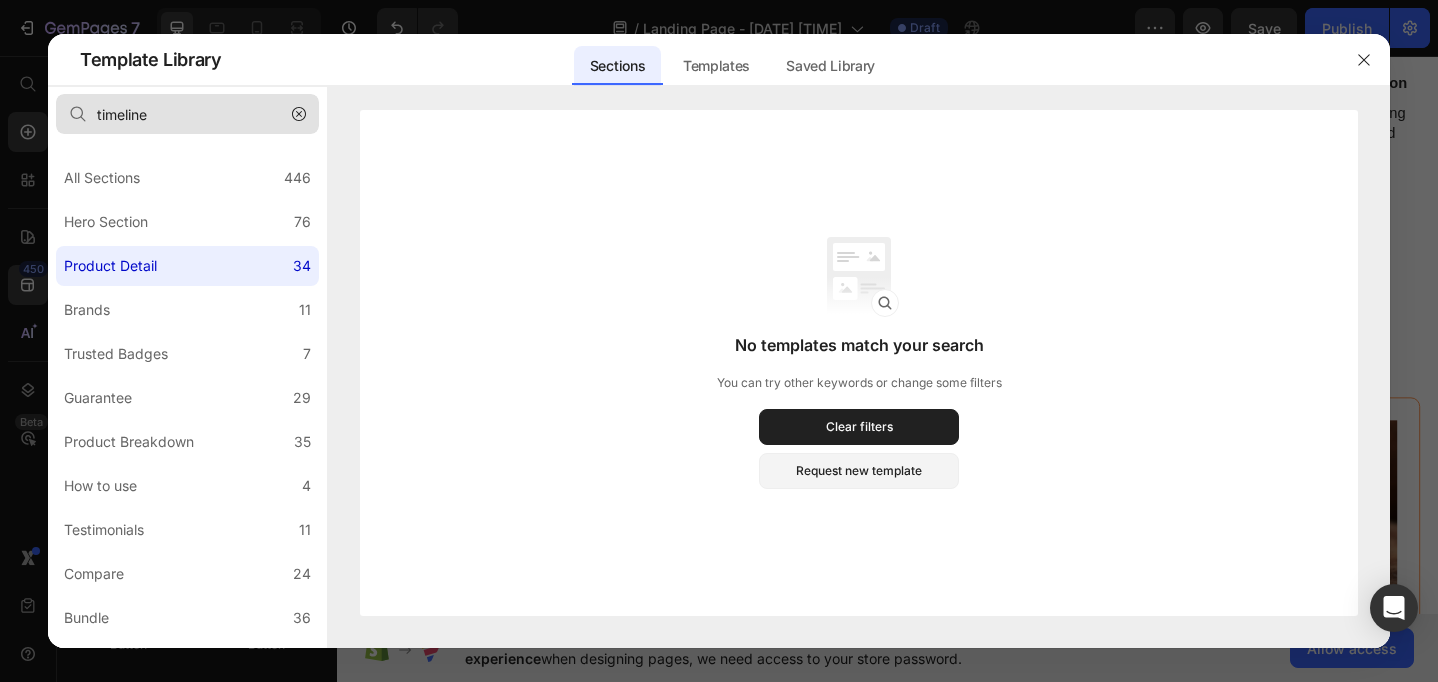 type 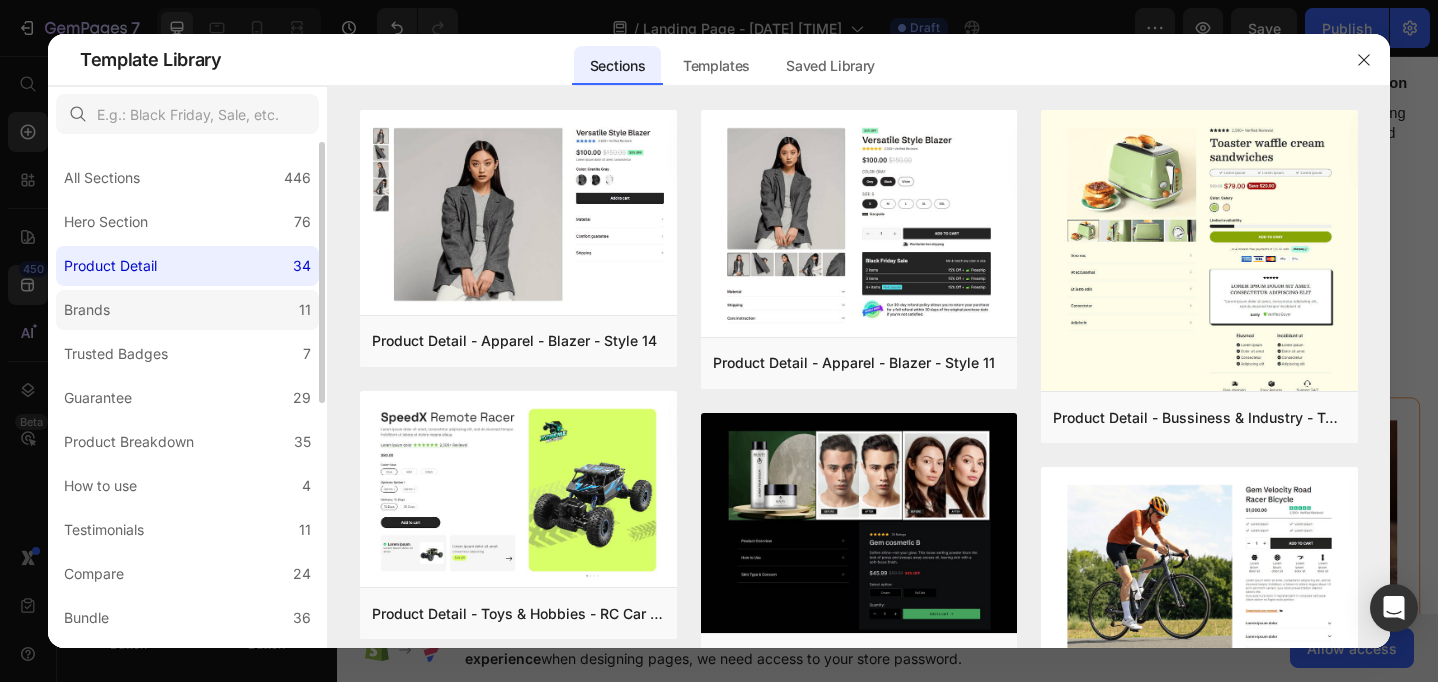 click on "Brands 11" 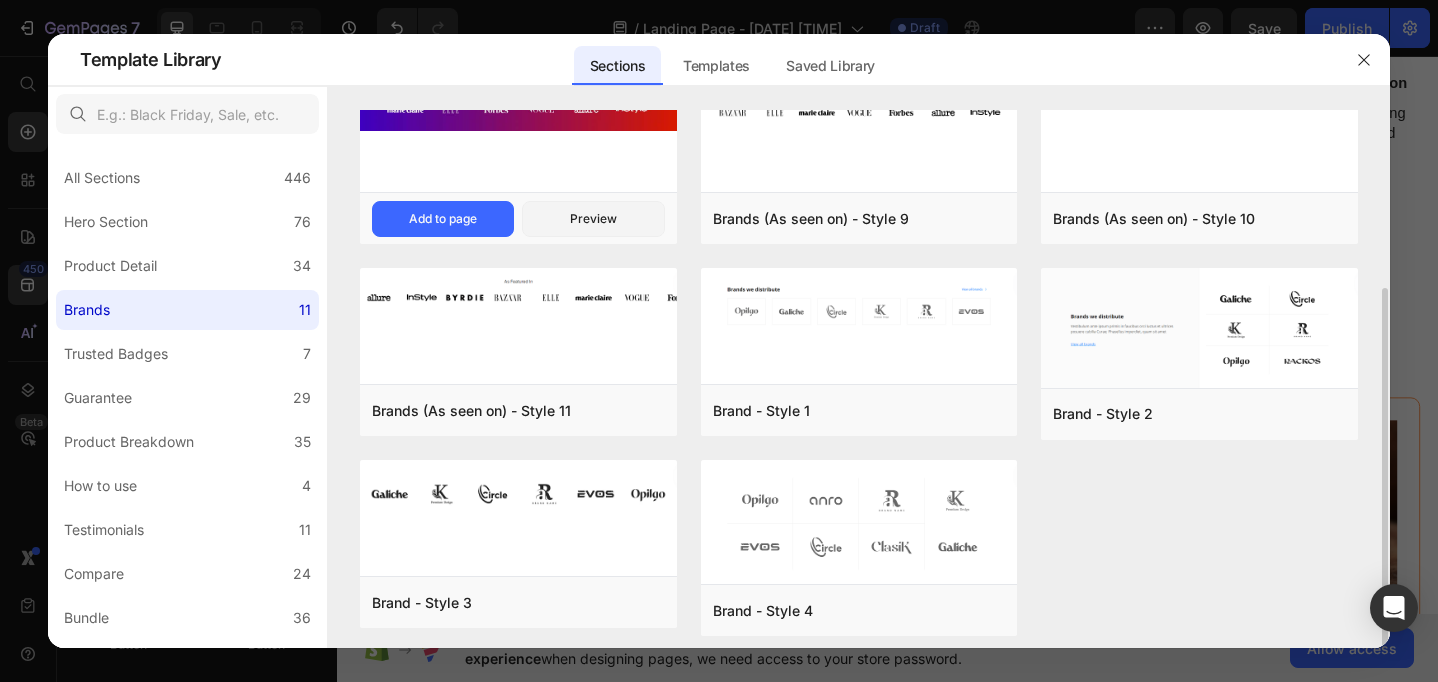 scroll, scrollTop: 238, scrollLeft: 0, axis: vertical 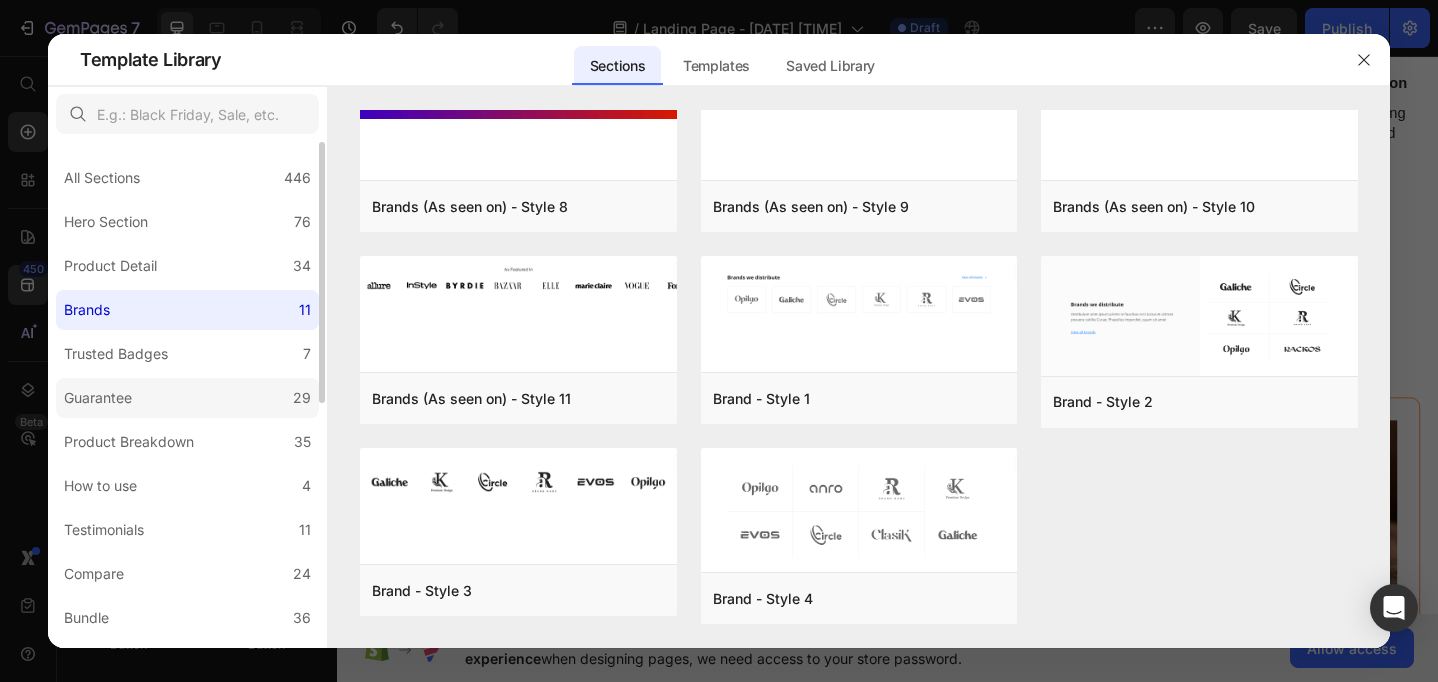 click on "Guarantee 29" 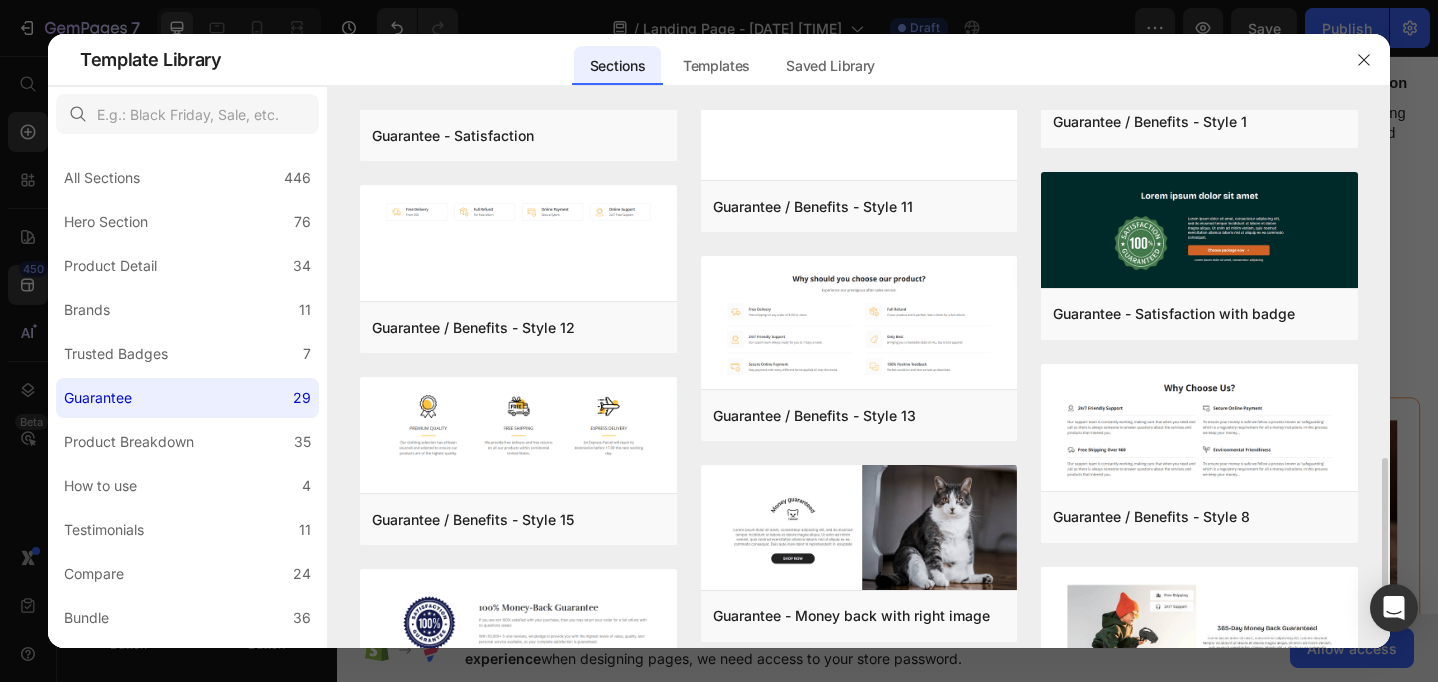 scroll, scrollTop: 1444, scrollLeft: 0, axis: vertical 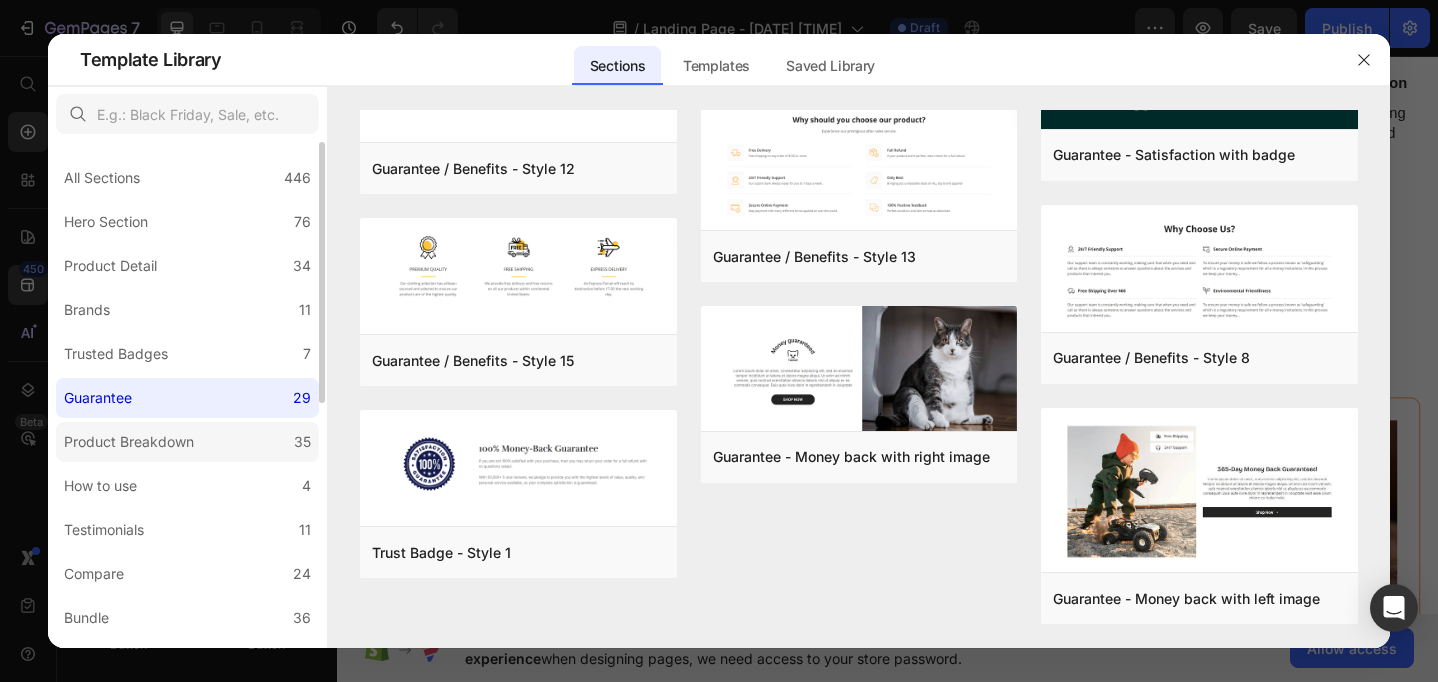 click on "Product Breakdown 35" 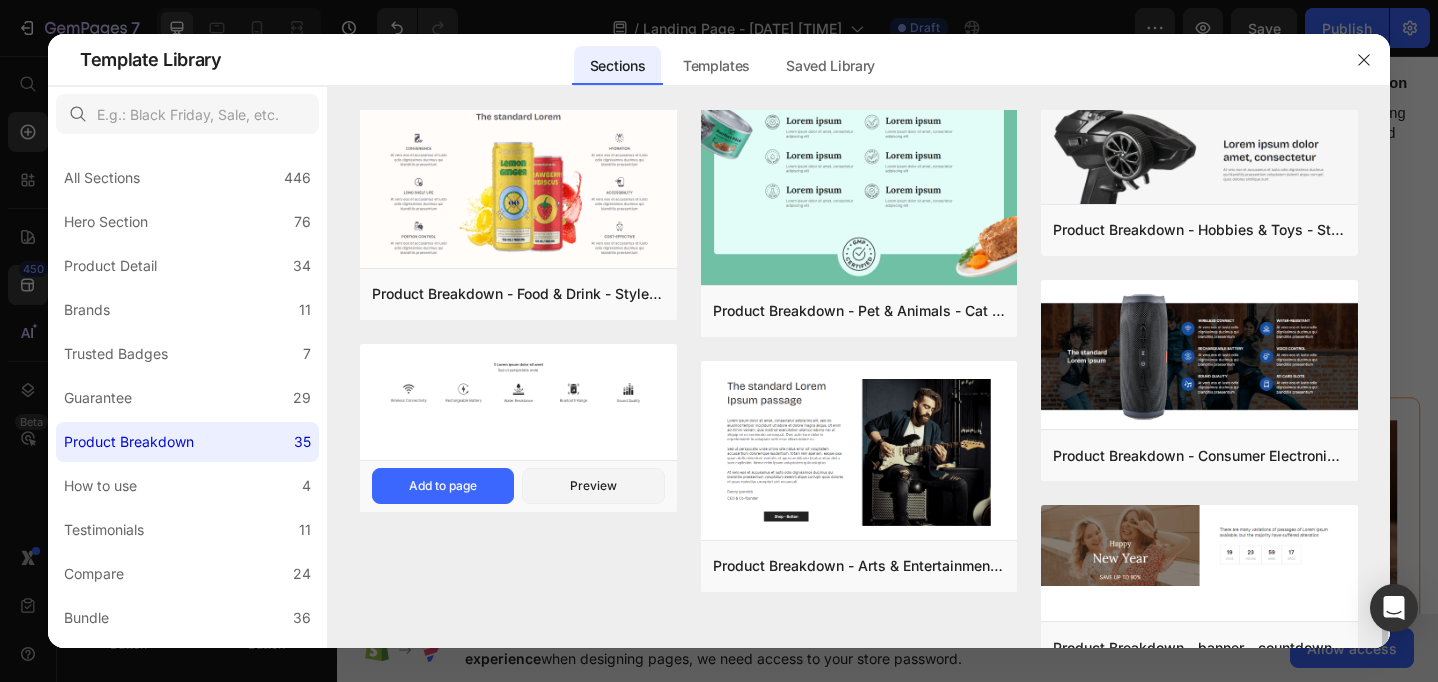scroll, scrollTop: 2418, scrollLeft: 0, axis: vertical 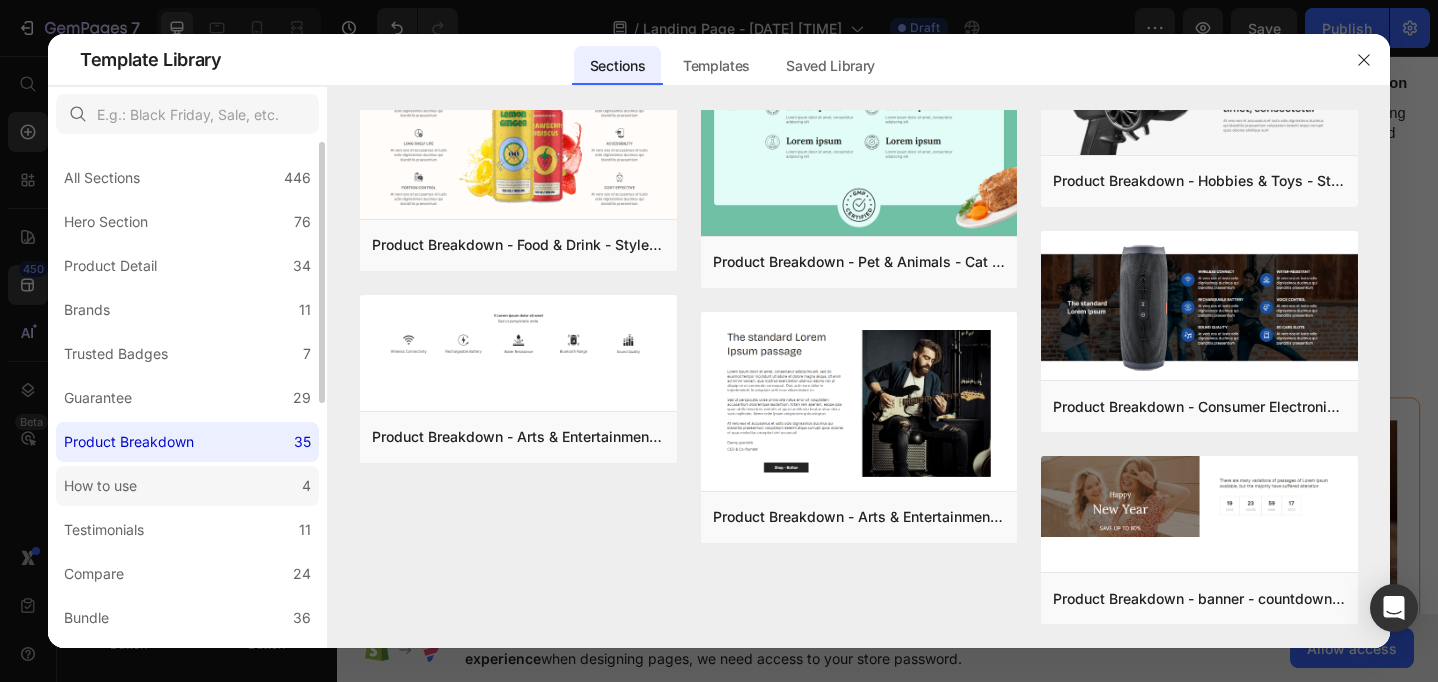 click on "How to use 4" 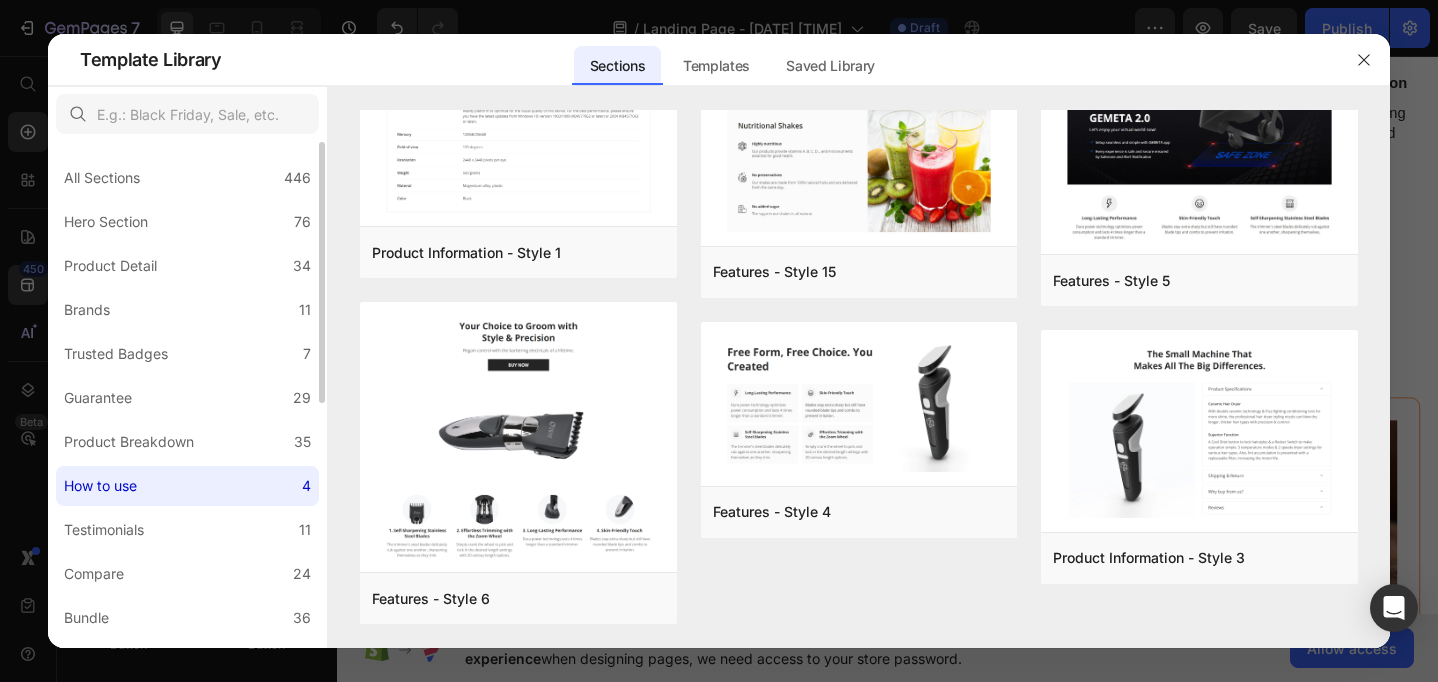 scroll, scrollTop: 0, scrollLeft: 0, axis: both 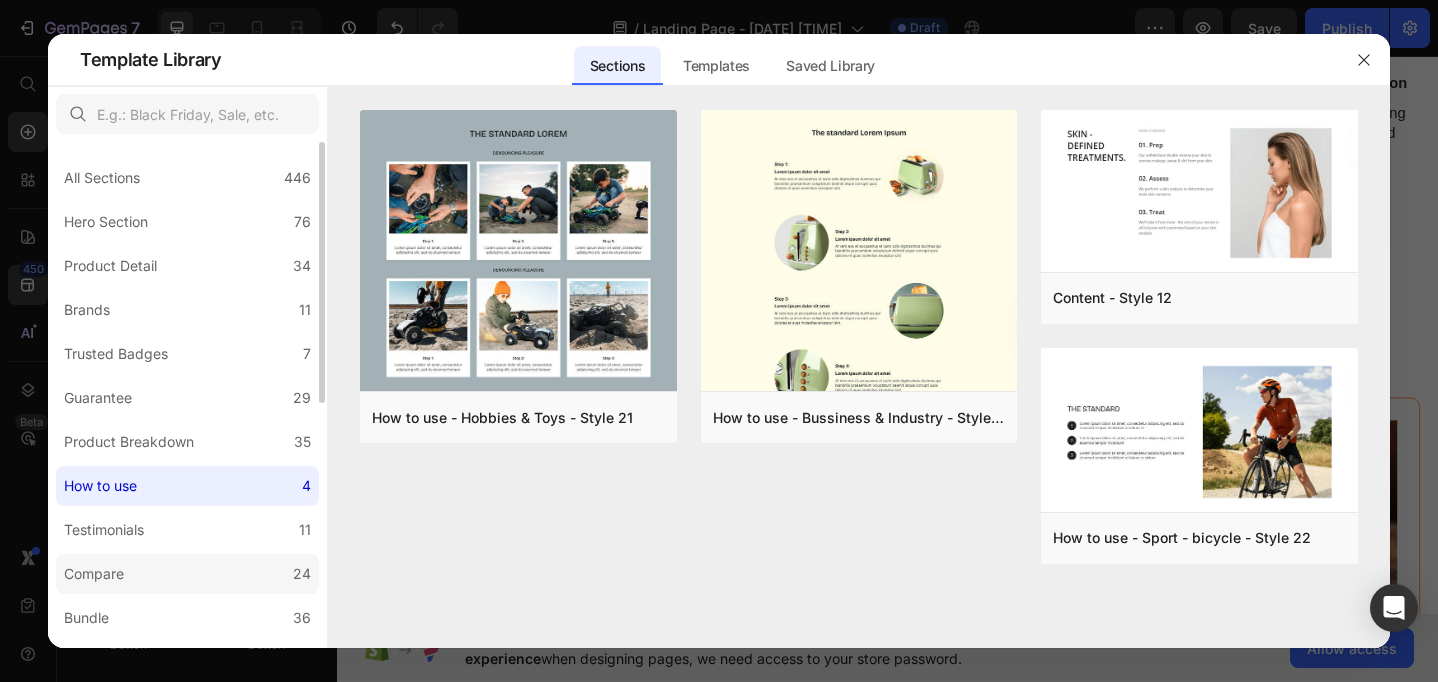 click on "Compare 24" 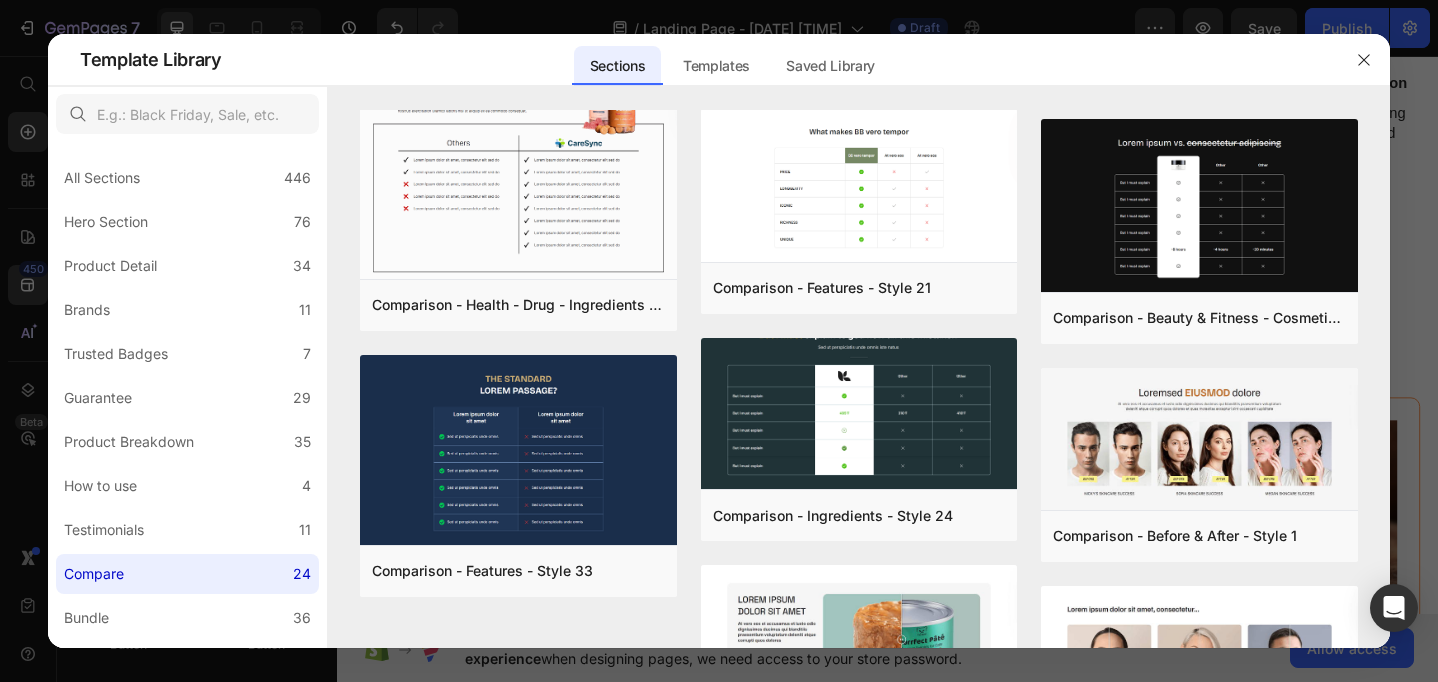scroll, scrollTop: 1677, scrollLeft: 0, axis: vertical 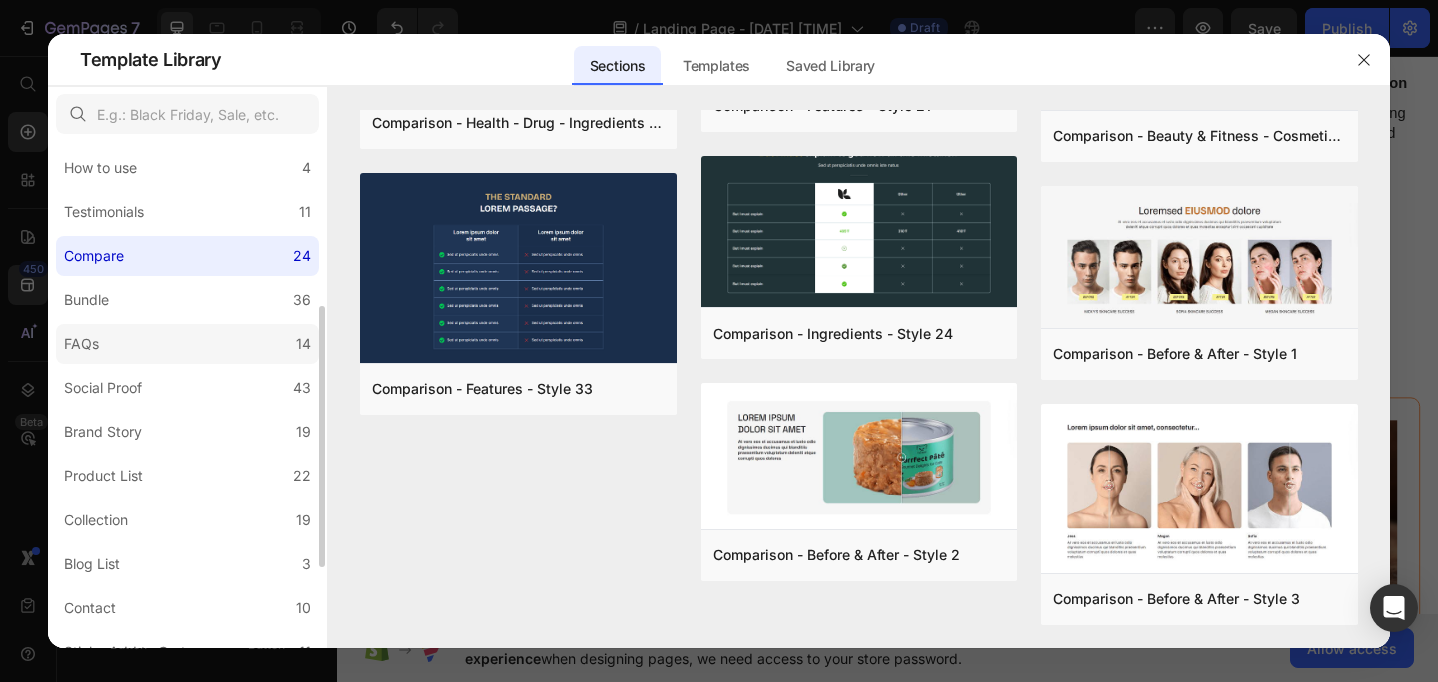 click on "FAQs 14" 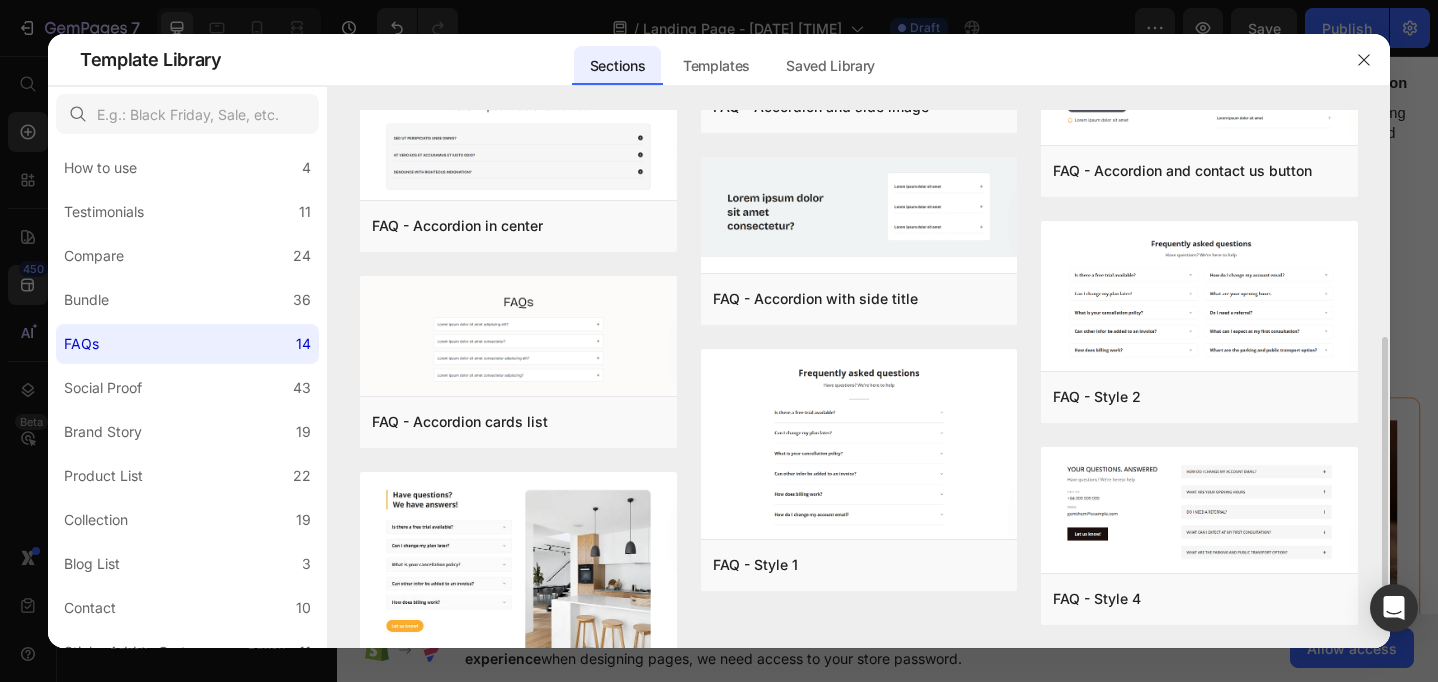 scroll, scrollTop: 613, scrollLeft: 0, axis: vertical 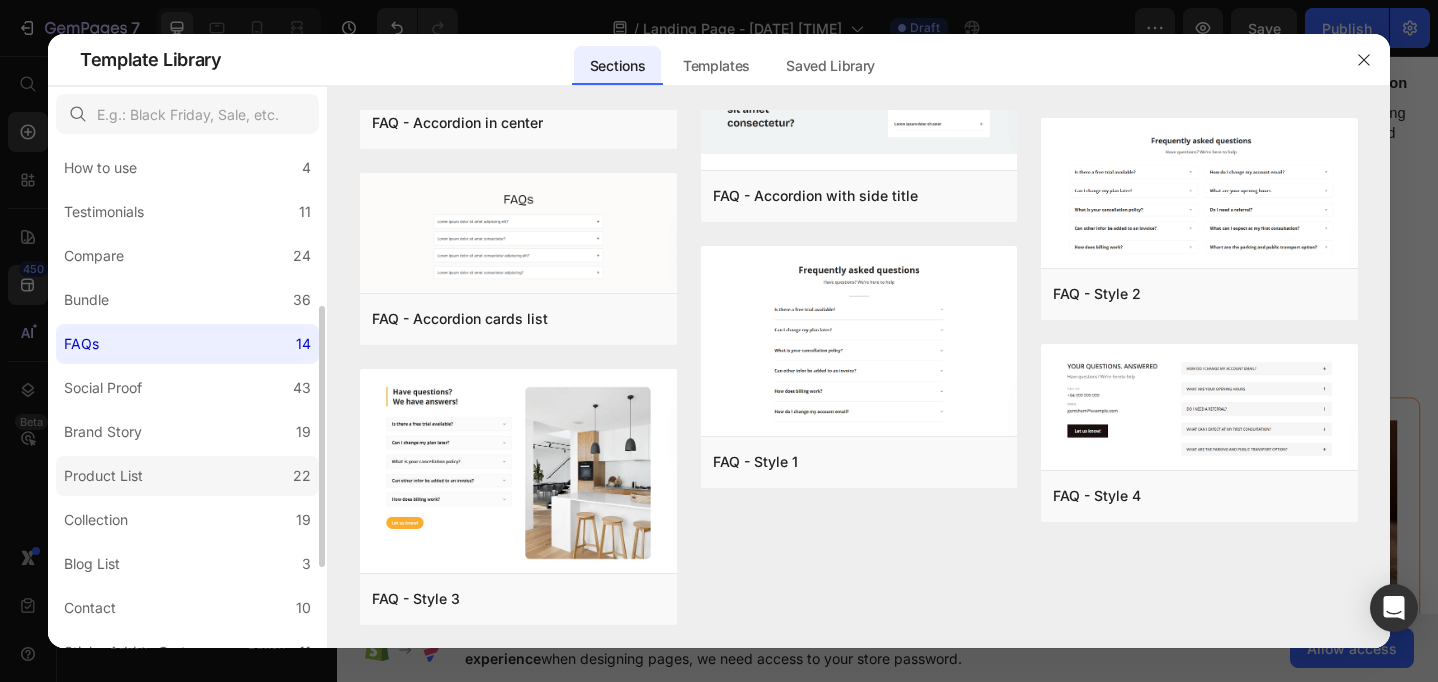 click on "Product List 22" 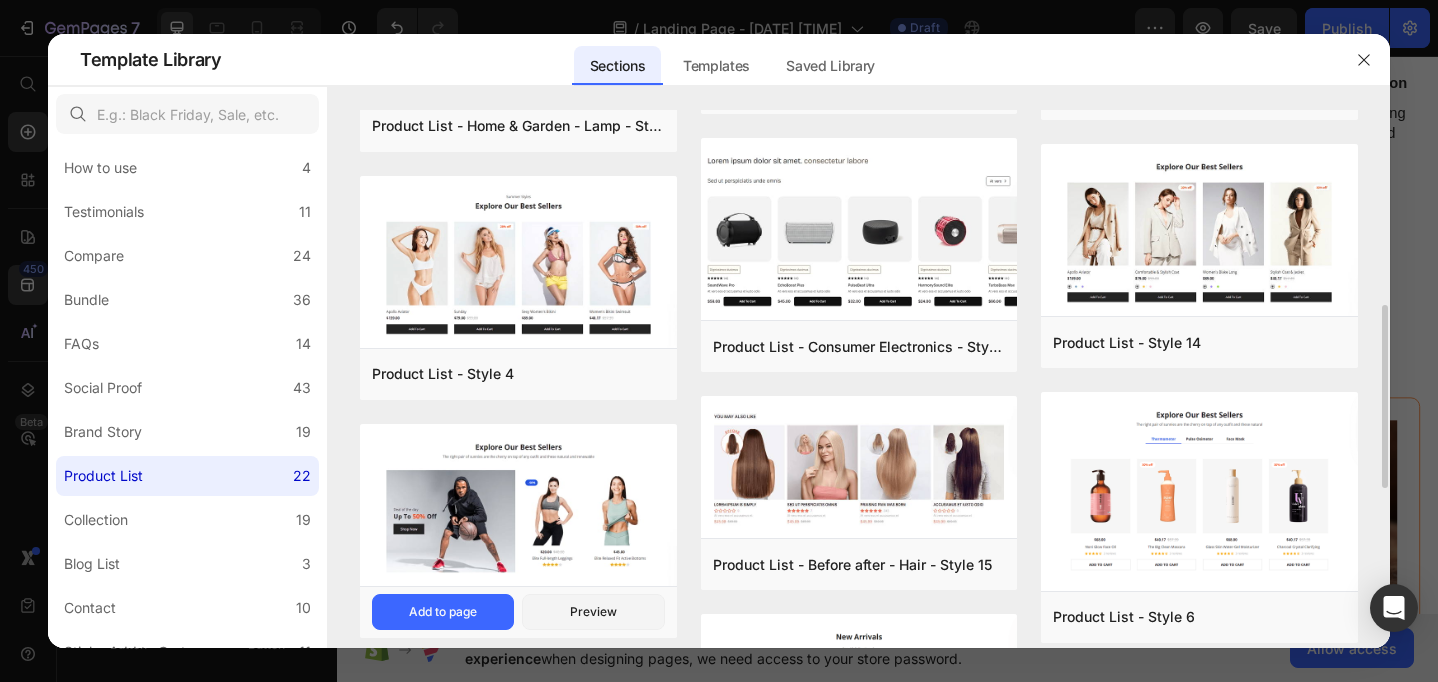 scroll, scrollTop: 453, scrollLeft: 0, axis: vertical 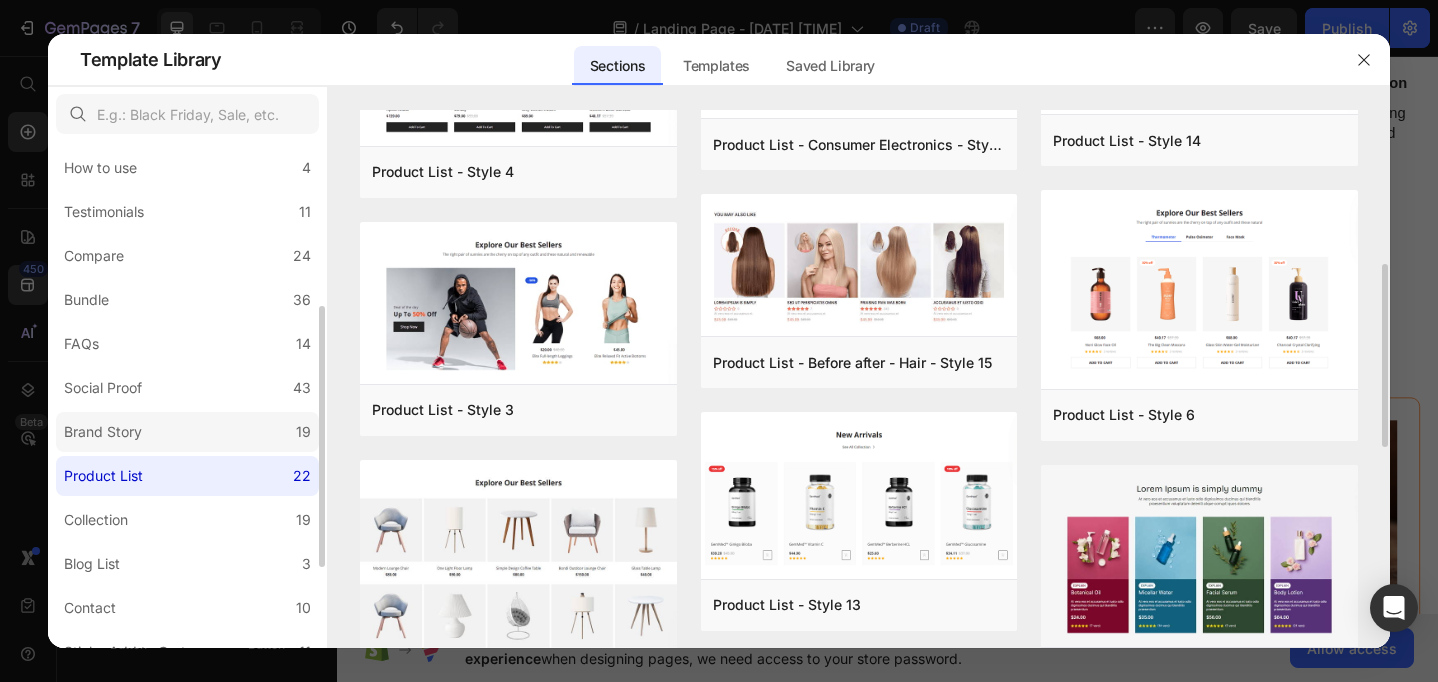 click on "Brand Story 19" 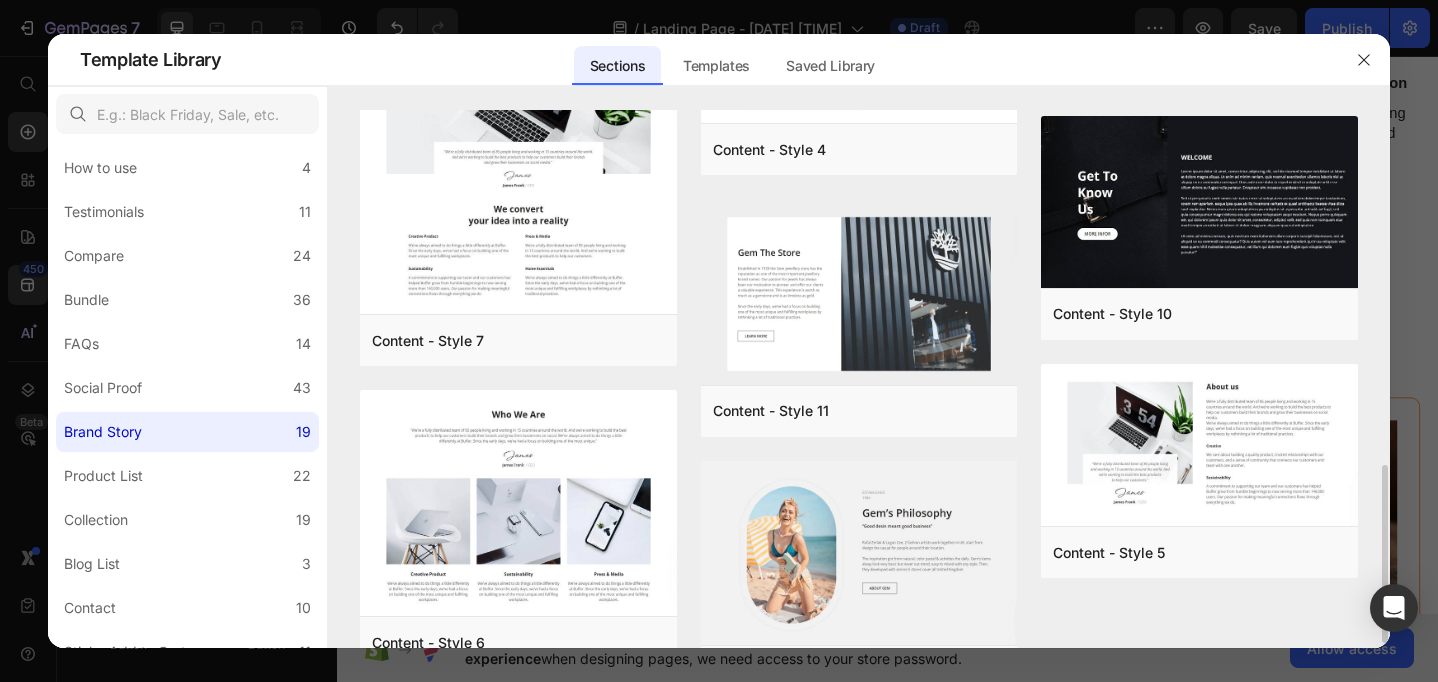 scroll, scrollTop: 1081, scrollLeft: 0, axis: vertical 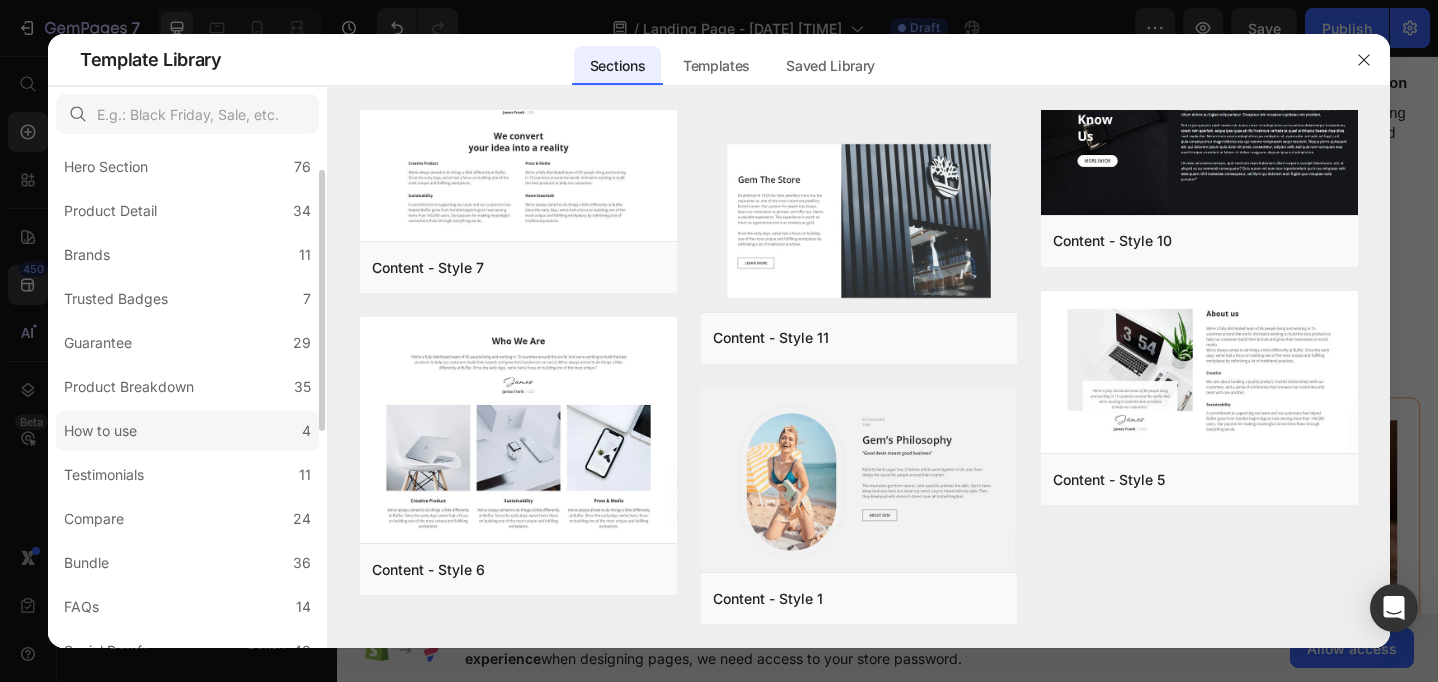click on "How to use 4" 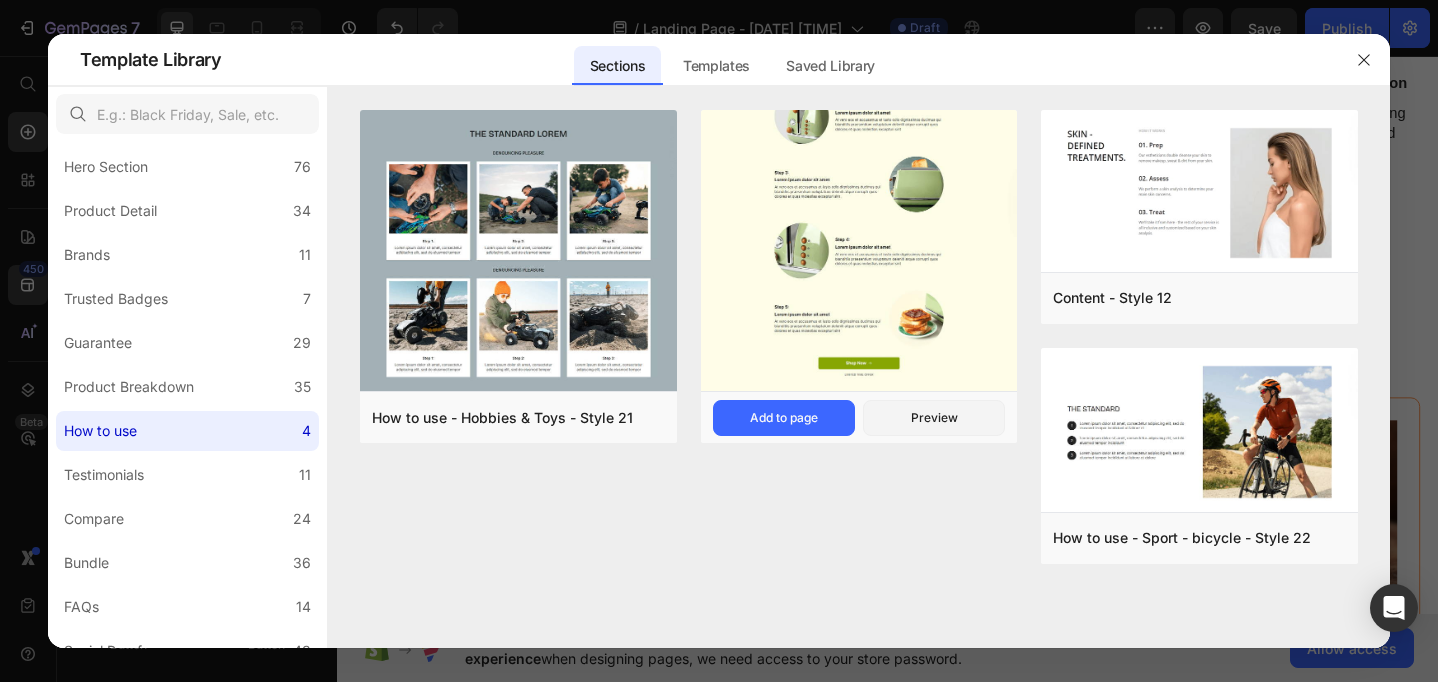 click at bounding box center [859, 189] 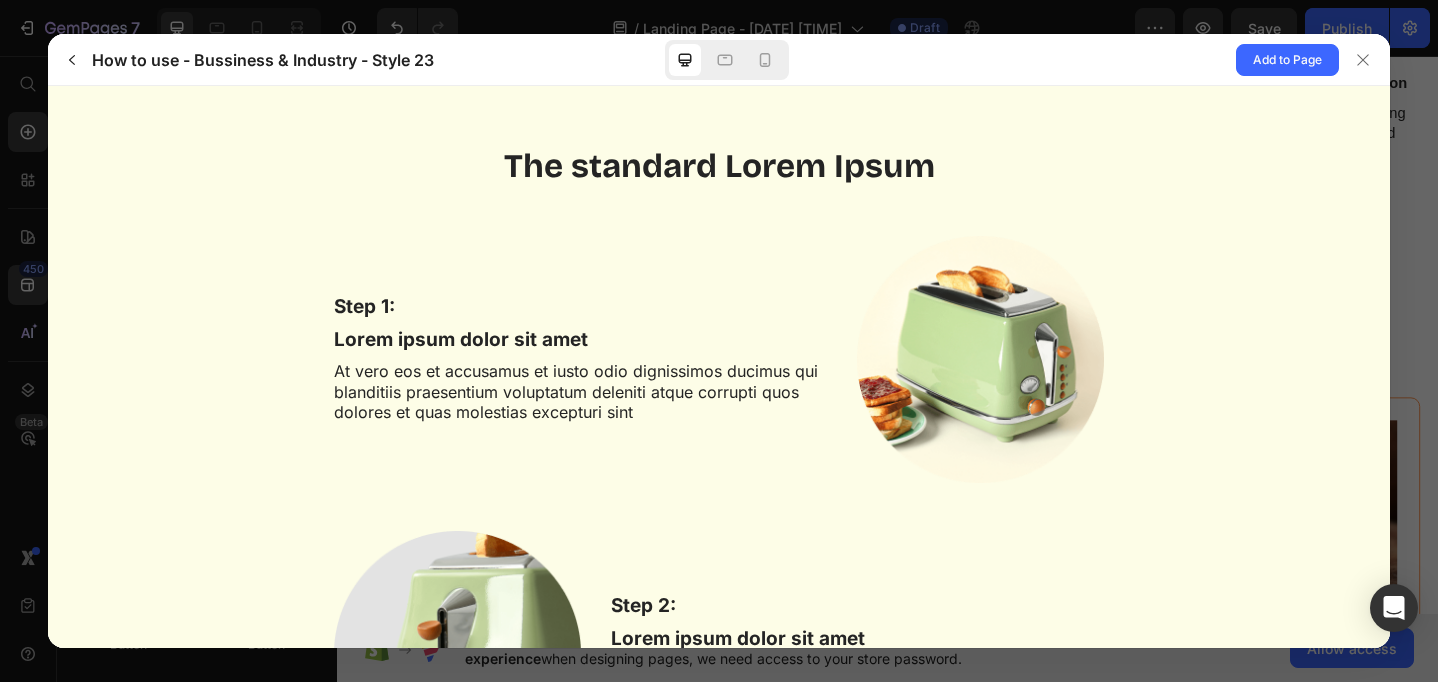 scroll, scrollTop: 0, scrollLeft: 0, axis: both 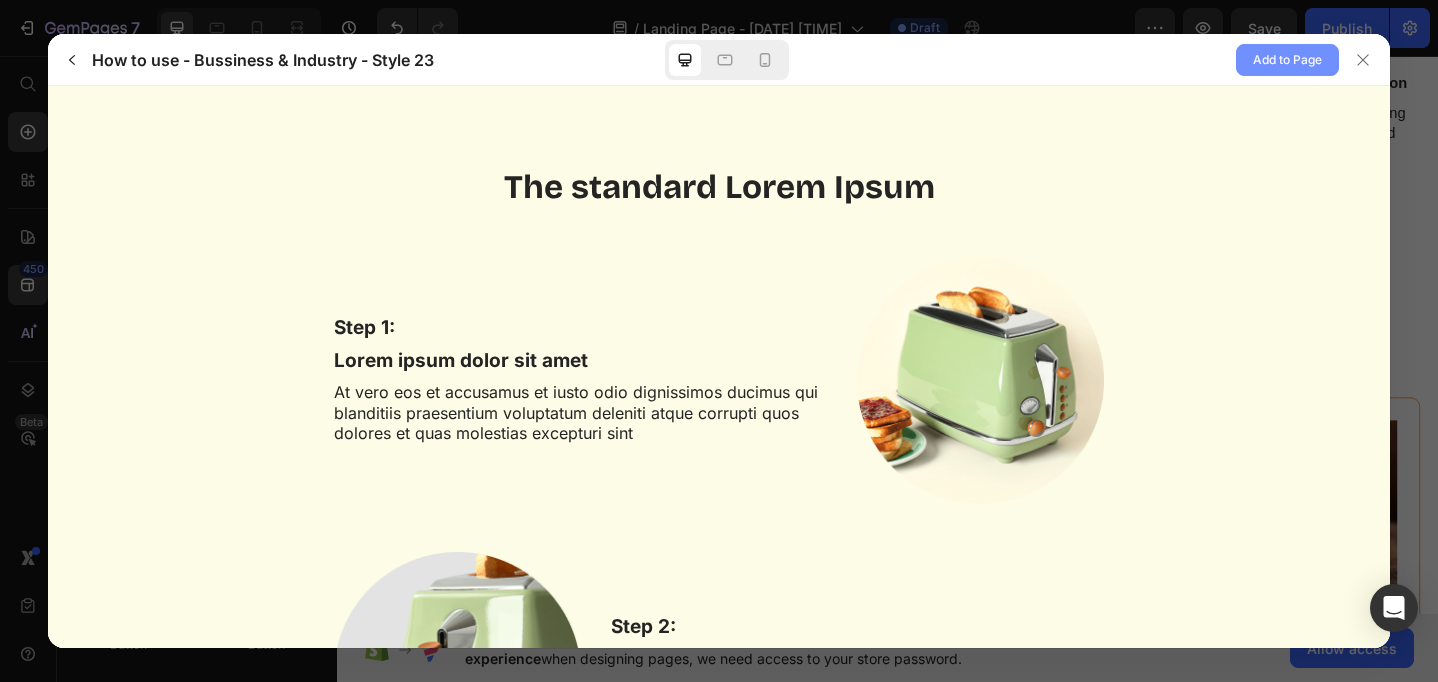 click on "Add to Page" 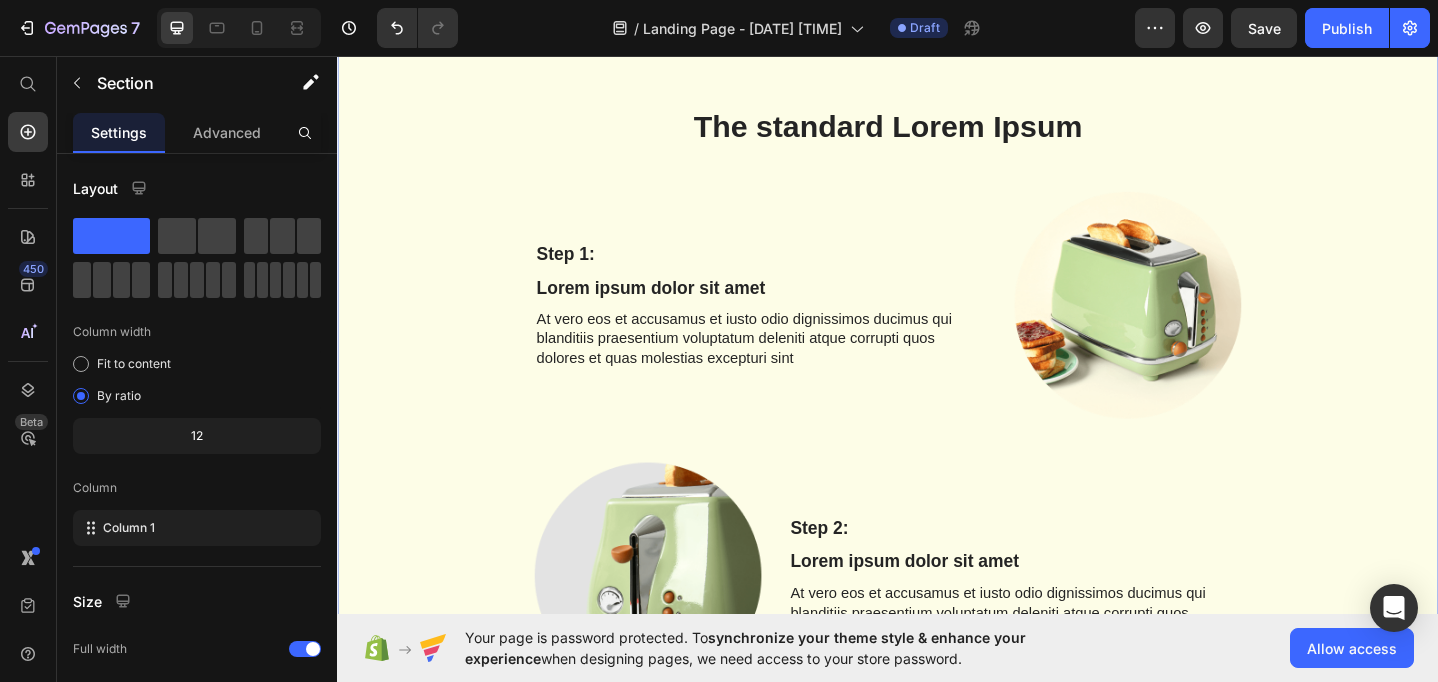 scroll, scrollTop: 1819, scrollLeft: 0, axis: vertical 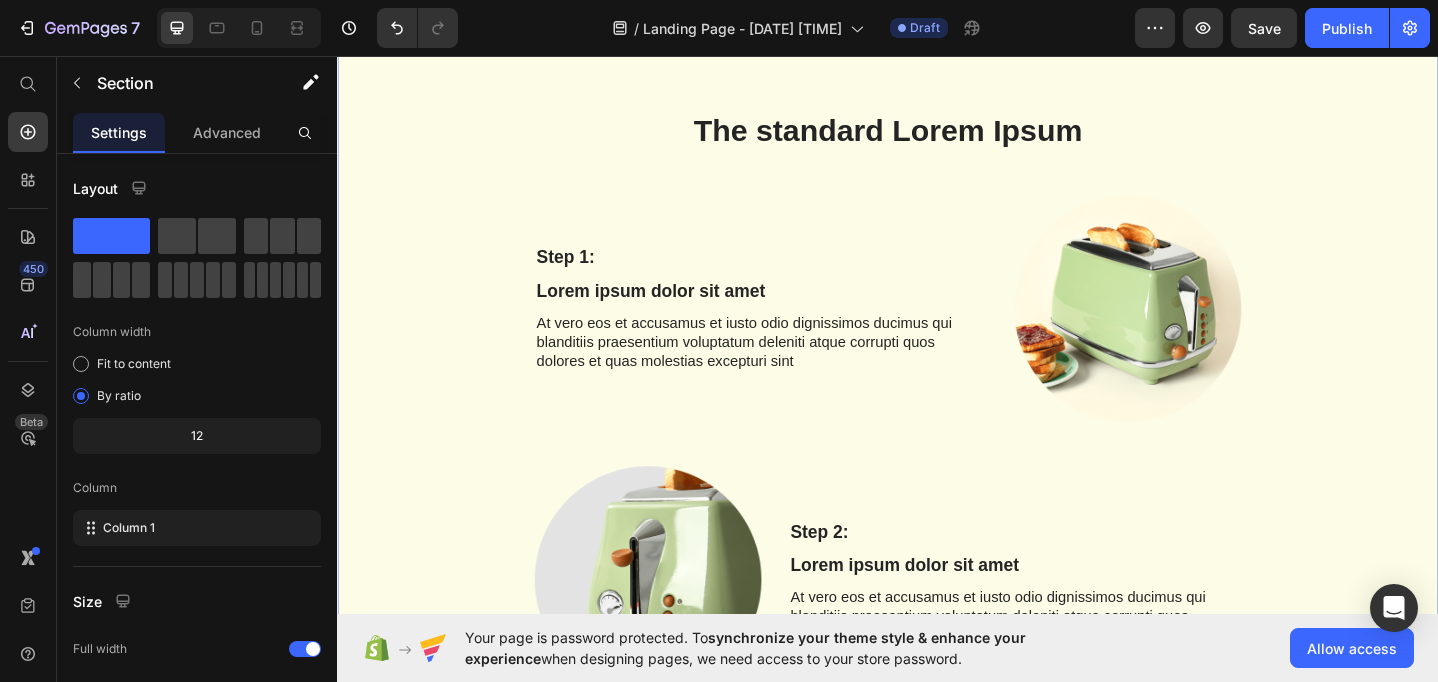drag, startPoint x: 491, startPoint y: 262, endPoint x: 480, endPoint y: 259, distance: 11.401754 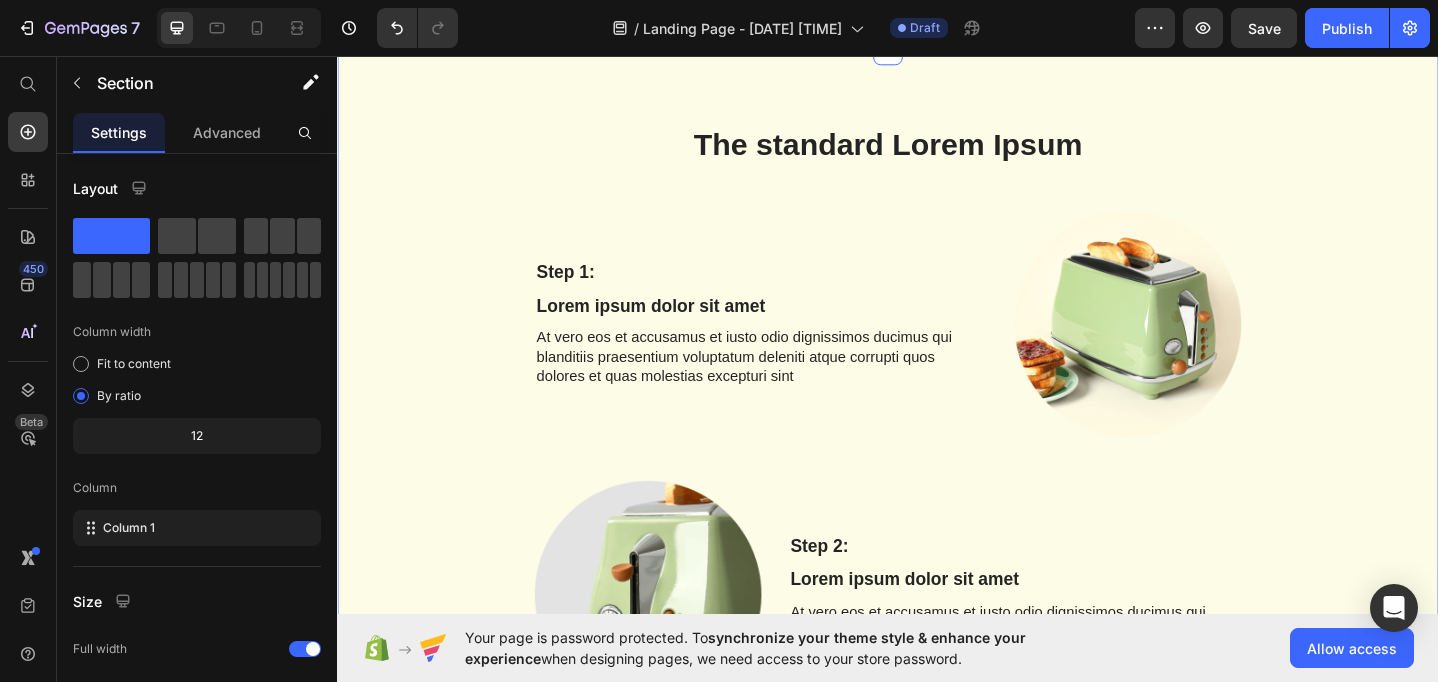 scroll, scrollTop: 1811, scrollLeft: 0, axis: vertical 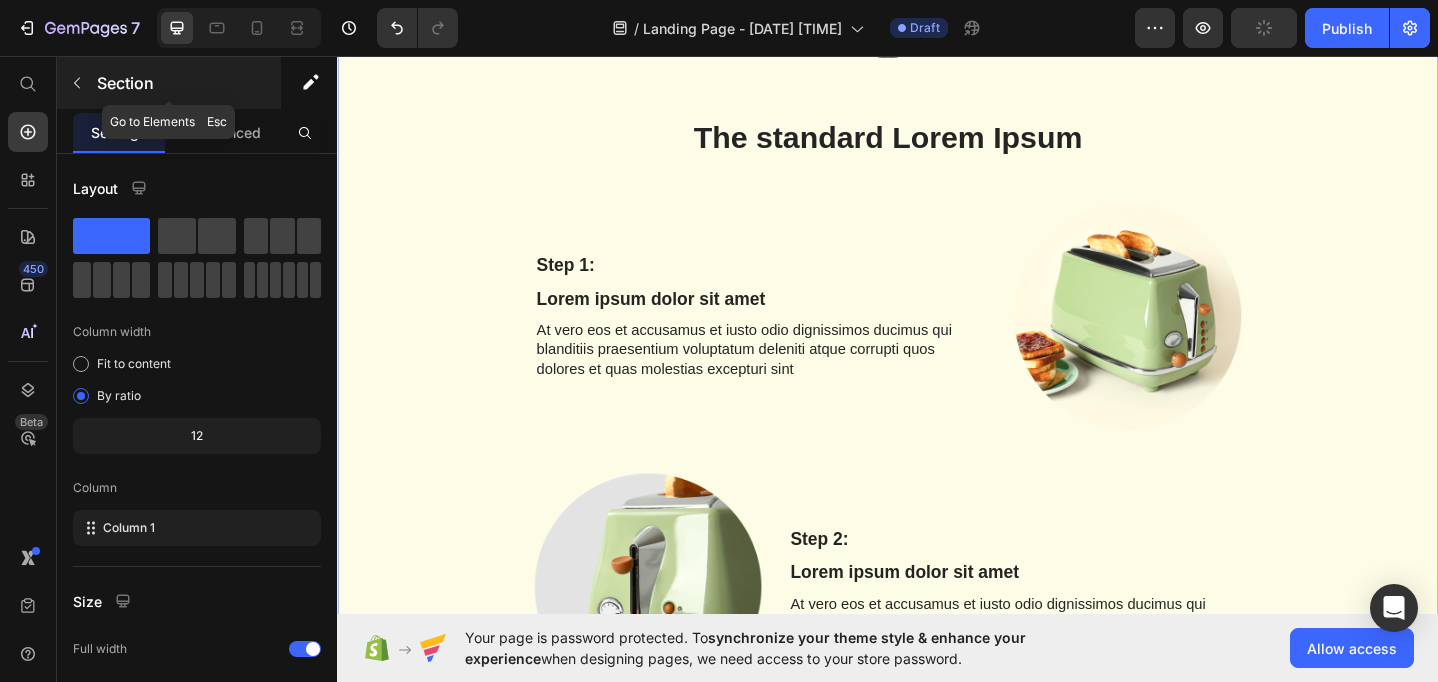 click at bounding box center [77, 83] 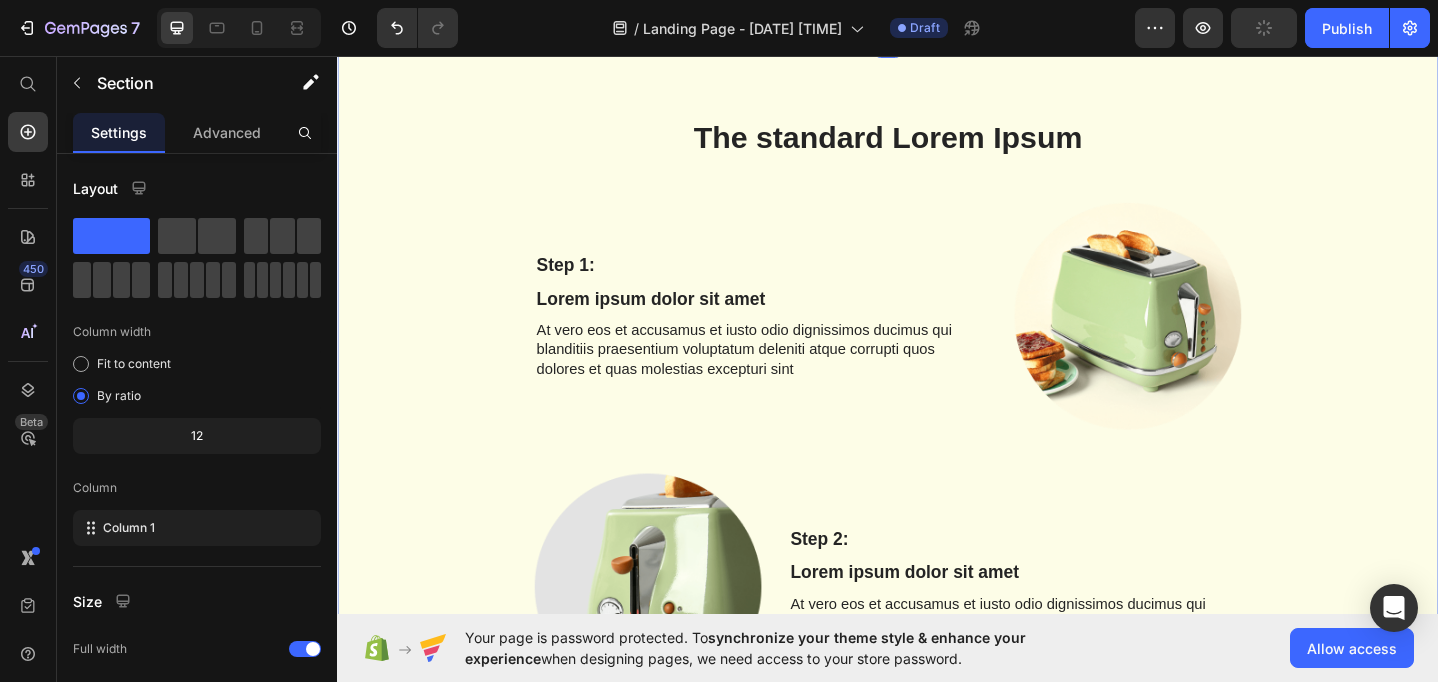 drag, startPoint x: 470, startPoint y: 259, endPoint x: 443, endPoint y: 253, distance: 27.658634 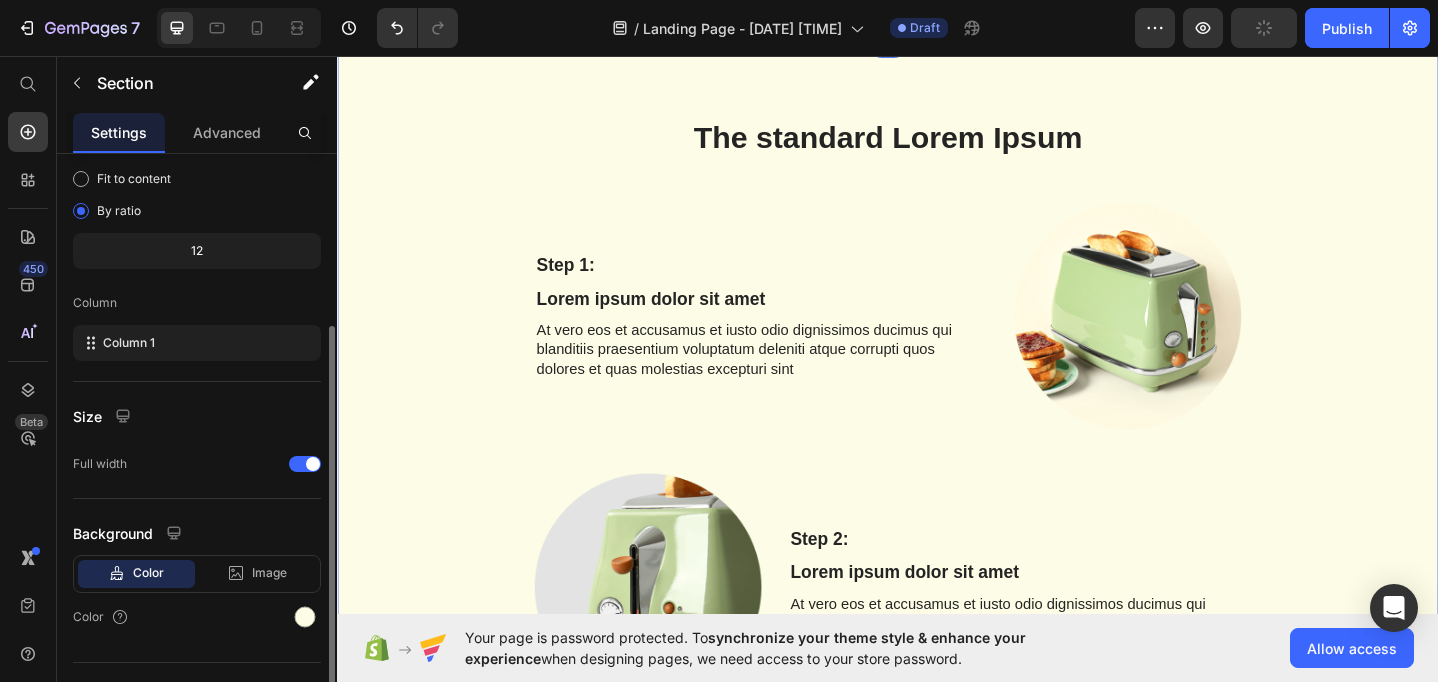 scroll, scrollTop: 223, scrollLeft: 0, axis: vertical 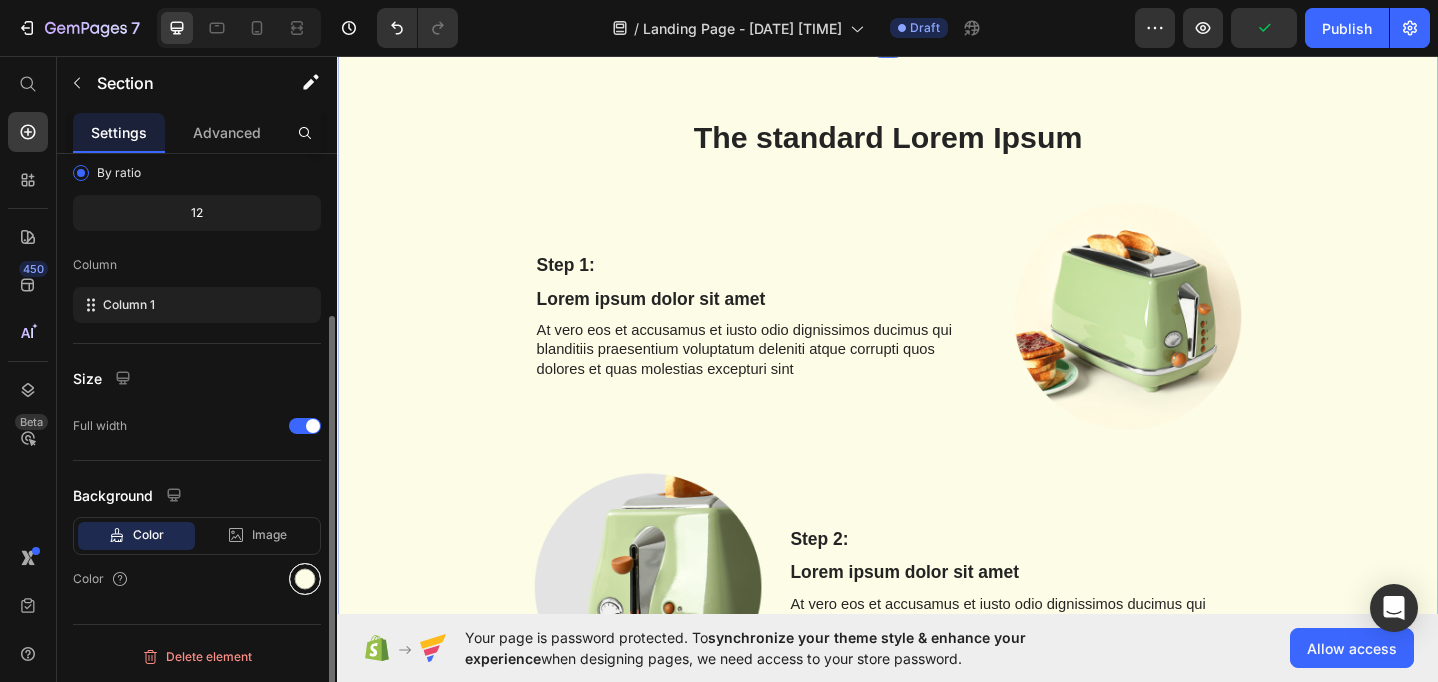 click at bounding box center (305, 579) 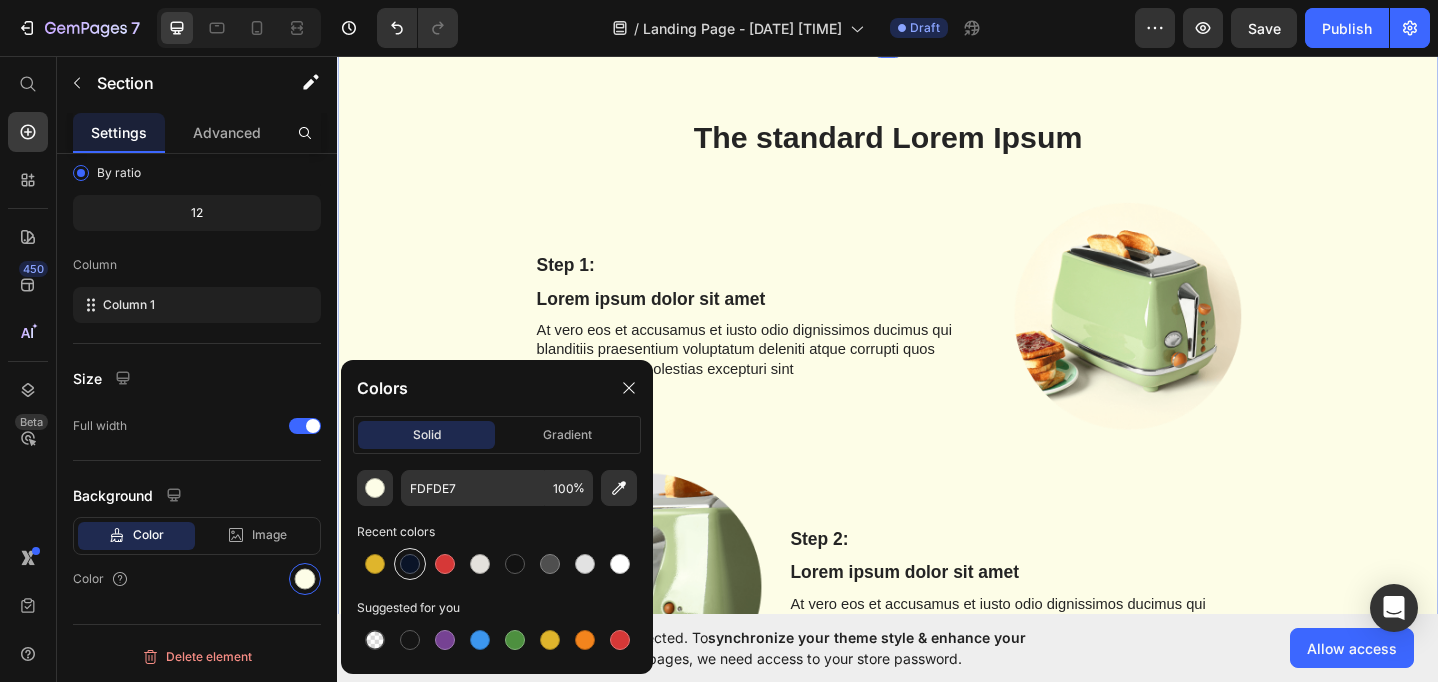 click at bounding box center (410, 564) 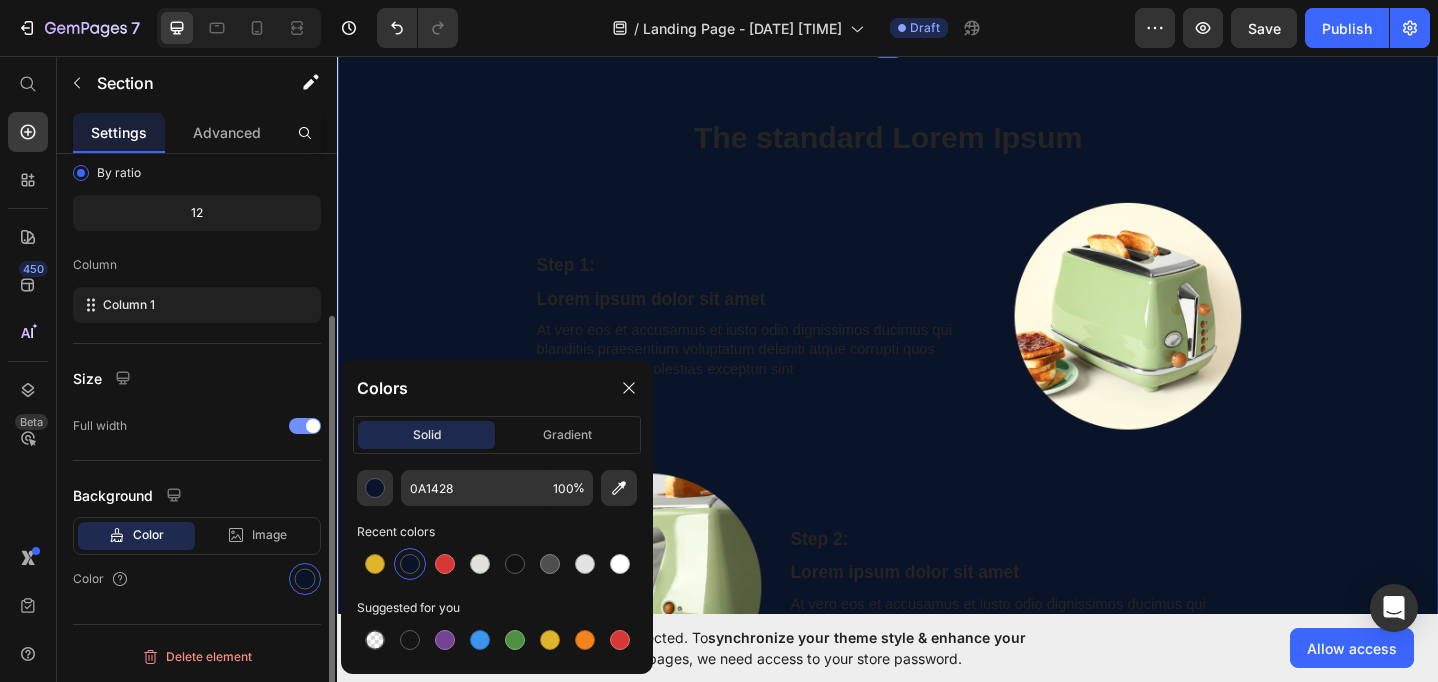click on "Full width" 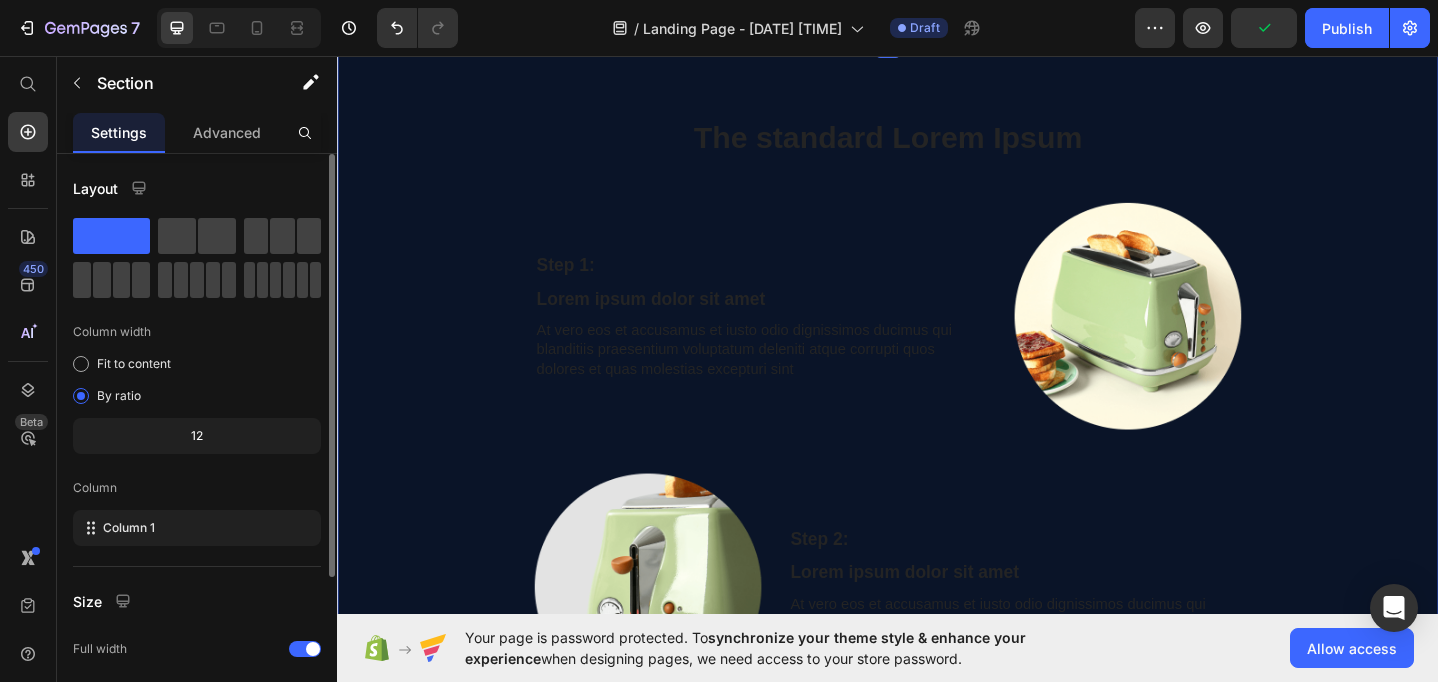 scroll, scrollTop: 0, scrollLeft: 0, axis: both 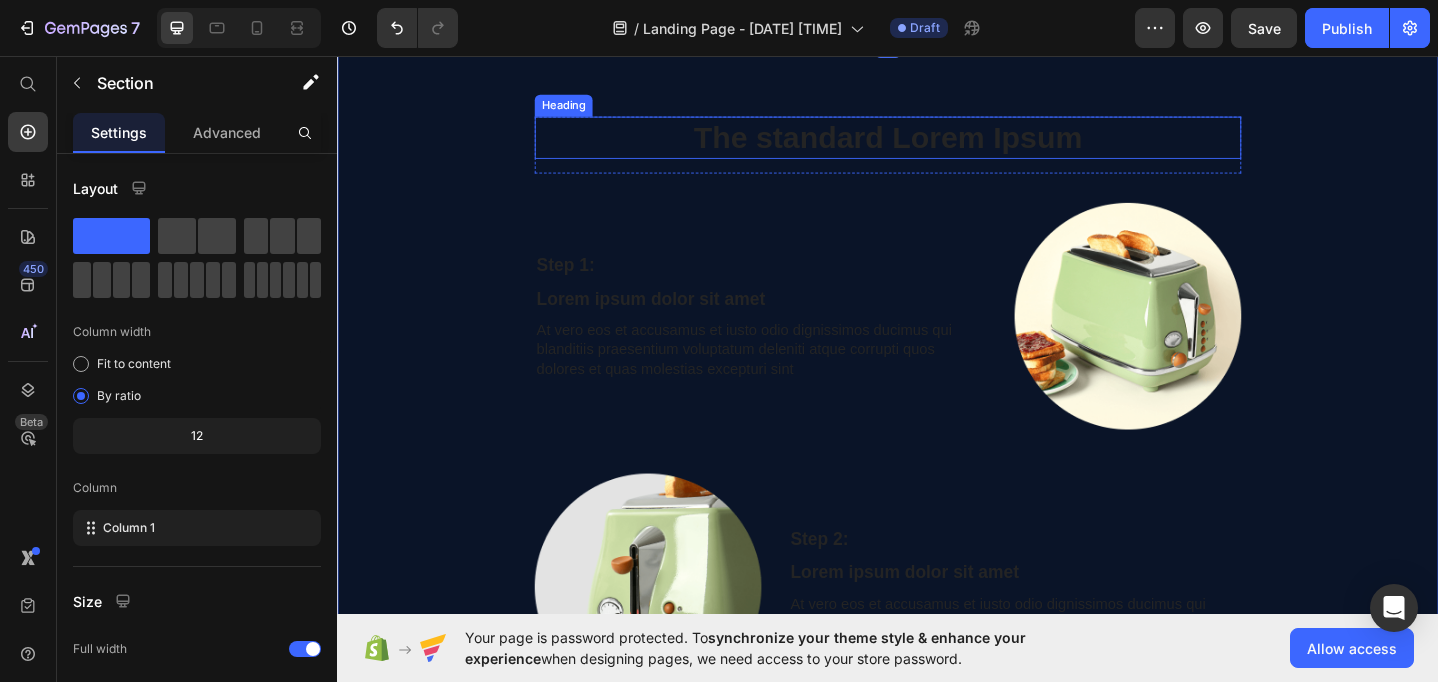 click on "The standard Lorem Ipsum" at bounding box center [937, 145] 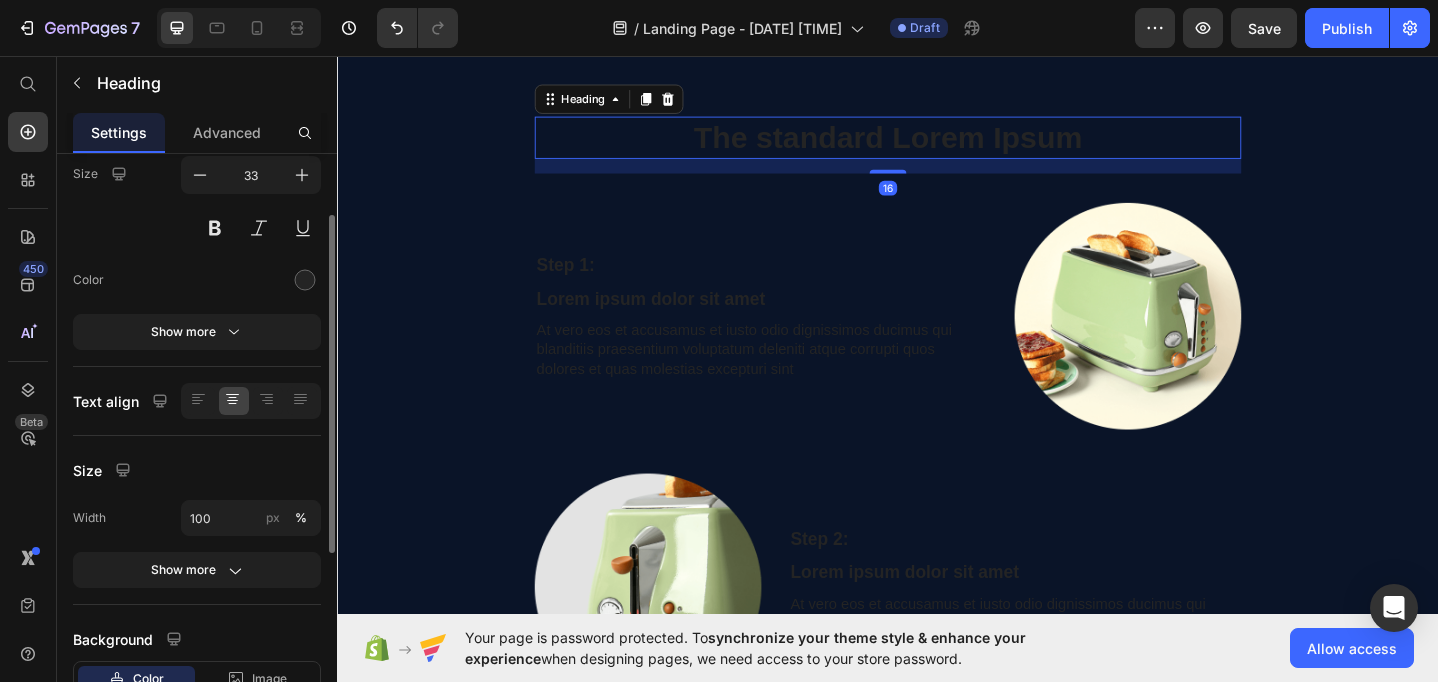 scroll, scrollTop: 427, scrollLeft: 0, axis: vertical 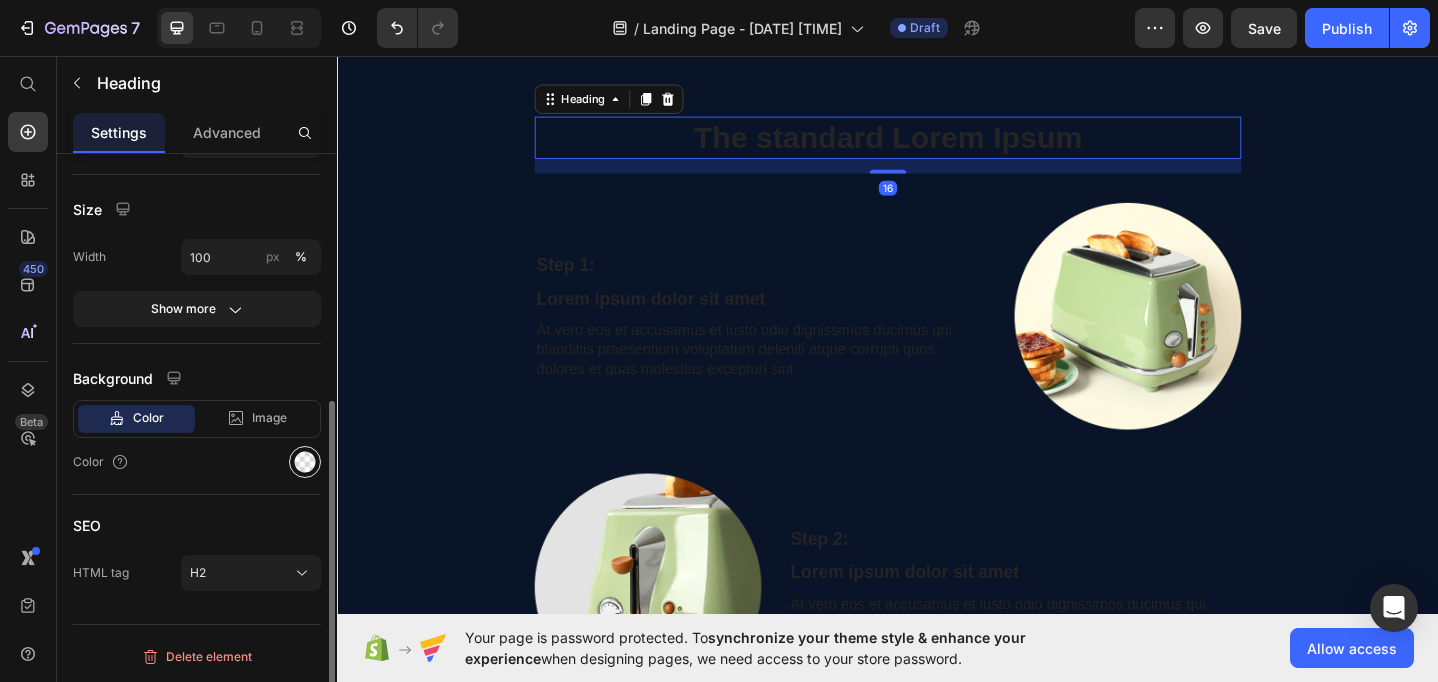 click at bounding box center (305, 462) 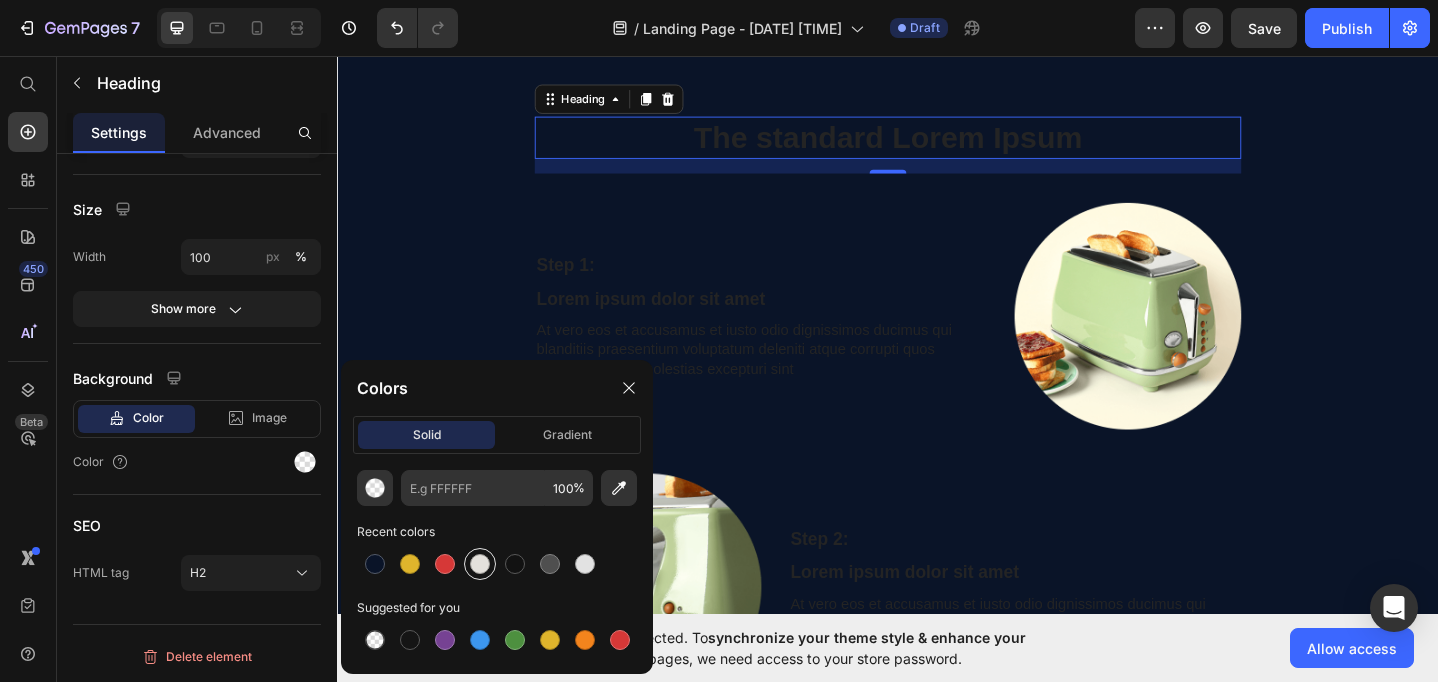 click at bounding box center (480, 564) 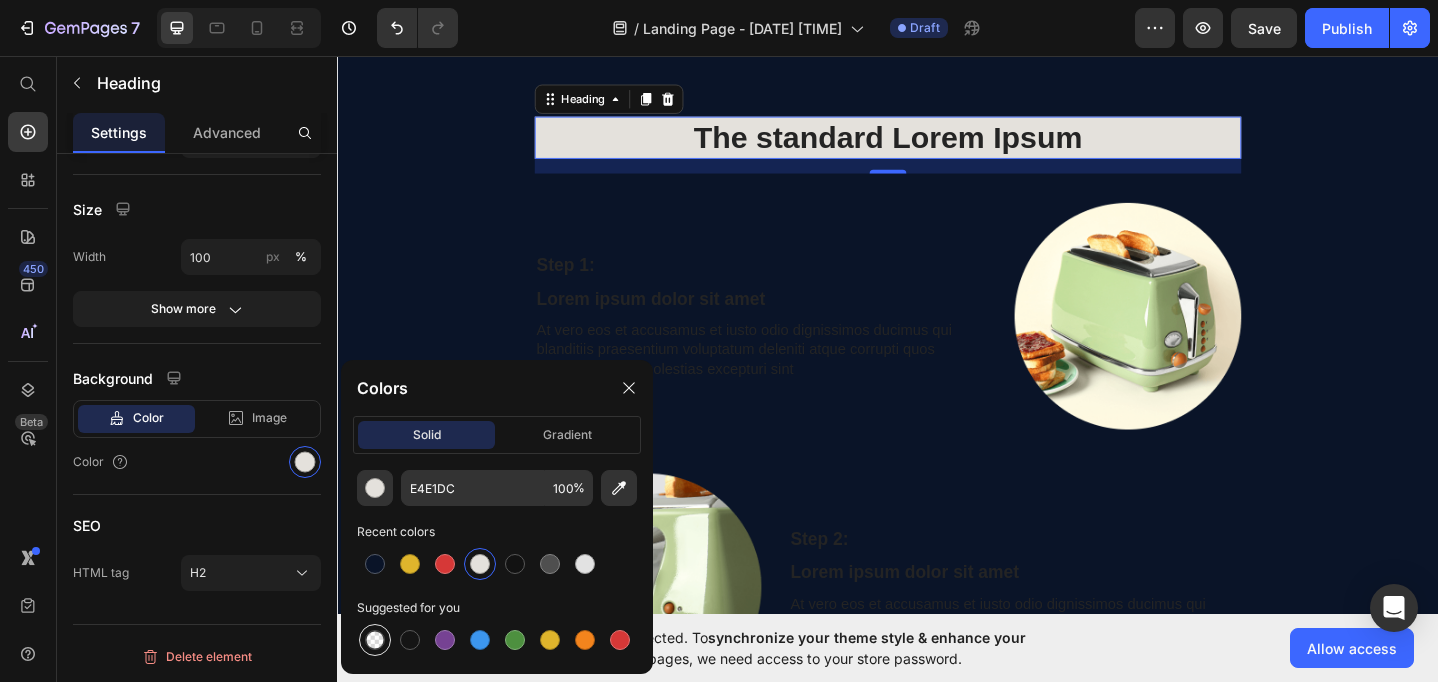 click at bounding box center [375, 640] 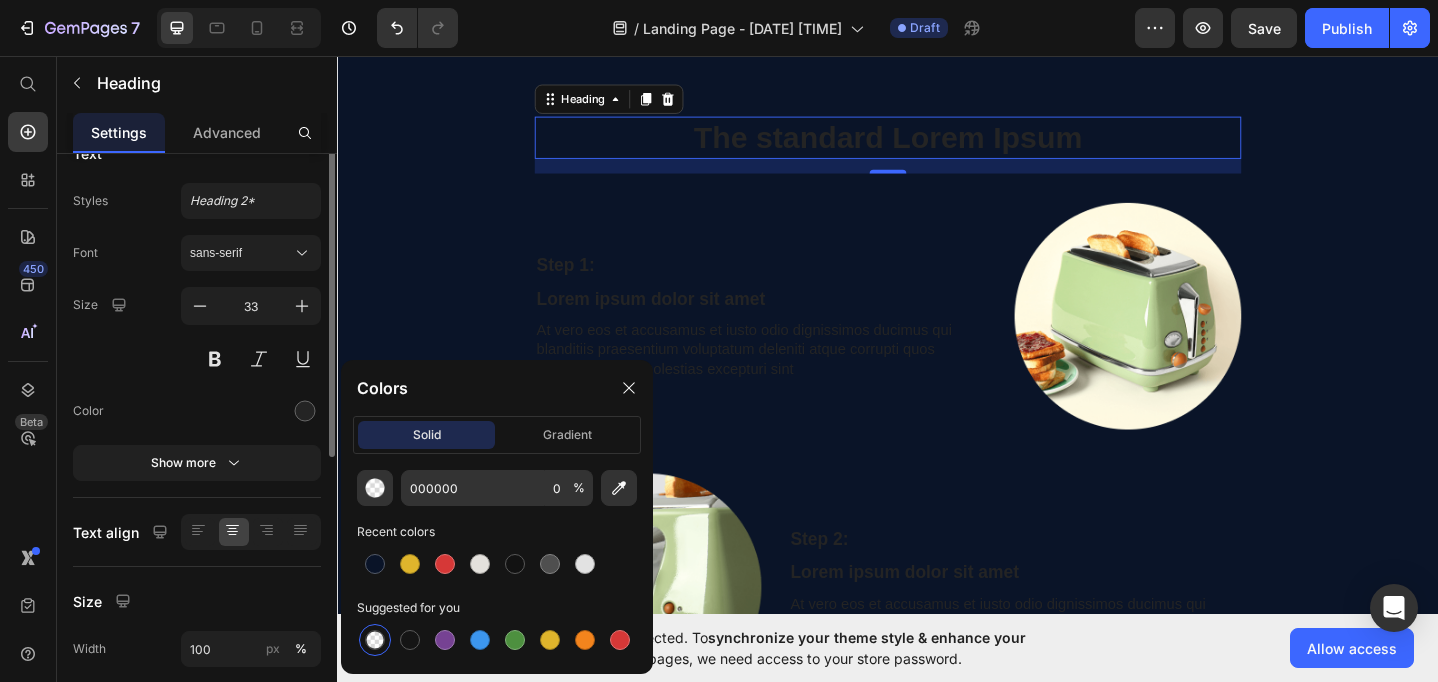 scroll, scrollTop: 0, scrollLeft: 0, axis: both 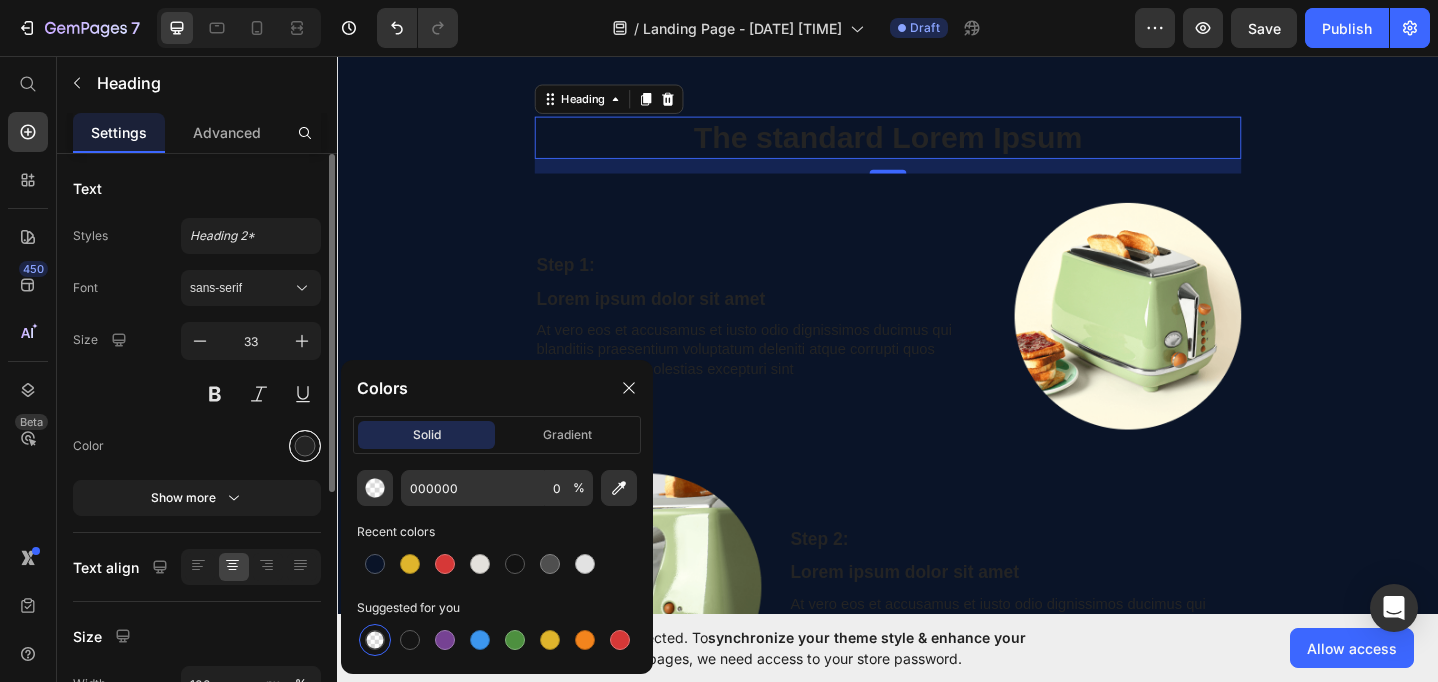 click at bounding box center (305, 446) 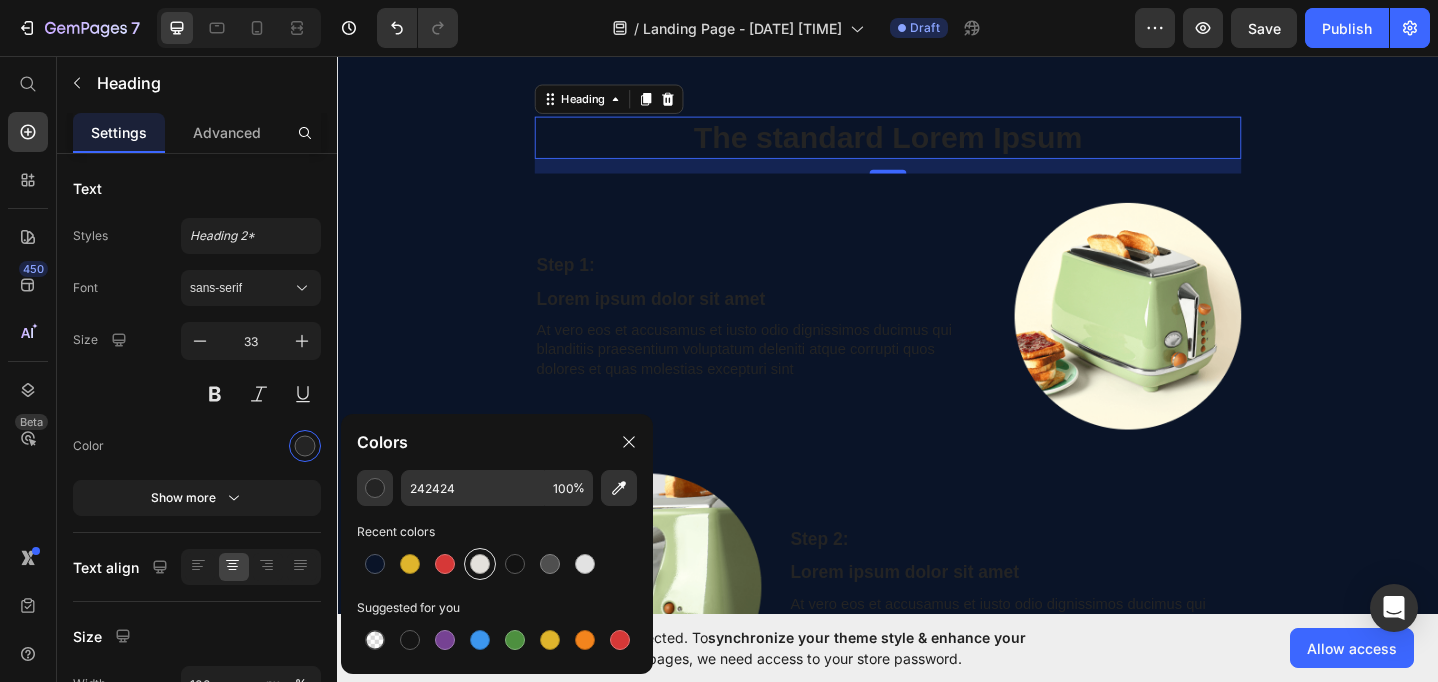 click at bounding box center (480, 564) 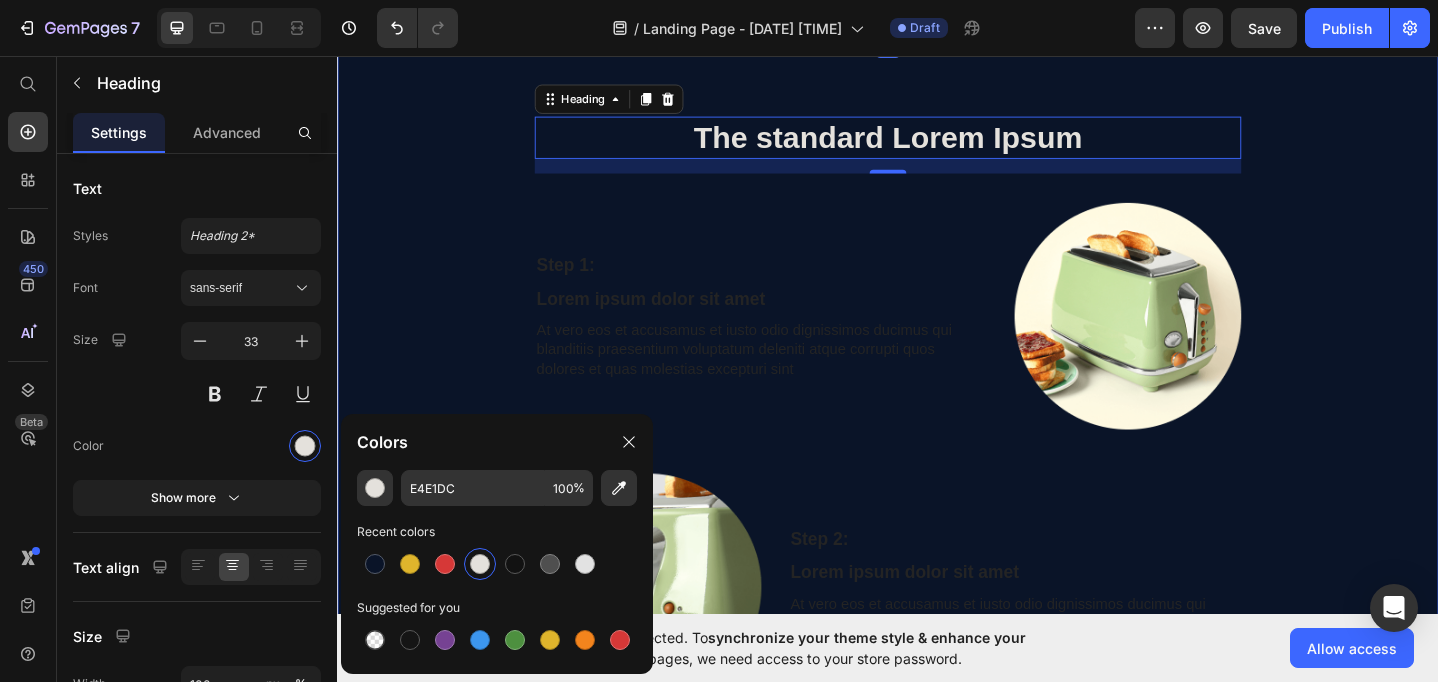 click on "The standard Lorem Ipsum Heading   16 Row Step 1: Text Block Lorem ipsum dolor sit amet Text Block At vero eos et accusamus et iusto odio dignissimos ducimus qui blanditiis praesentium voluptatum deleniti atque corrupti quos dolores et quas molestias excepturi sint Text Block Image Row Image Step 2: Text Block Lorem ipsum dolor sit amet Text Block At vero eos et accusamus et iusto odio dignissimos ducimus qui blanditiis praesentium voluptatum deleniti atque corrupti quos dolores et quas molestias excepturi sint Text Block Row Step 3: Text Block Lorem ipsum dolor sit amet Text Block At vero eos et accusamus et iusto odio dignissimos ducimus qui blanditiis praesentium voluptatum deleniti atque corrupti quos dolores et quas molestias excepturi sint Text Block Image Row Image Step 4: Text Block Lorem ipsum dolor sit amet Text Block At vero eos et accusamus et iusto odio dignissimos ducimus qui blanditiis praesentium voluptatum deleniti atque corrupti quos dolores et quas molestias excepturi sint Text Block Row" at bounding box center [937, 864] 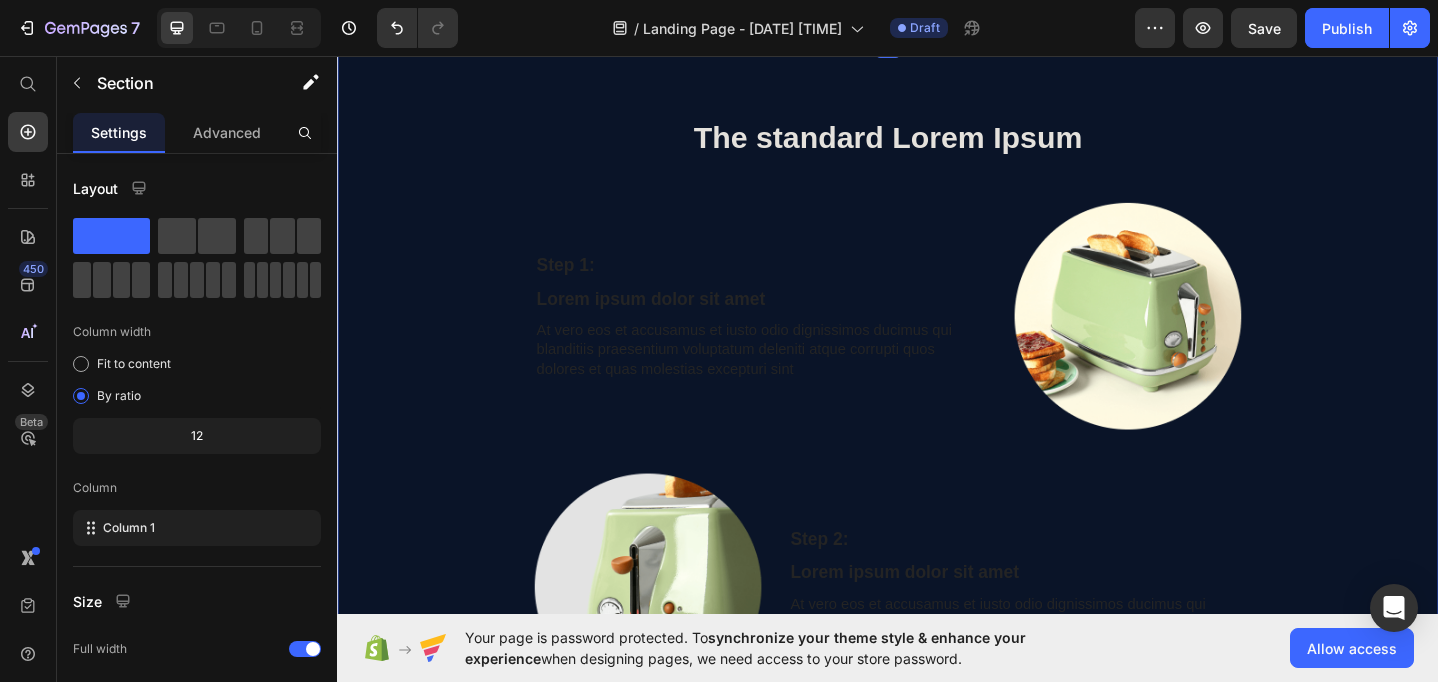 scroll, scrollTop: 1812, scrollLeft: 0, axis: vertical 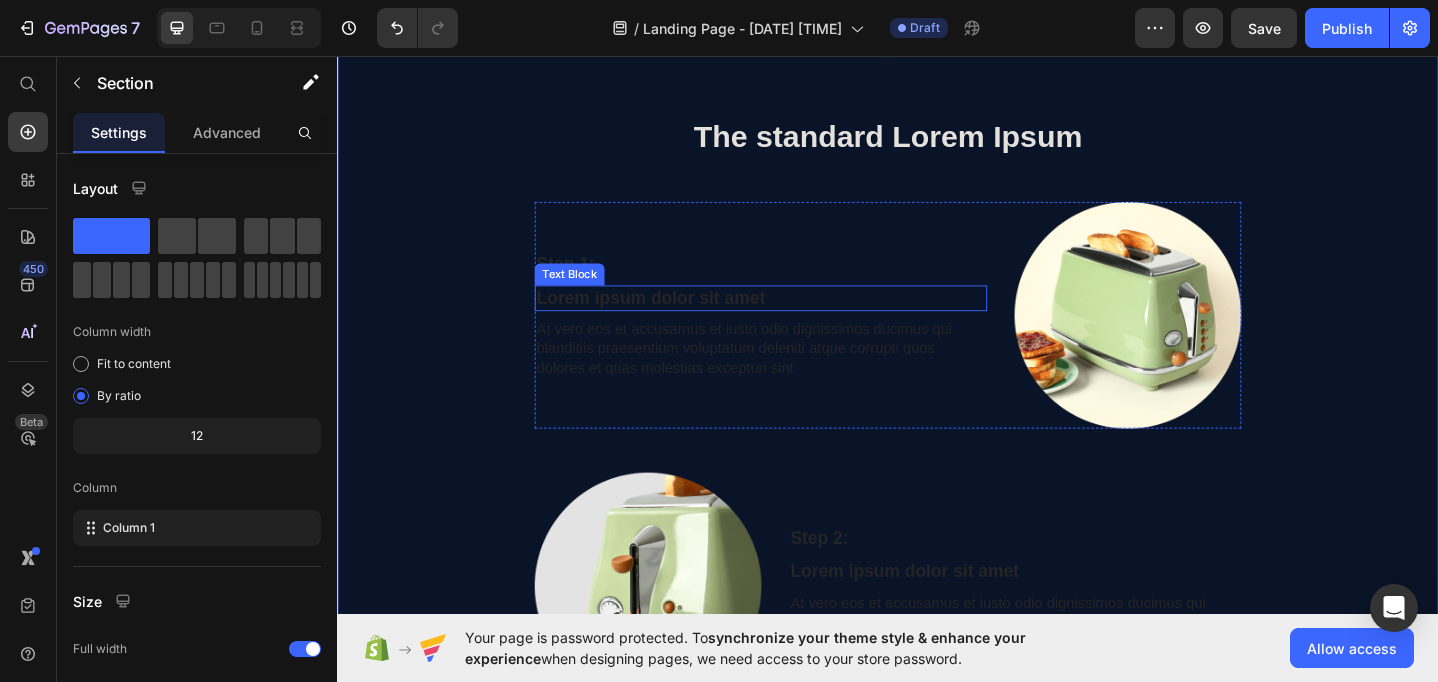 click on "Lorem ipsum dolor sit amet" at bounding box center (798, 320) 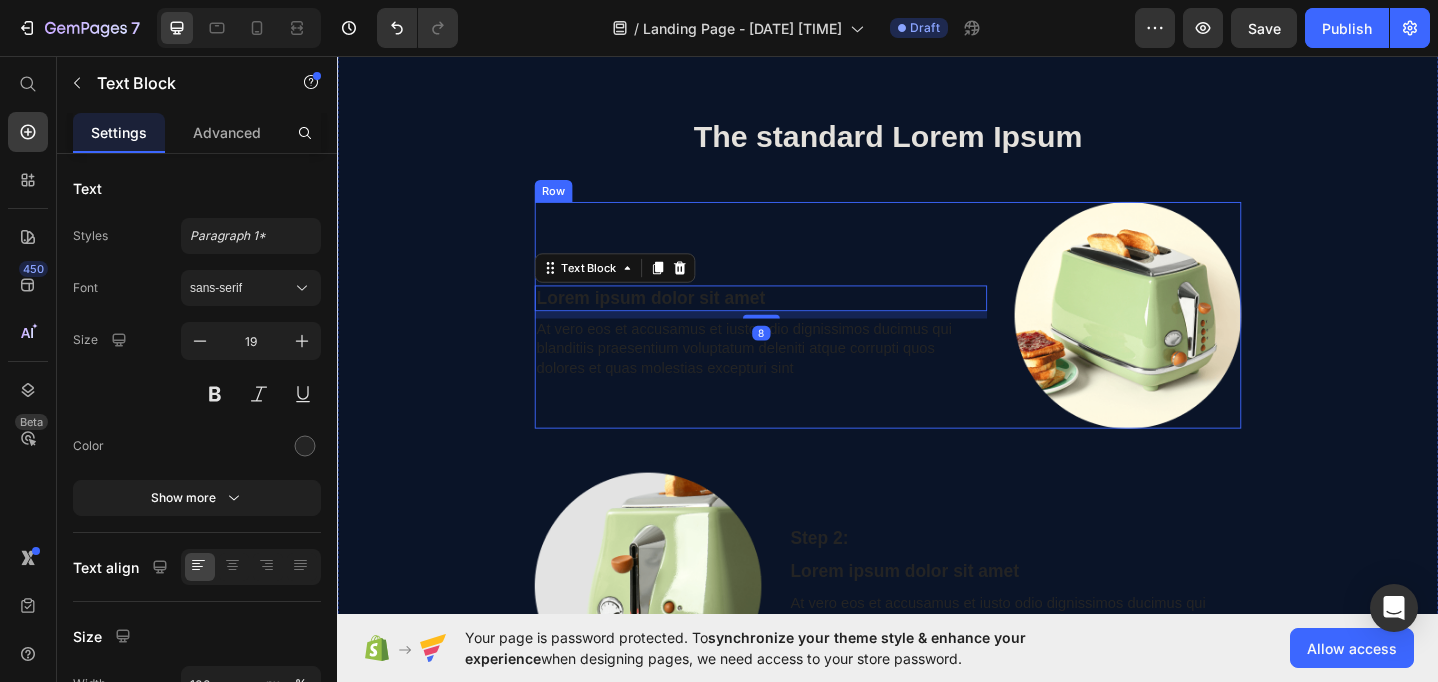 click on "Step 1: Text Block Lorem ipsum dolor sit amet Text Block   8 At vero eos et accusamus et iusto odio dignissimos ducimus qui blanditiis praesentium voluptatum deleniti atque corrupti quos dolores et quas molestias excepturi sint Text Block" at bounding box center (798, 338) 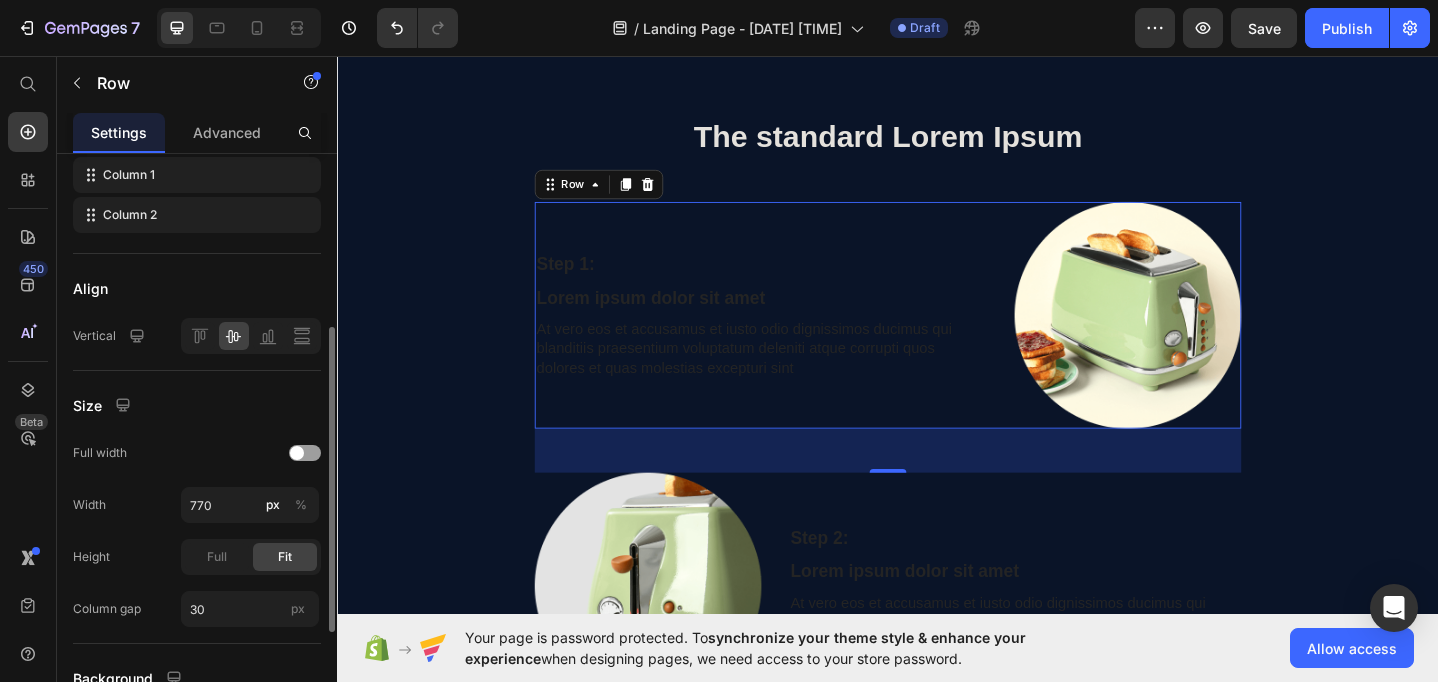 scroll, scrollTop: 346, scrollLeft: 0, axis: vertical 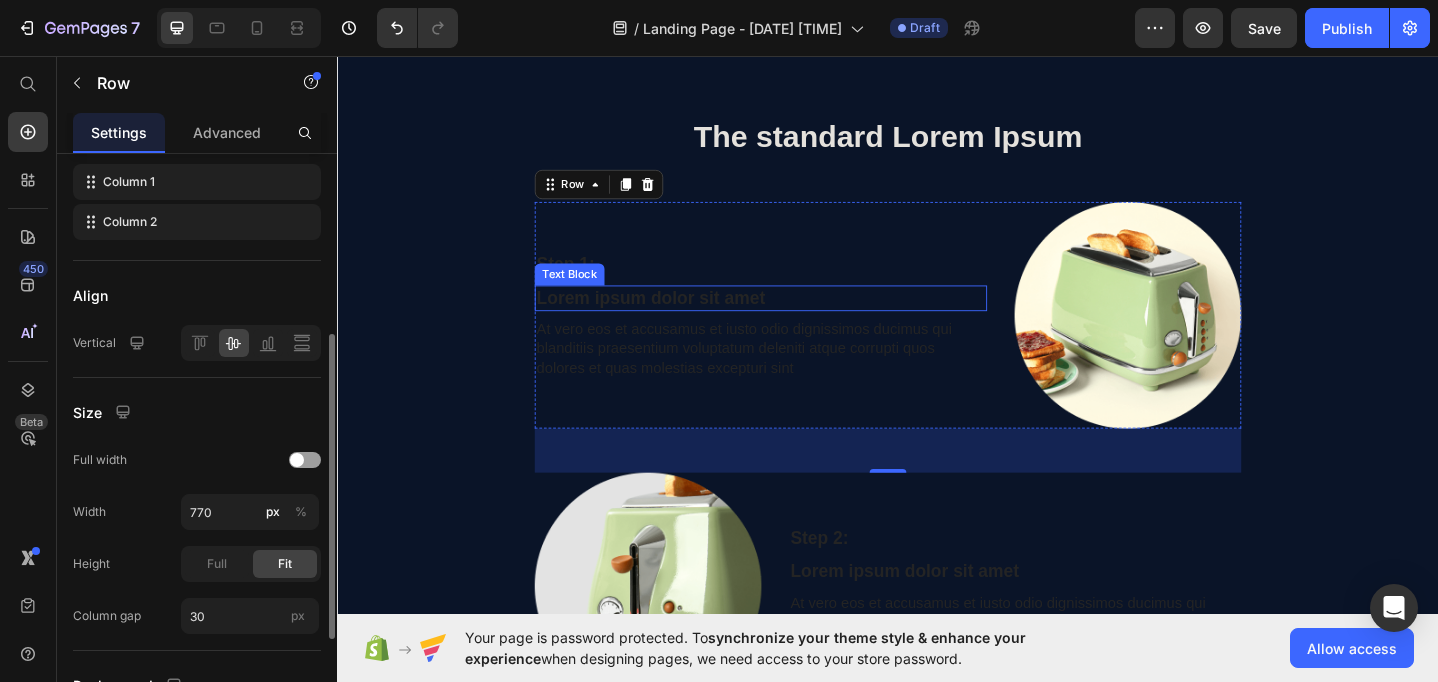 click on "Lorem ipsum dolor sit amet" at bounding box center (798, 320) 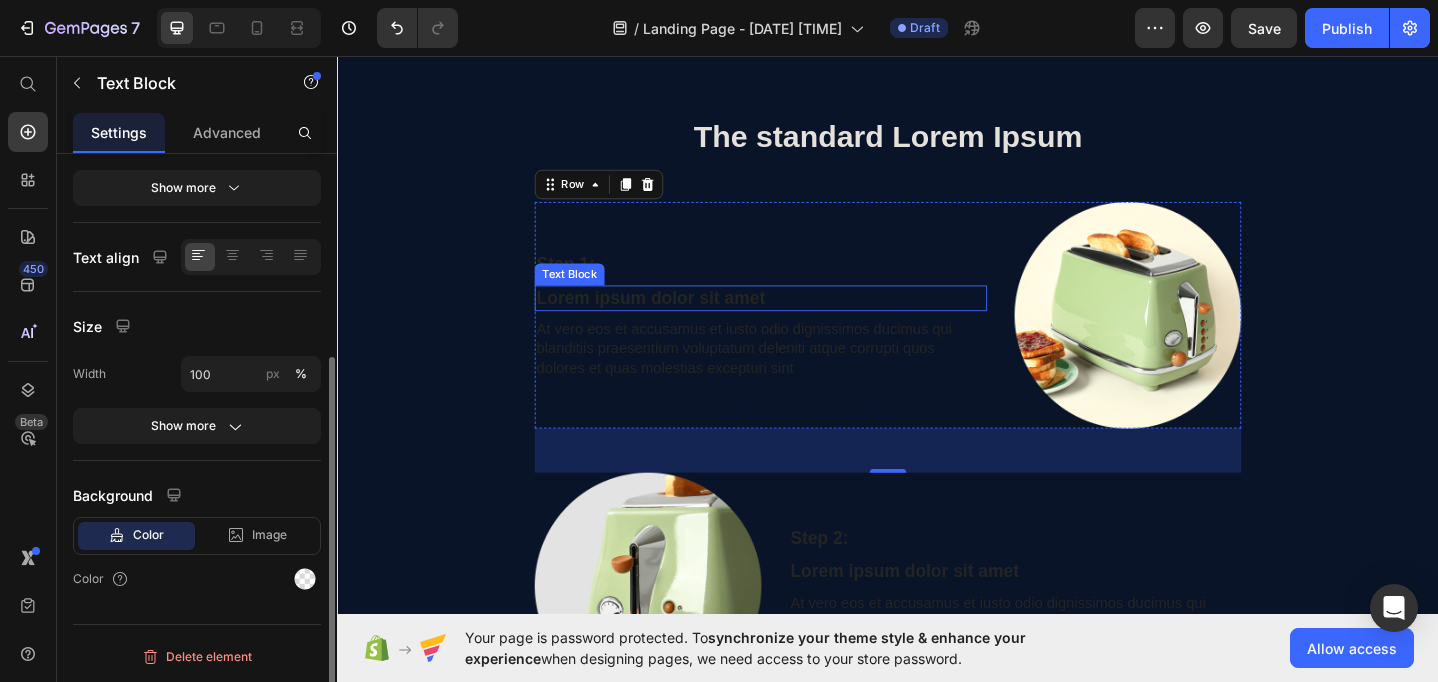 scroll, scrollTop: 0, scrollLeft: 0, axis: both 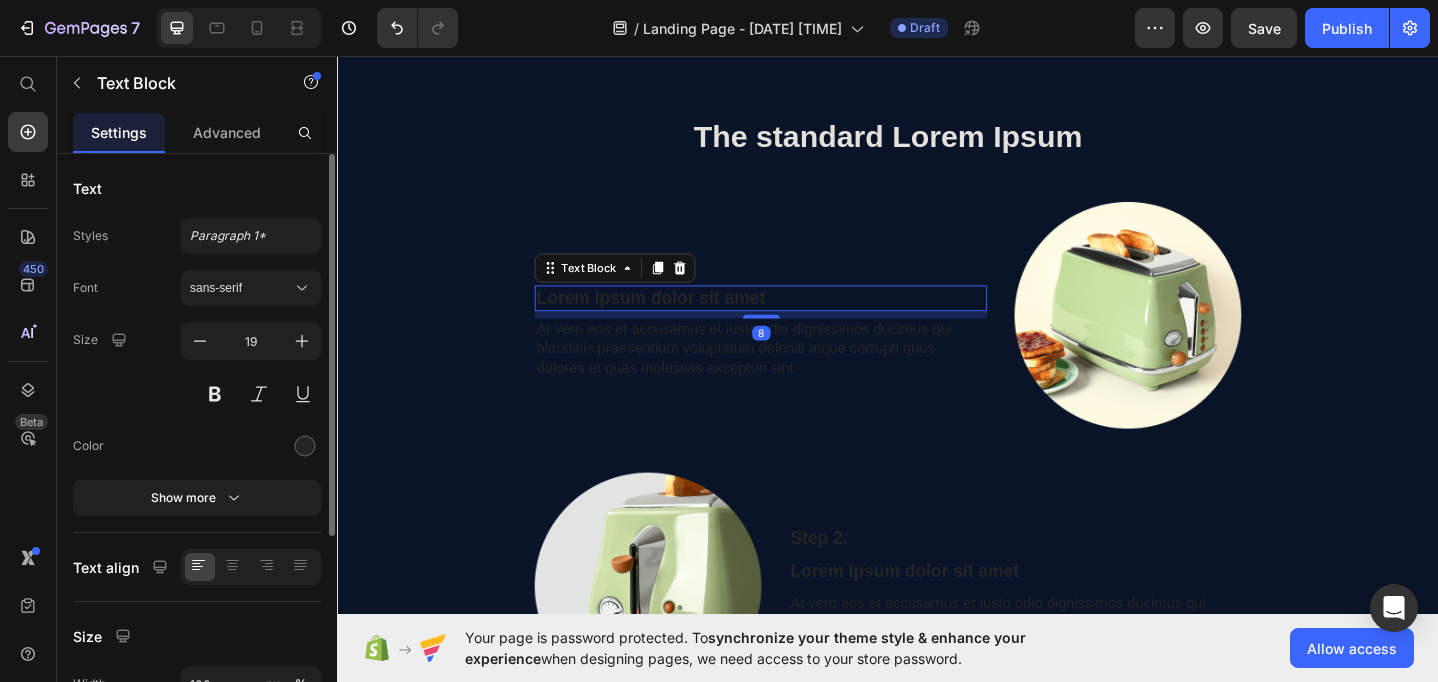 click on "Text Block" at bounding box center [639, 287] 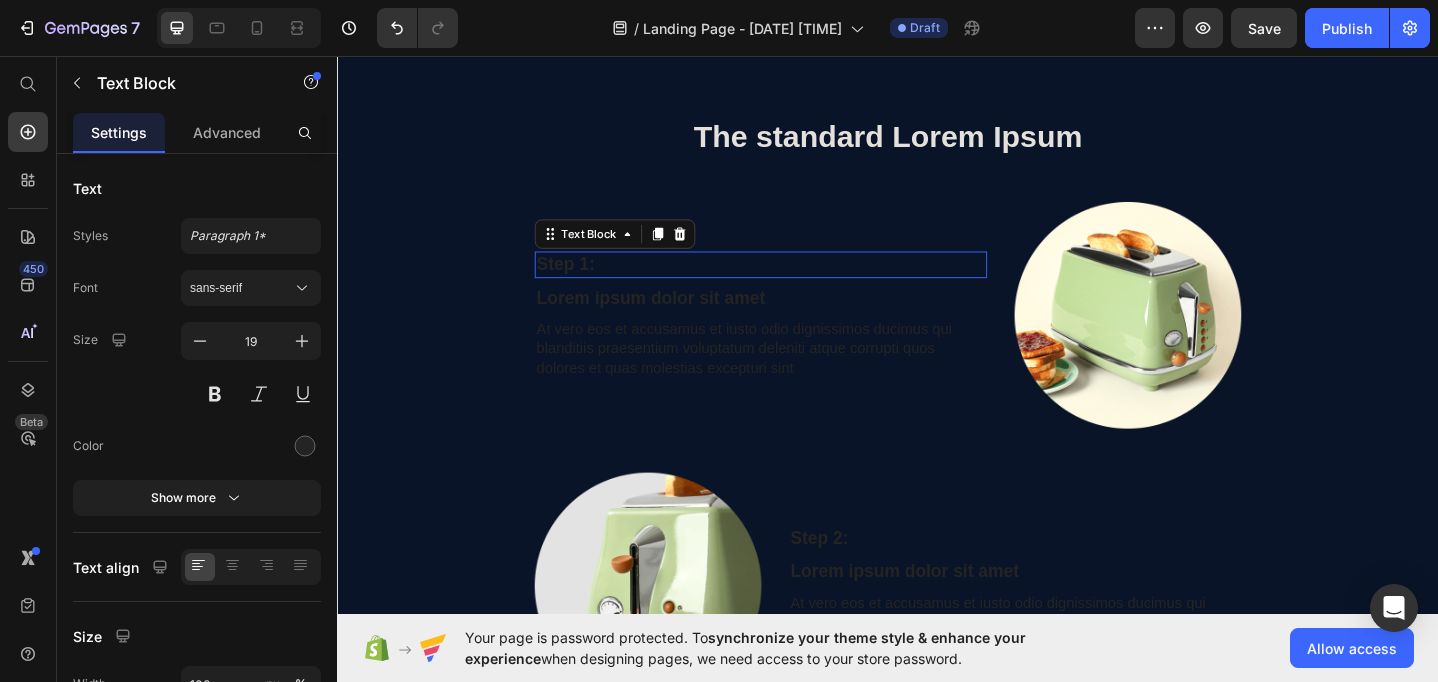 click on "Step 1:" at bounding box center [798, 283] 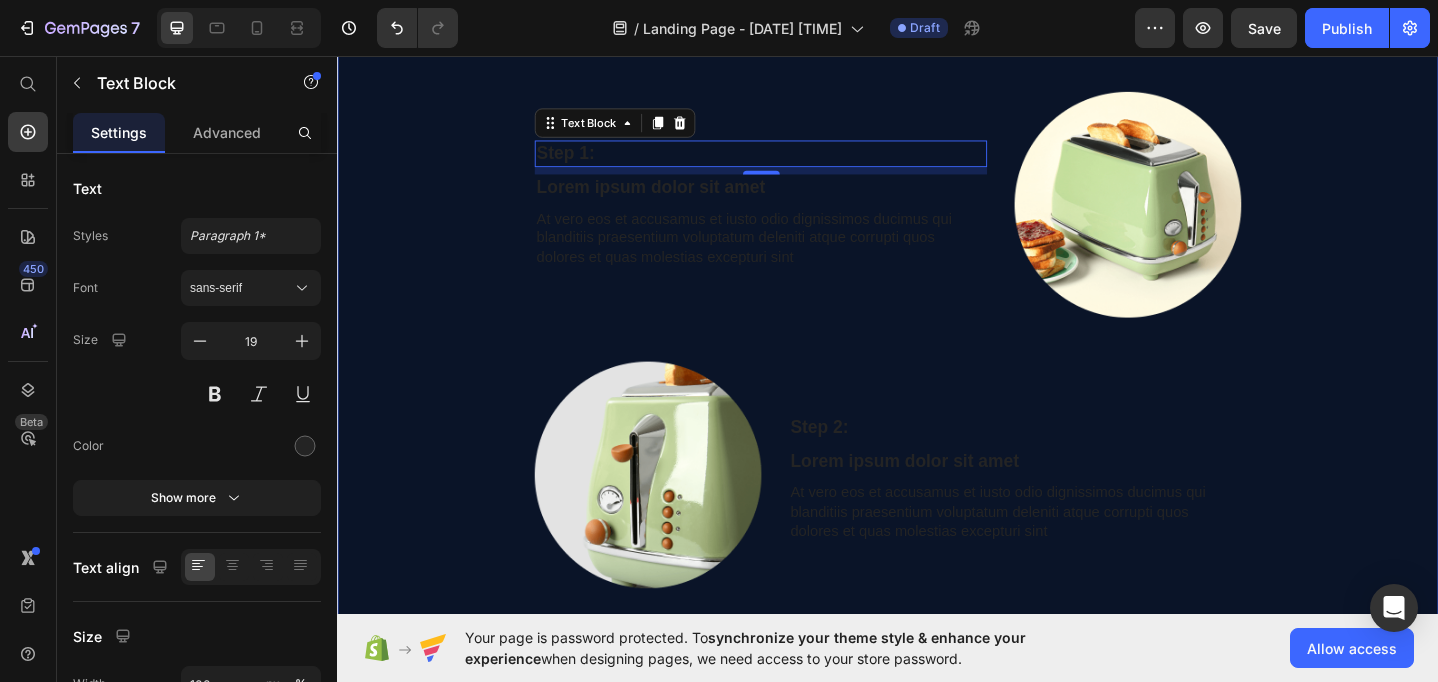 scroll, scrollTop: 2027, scrollLeft: 0, axis: vertical 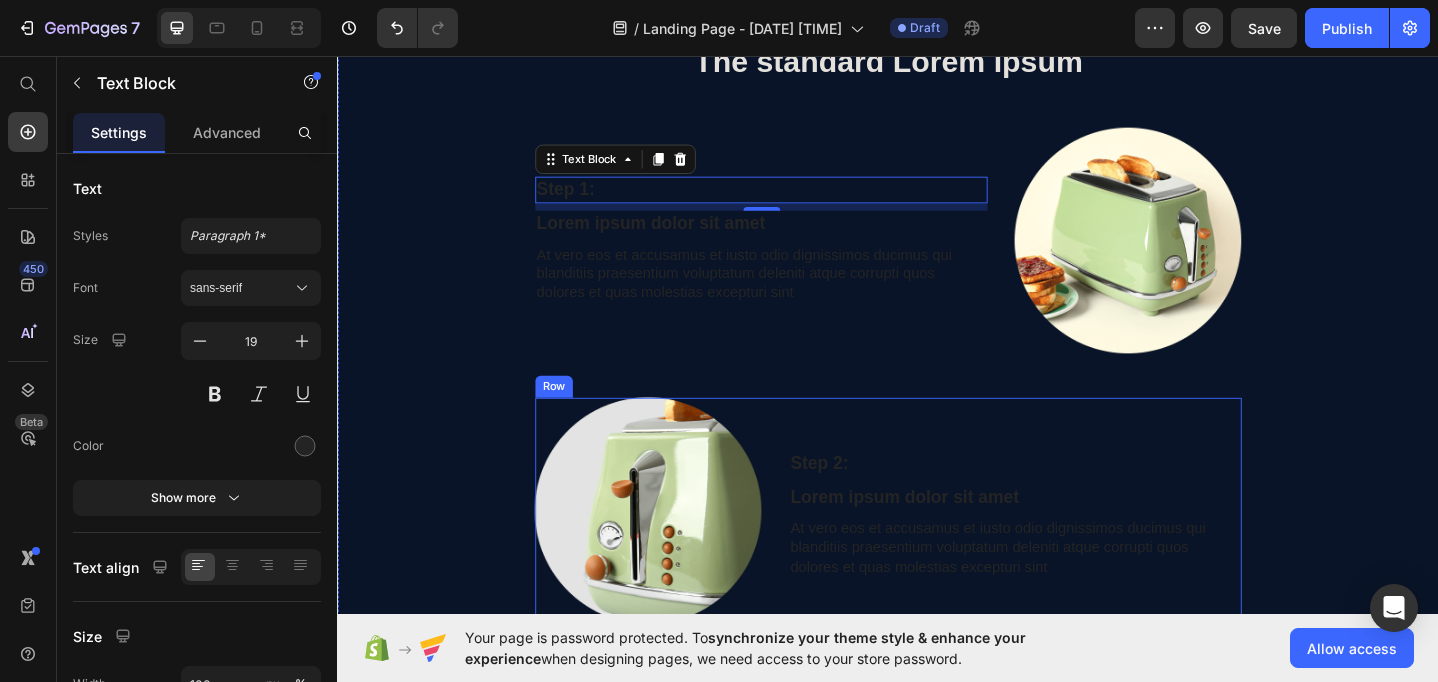 click on "Step 2: Text Block Lorem ipsum dolor sit amet Text Block At vero eos et accusamus et iusto odio dignissimos ducimus qui blanditiis praesentium voluptatum deleniti atque corrupti quos dolores et quas molestias excepturi sint Text Block" at bounding box center [1075, 555] 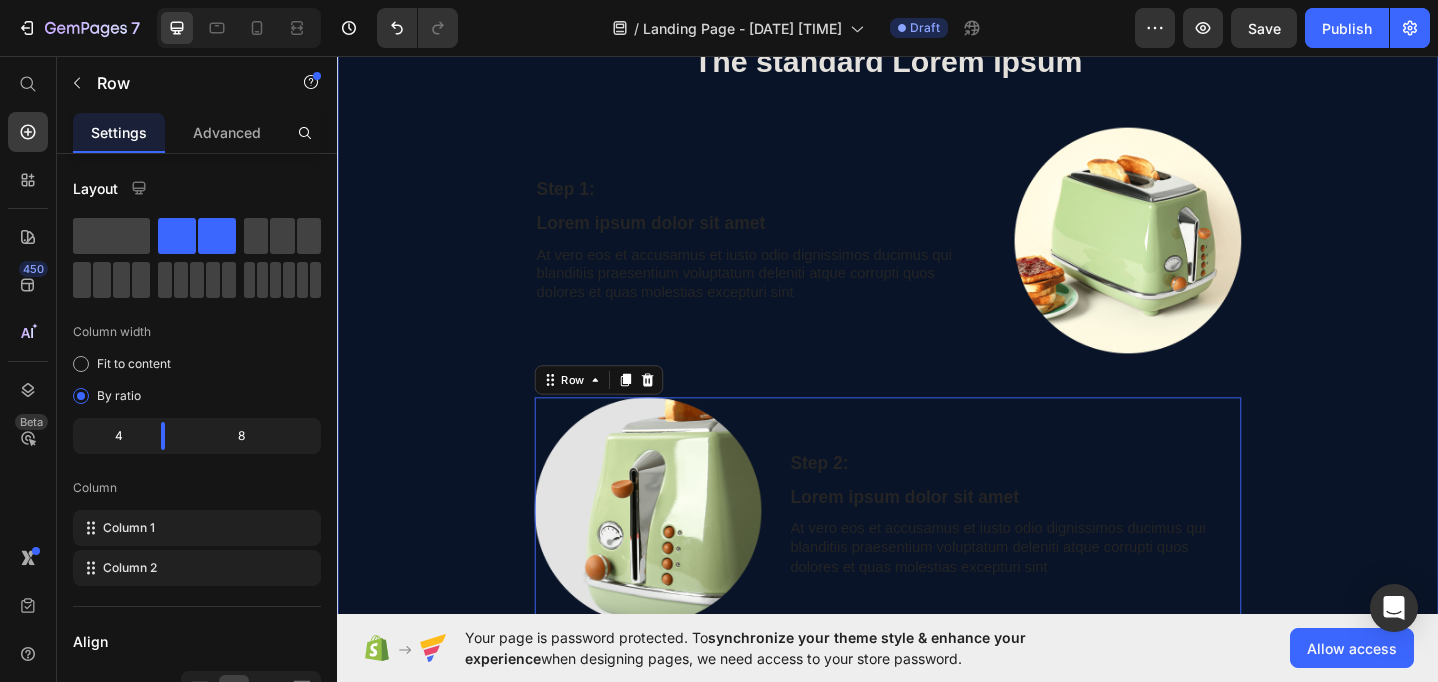 click on "The standard Lorem Ipsum Heading Row Step 1: Text Block Lorem ipsum dolor sit amet Text Block At vero eos et accusamus et iusto odio dignissimos ducimus qui blanditiis praesentium voluptatum deleniti atque corrupti quos dolores et quas molestias excepturi sint Text Block Image Row Image Step 2: Text Block Lorem ipsum dolor sit amet Text Block At vero eos et accusamus et iusto odio dignissimos ducimus qui blanditiis praesentium voluptatum deleniti atque corrupti quos dolores et quas molestias excepturi sint Text Block Row   48 Step 3: Text Block Lorem ipsum dolor sit amet Text Block At vero eos et accusamus et iusto odio dignissimos ducimus qui blanditiis praesentium voluptatum deleniti atque corrupti quos dolores et quas molestias excepturi sint Text Block Image Row Image Step 4: Text Block Lorem ipsum dolor sit amet Text Block At vero eos et accusamus et iusto odio dignissimos ducimus qui blanditiis praesentium voluptatum deleniti atque corrupti quos dolores et quas molestias excepturi sint Text Block Row" at bounding box center (937, 781) 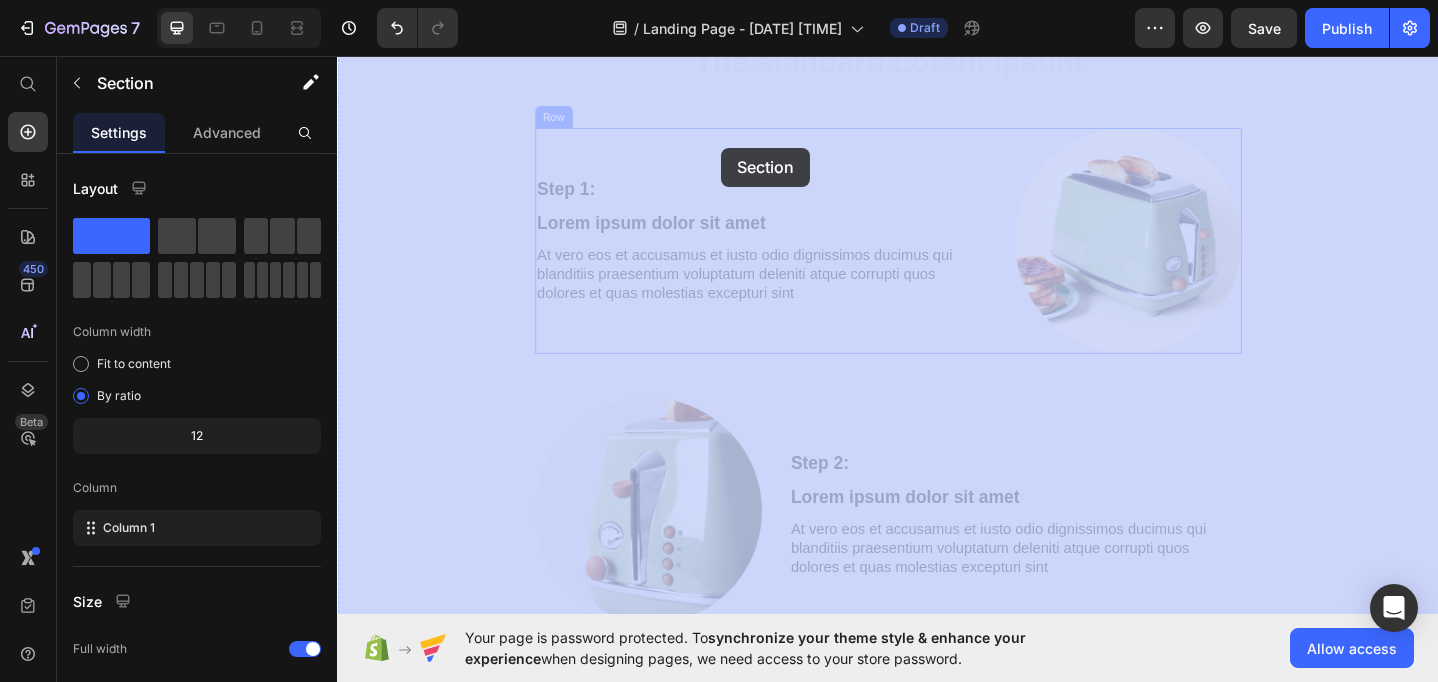 drag, startPoint x: 804, startPoint y: 206, endPoint x: 755, endPoint y: 157, distance: 69.29646 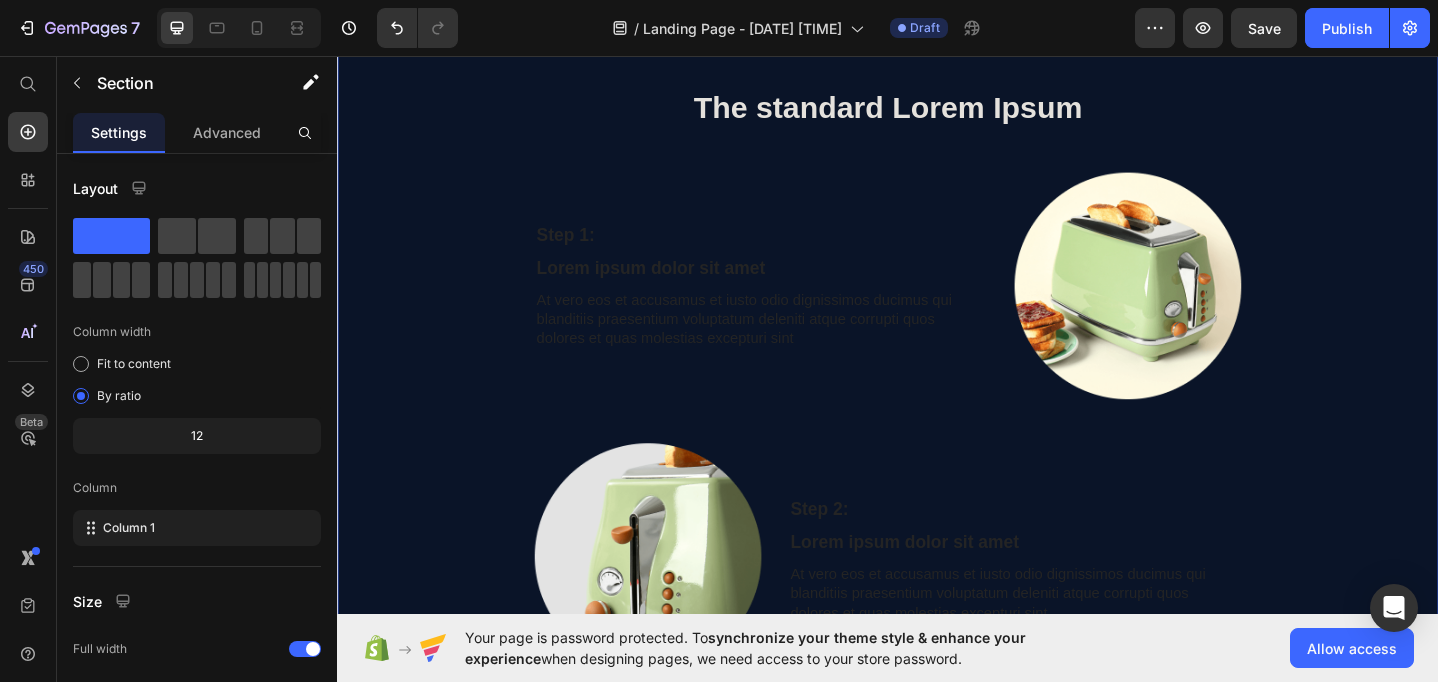 scroll, scrollTop: 1845, scrollLeft: 0, axis: vertical 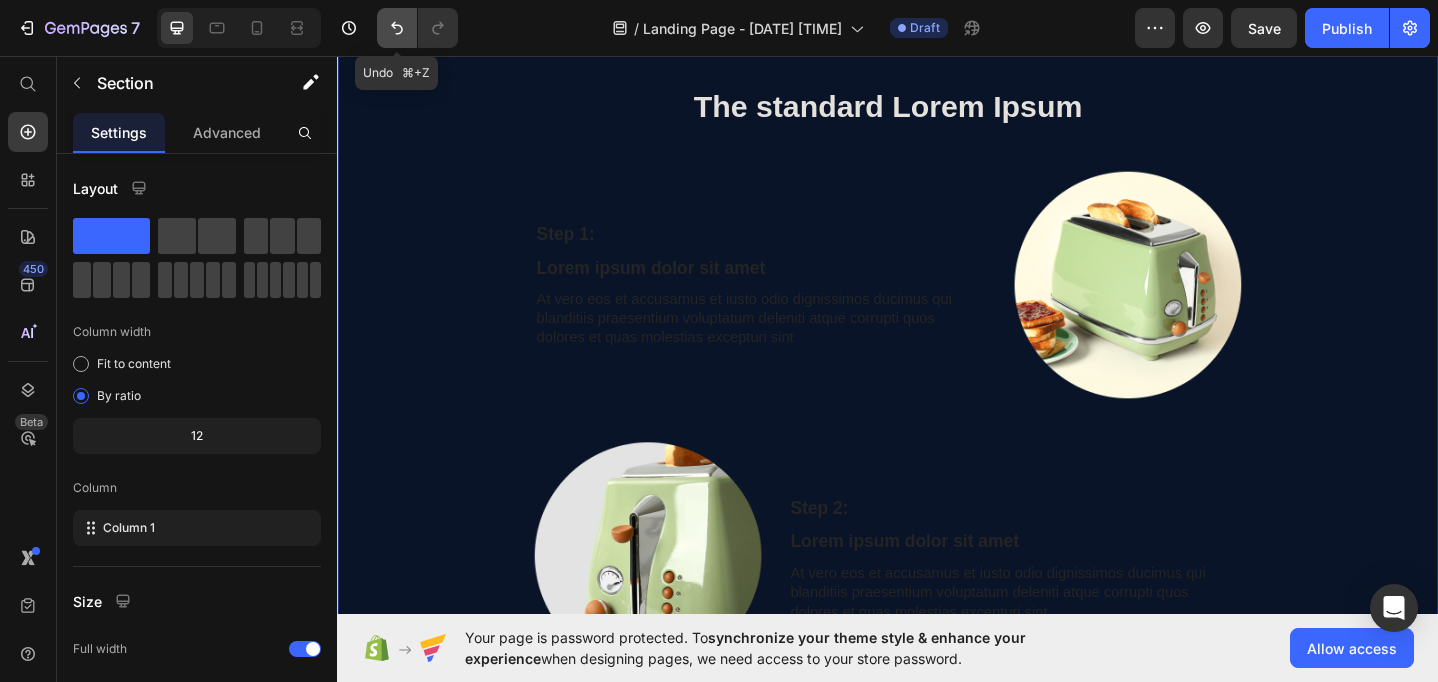 drag, startPoint x: 398, startPoint y: 31, endPoint x: 218, endPoint y: 70, distance: 184.17654 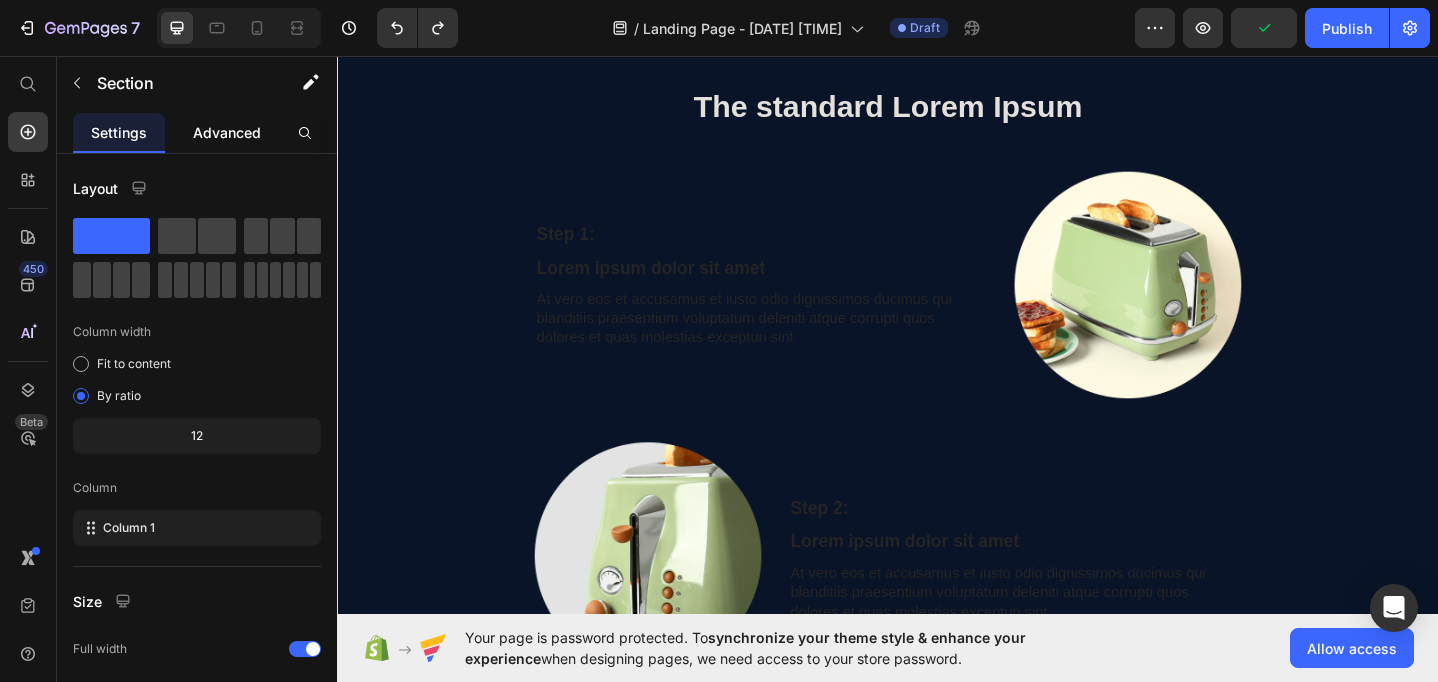 click on "Advanced" at bounding box center [227, 132] 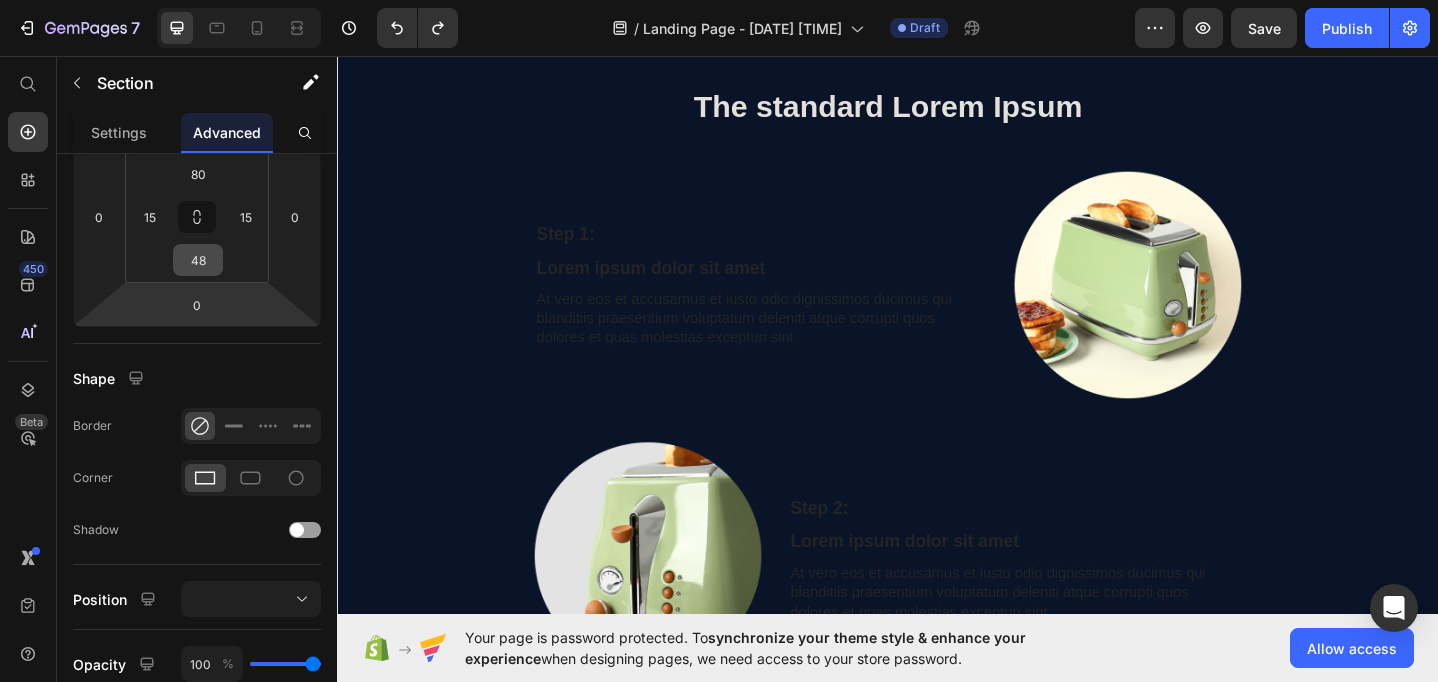 scroll, scrollTop: 0, scrollLeft: 0, axis: both 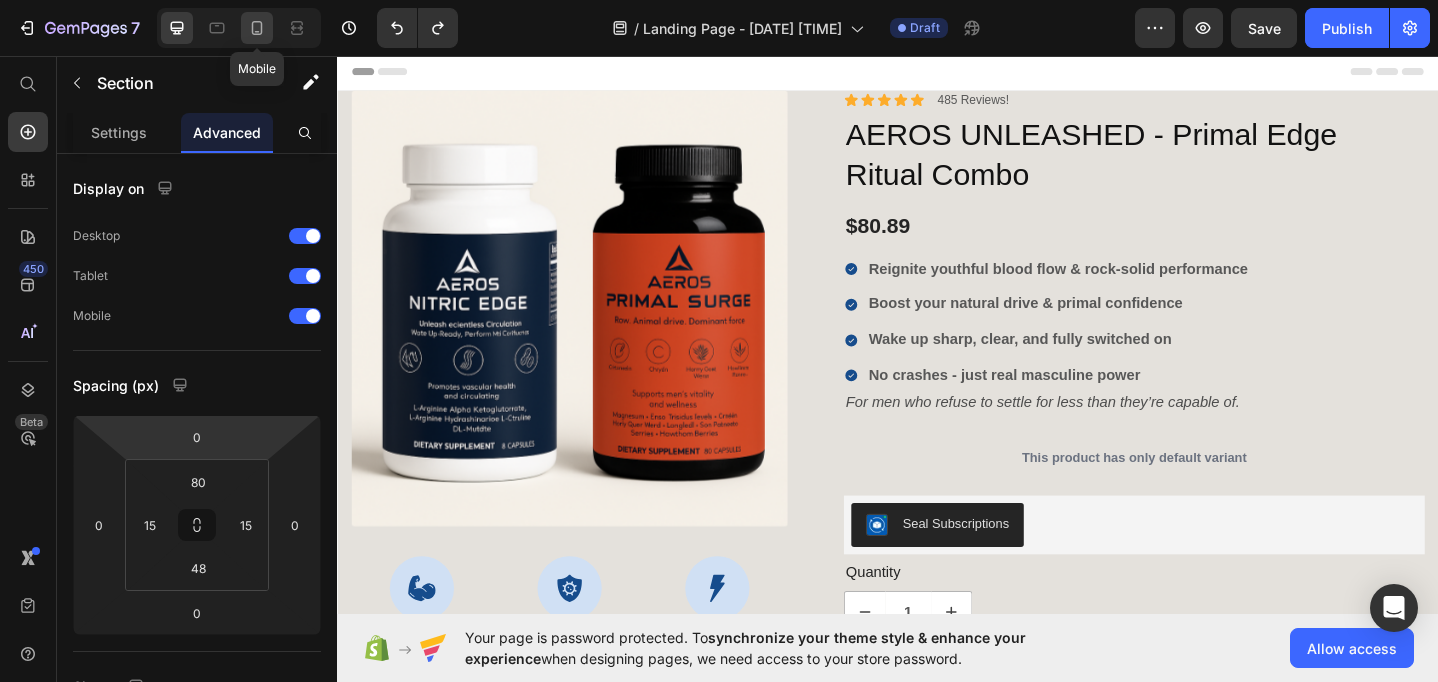 drag, startPoint x: 254, startPoint y: 33, endPoint x: 284, endPoint y: 190, distance: 159.84055 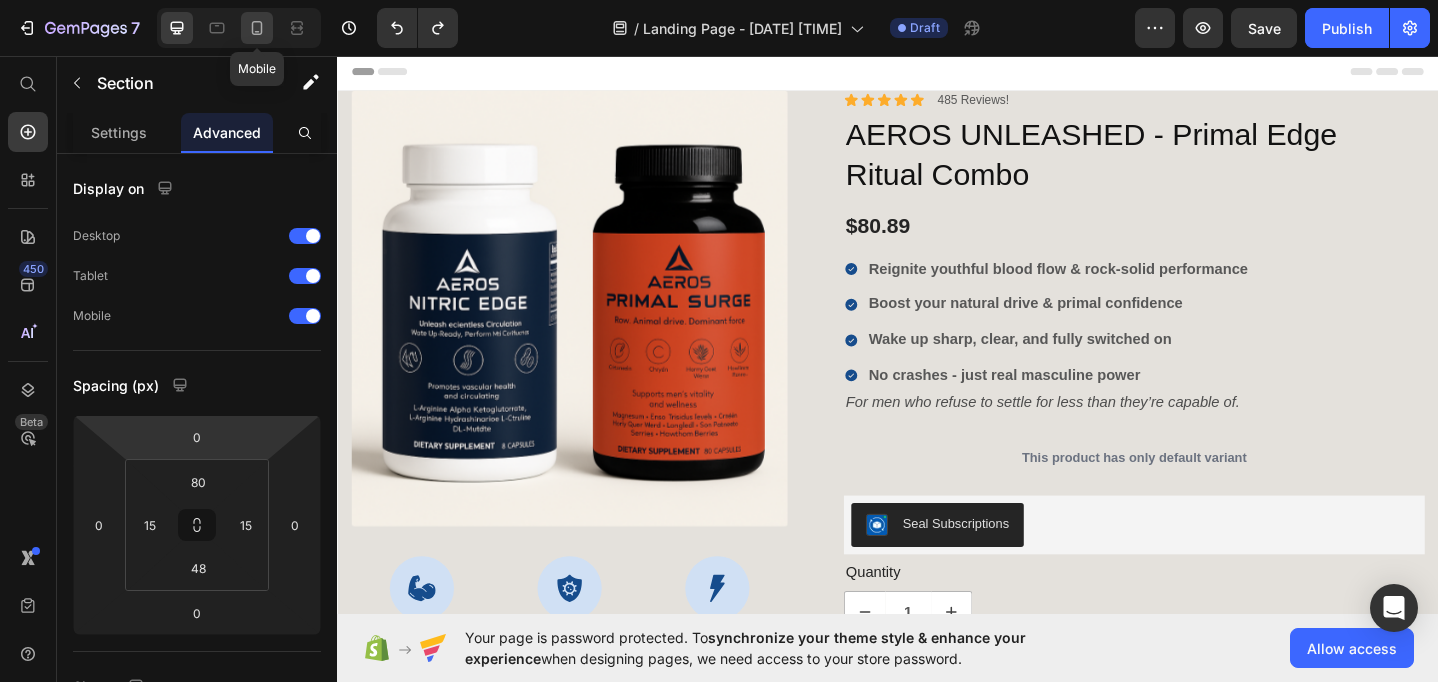 click 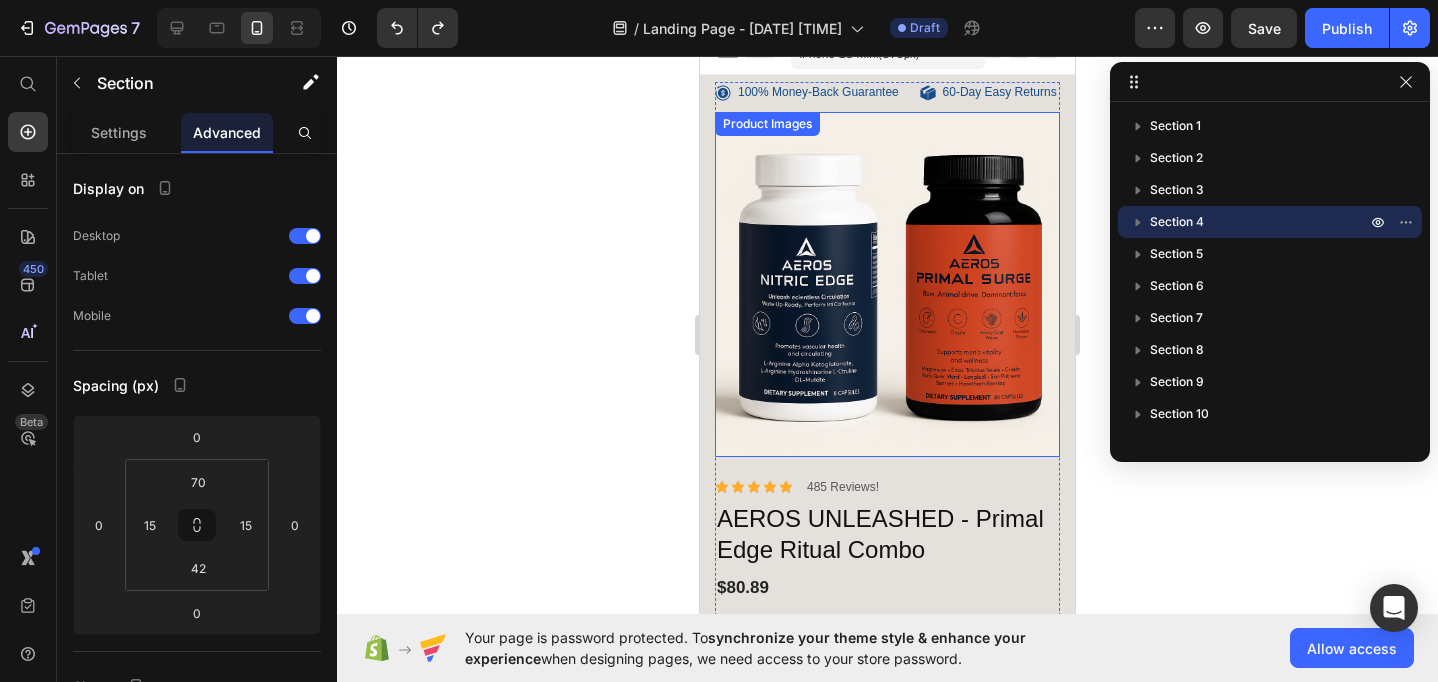 scroll, scrollTop: 0, scrollLeft: 0, axis: both 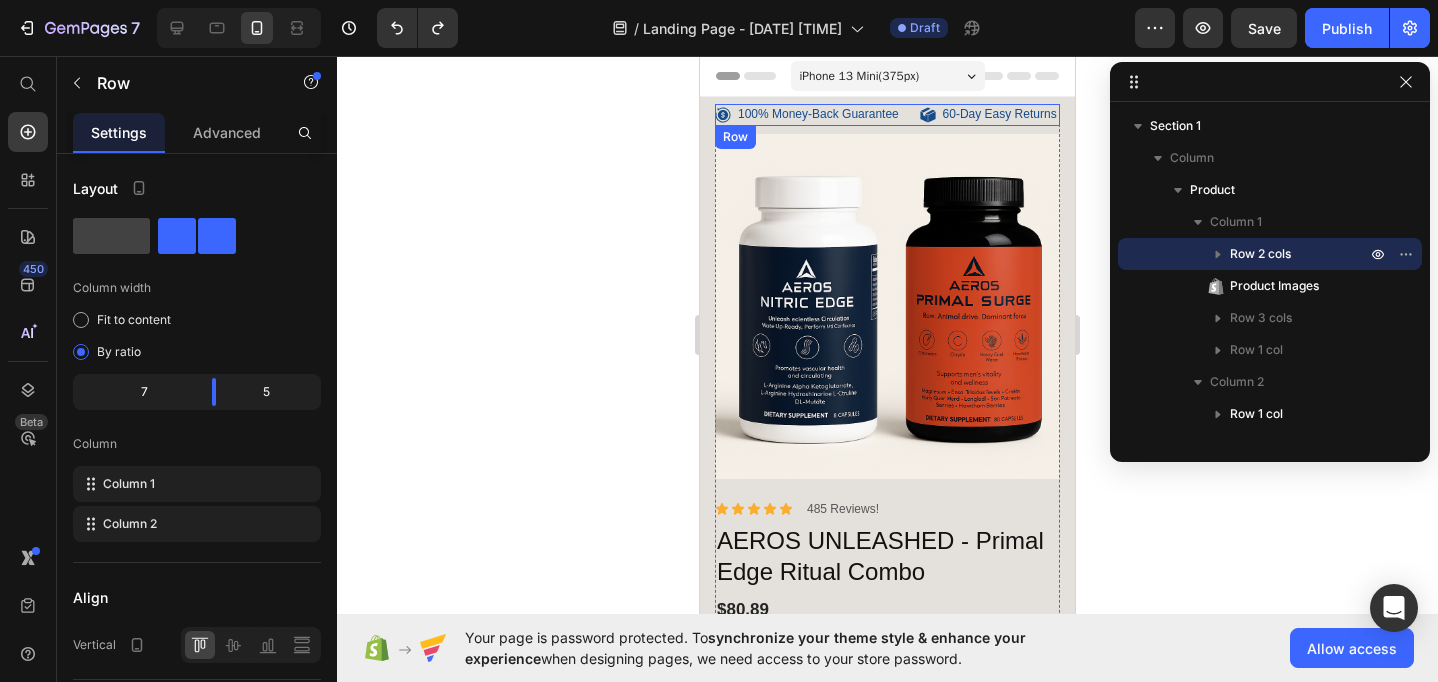 click on "100% Money-Back Guarantee Item List
60-Day Easy Returns Item List Row" at bounding box center [887, 115] 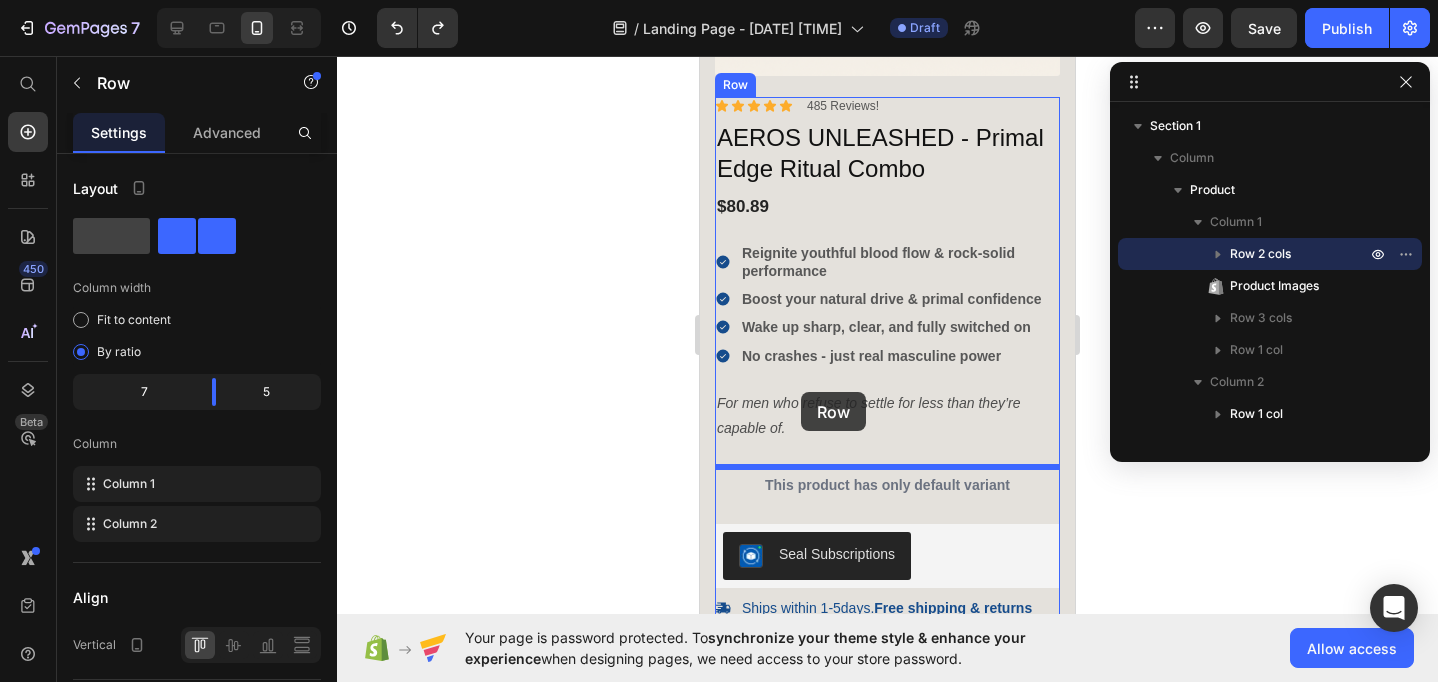 scroll, scrollTop: 430, scrollLeft: 0, axis: vertical 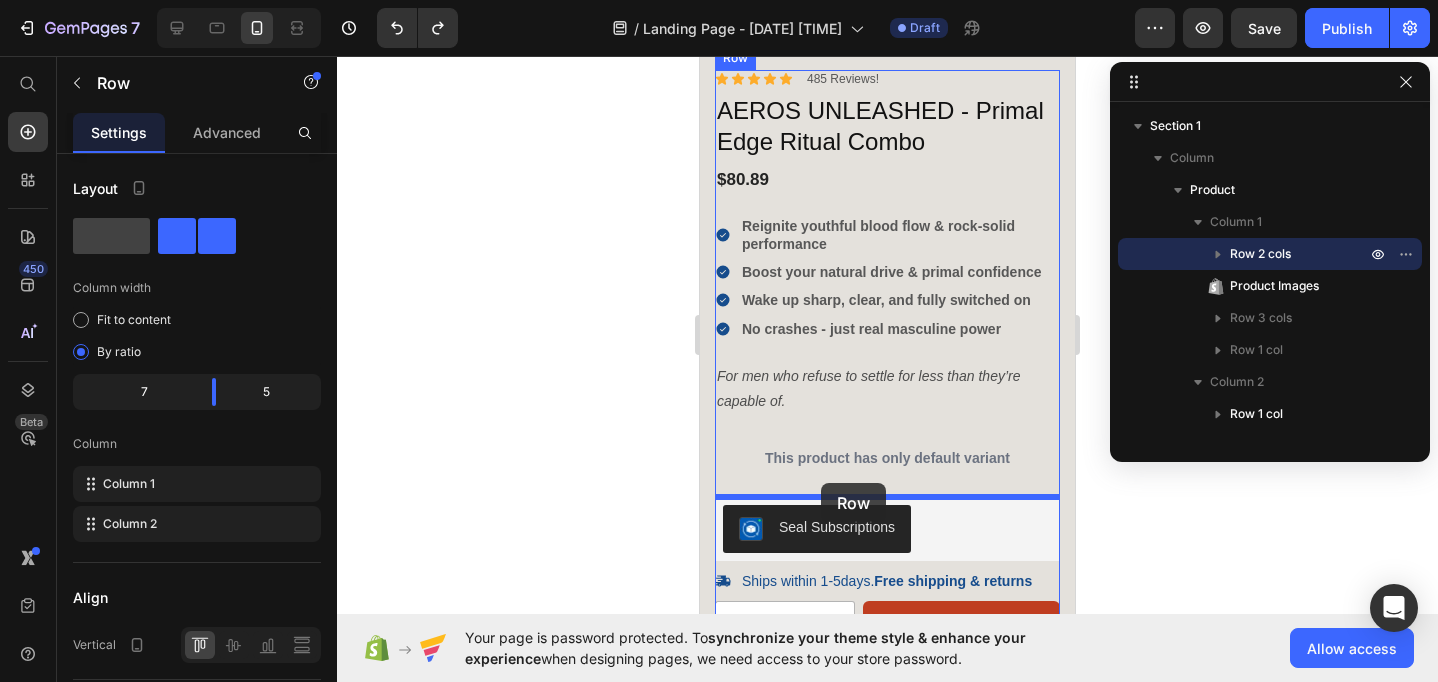 drag, startPoint x: 730, startPoint y: 141, endPoint x: 896, endPoint y: 446, distance: 347.24774 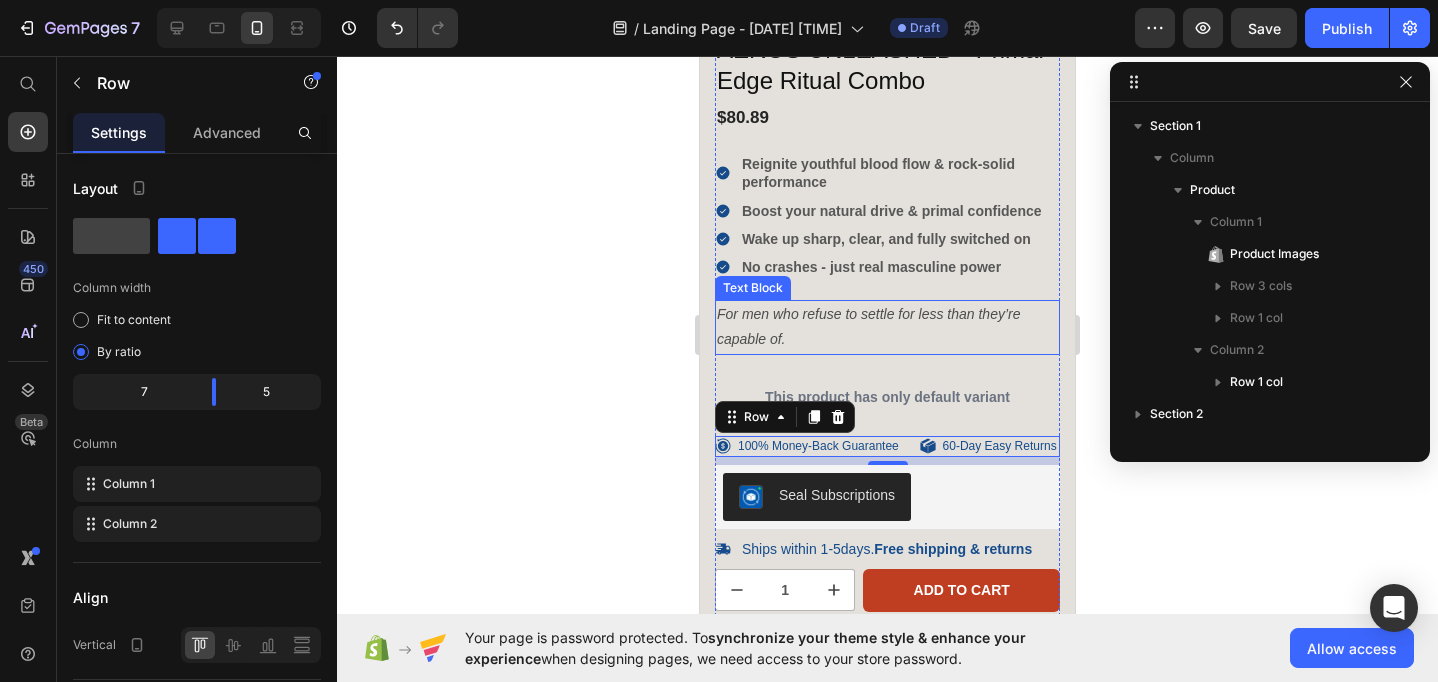 scroll, scrollTop: 458, scrollLeft: 0, axis: vertical 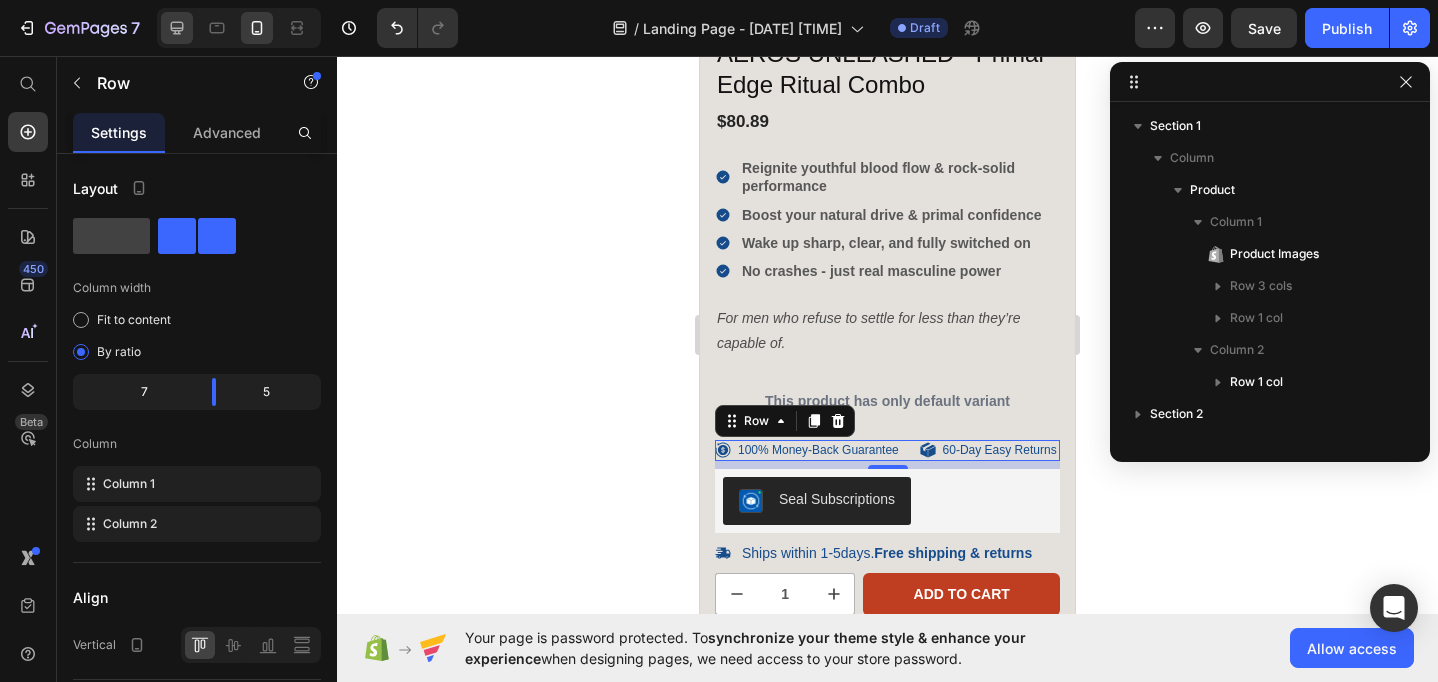 click at bounding box center [239, 28] 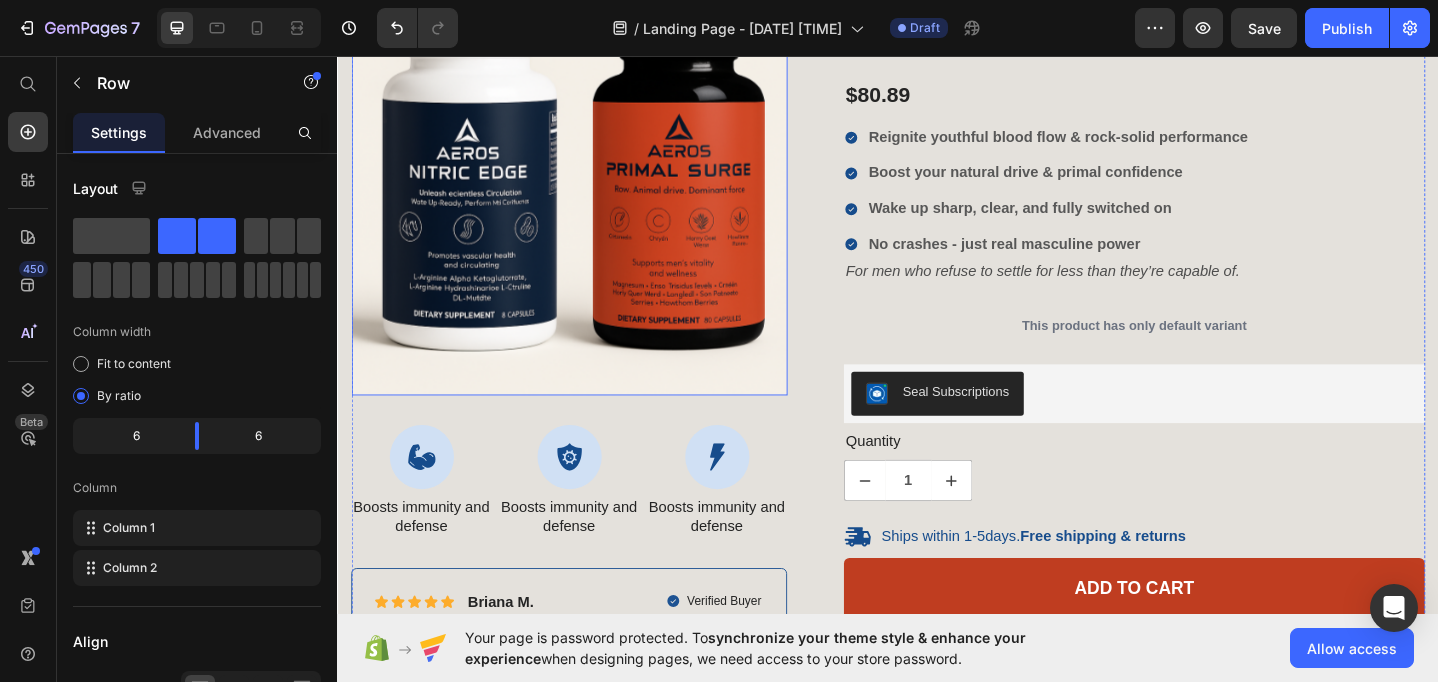 scroll, scrollTop: 153, scrollLeft: 0, axis: vertical 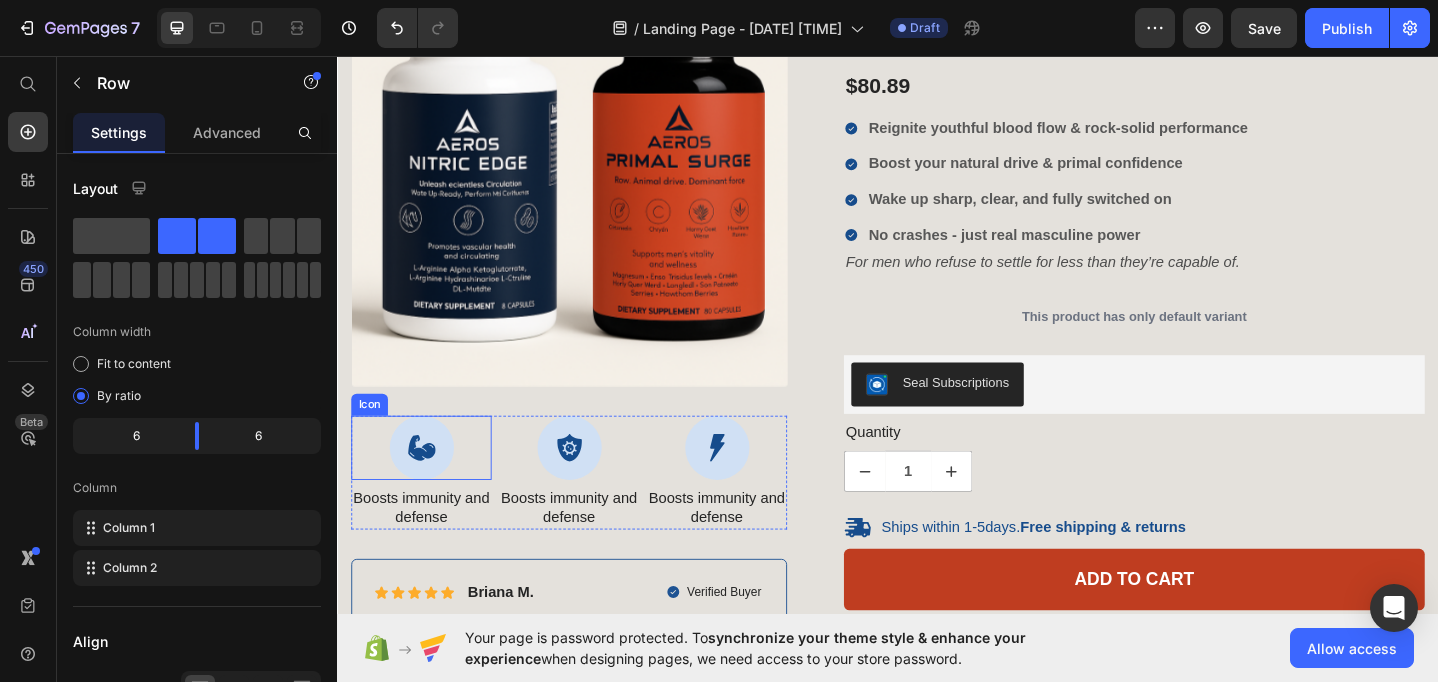 click at bounding box center (429, 483) 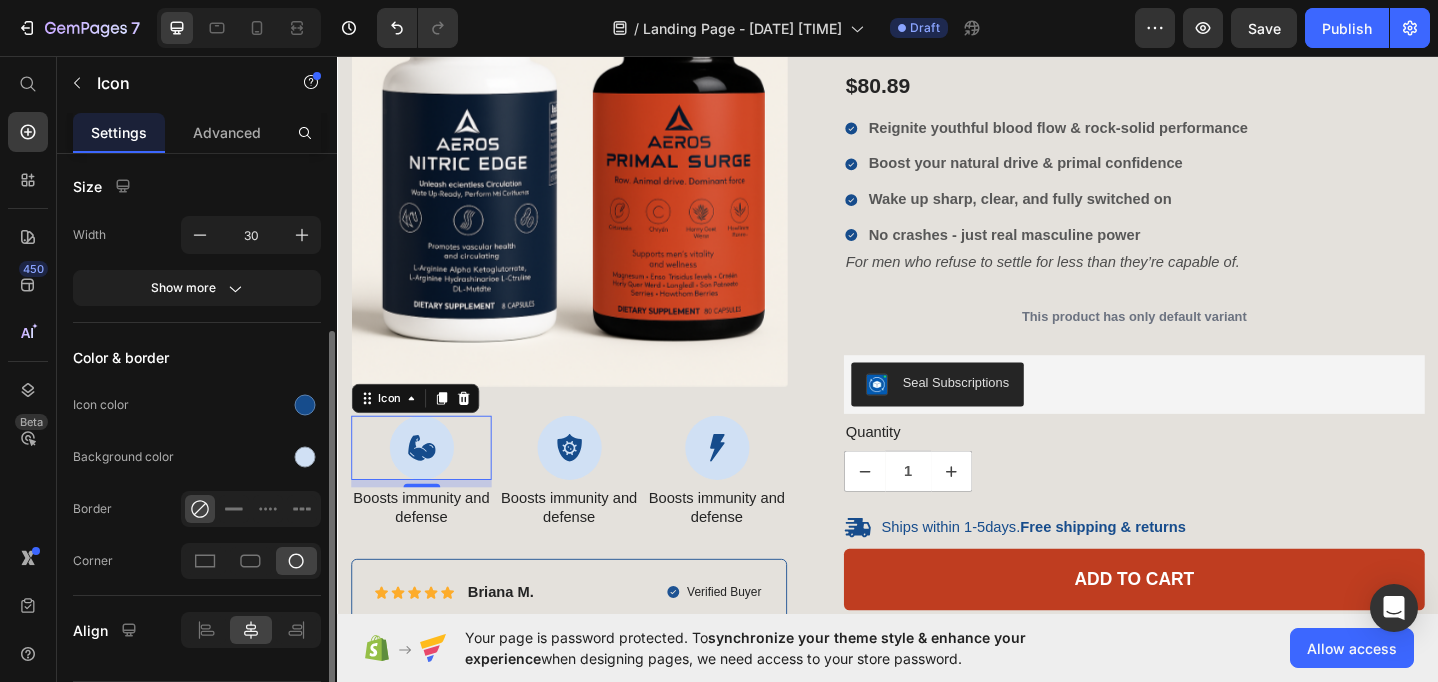 scroll, scrollTop: 285, scrollLeft: 0, axis: vertical 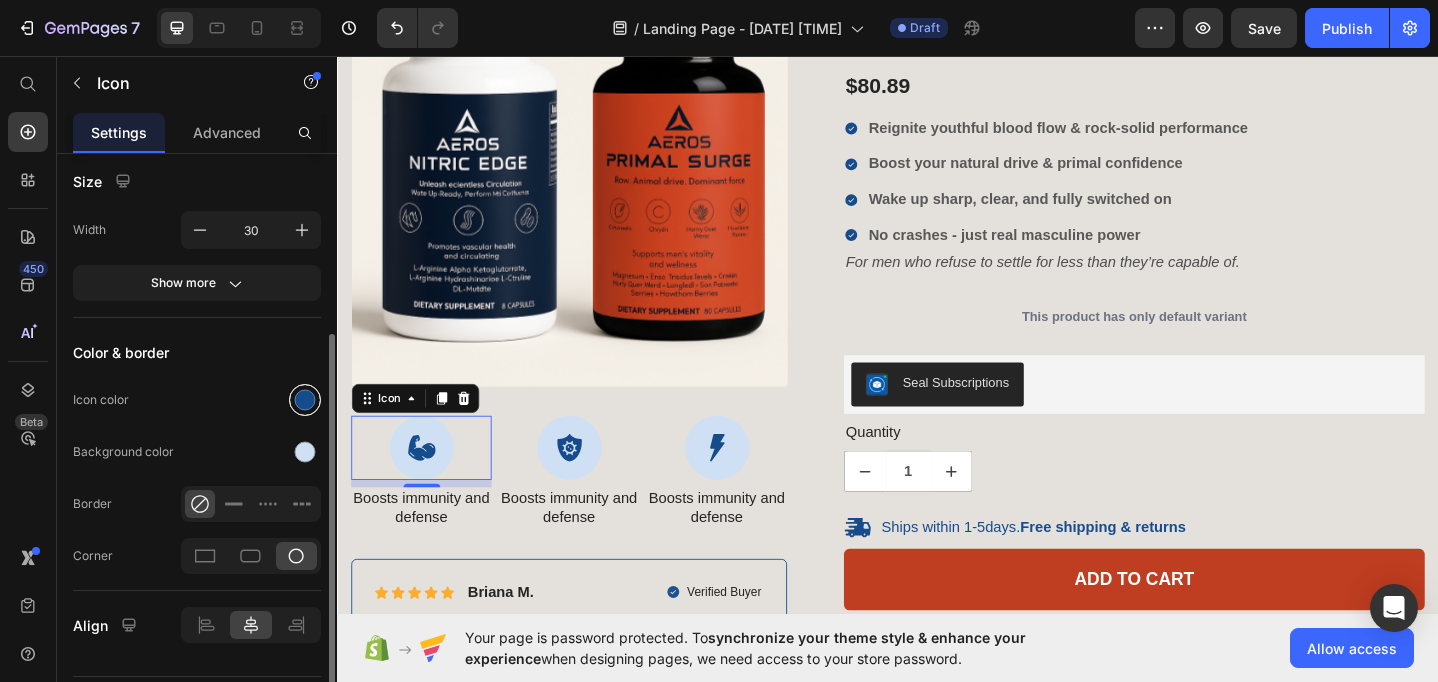 click at bounding box center (305, 400) 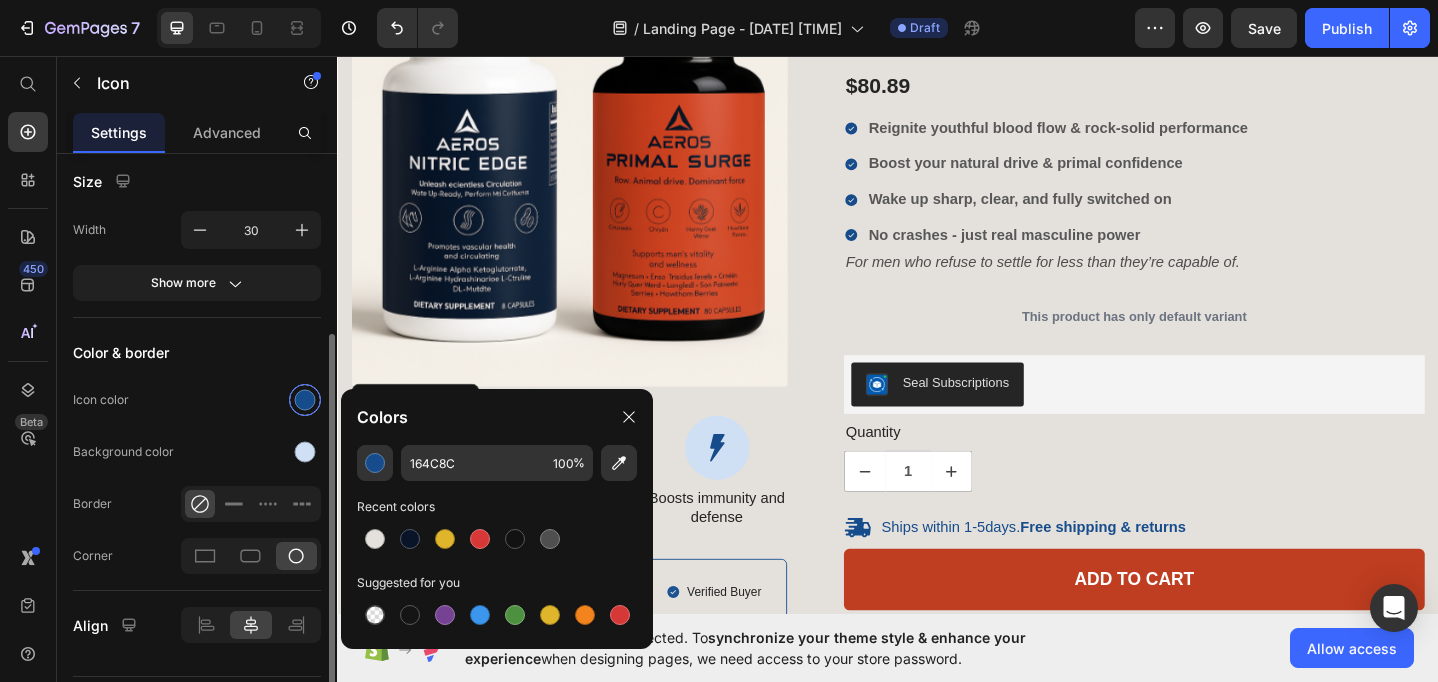 scroll, scrollTop: 287, scrollLeft: 0, axis: vertical 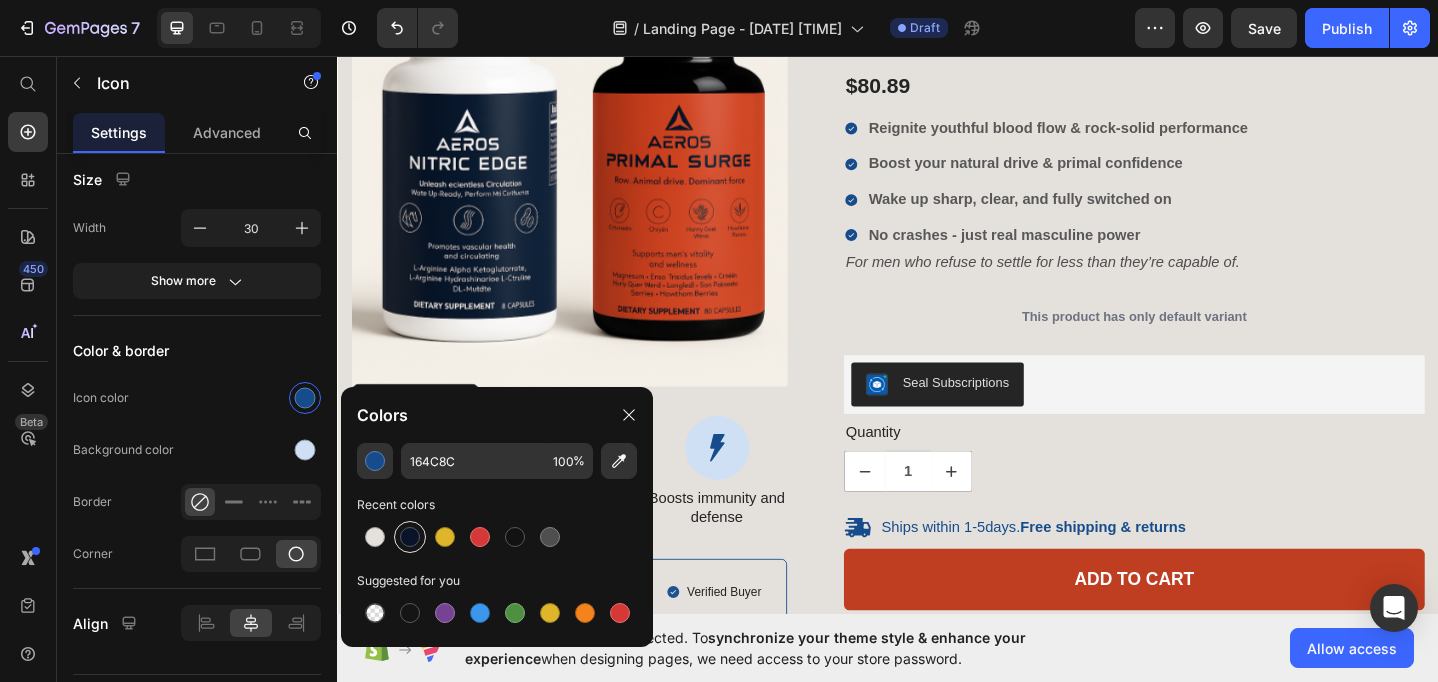 click at bounding box center (410, 537) 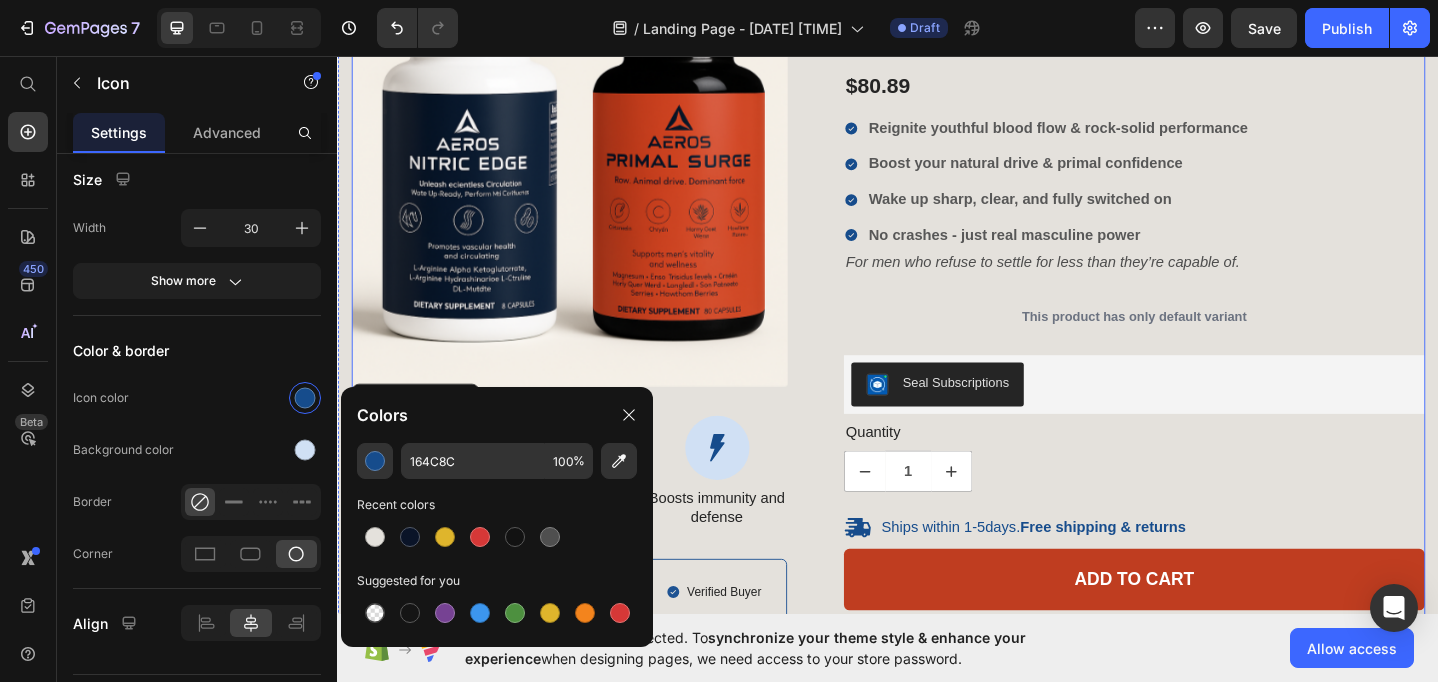 type on "0A1428" 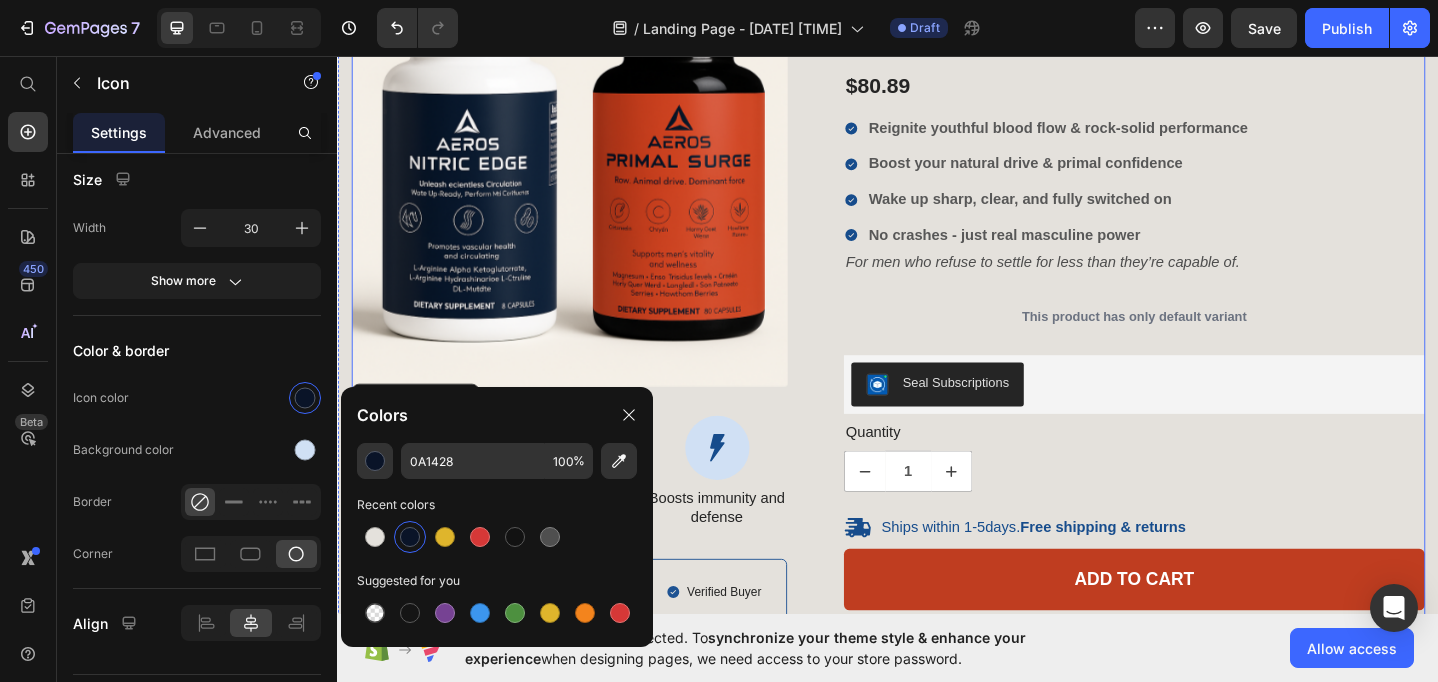 click on "Product Images
Icon   8 Boosts immunity and defense Text Block
Icon Boosts immunity and defense Text Block
Icon Boosts immunity and defense Text Block Row Icon Icon Icon Icon Icon Icon List [FIRST] [LAST]. Text Block Row Verified Buyer Item List Row “At vero eos et accusamus et iusto odio dignissimos ducimus qui blanditiis praesentium voluptatum” Text Block Row" at bounding box center [589, 419] 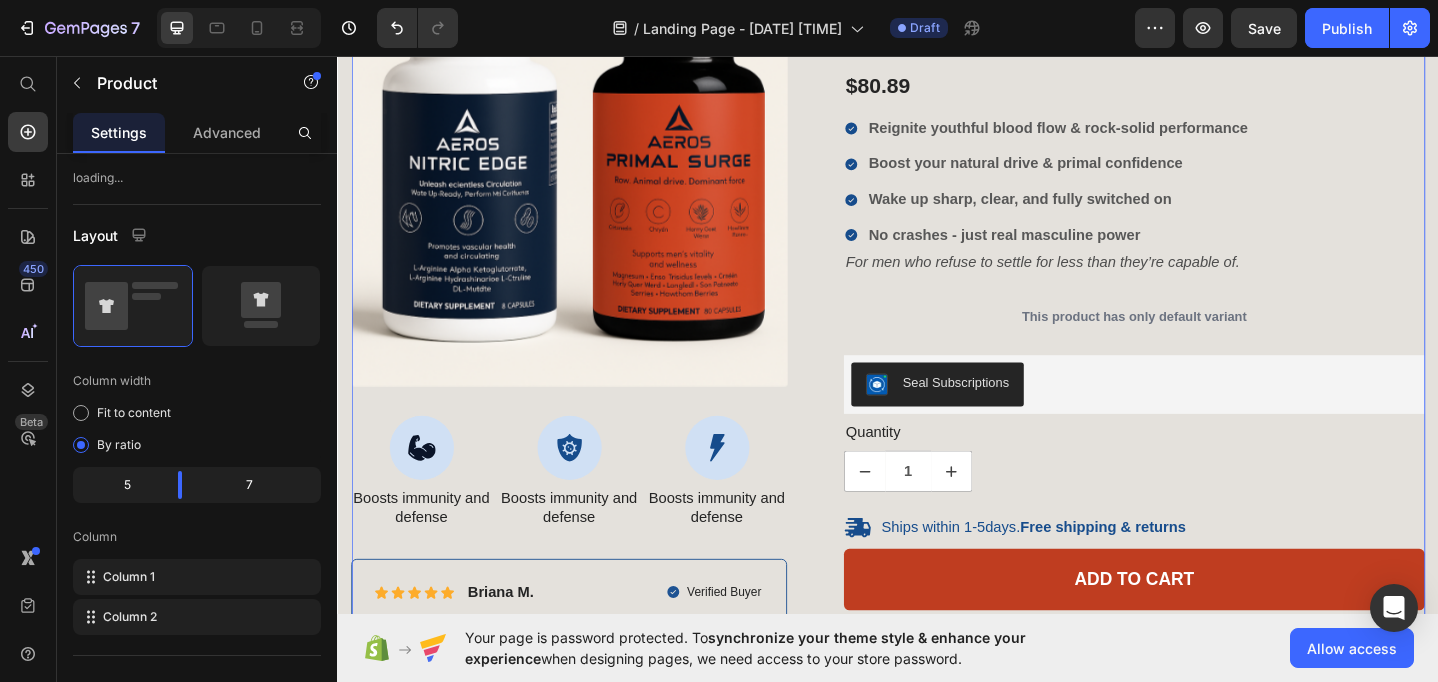 scroll, scrollTop: 0, scrollLeft: 0, axis: both 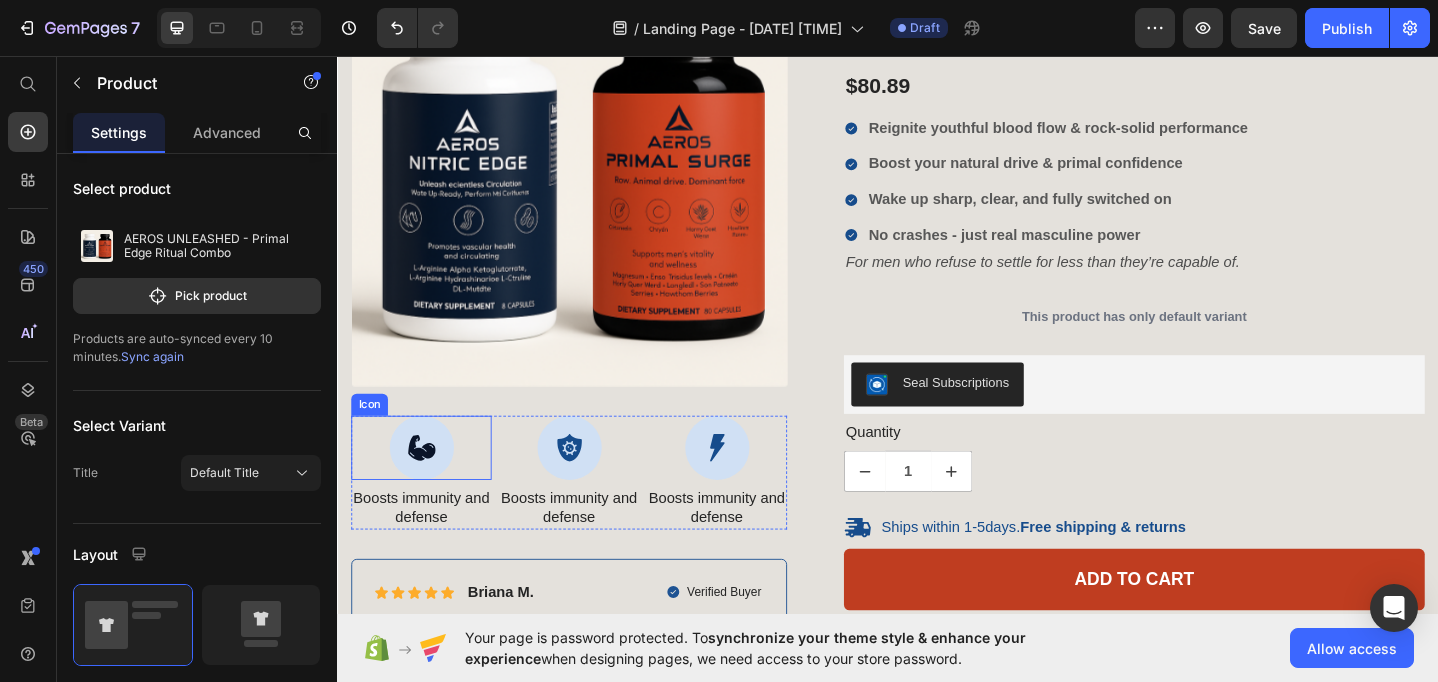 click at bounding box center [429, 483] 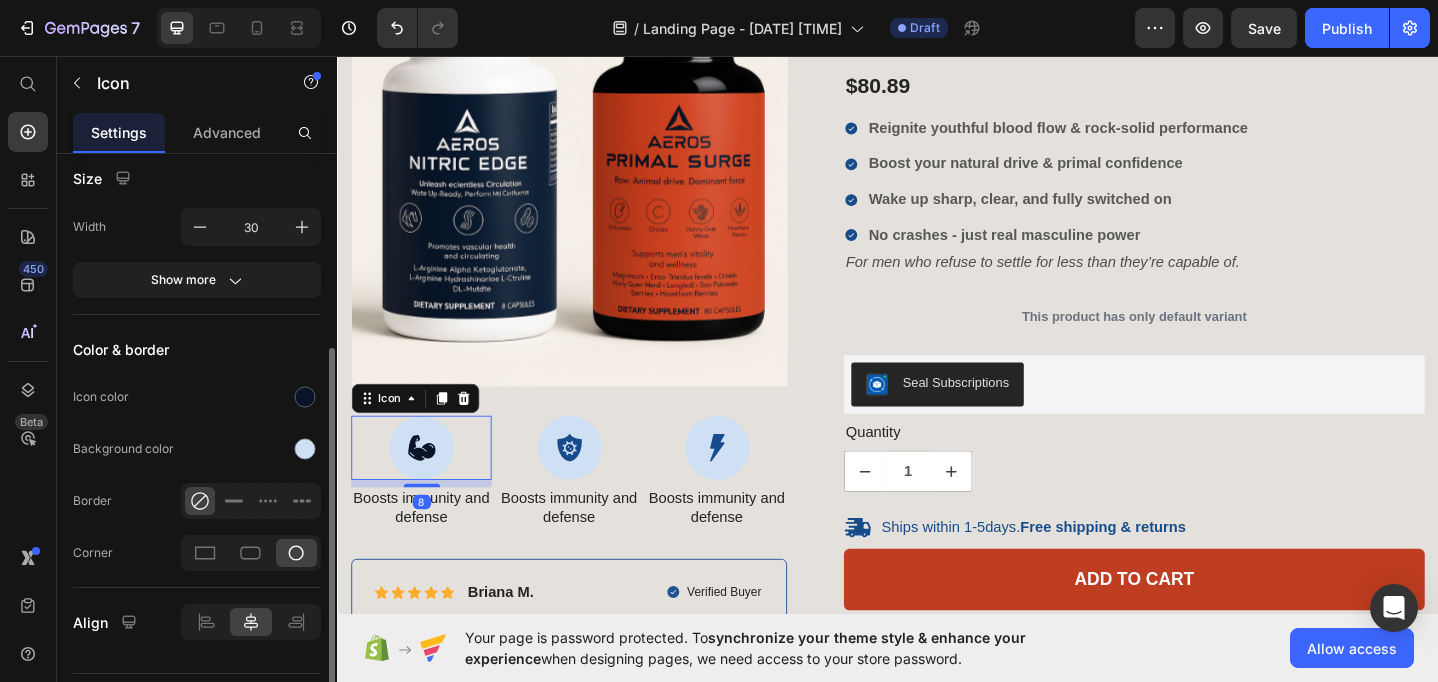 scroll, scrollTop: 320, scrollLeft: 0, axis: vertical 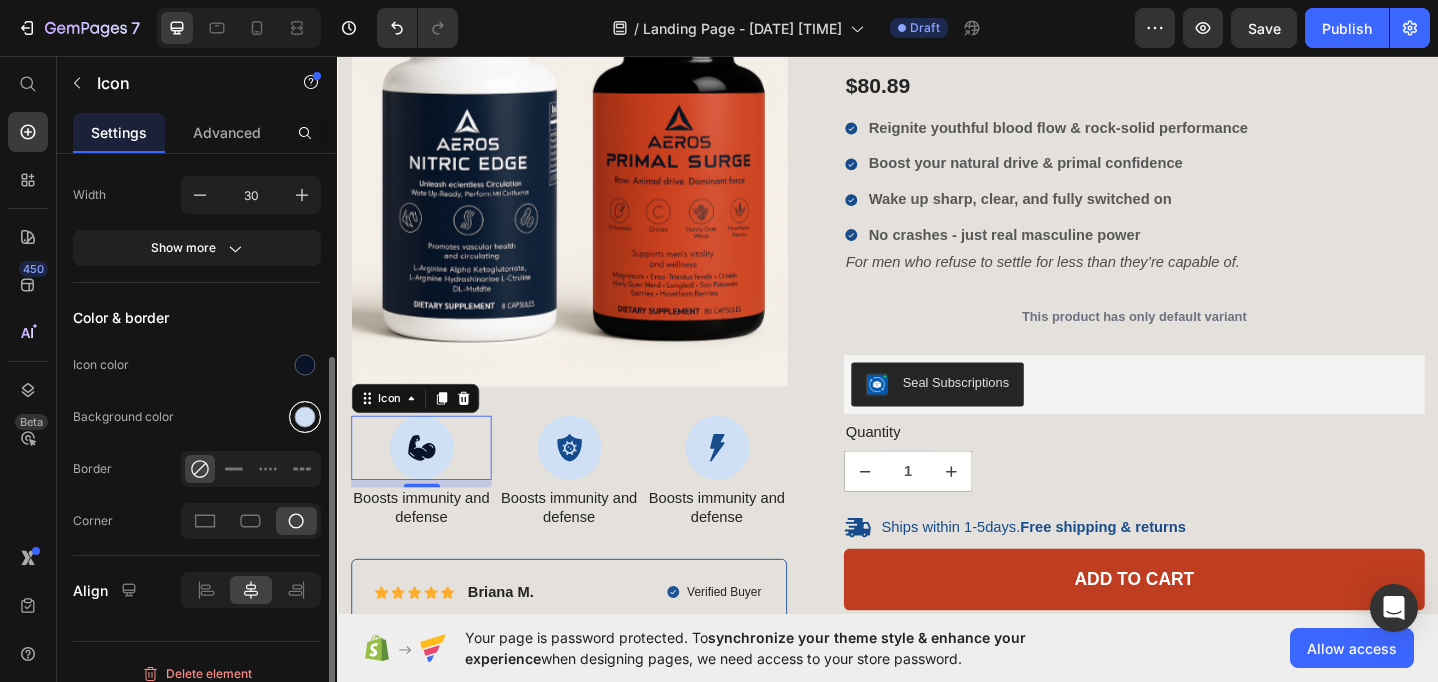 click at bounding box center (305, 417) 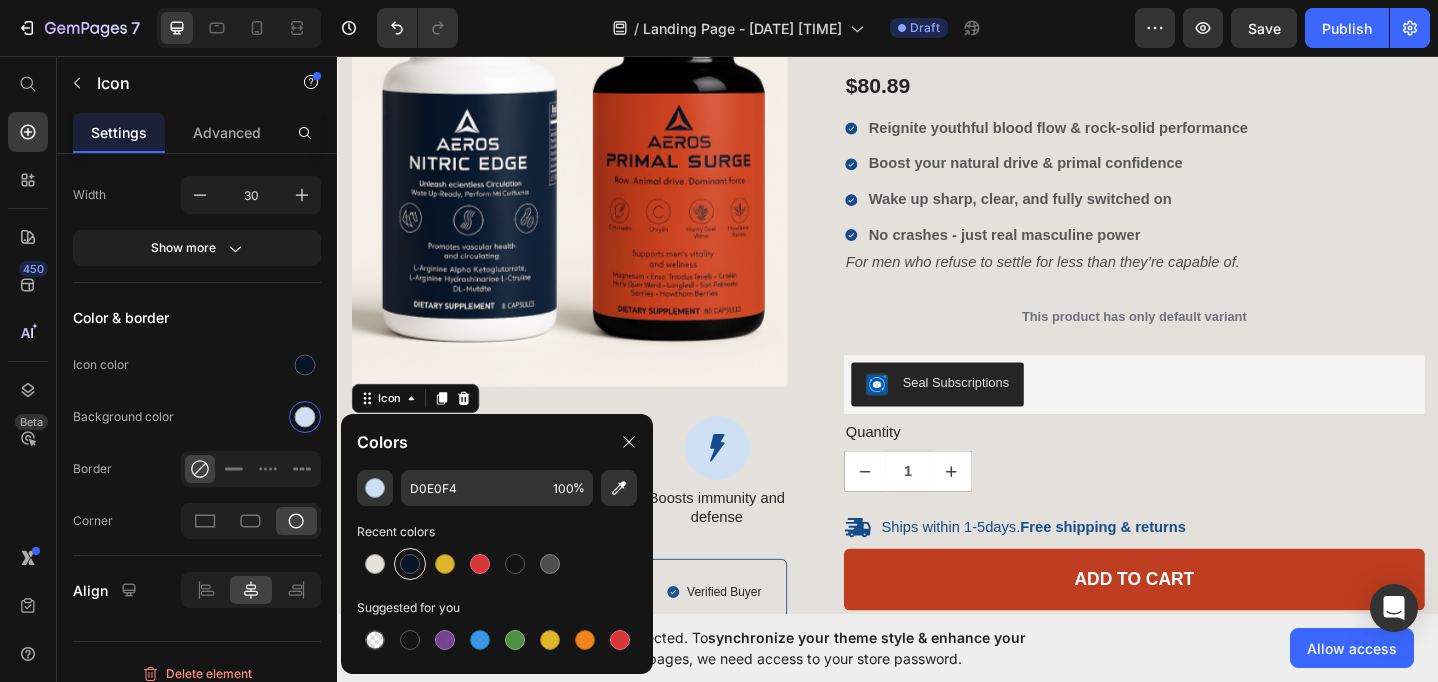 click at bounding box center [410, 564] 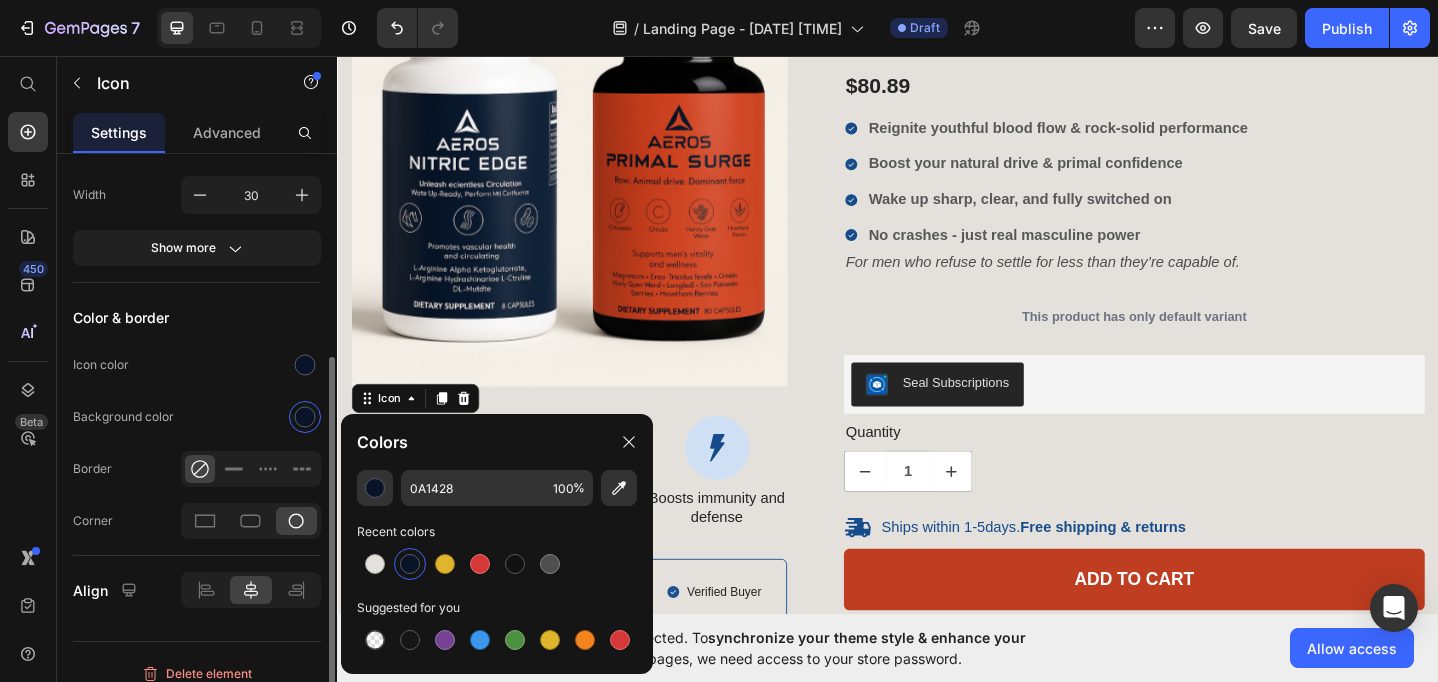 click on "Icon color" 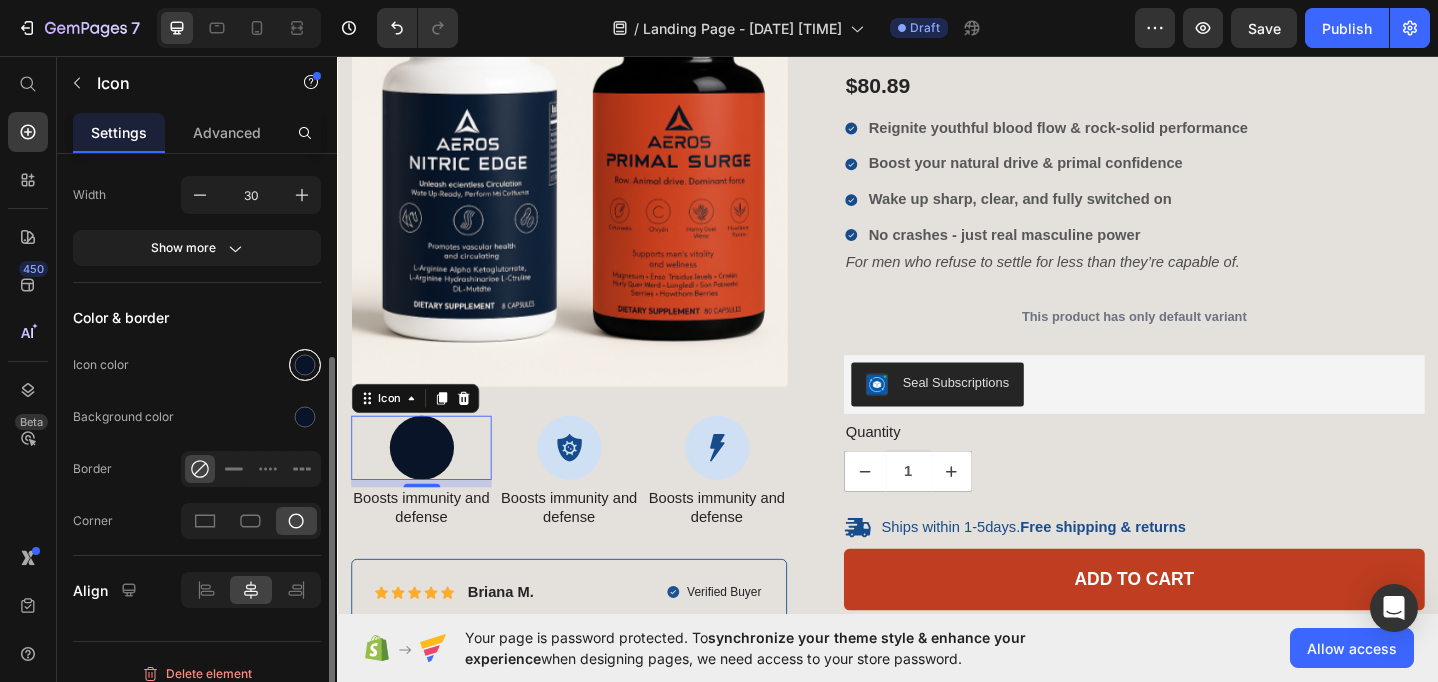 click at bounding box center [305, 365] 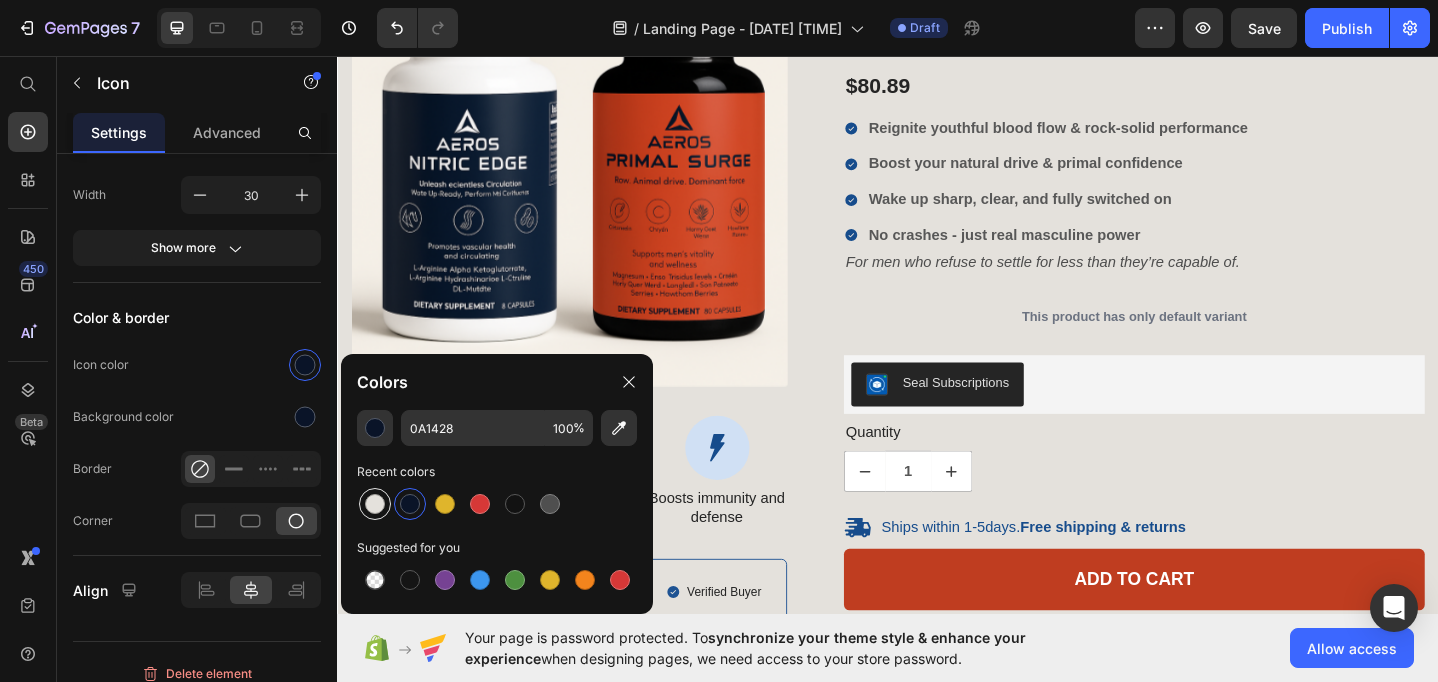 click at bounding box center (375, 504) 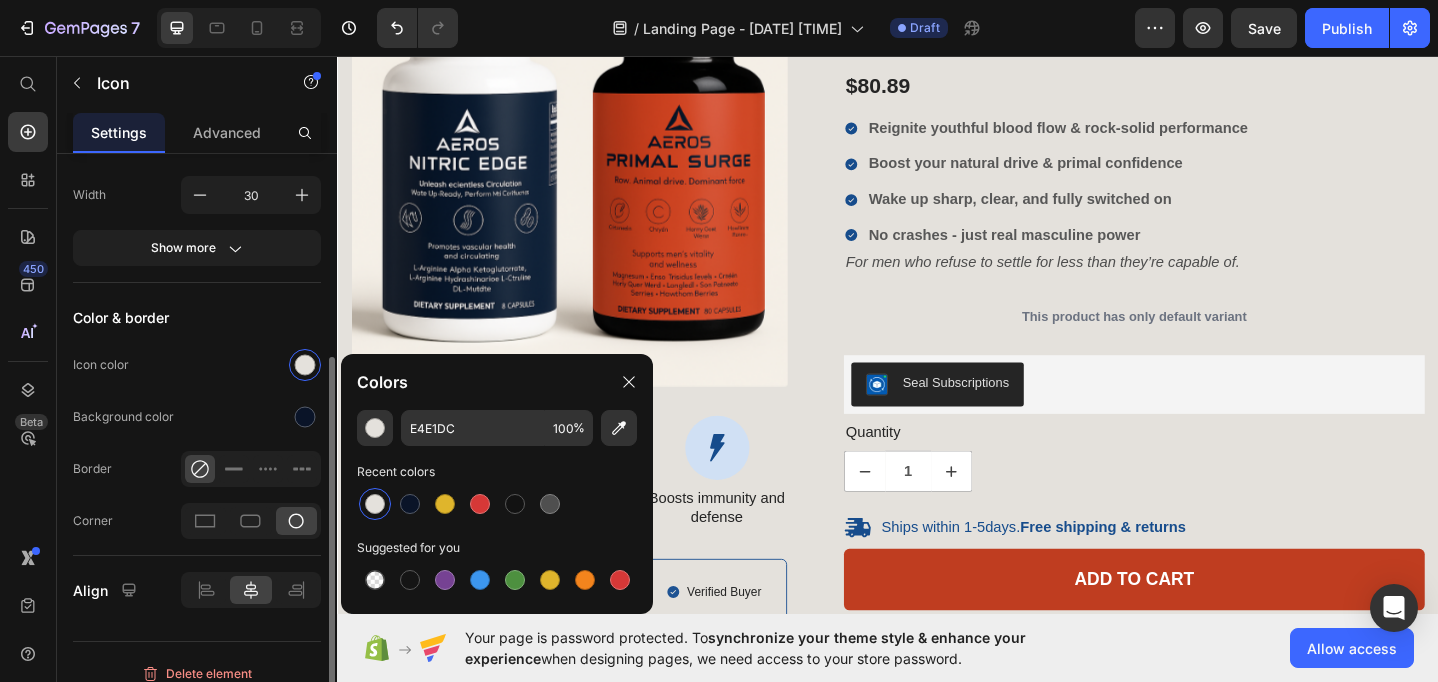 click on "Color & border Icon color Background color Border Corner" 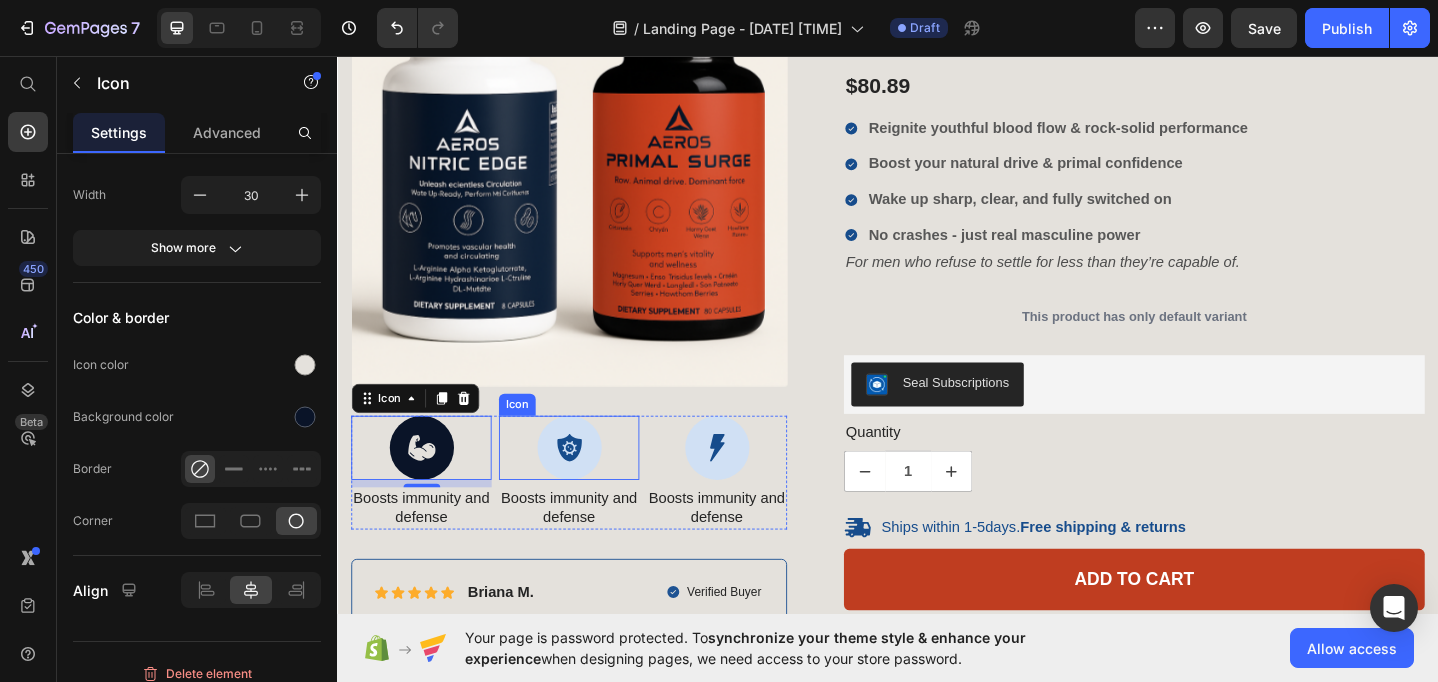 click at bounding box center [590, 483] 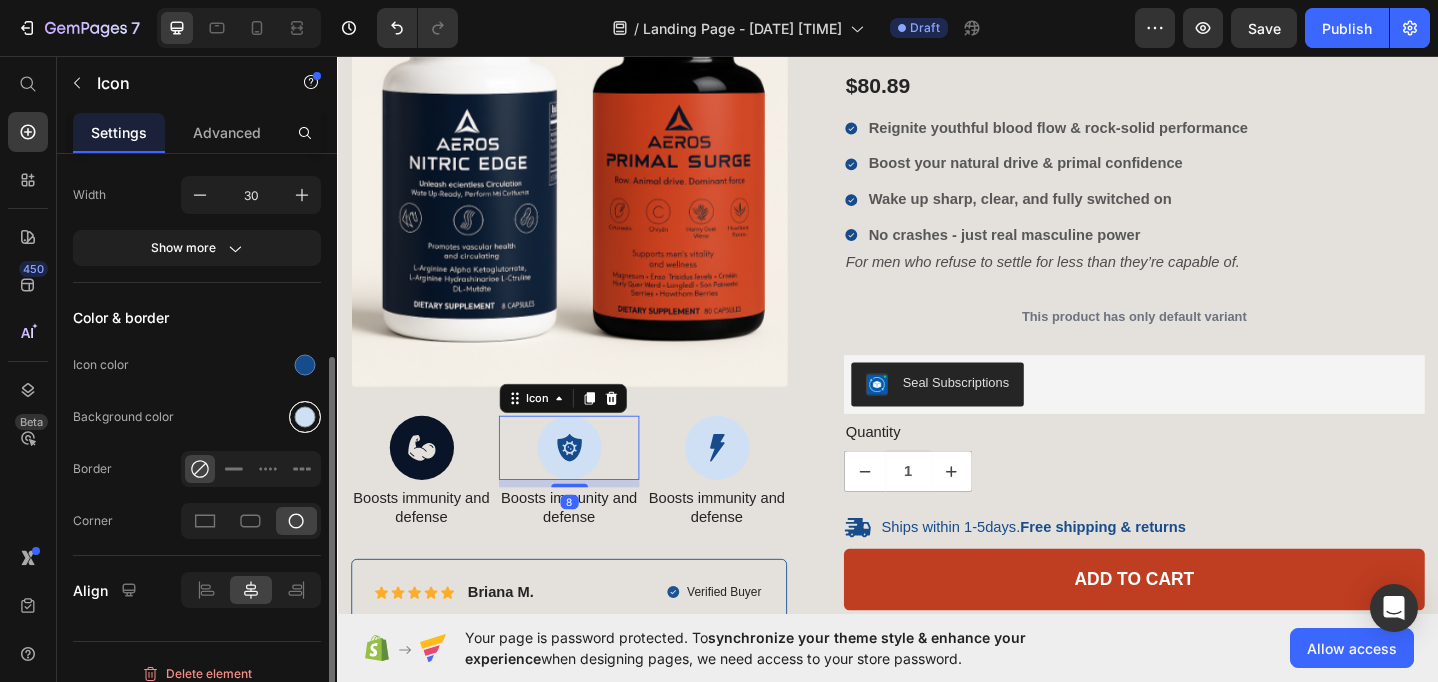 click at bounding box center [305, 417] 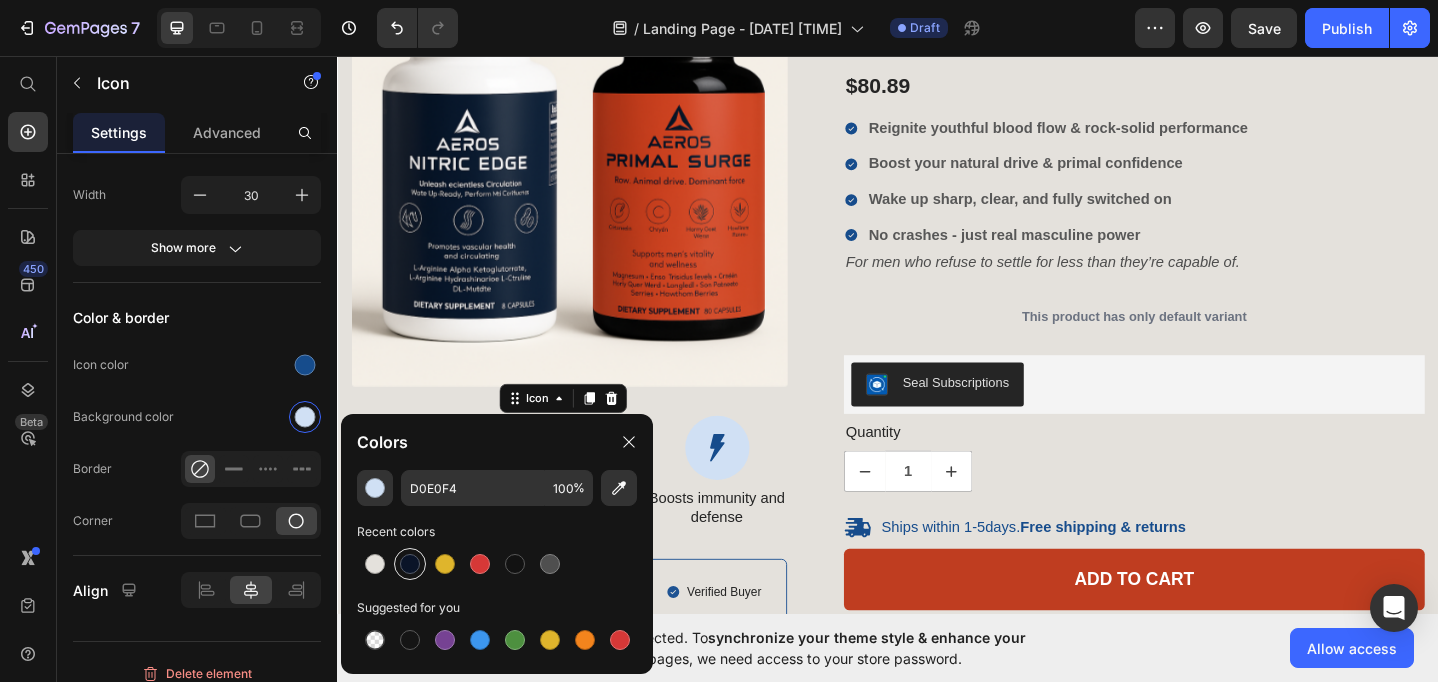 click at bounding box center (410, 564) 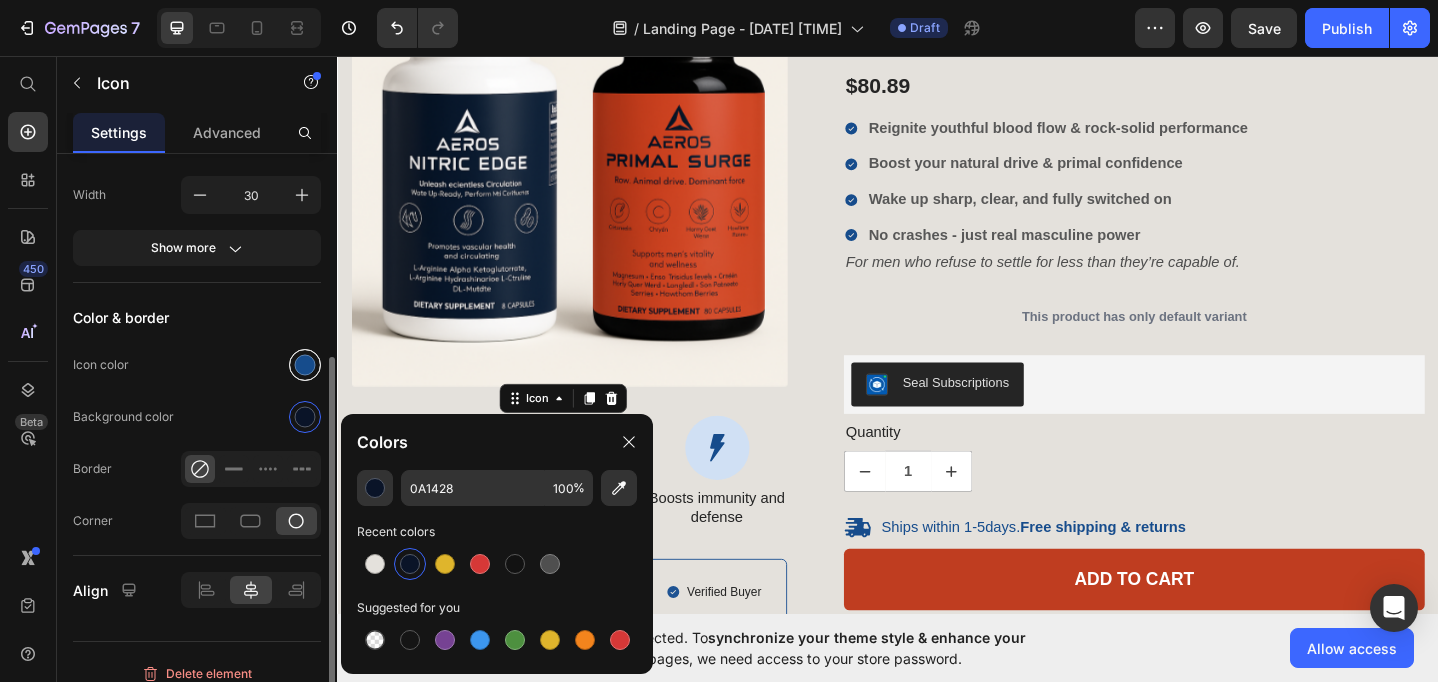 click at bounding box center (305, 365) 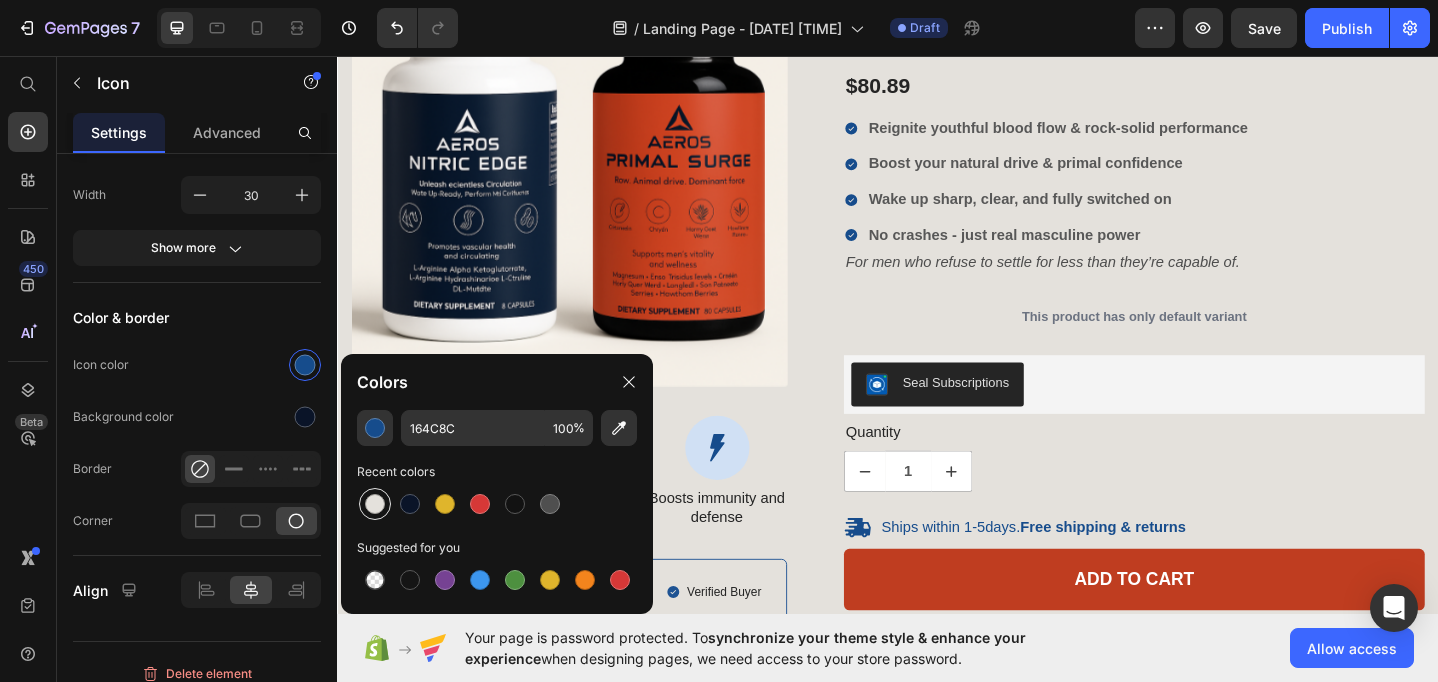 click at bounding box center (375, 504) 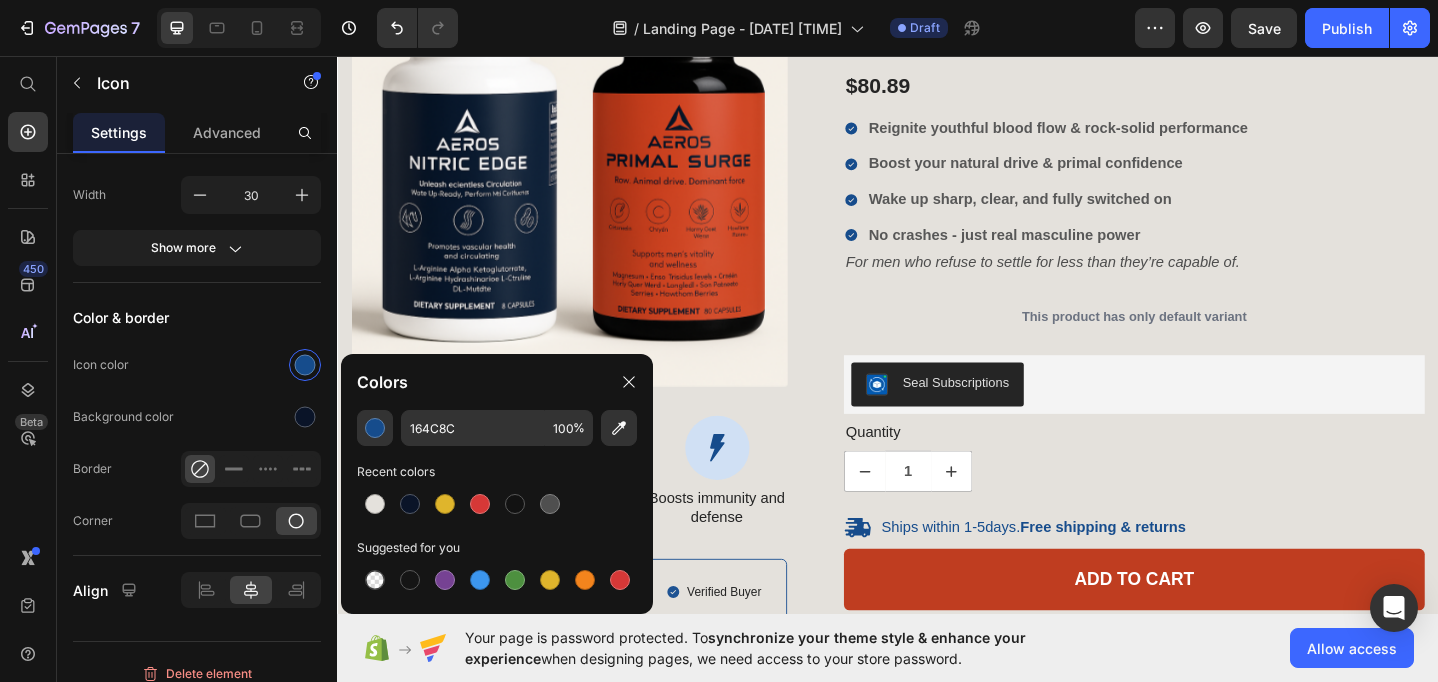 type on "E4E1DC" 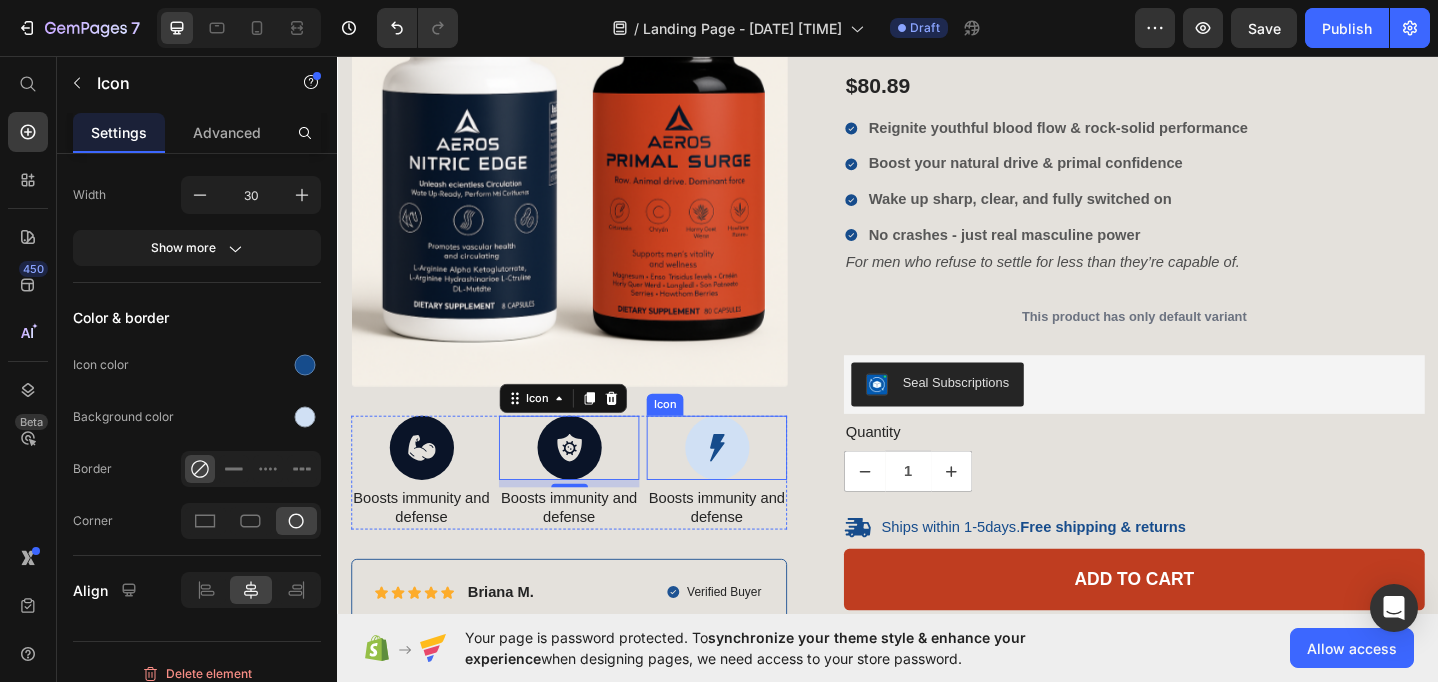 click at bounding box center (751, 483) 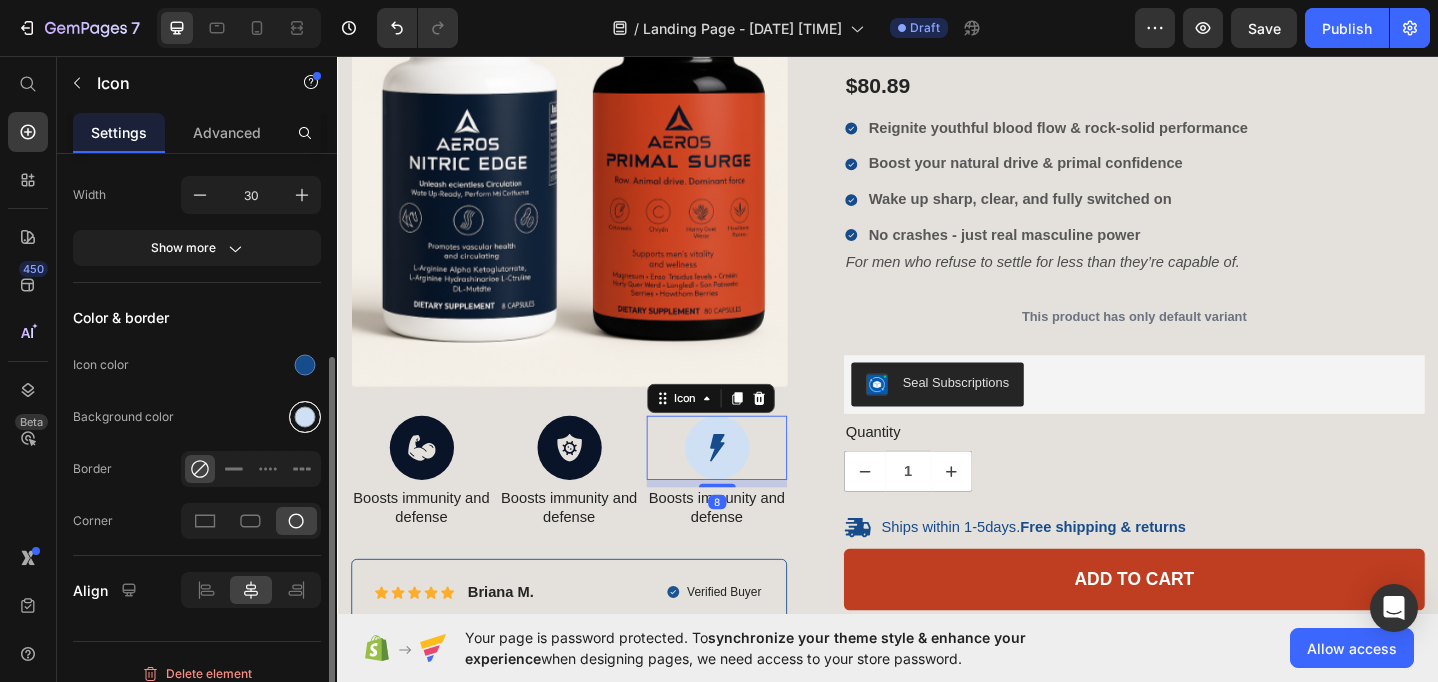 click at bounding box center [305, 417] 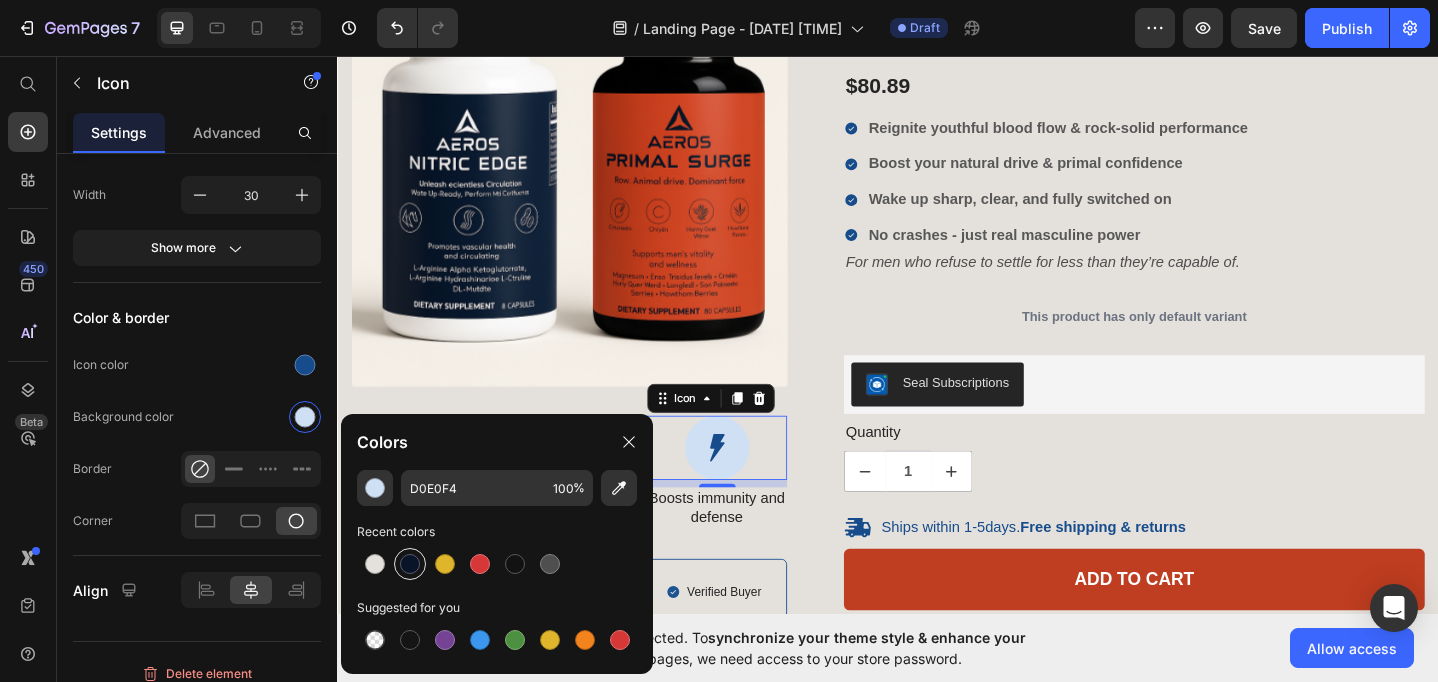 click at bounding box center (410, 564) 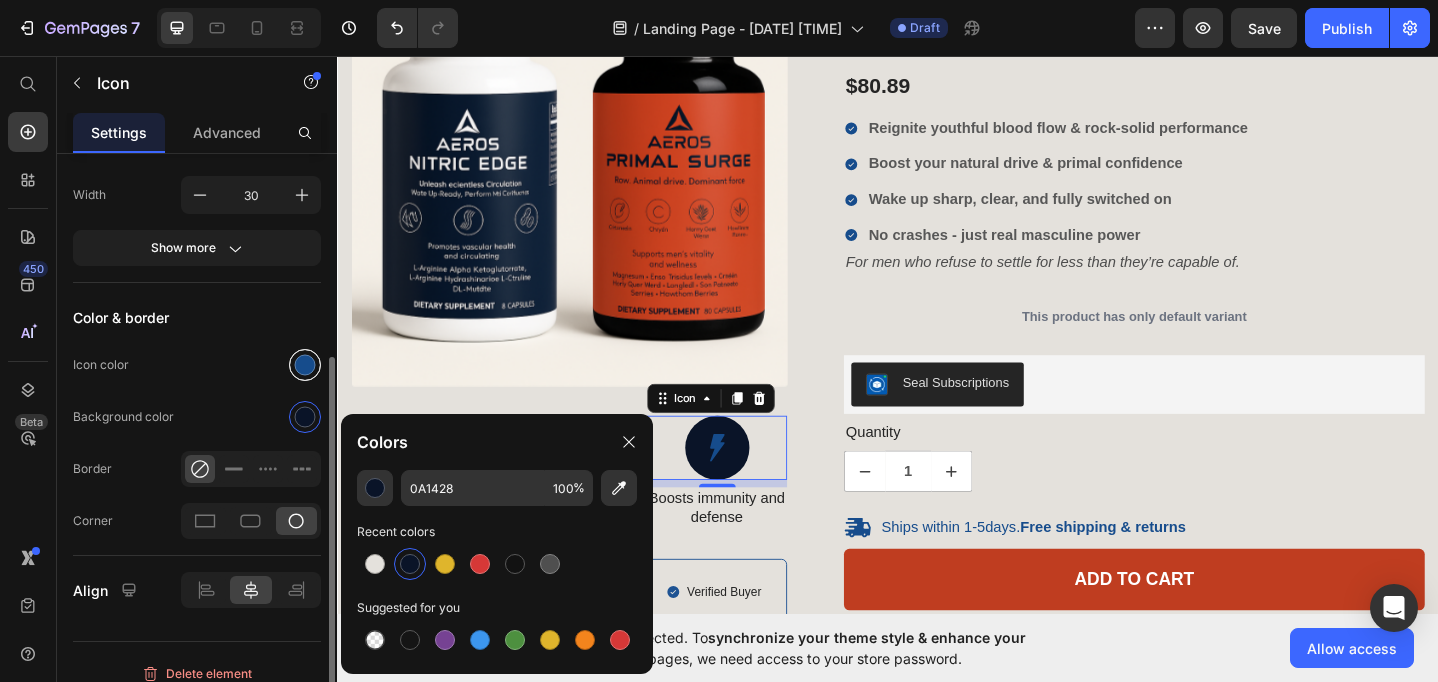 click at bounding box center [305, 365] 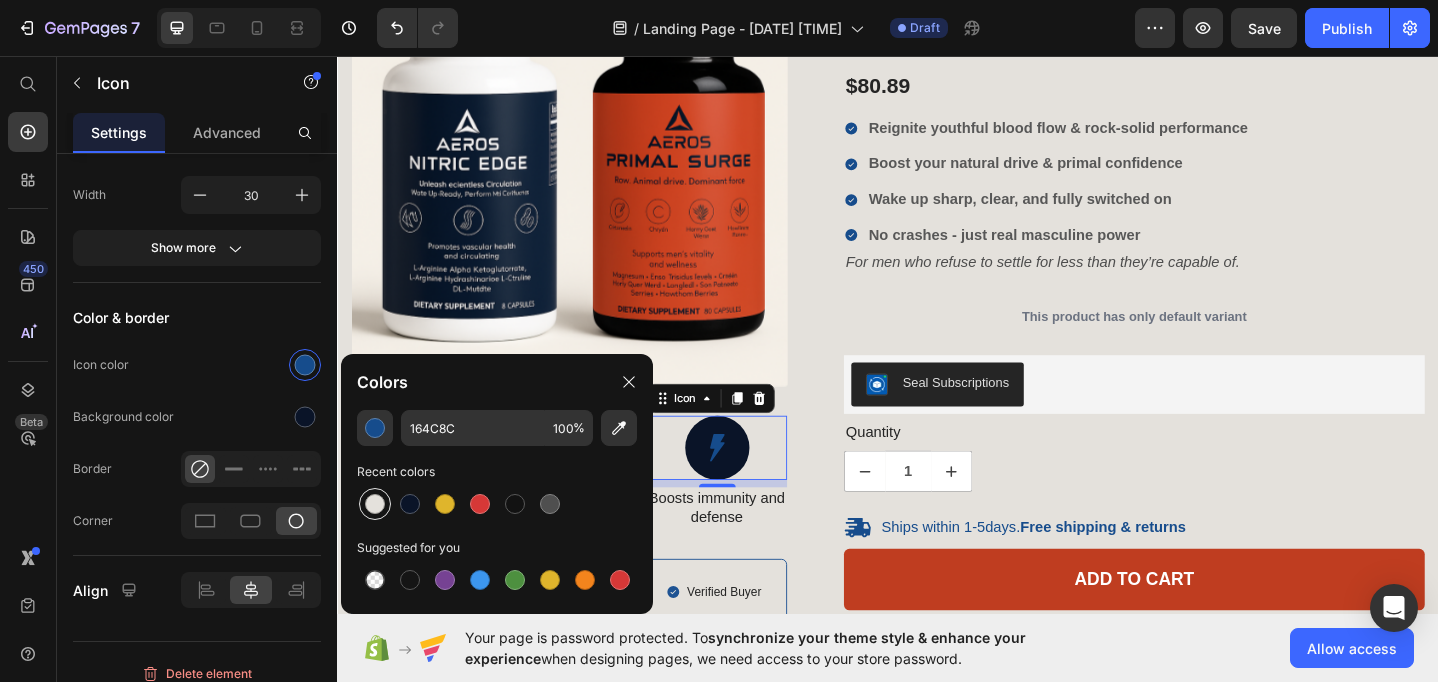 click at bounding box center (375, 504) 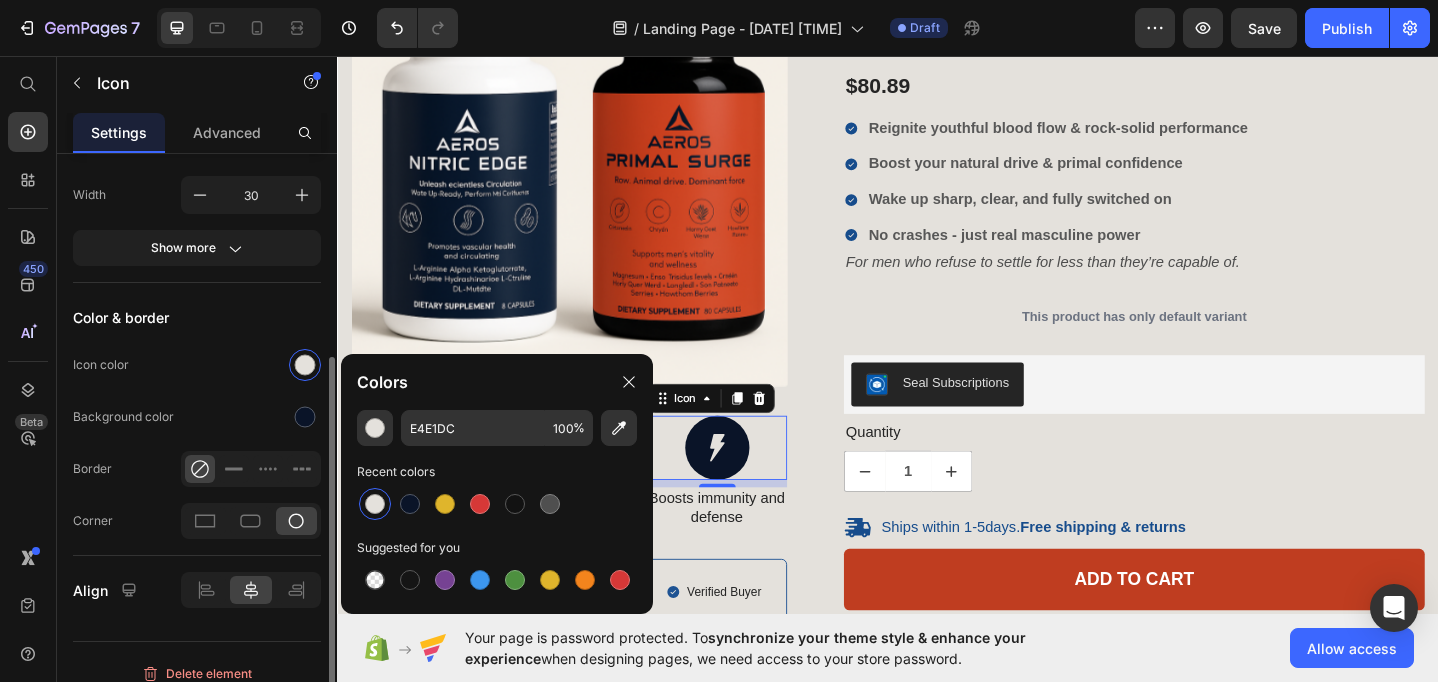click on "Icon color" 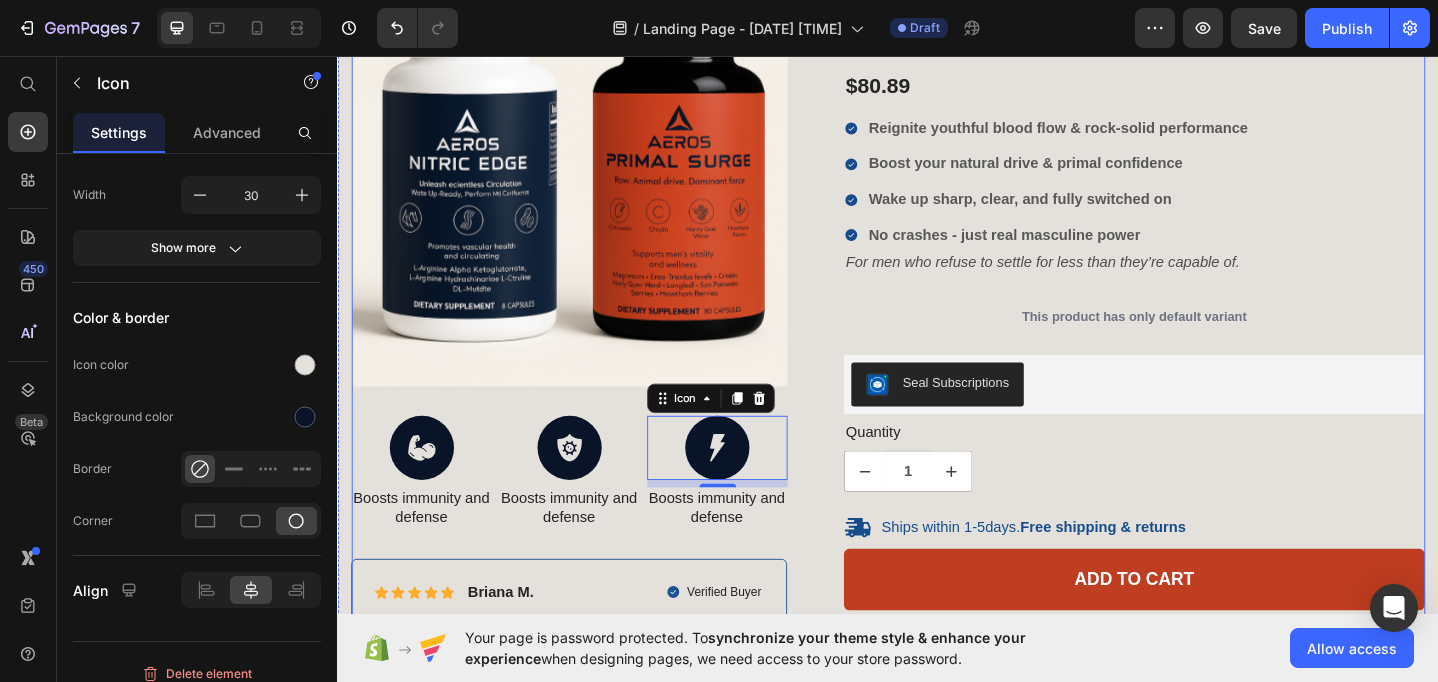 click on "Product Images
Icon Boosts immunity and defense Text Block
Icon Boosts immunity and defense Text Block
Icon   8 Boosts immunity and defense Text Block Row Icon Icon Icon Icon Icon Icon List [FIRST] [LAST]. Text Block Row Verified Buyer Item List Row “At vero eos et accusamus et iusto odio dignissimos ducimus qui blanditiis praesentium voluptatum” Text Block Row Icon Icon Icon Icon Icon Icon List 485 Reviews! Text Block Row AEROS UNLEASHED - Primal Edge Ritual Combo Product Title $80.89 Product Price Reignite youthful blood flow & rock-solid performance Boost your natural drive & primal confidence Wake up sharp, clear, and fully switched on No crashes - just real masculine power Item List For men who refuse to settle for less than they’re capable of. Text Block This product has only default variant Product Variants & Swatches
100% Money-Back Guarantee Item List
60-Day Easy Returns 1" at bounding box center (937, 419) 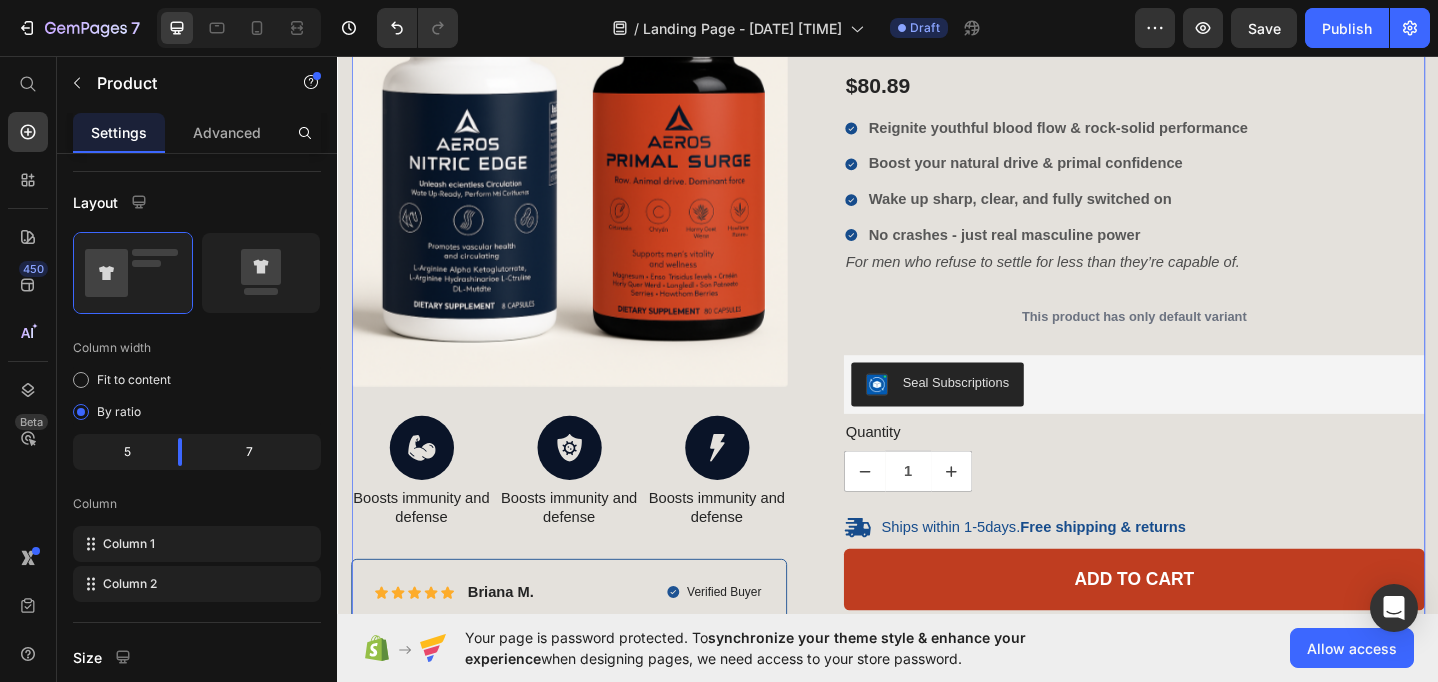 scroll, scrollTop: 0, scrollLeft: 0, axis: both 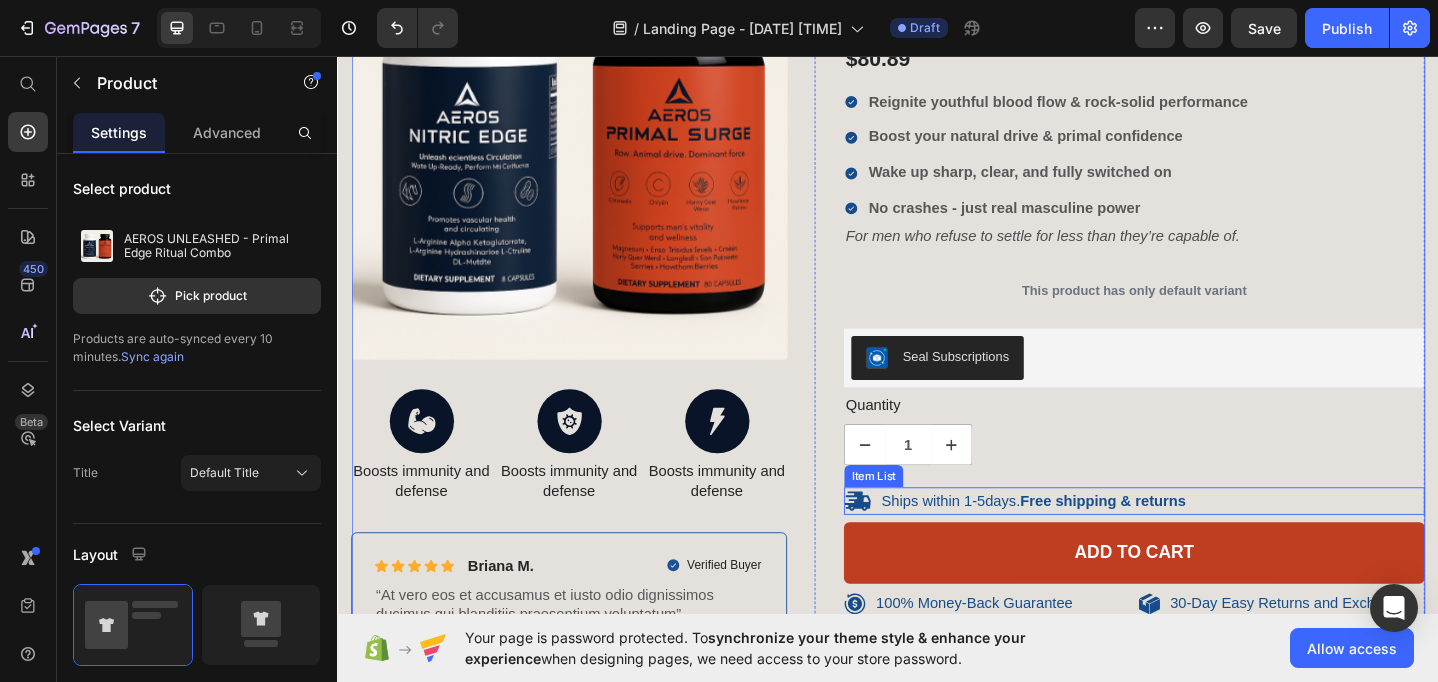 click on "Ships within 1-5days.  Free shipping & returns" at bounding box center [1205, 541] 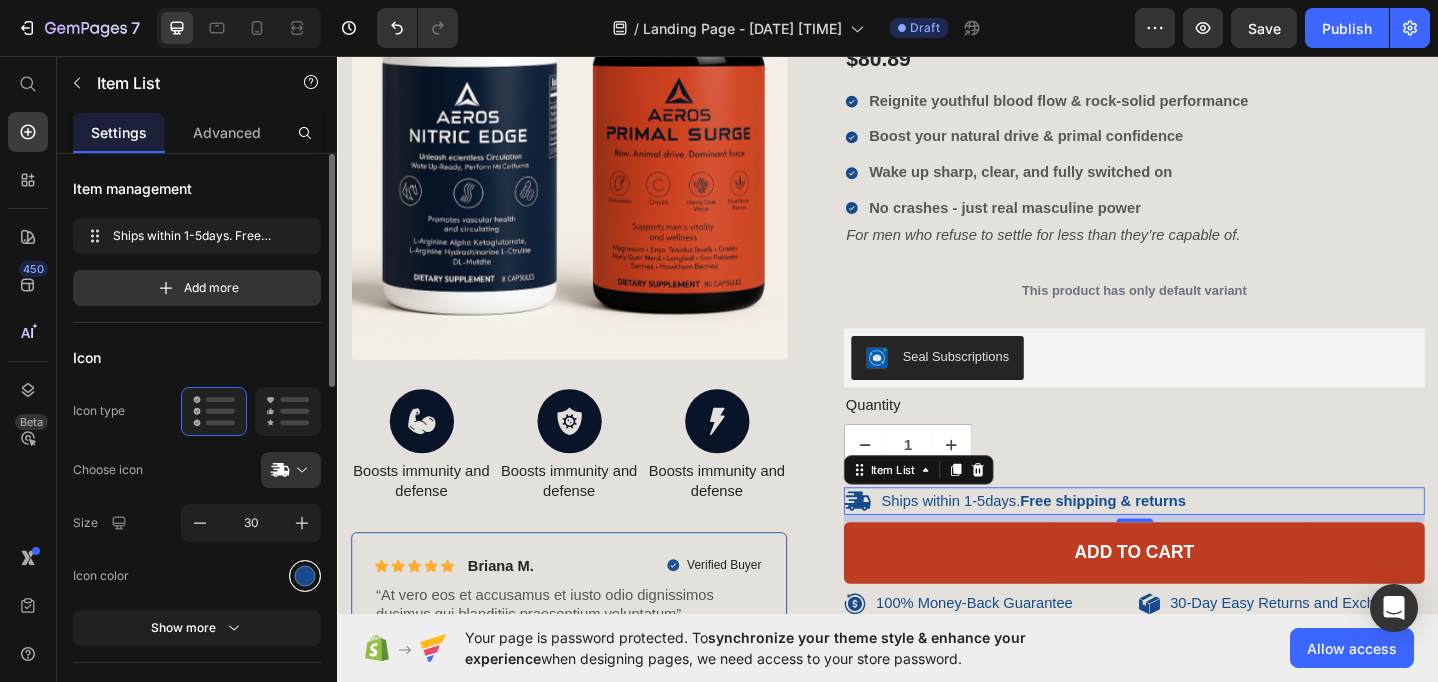 click at bounding box center (305, 575) 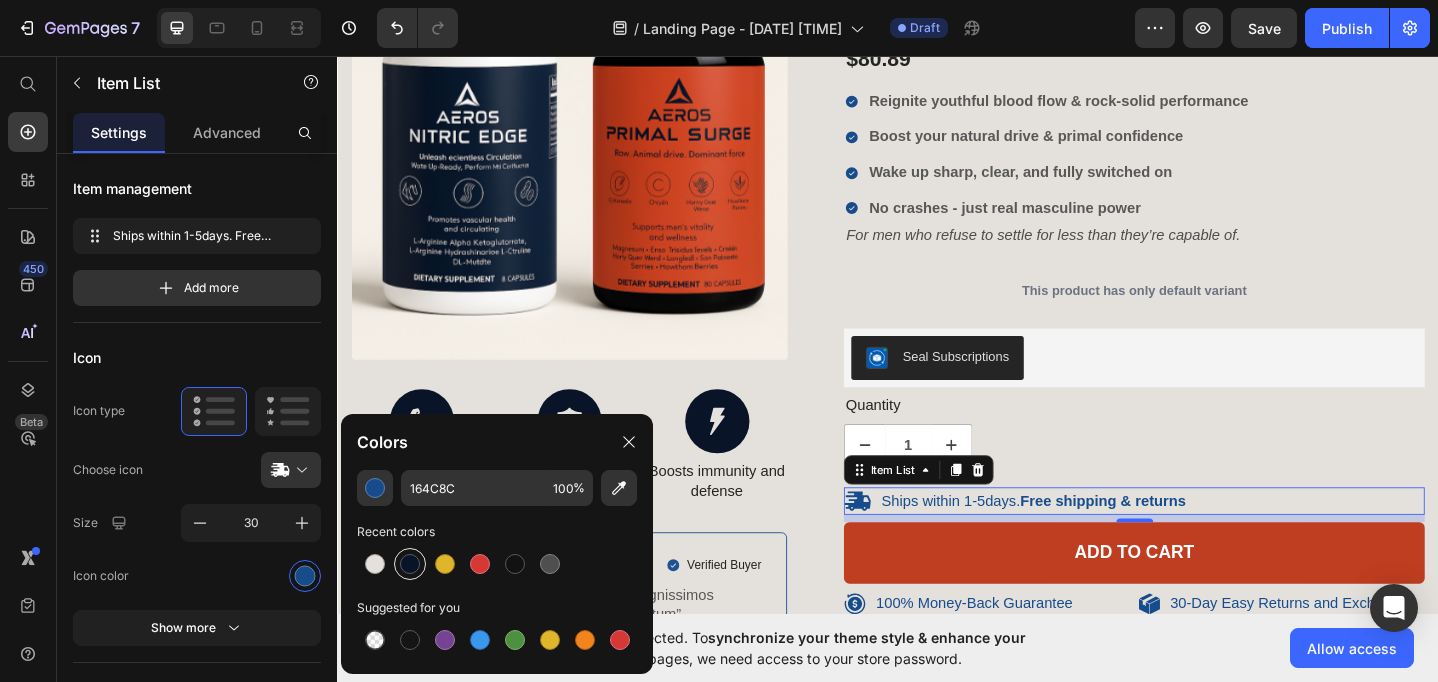 click at bounding box center [410, 564] 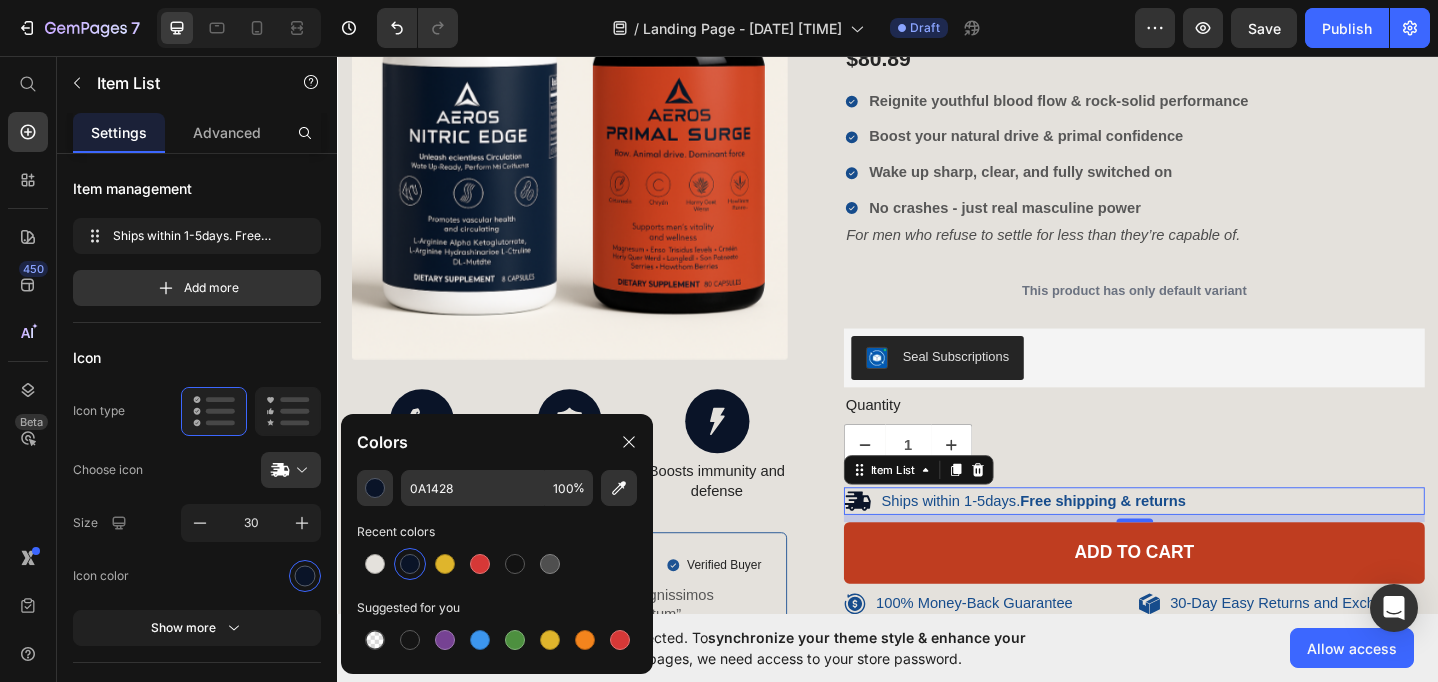 click on "Ships within 1-5days.  Free shipping & returns" at bounding box center [1096, 541] 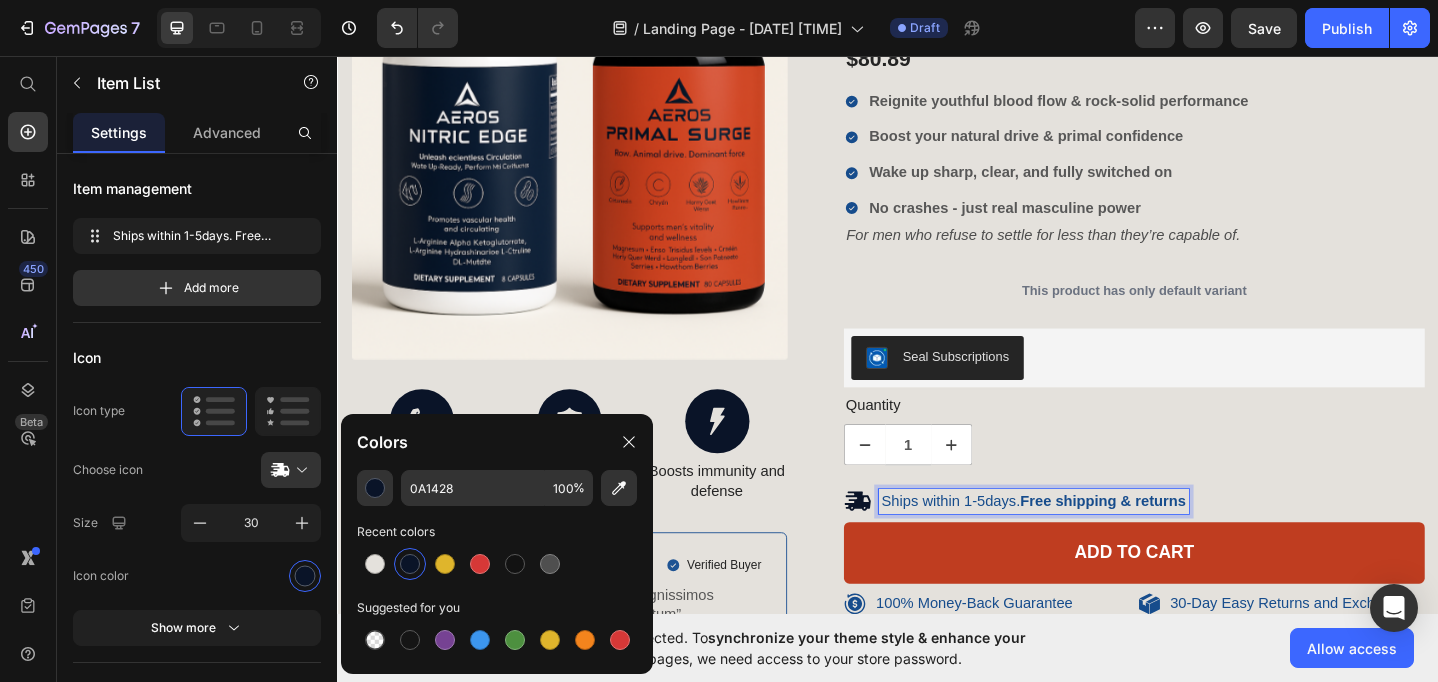 click on "Ships within 1-5days.  Free shipping & returns" at bounding box center (1096, 541) 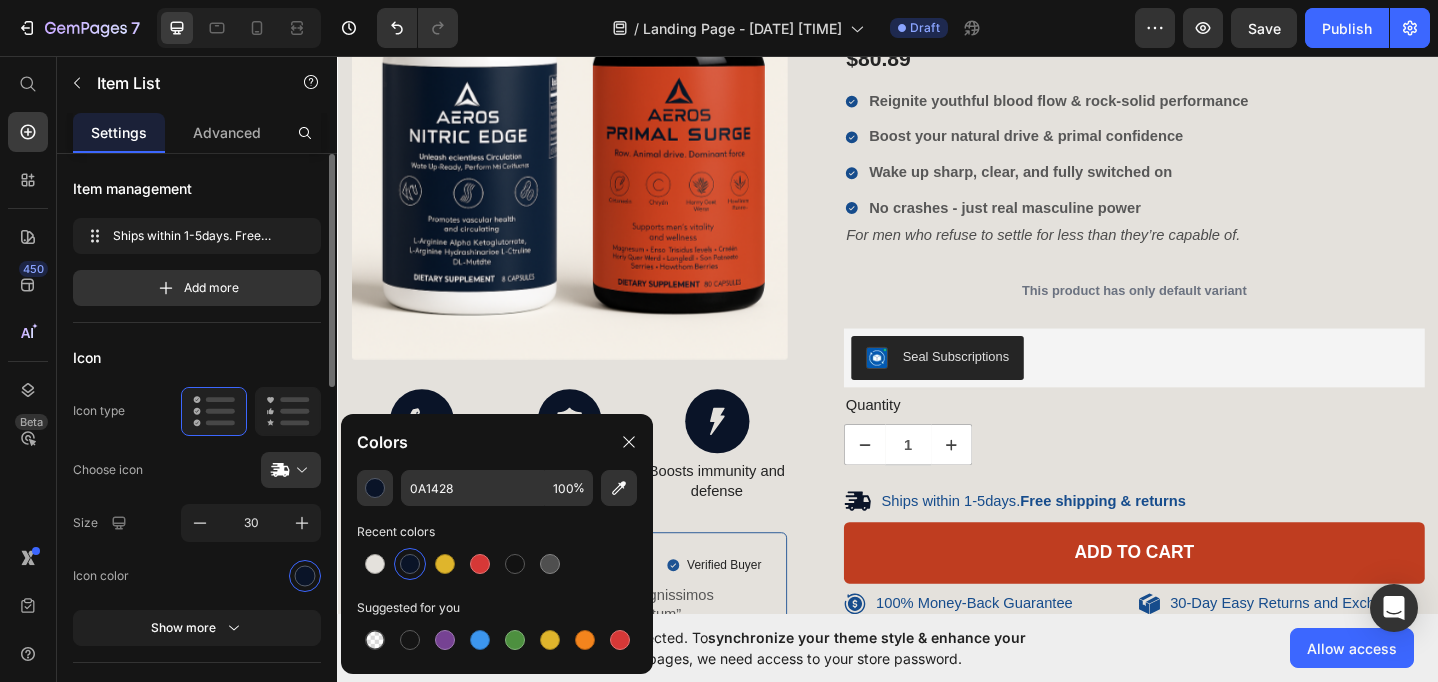 click on "Icon color" 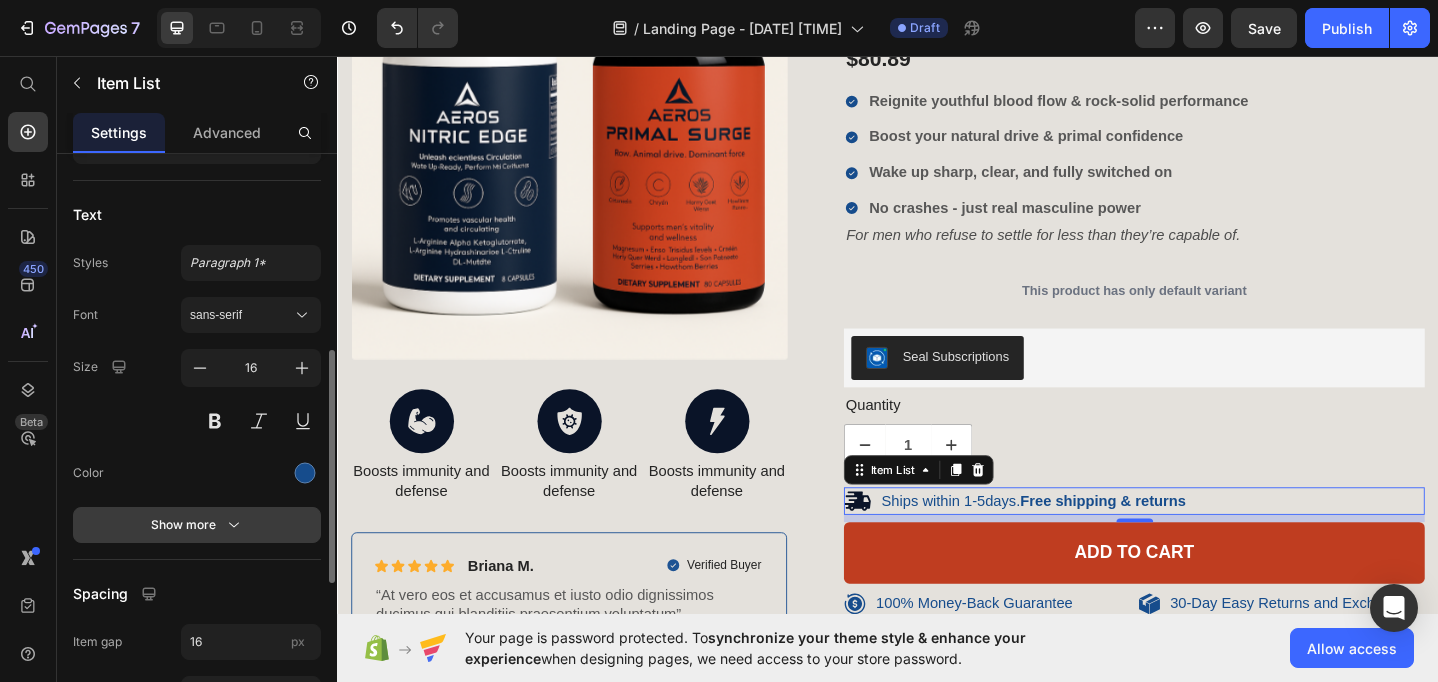 scroll, scrollTop: 485, scrollLeft: 0, axis: vertical 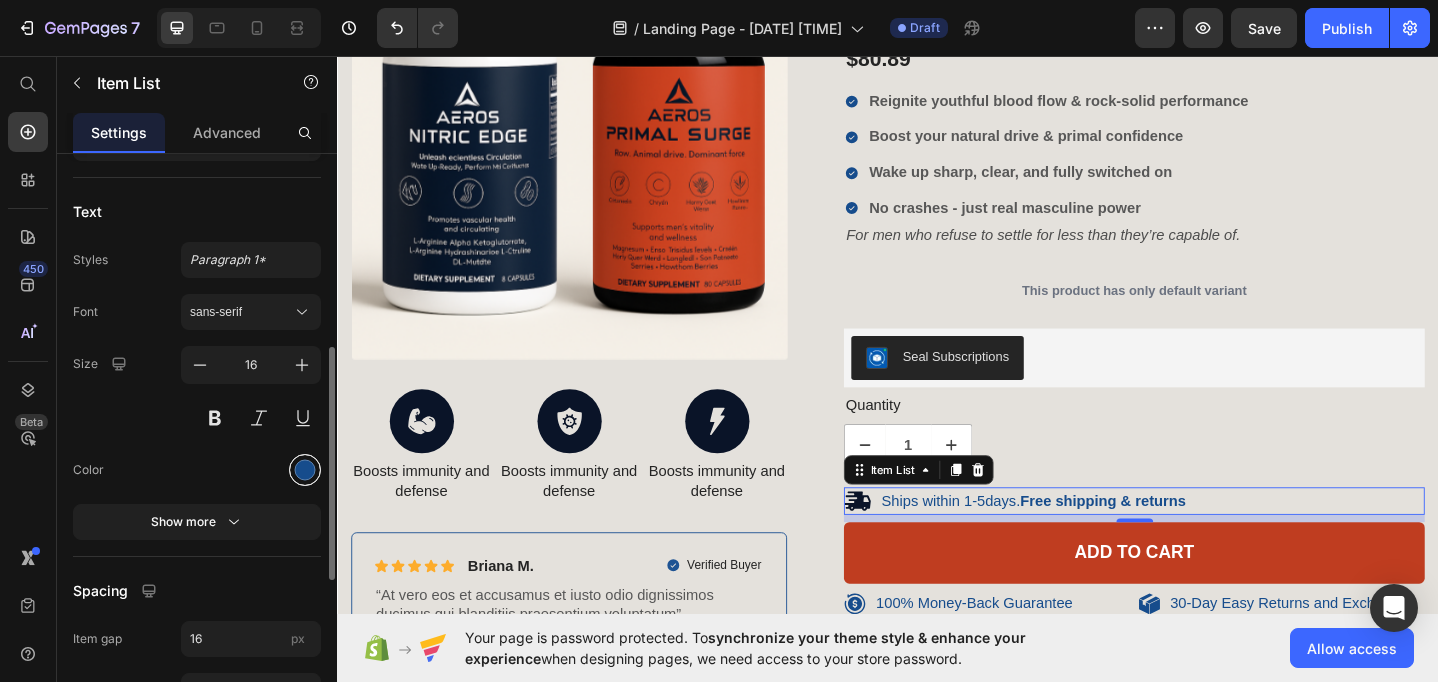 click at bounding box center [305, 469] 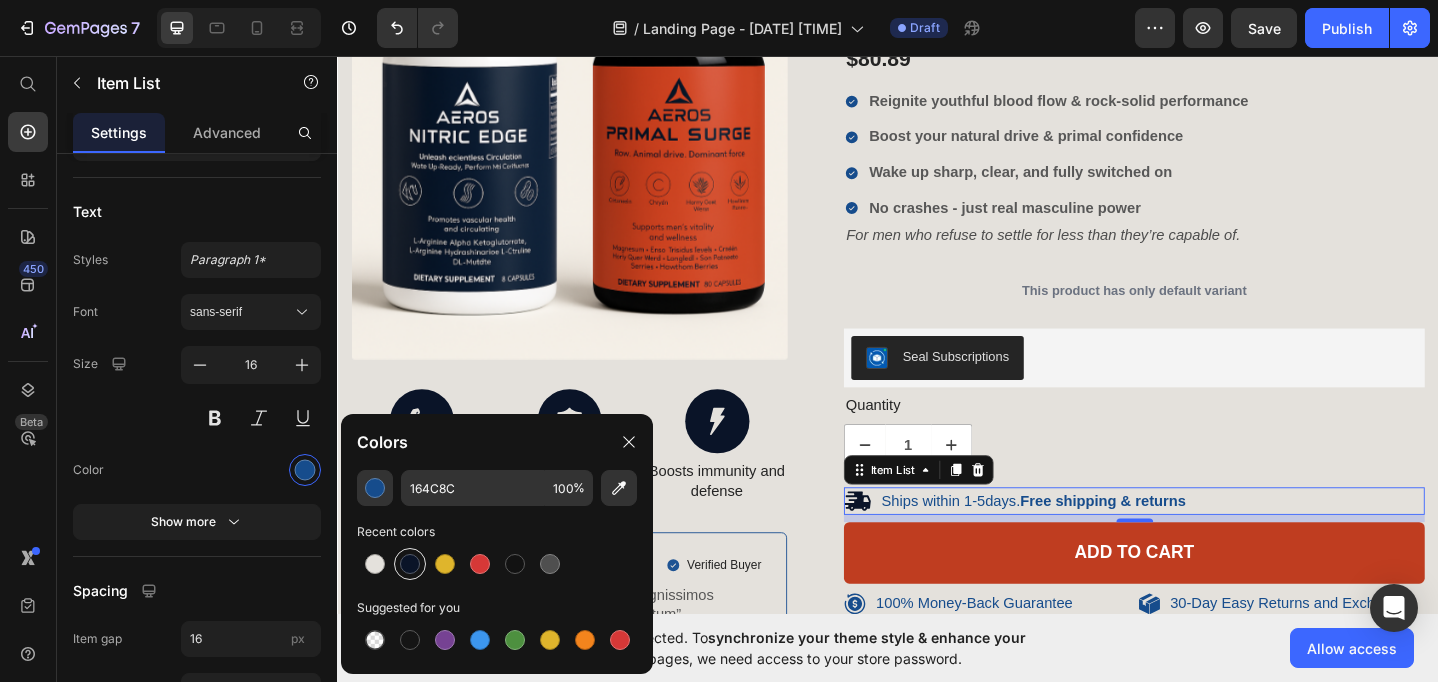 click at bounding box center [410, 564] 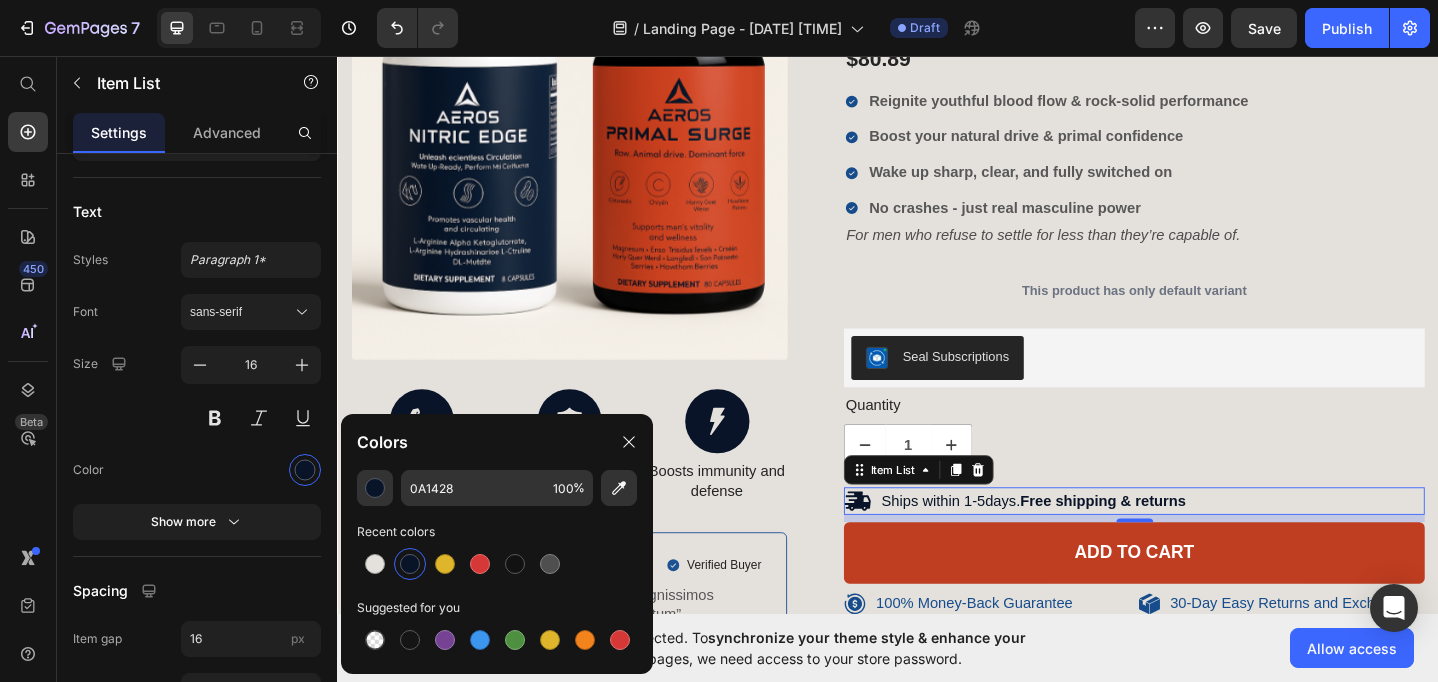 scroll, scrollTop: 298, scrollLeft: 0, axis: vertical 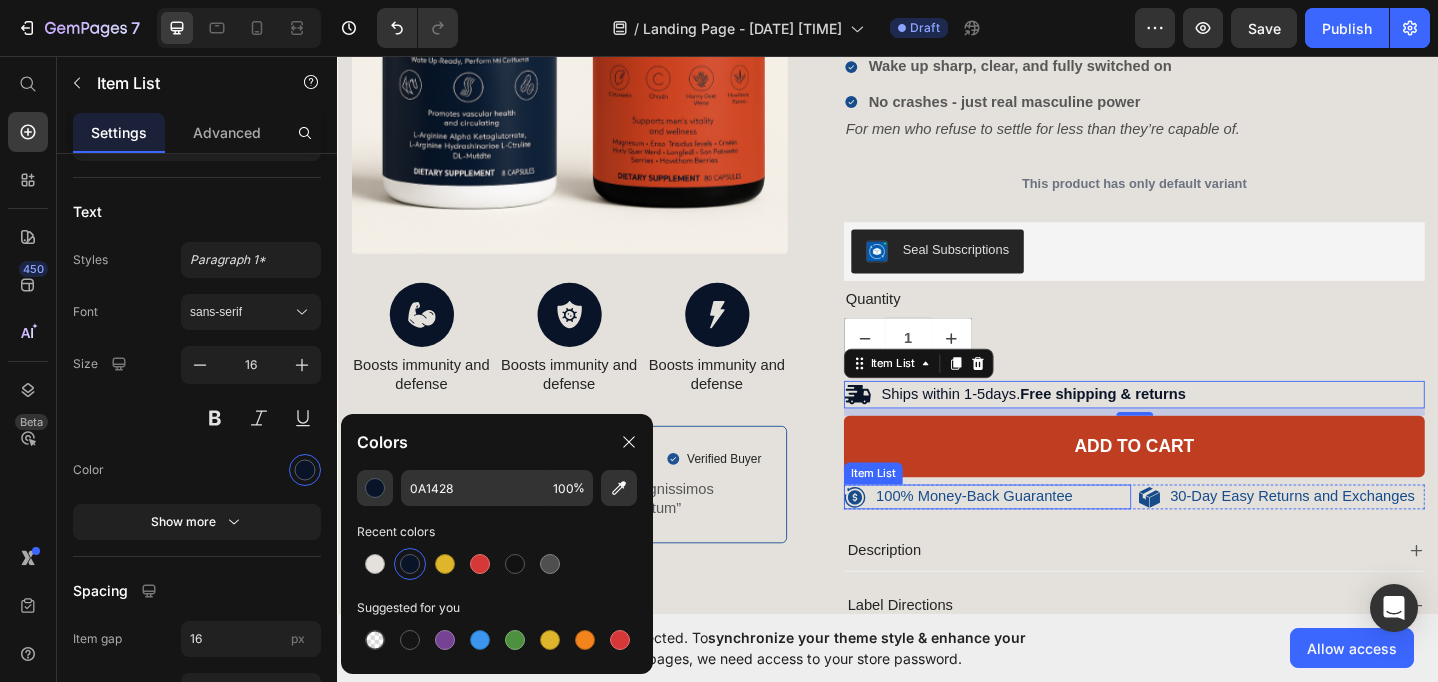 click on "100% Money-Back Guarantee" at bounding box center [1045, 536] 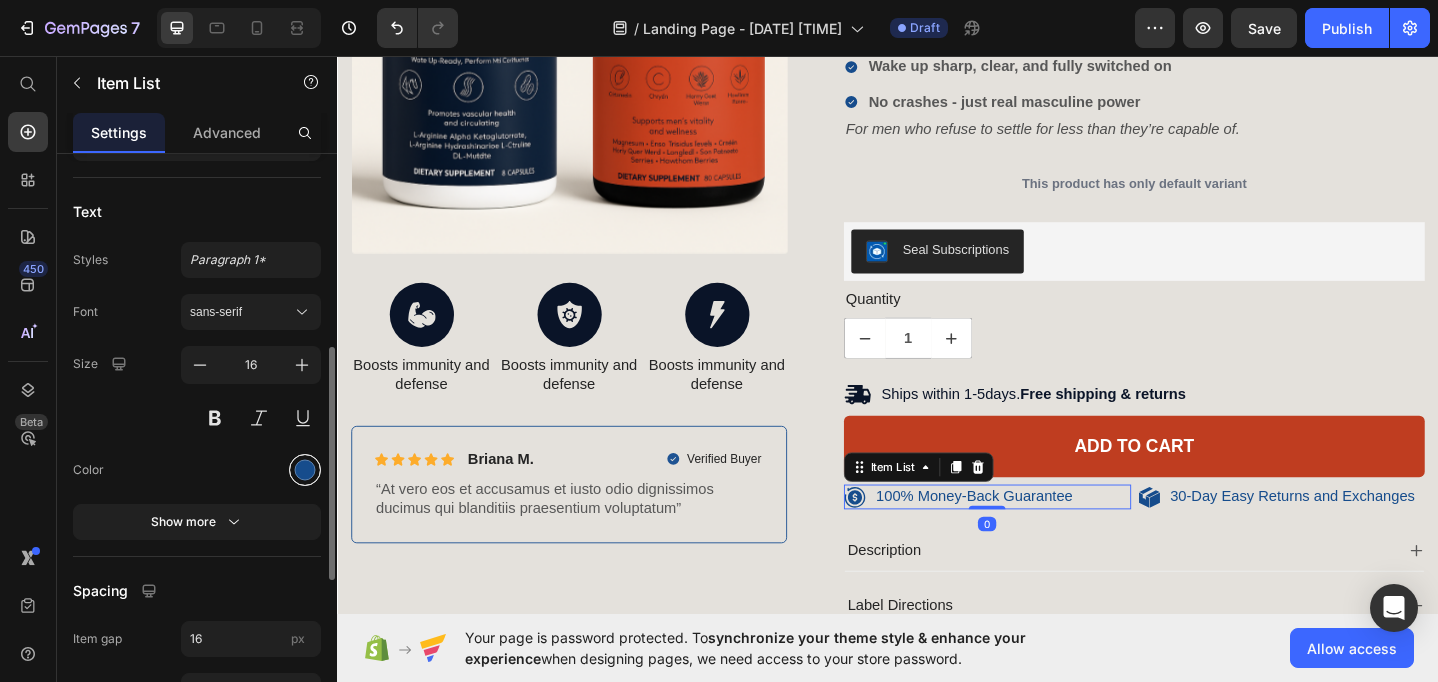 click at bounding box center [305, 470] 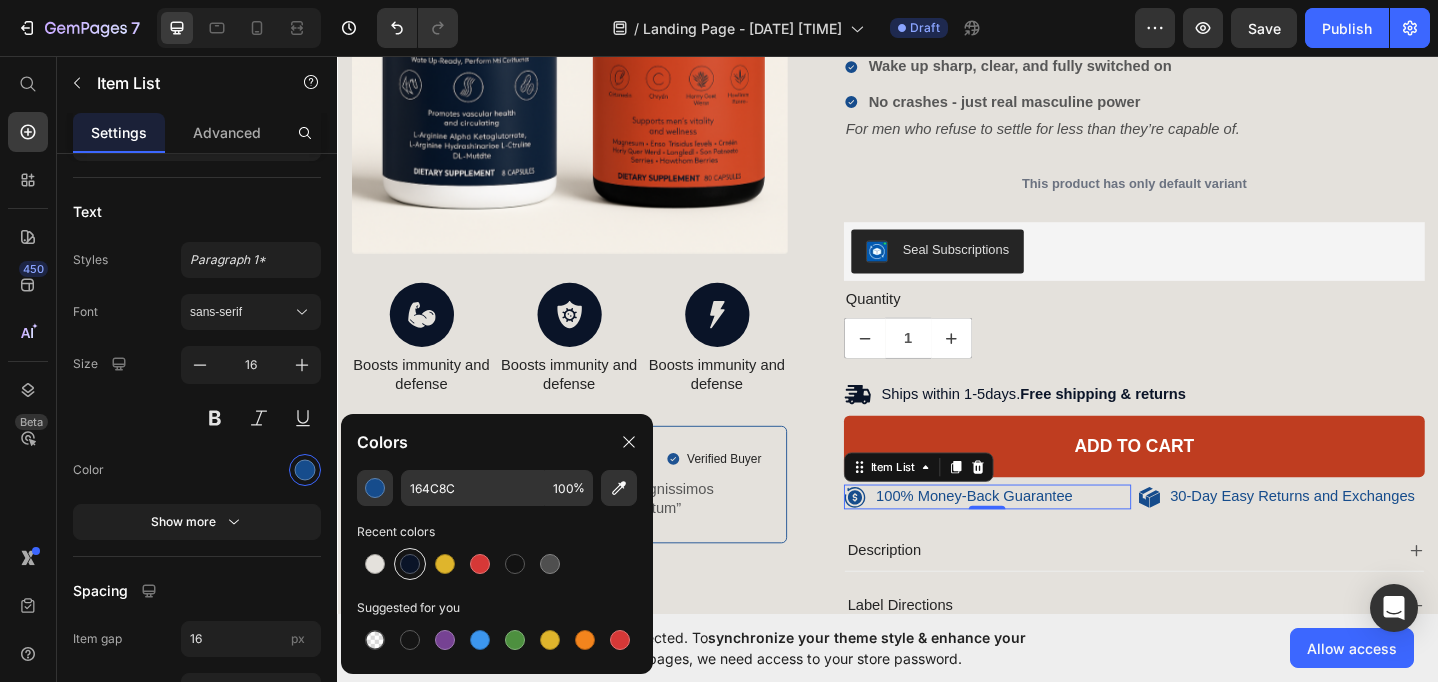 click at bounding box center (410, 564) 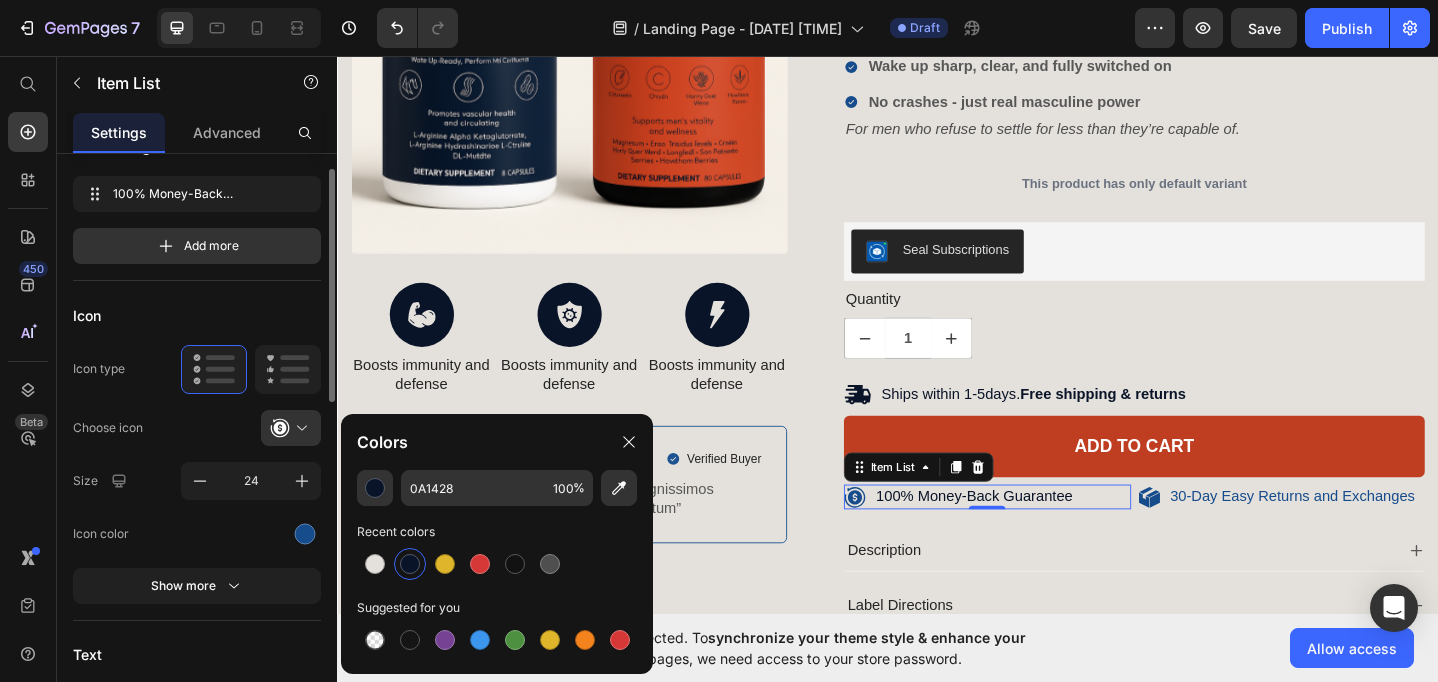 scroll, scrollTop: 41, scrollLeft: 0, axis: vertical 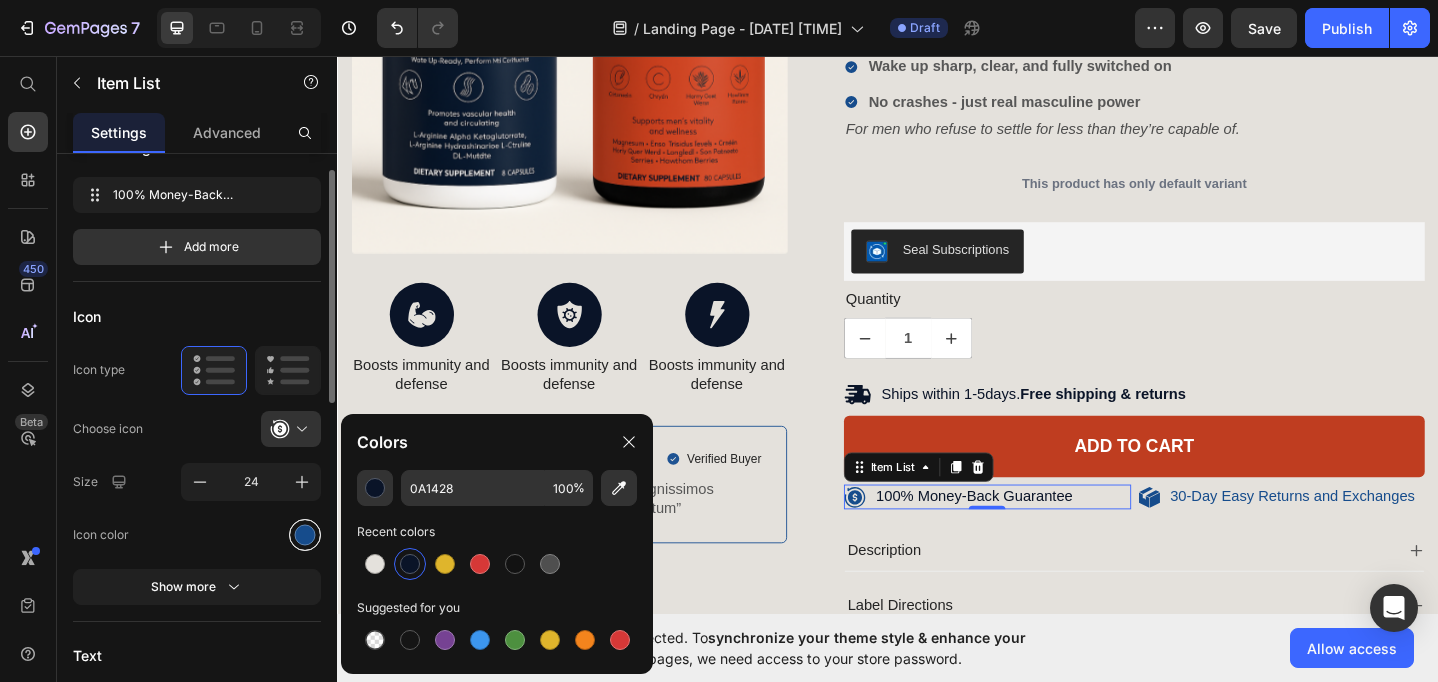 click at bounding box center (305, 535) 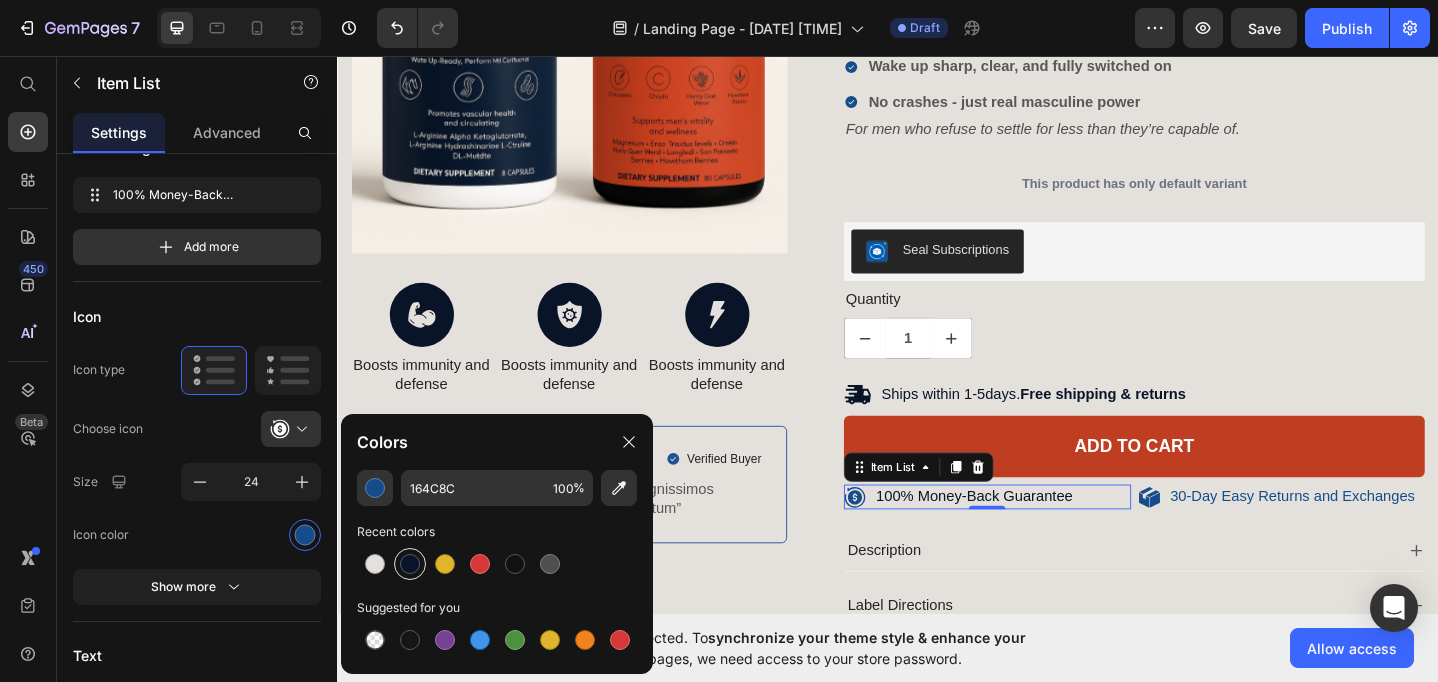 click at bounding box center [410, 564] 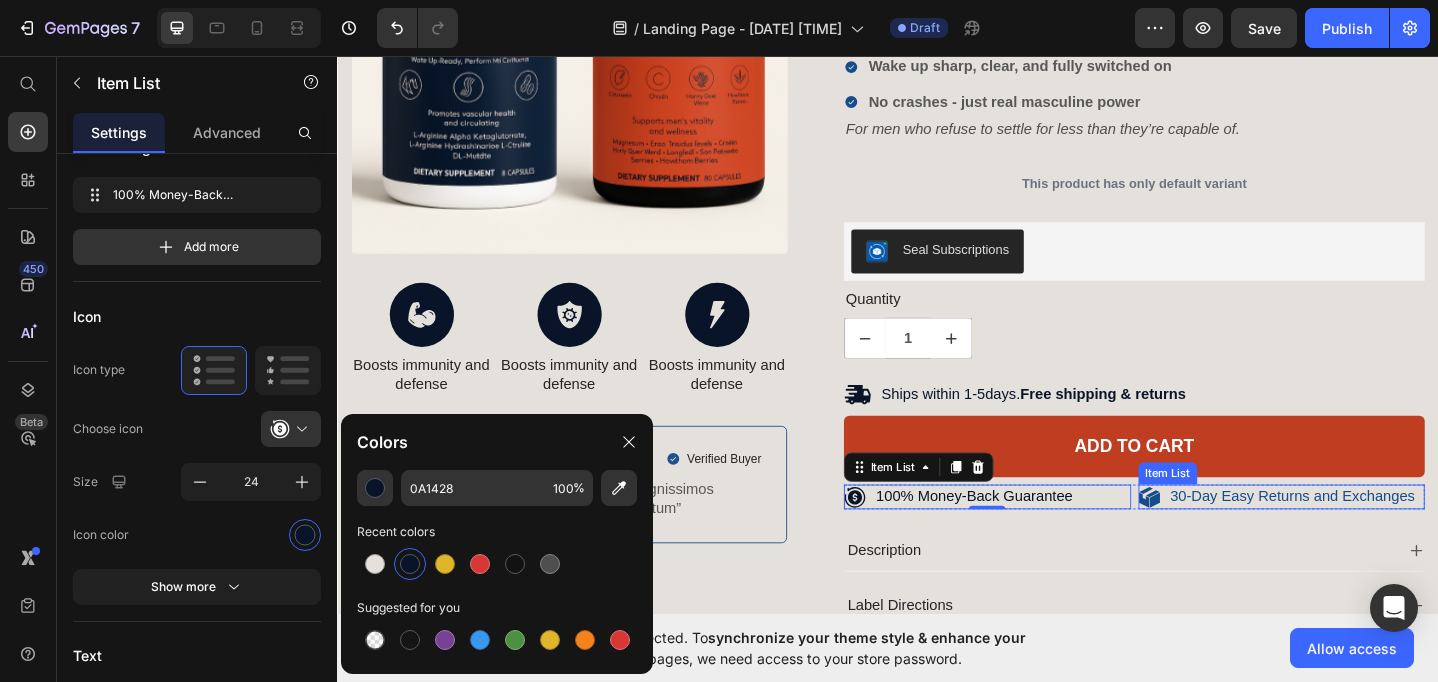 click on "30-Day Easy Returns and Exchanges" at bounding box center (1378, 536) 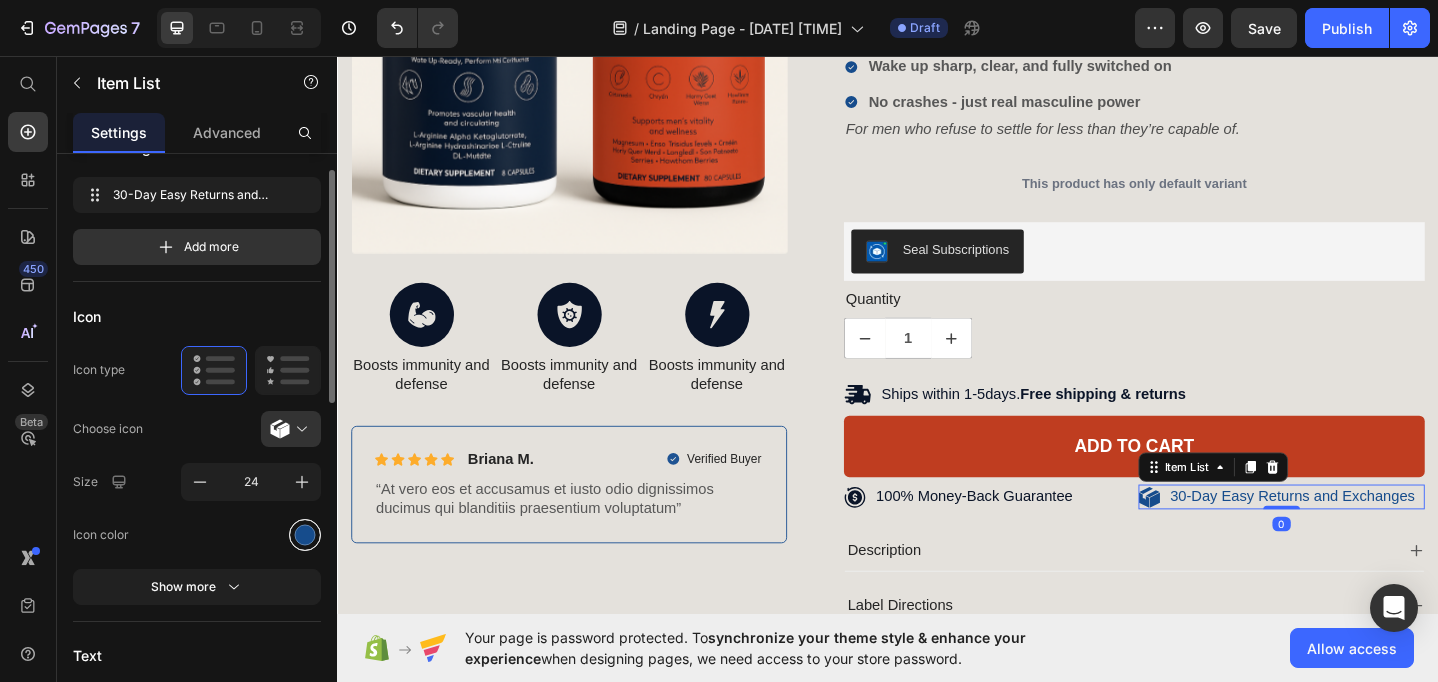 click at bounding box center (305, 534) 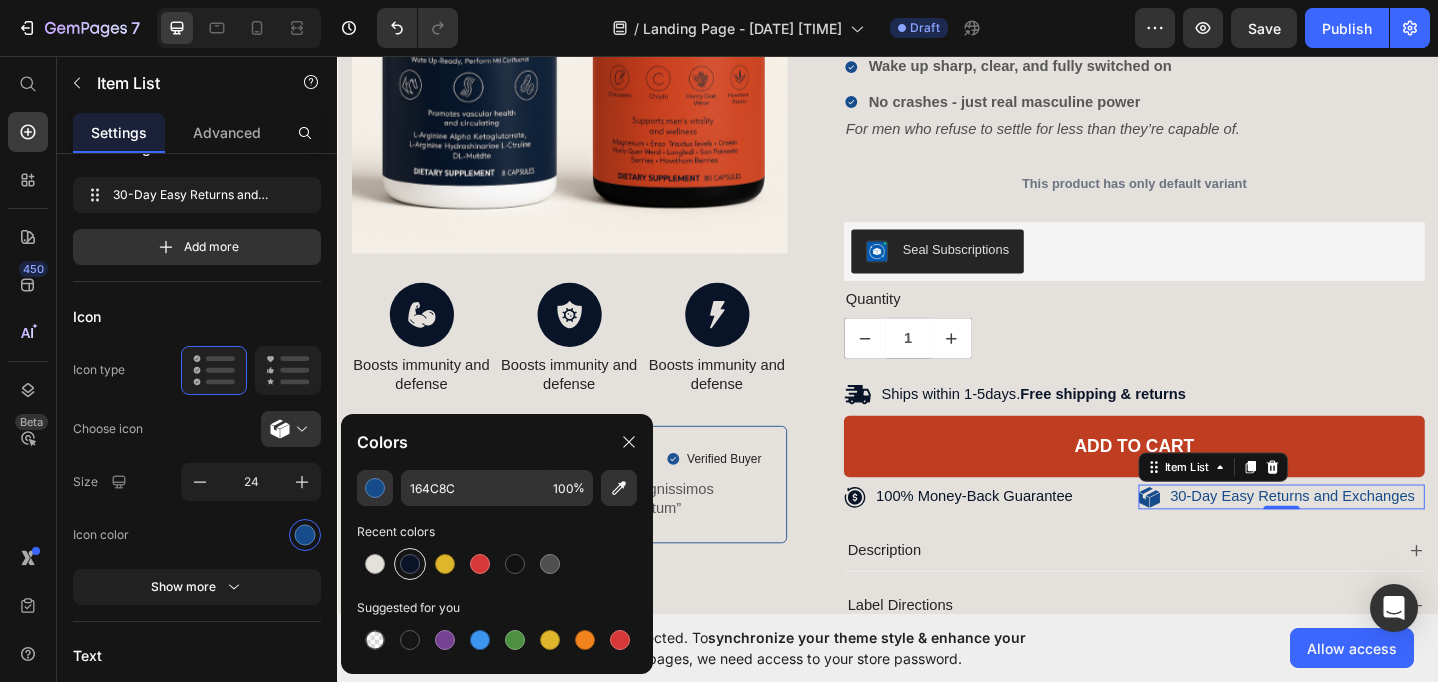 click at bounding box center [410, 564] 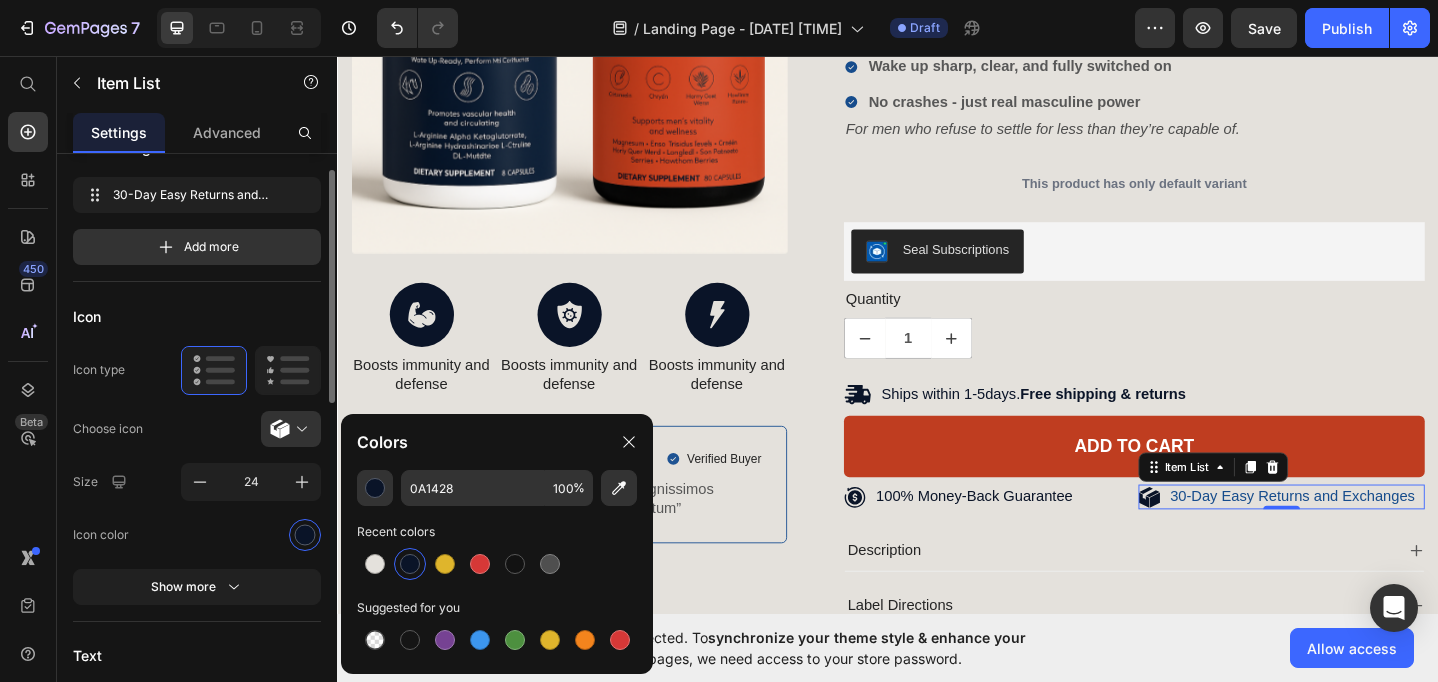 click on "Icon color" 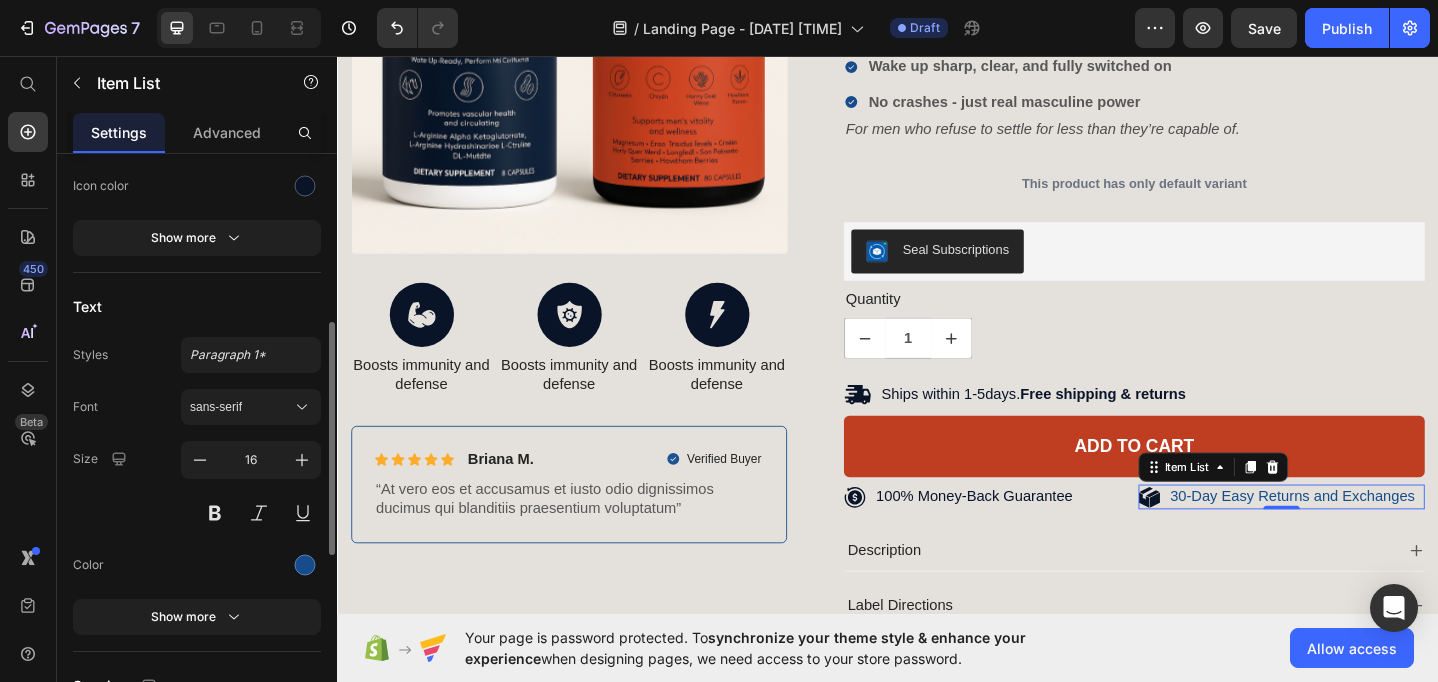scroll, scrollTop: 400, scrollLeft: 0, axis: vertical 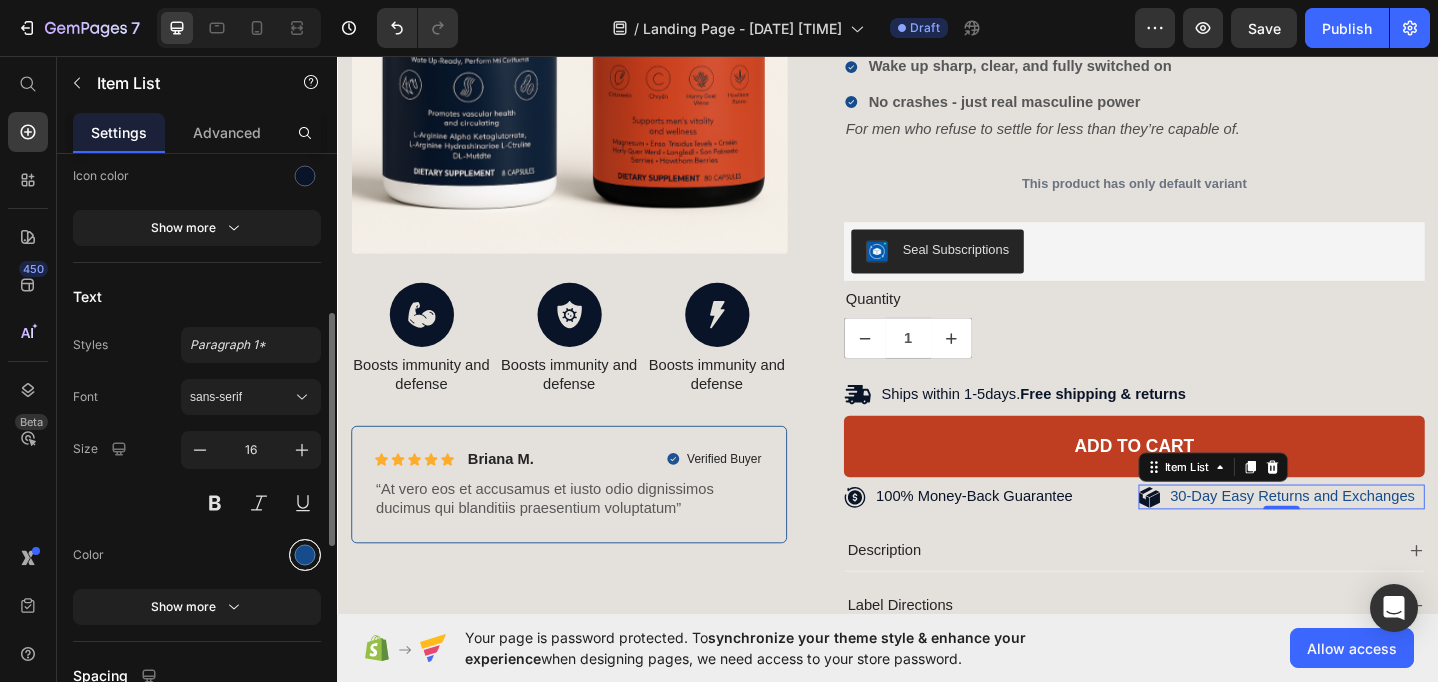 click at bounding box center (305, 554) 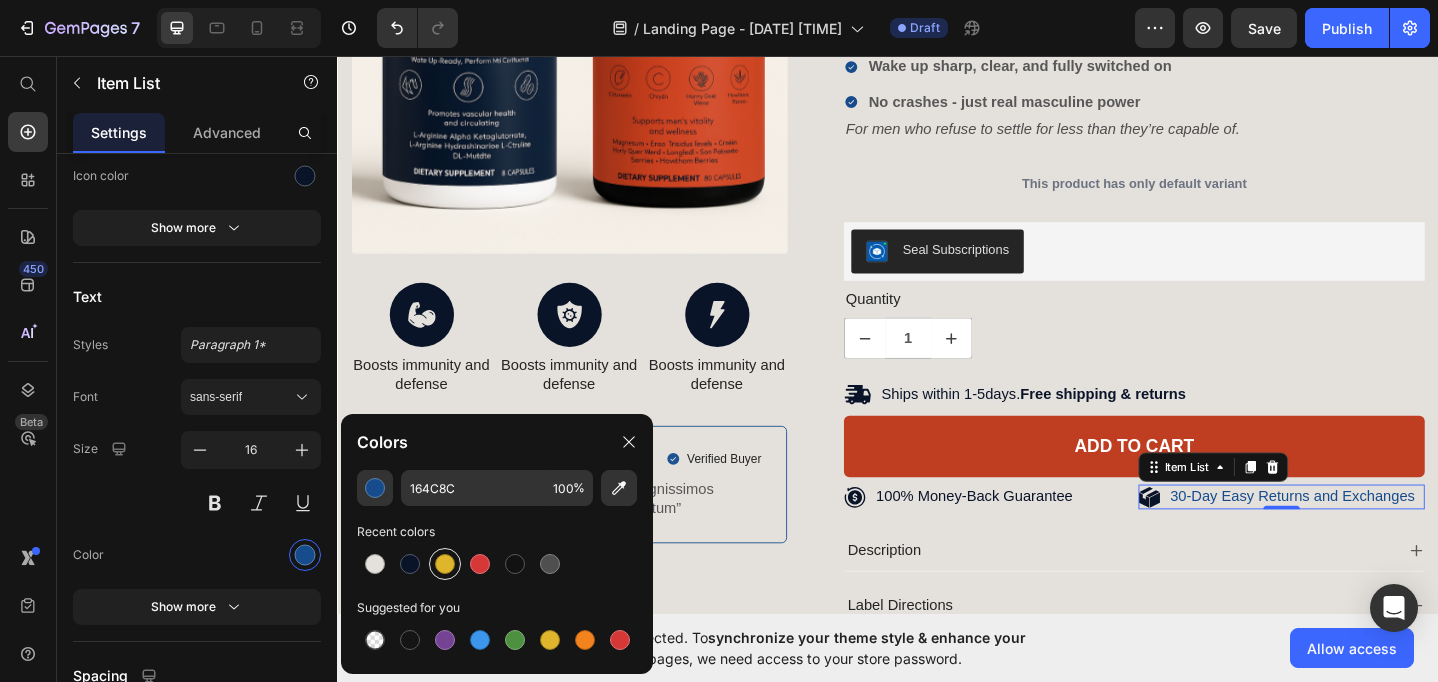 drag, startPoint x: 404, startPoint y: 565, endPoint x: 436, endPoint y: 565, distance: 32 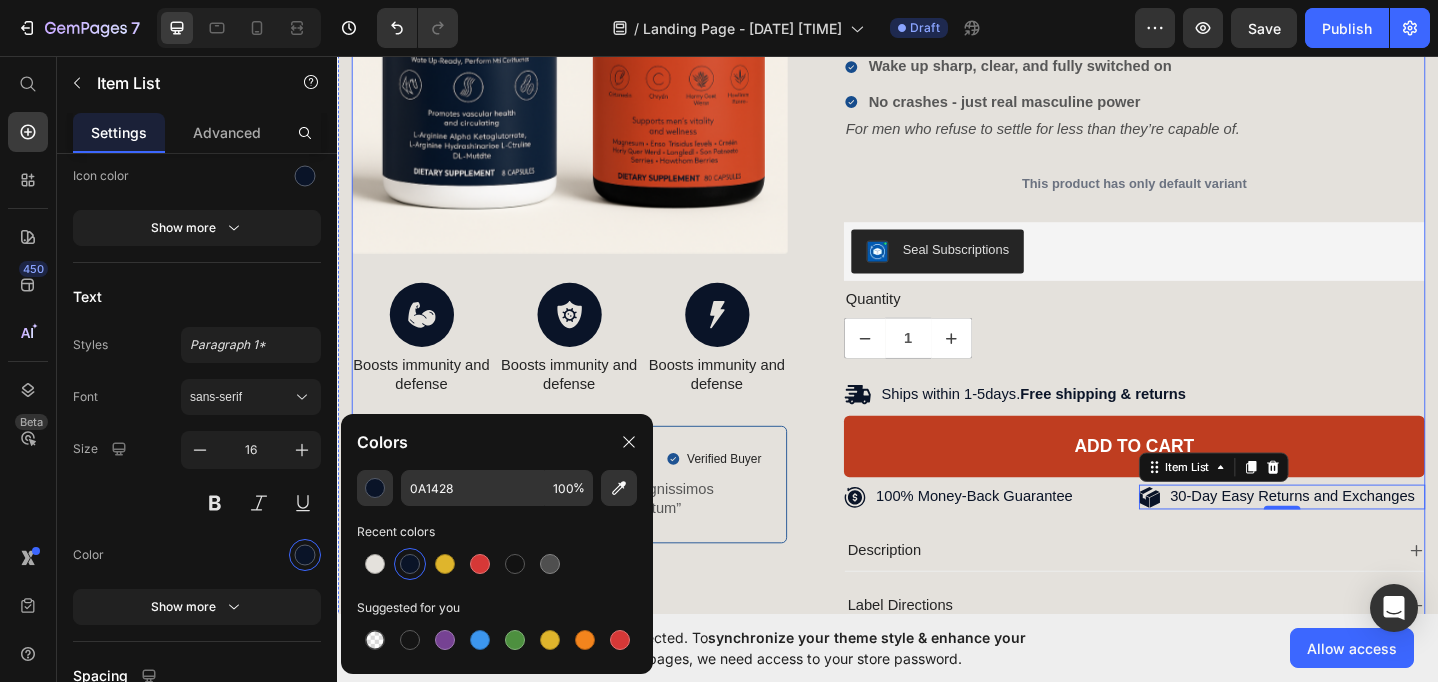 click on "Product Images
Icon Boosts immunity and defense Text Block
Icon Boosts immunity and defense Text Block
Icon Boosts immunity and defense Text Block Row Icon Icon Icon Icon Icon Icon List [FIRST] [LAST]. Text Block Row Verified Buyer Item List Row “At vero eos et accusamus et iusto odio dignissimos ducimus qui blanditiis praesentium voluptatum” Text Block Row" at bounding box center (589, 274) 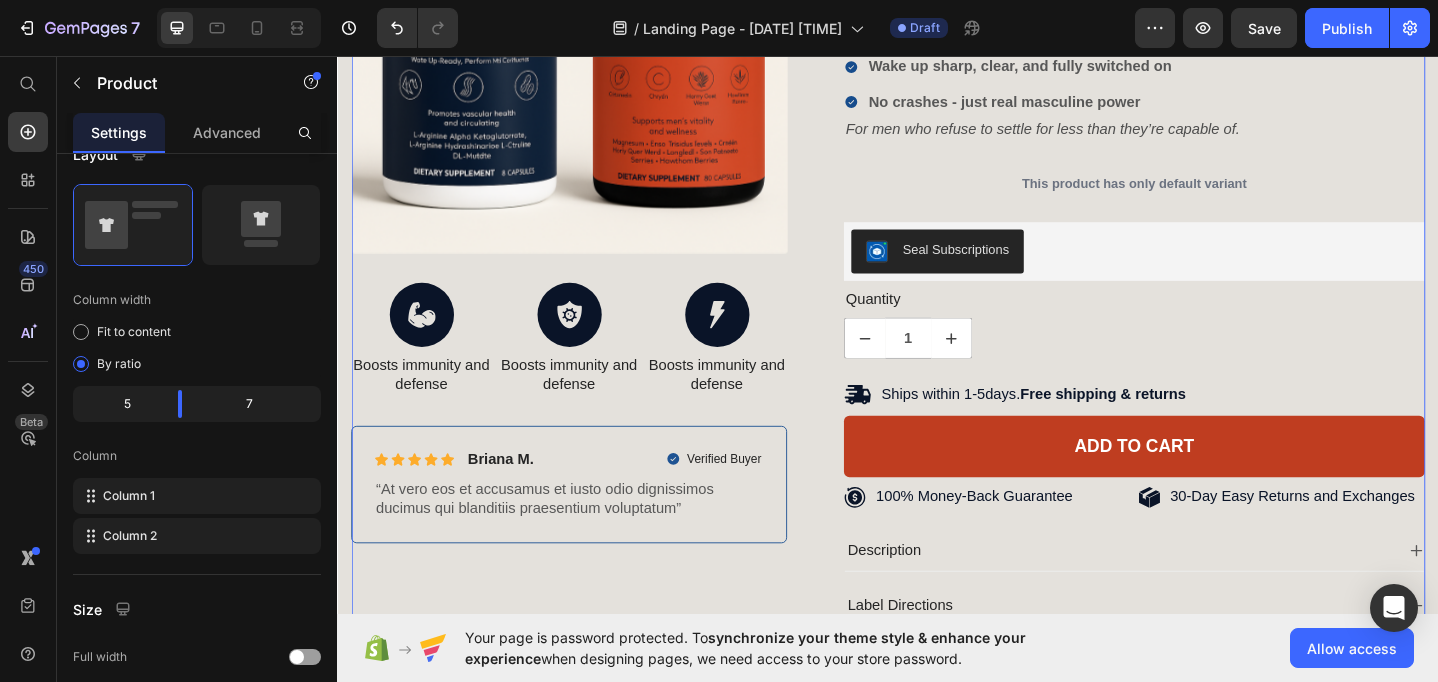 scroll, scrollTop: 0, scrollLeft: 0, axis: both 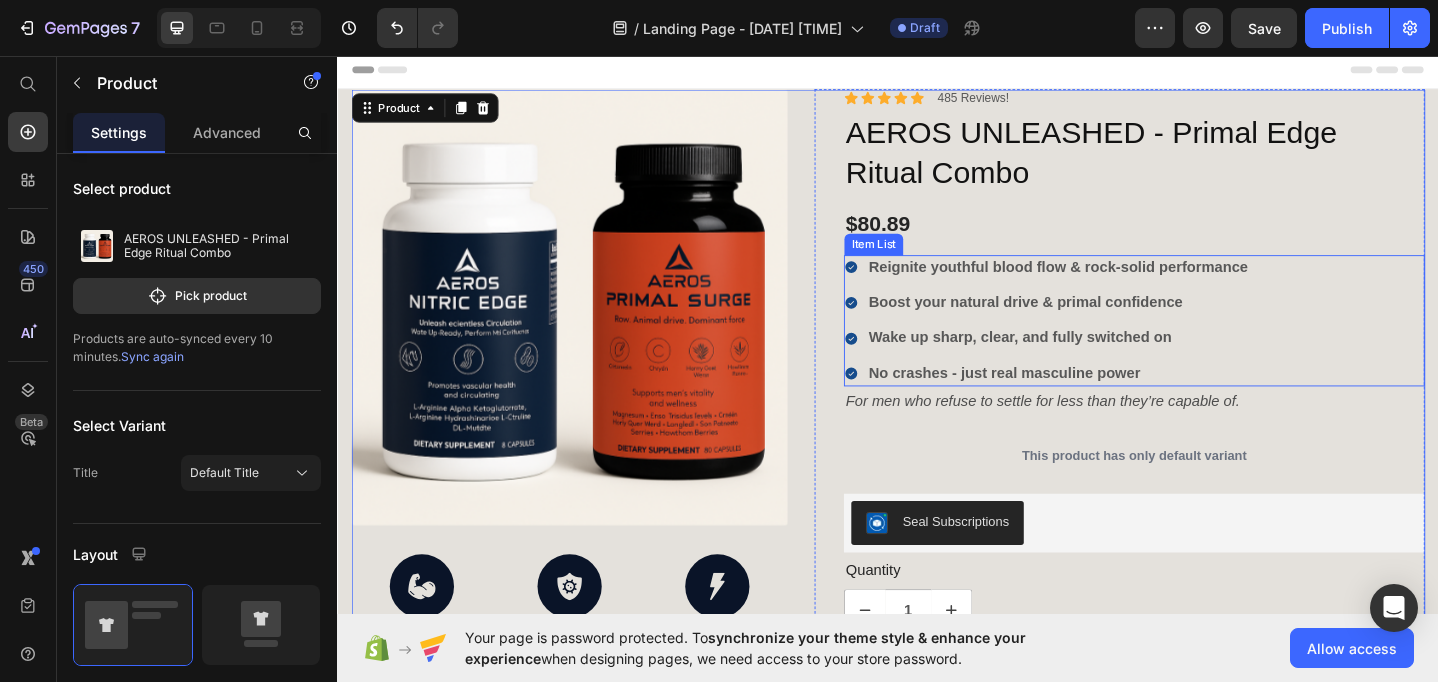 click on "Reignite youthful blood flow & rock-solid performance Boost your natural drive & primal confidence Wake up sharp, clear, and fully switched on No crashes - just real masculine power" at bounding box center (1205, 344) 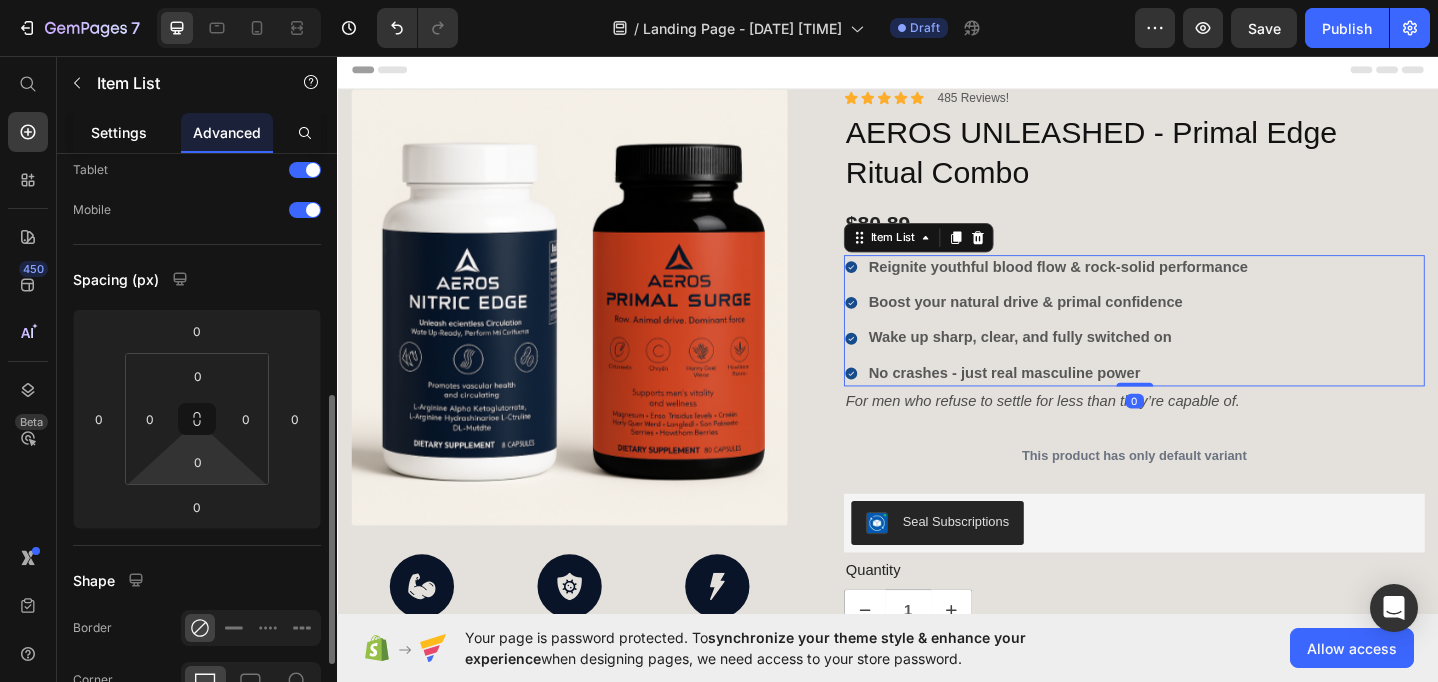 scroll, scrollTop: 37, scrollLeft: 0, axis: vertical 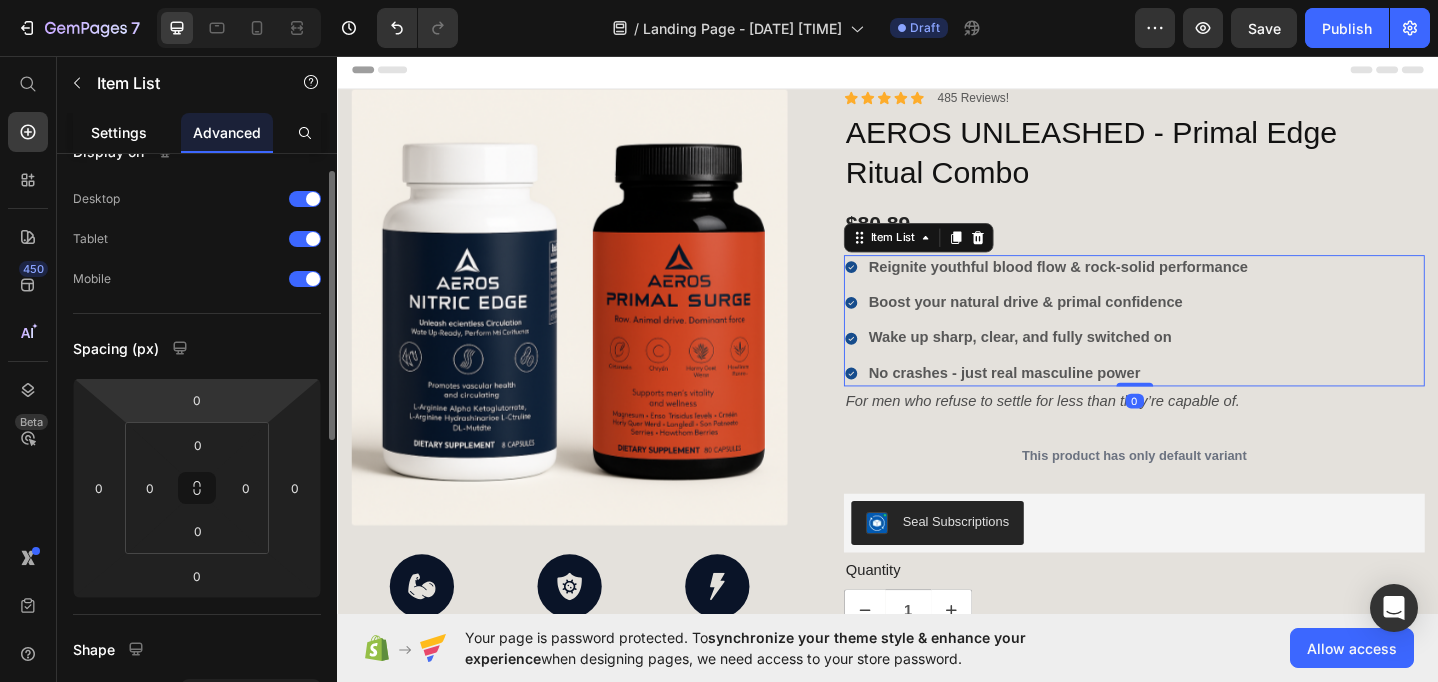 click on "Settings" at bounding box center (119, 132) 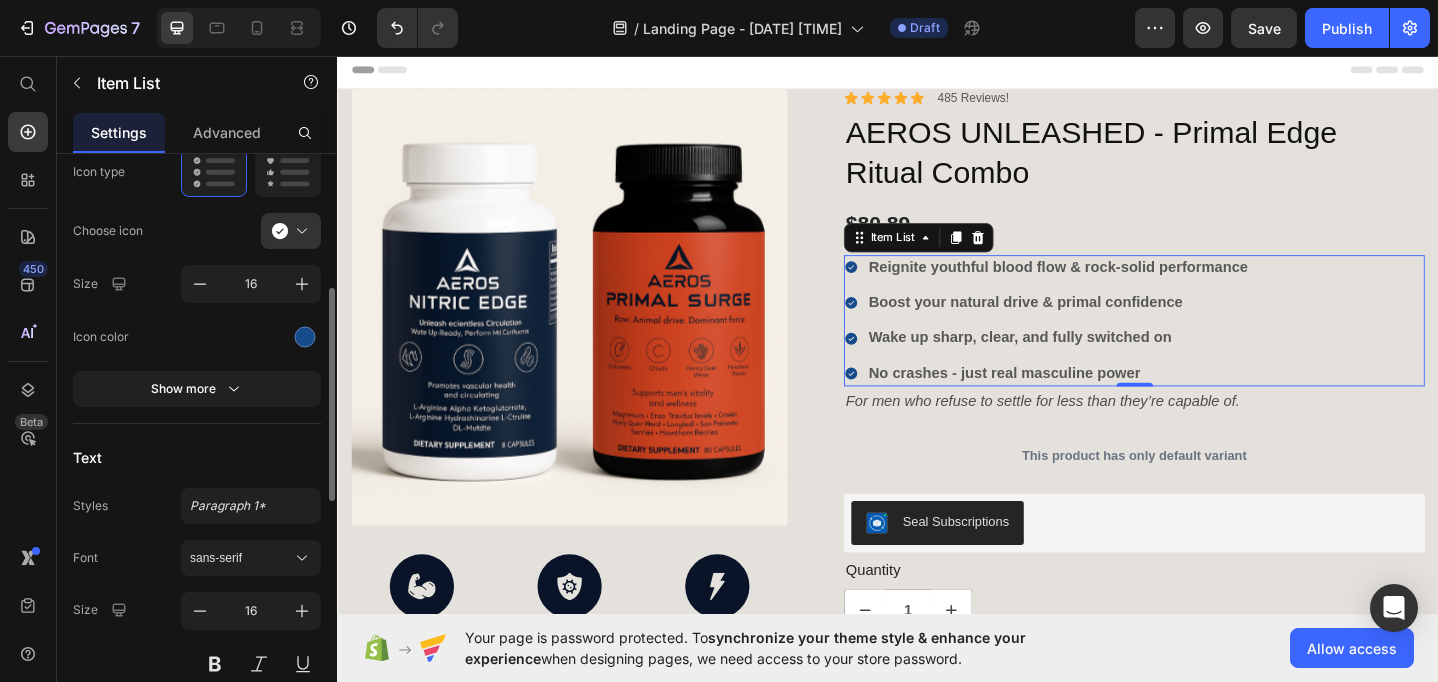 scroll, scrollTop: 366, scrollLeft: 0, axis: vertical 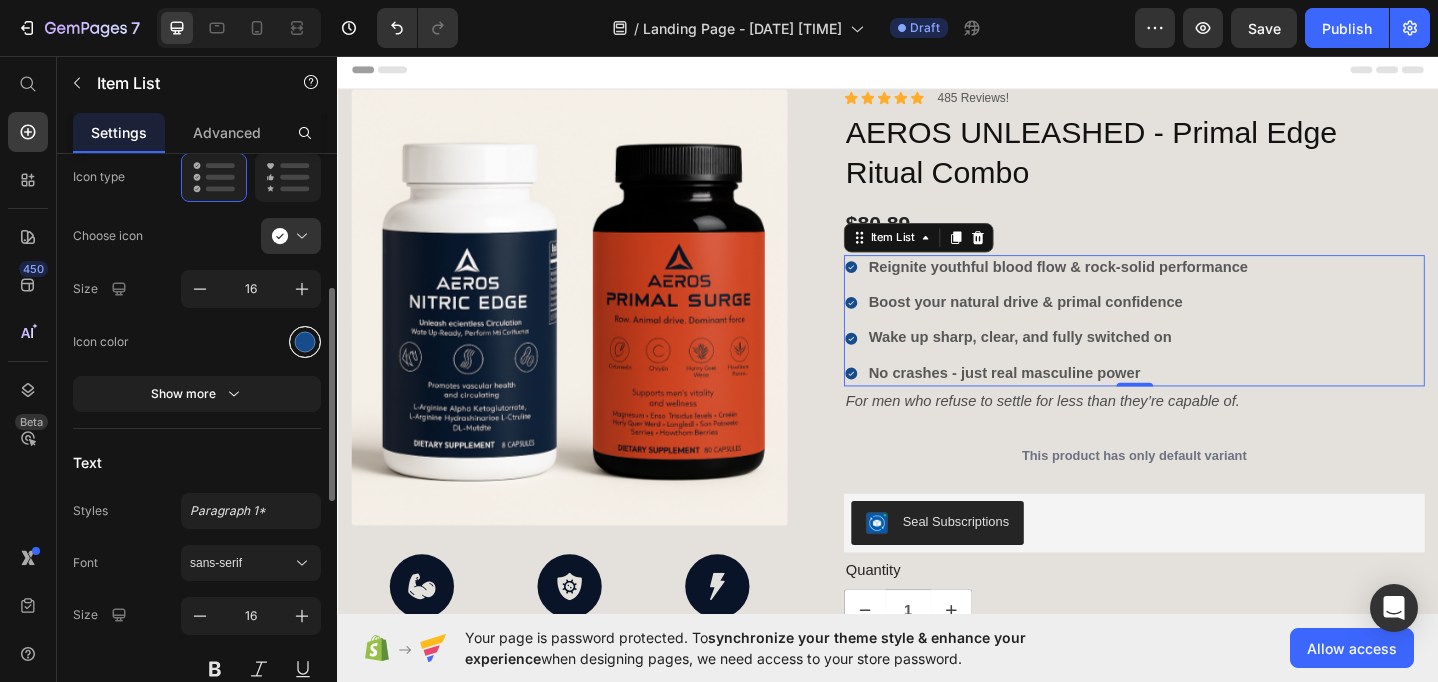 click at bounding box center (305, 341) 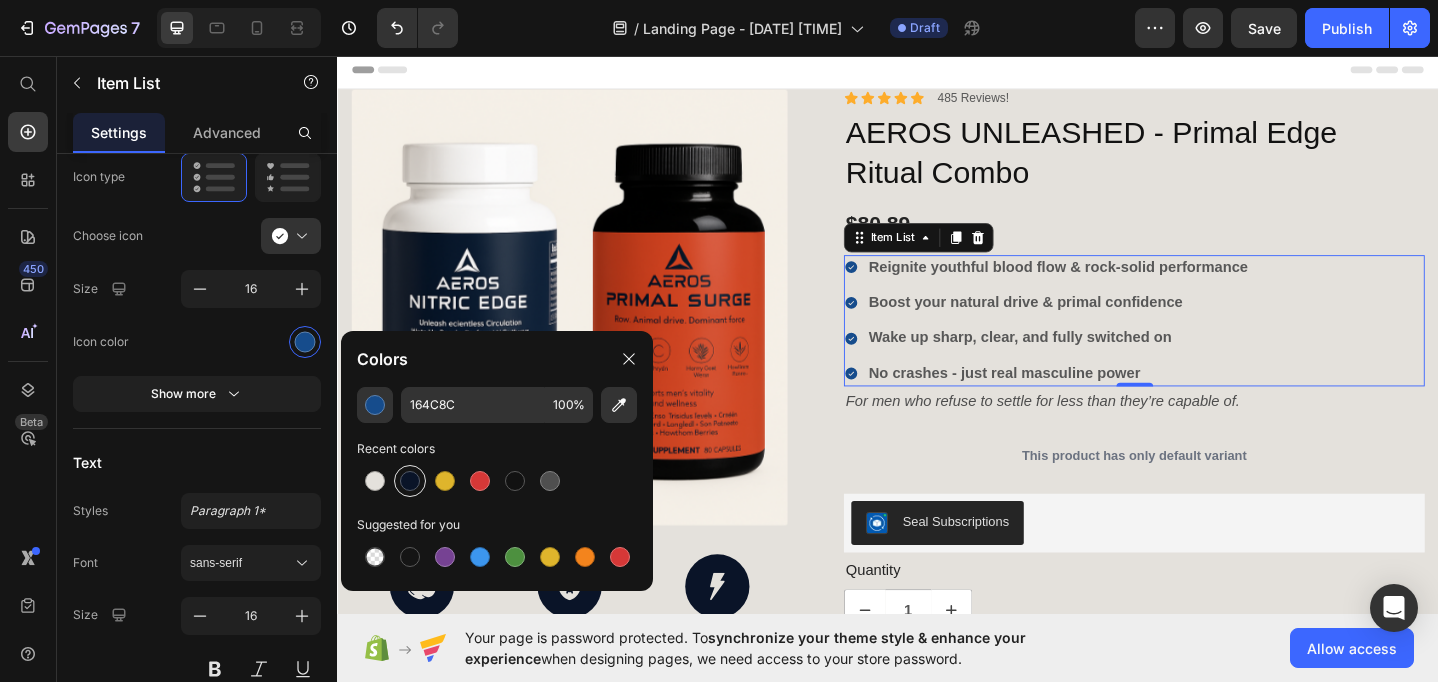 click at bounding box center [410, 481] 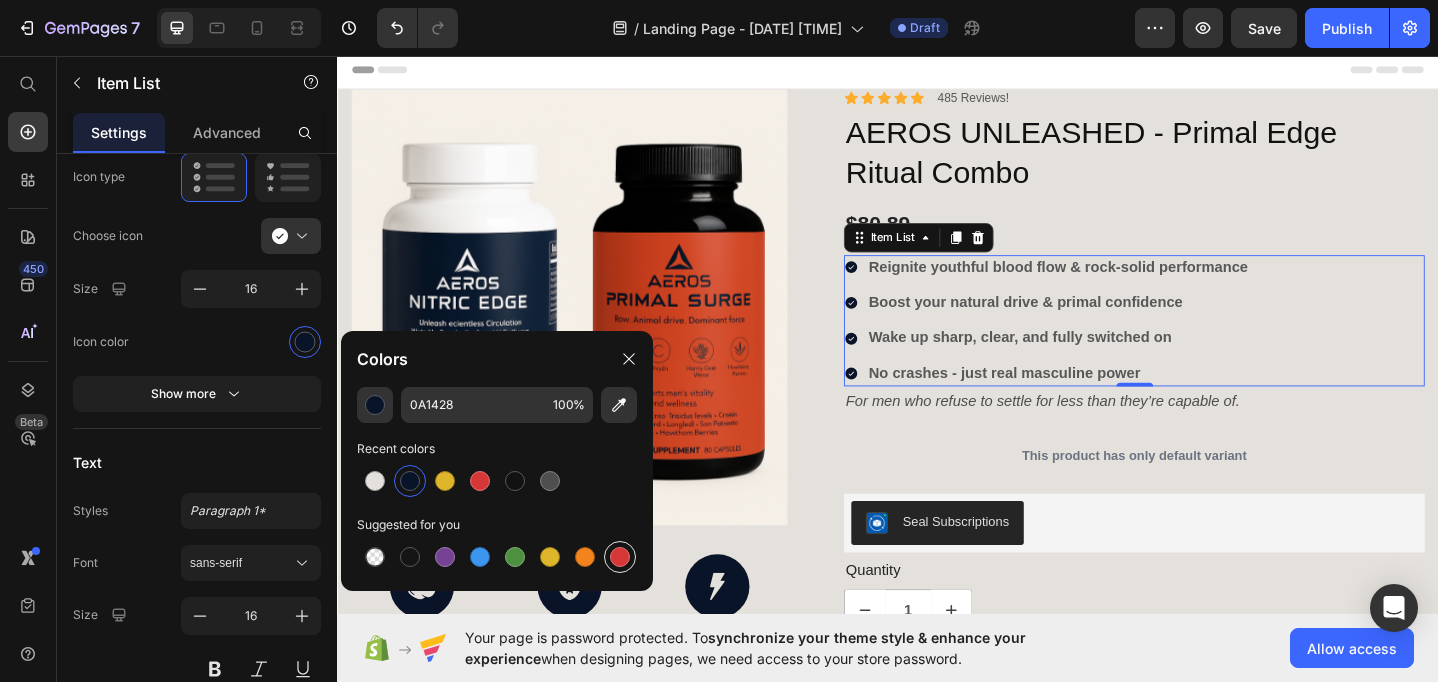 click at bounding box center [620, 557] 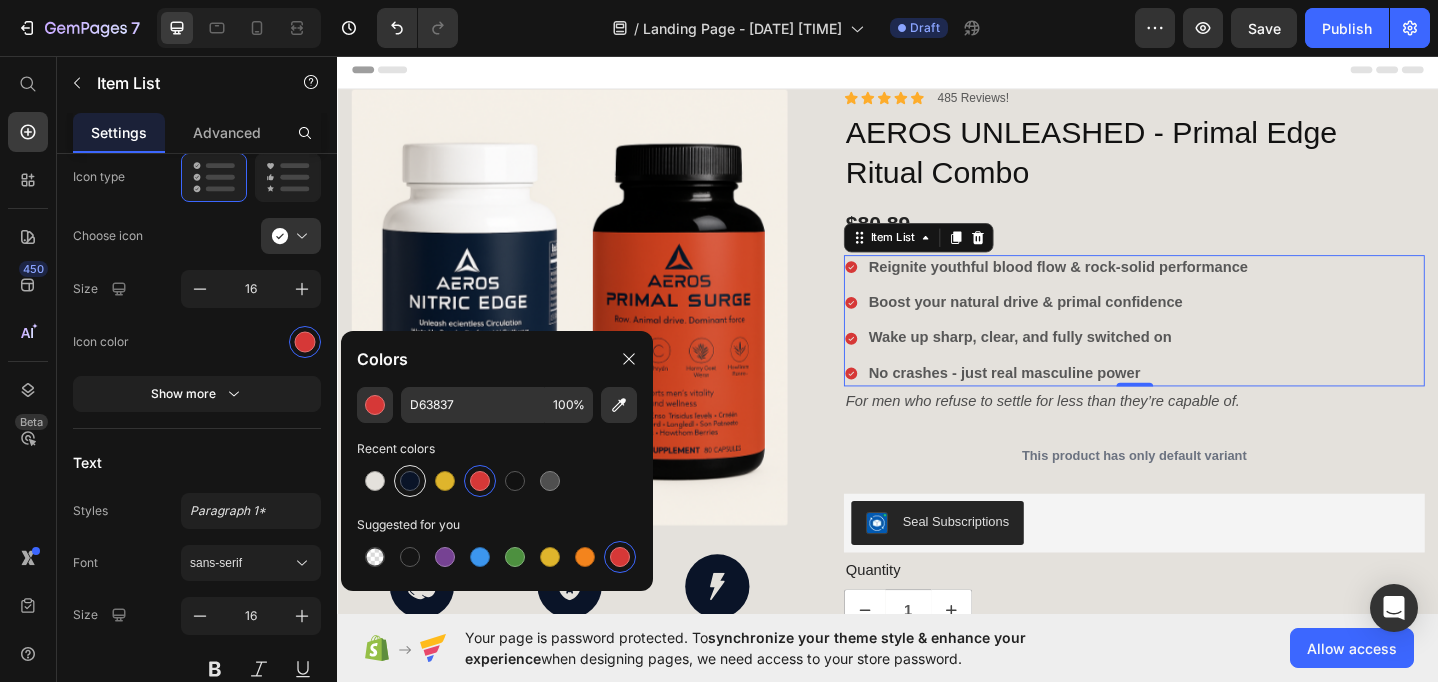 click at bounding box center [410, 481] 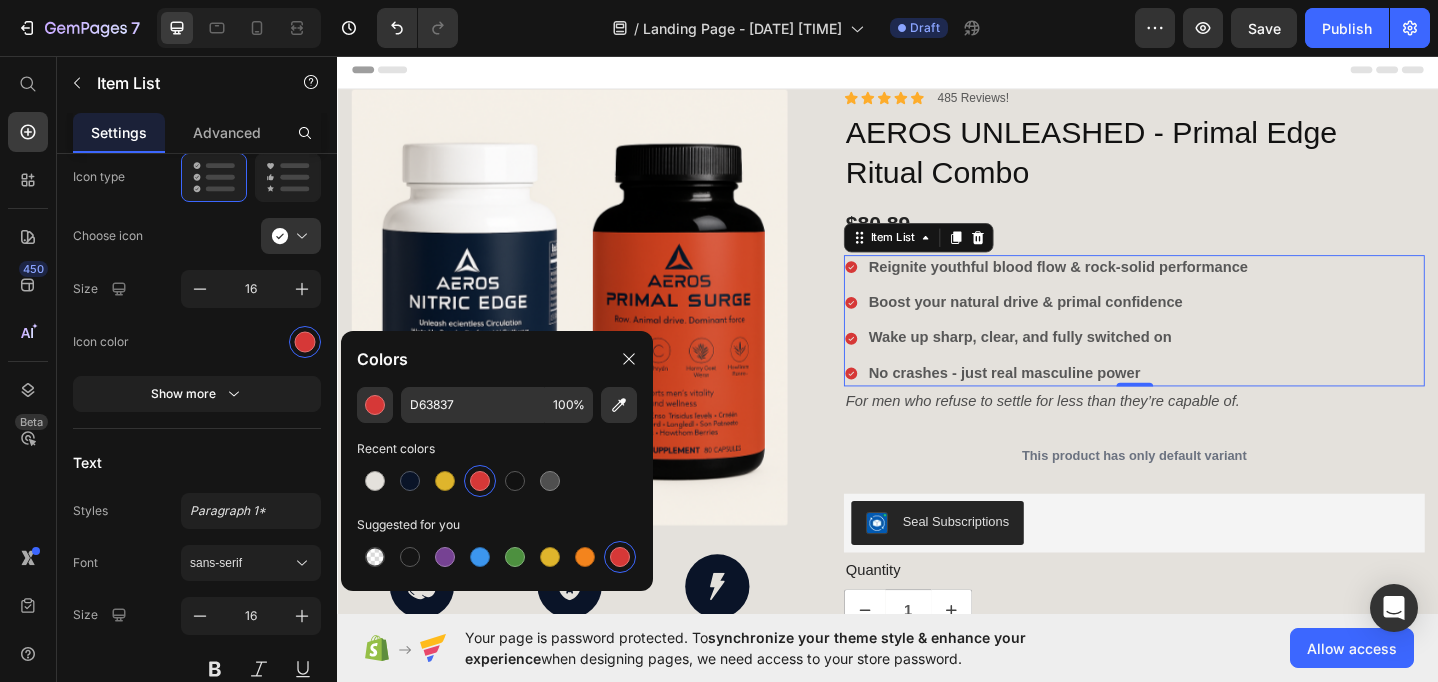 type on "0A1428" 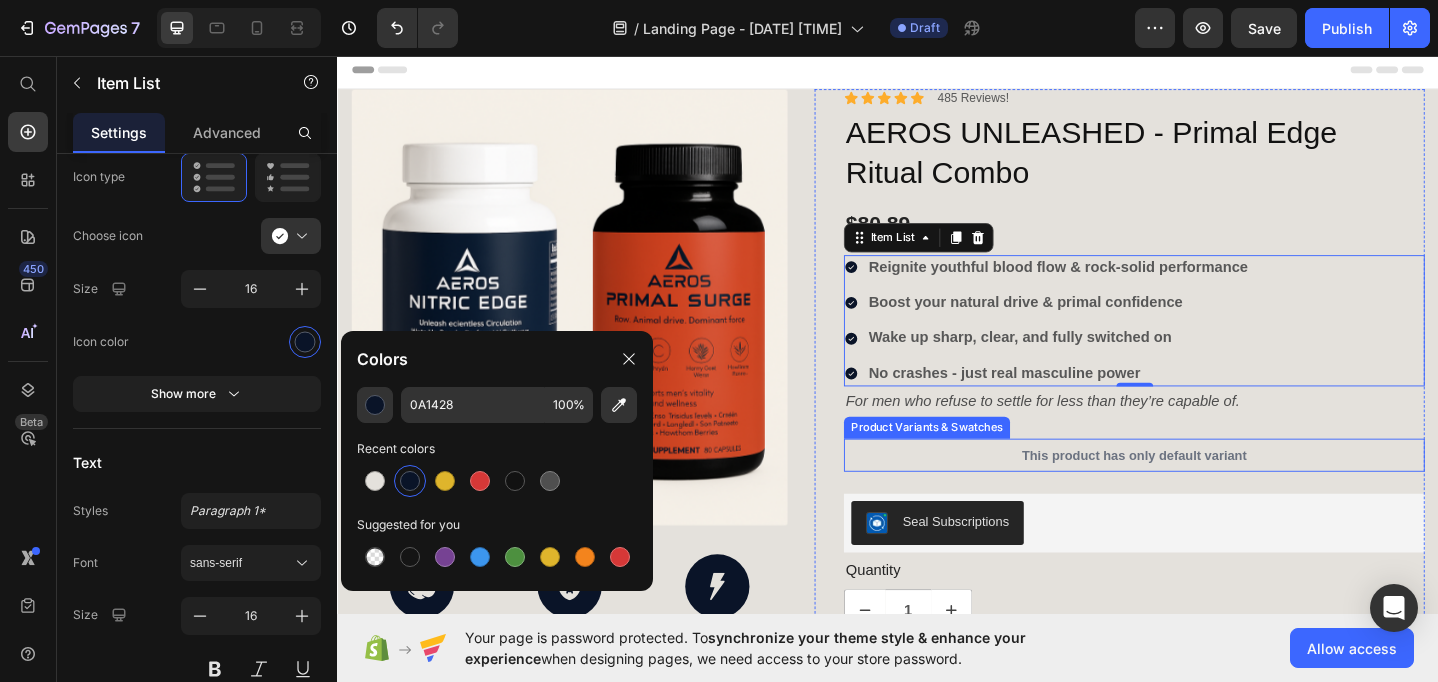 click on "This product has only default variant" at bounding box center (1205, 491) 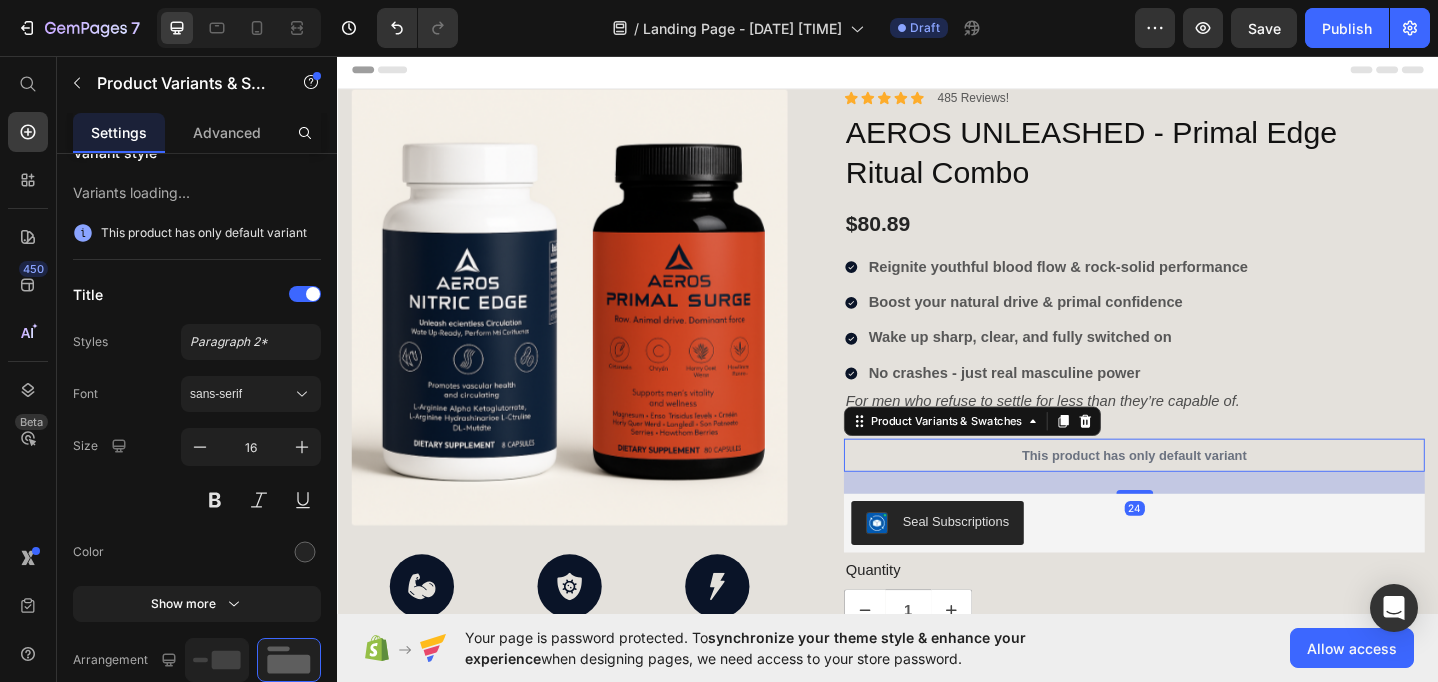 scroll, scrollTop: 0, scrollLeft: 0, axis: both 